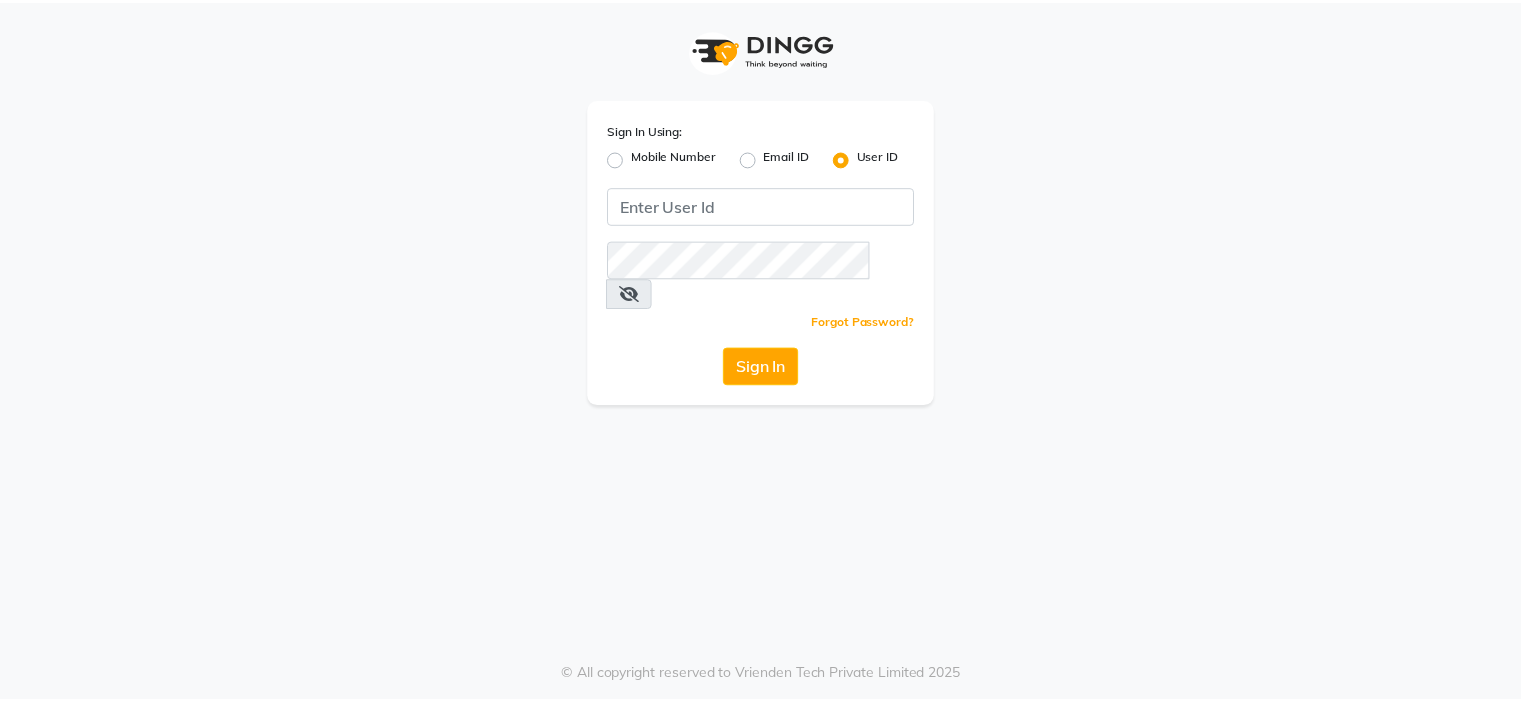 scroll, scrollTop: 0, scrollLeft: 0, axis: both 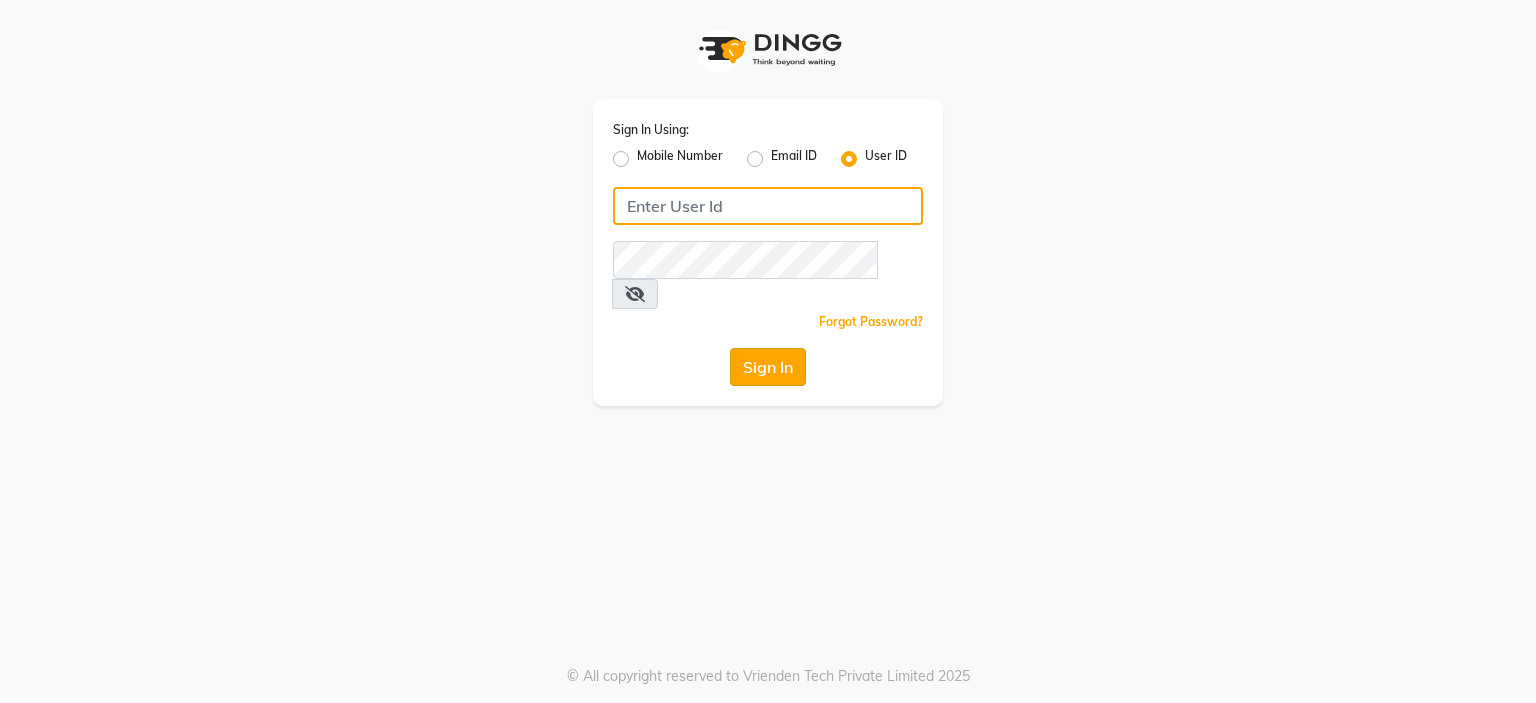 type on "klipsnkurls" 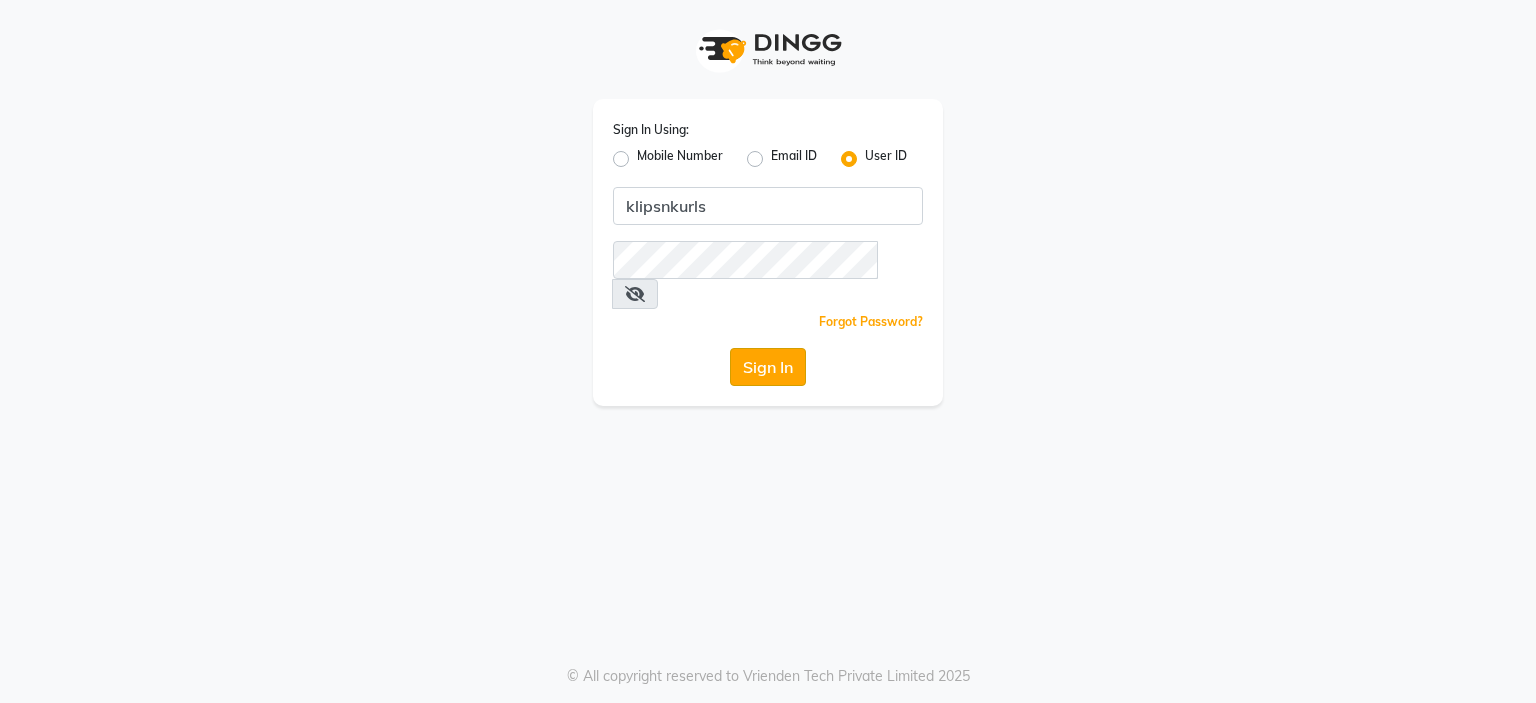 click on "Sign In" 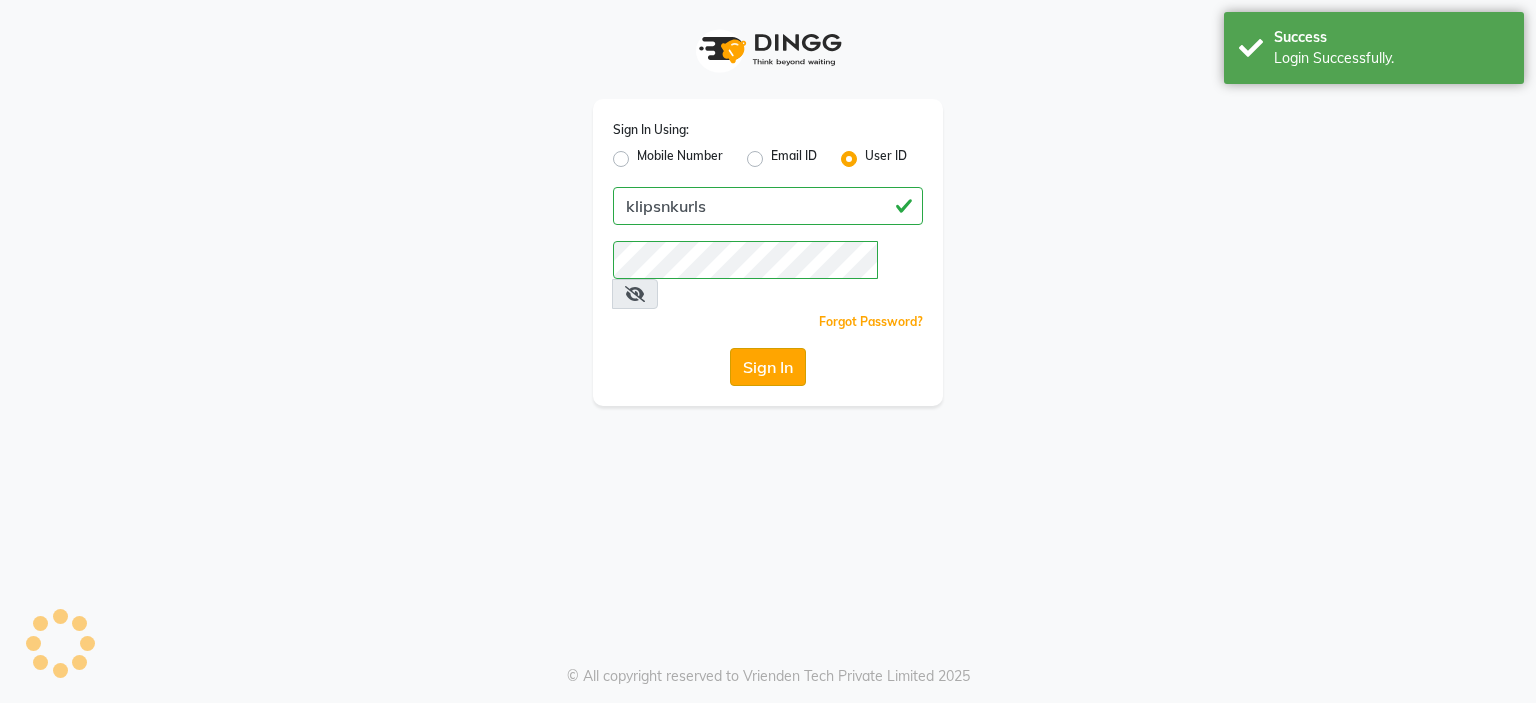 select on "service" 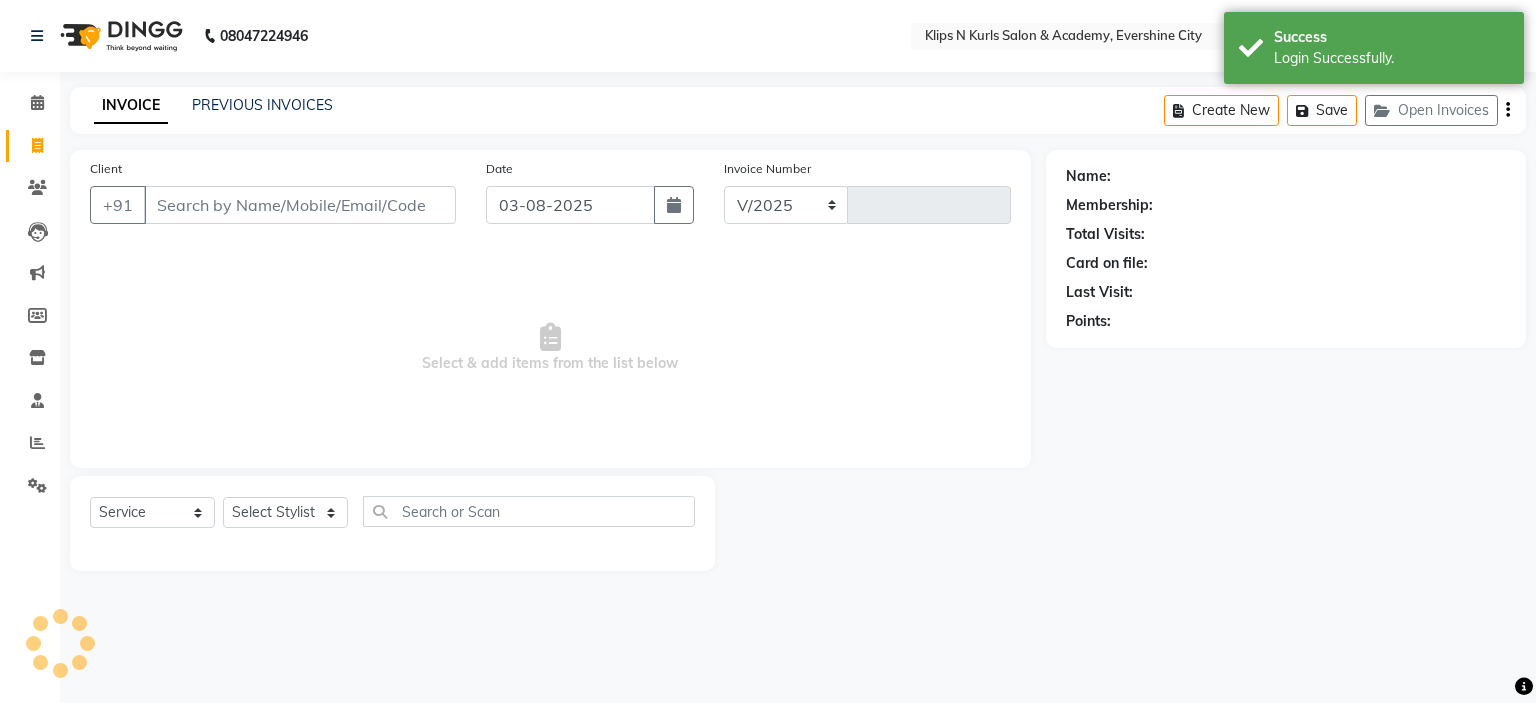 select on "124" 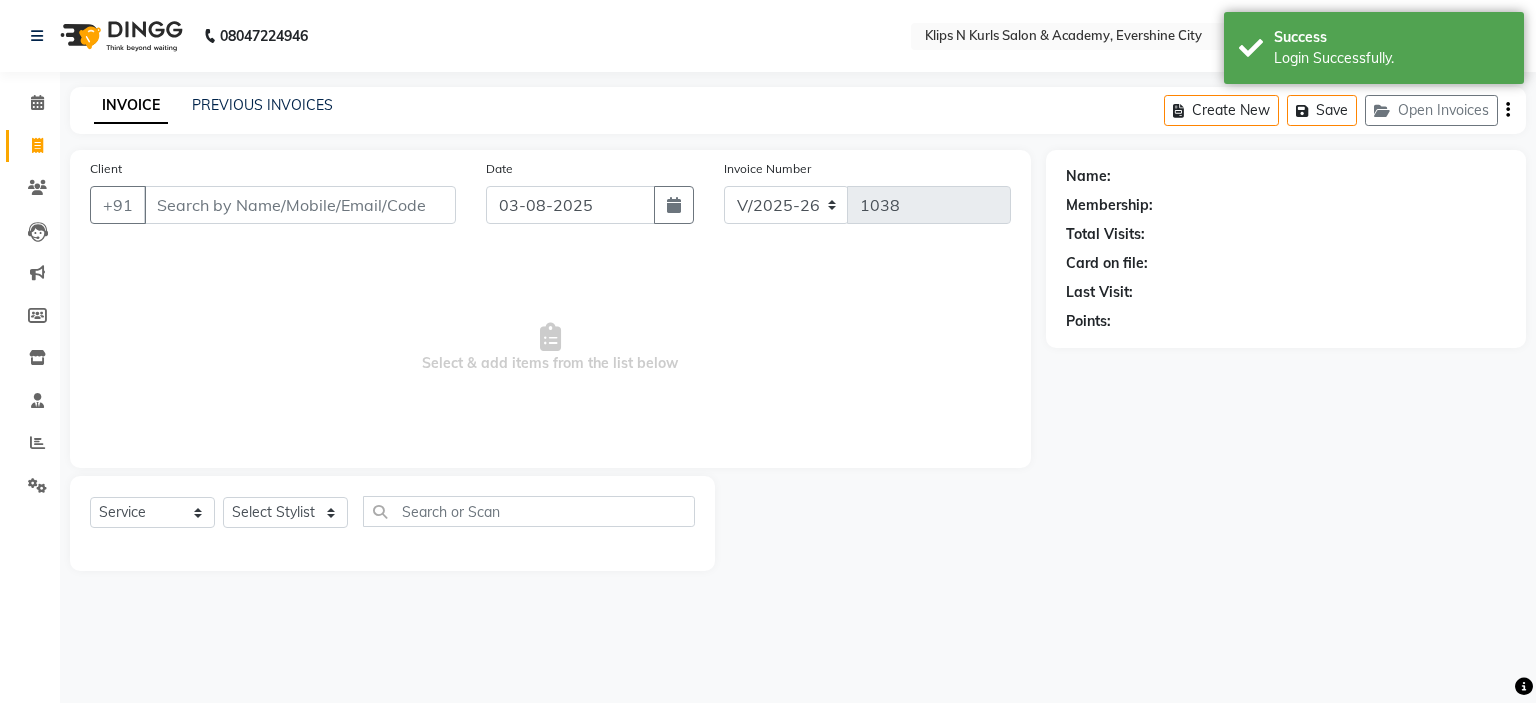 select on "3852" 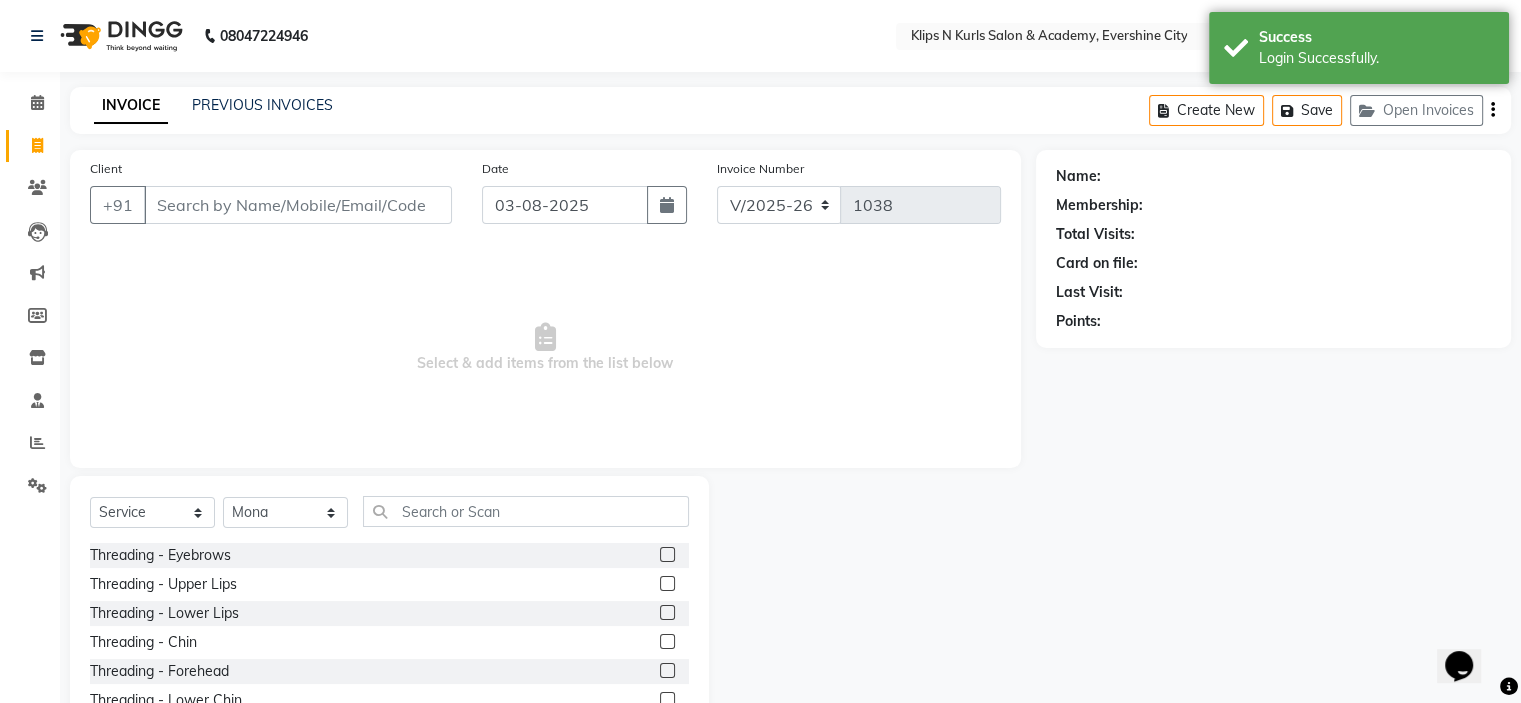 scroll, scrollTop: 0, scrollLeft: 0, axis: both 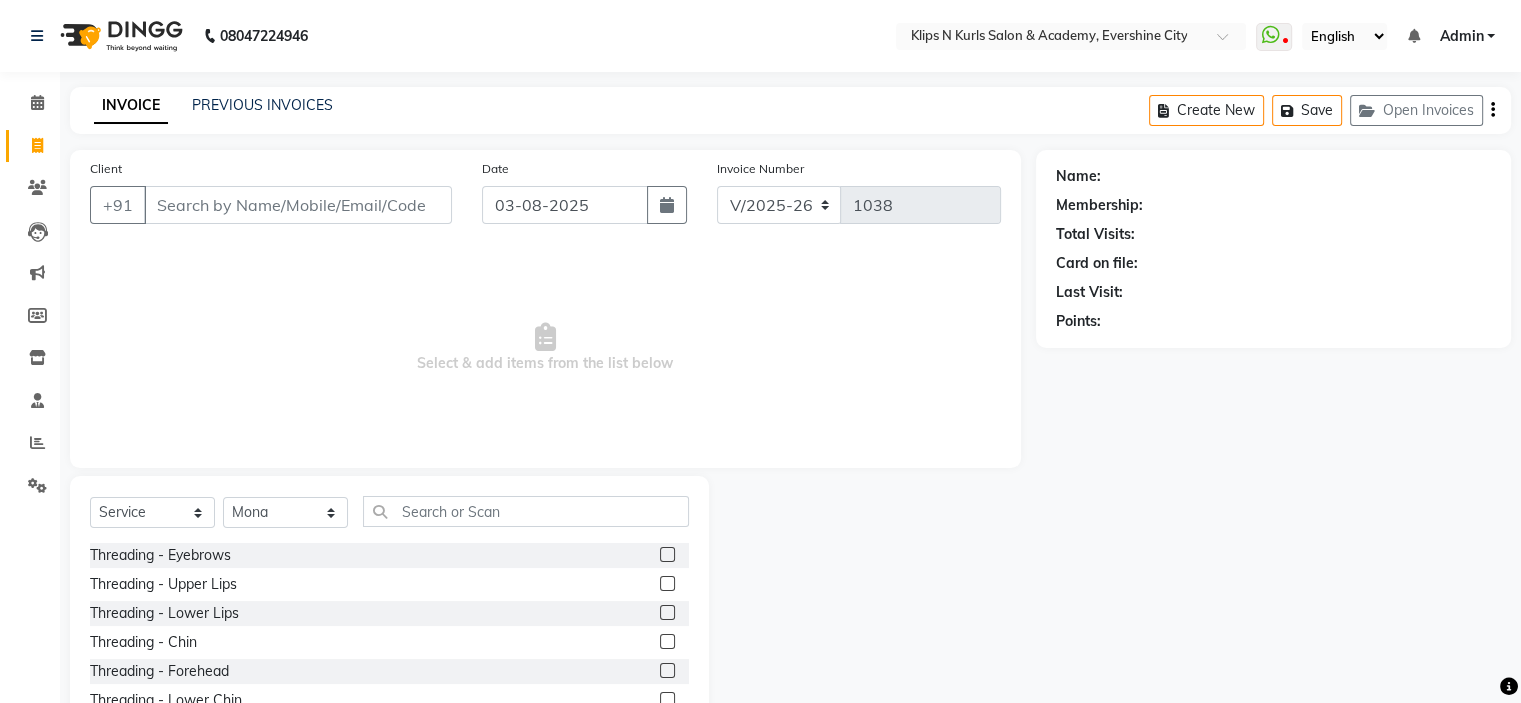 click on "Client" at bounding box center [298, 205] 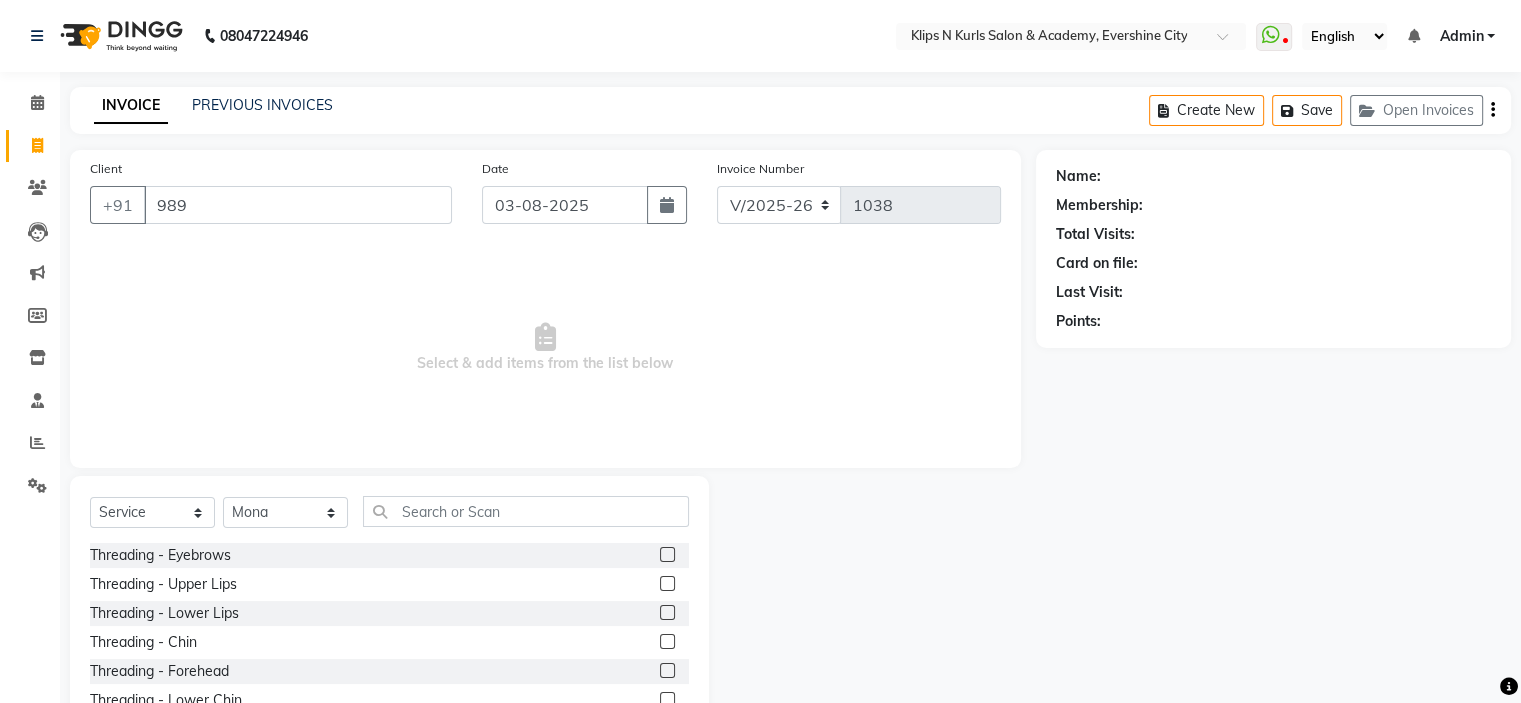 click on "989" at bounding box center (298, 205) 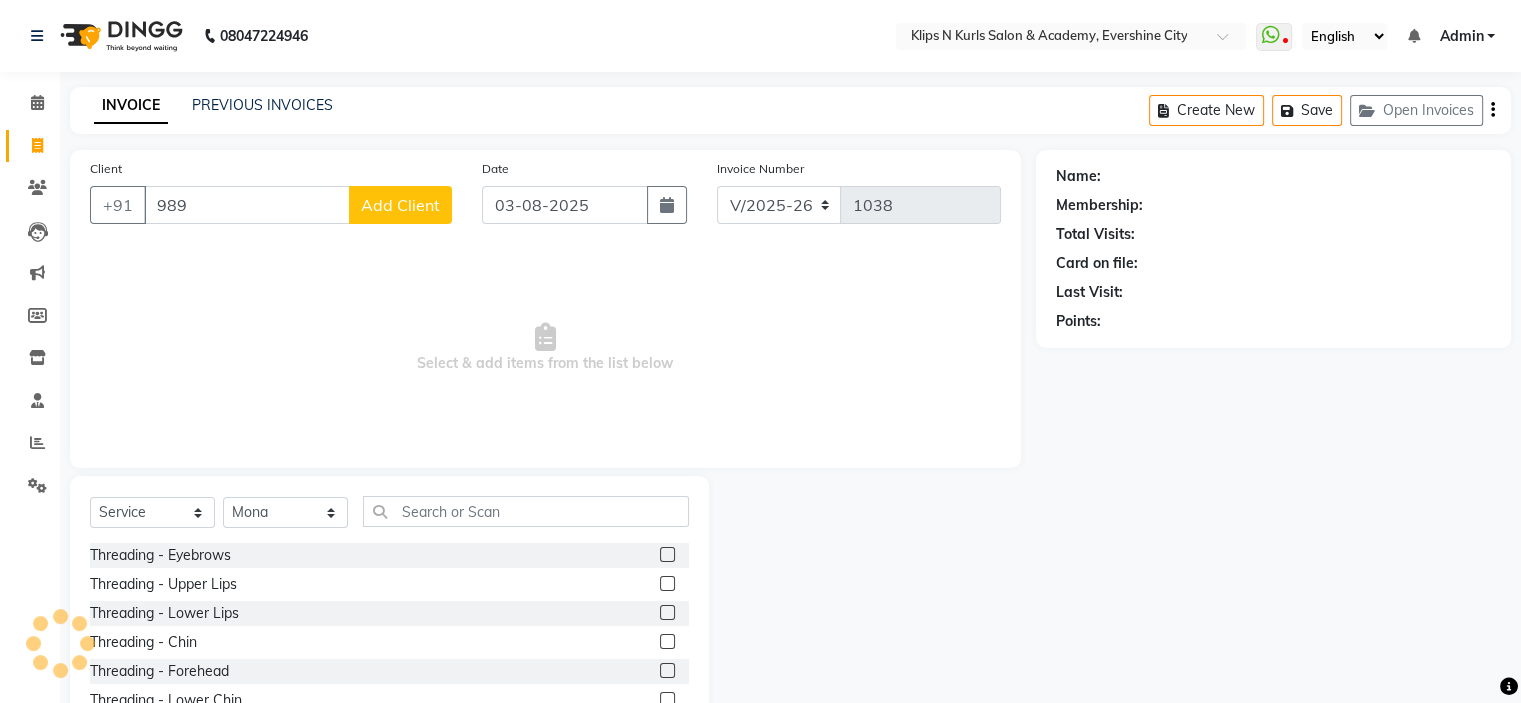 click on "989" at bounding box center [247, 205] 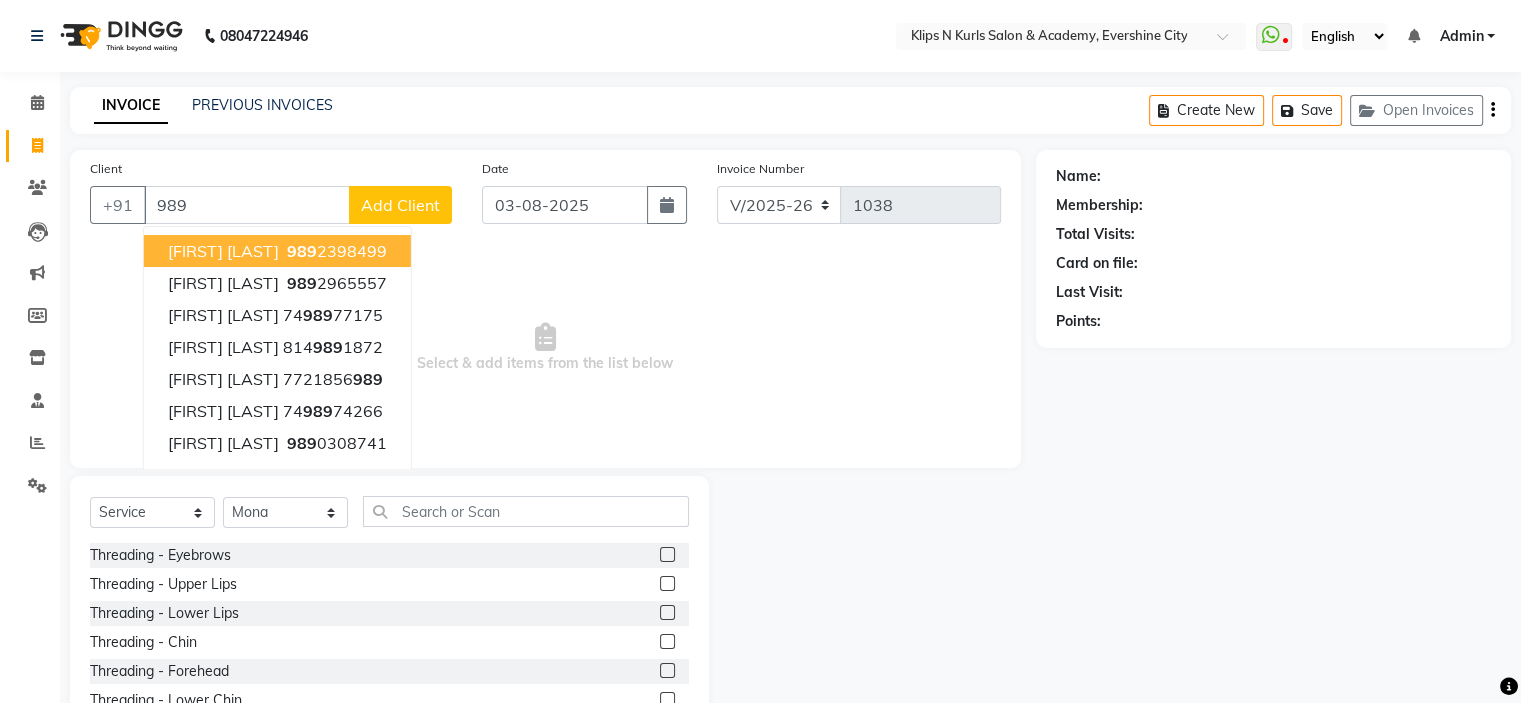 click on "Pallavi Bagkar" at bounding box center (223, 251) 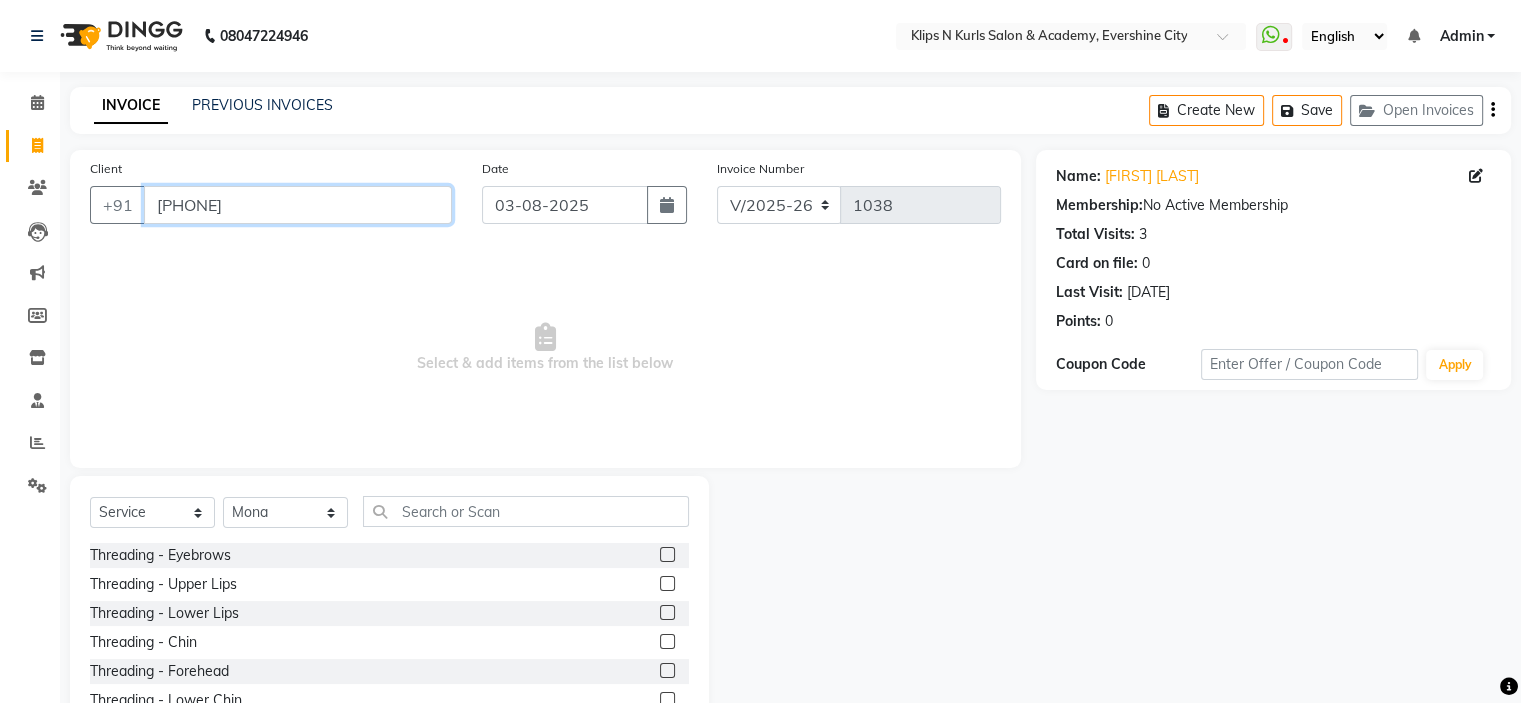 click on "9892398499" at bounding box center (298, 205) 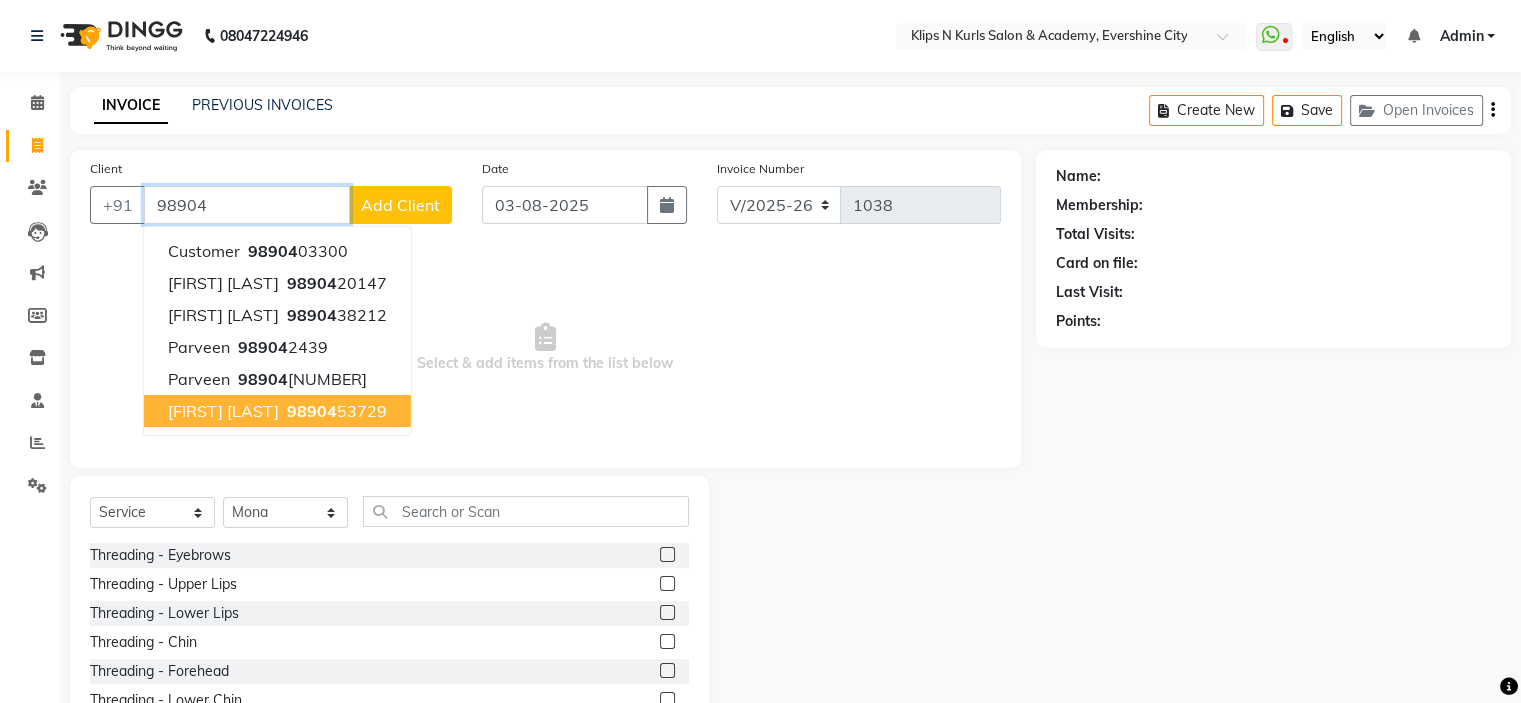 click on "98904 53729" at bounding box center [335, 411] 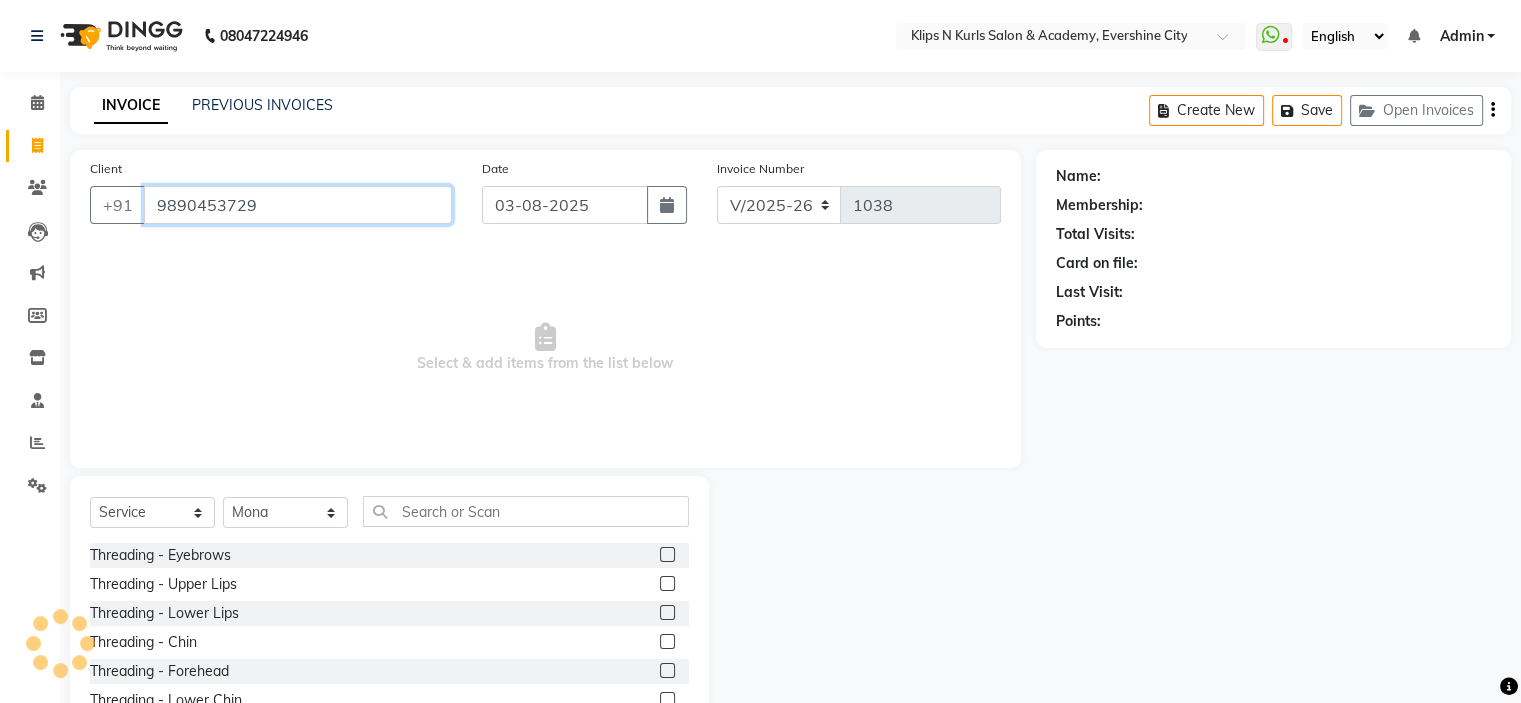 type on "9890453729" 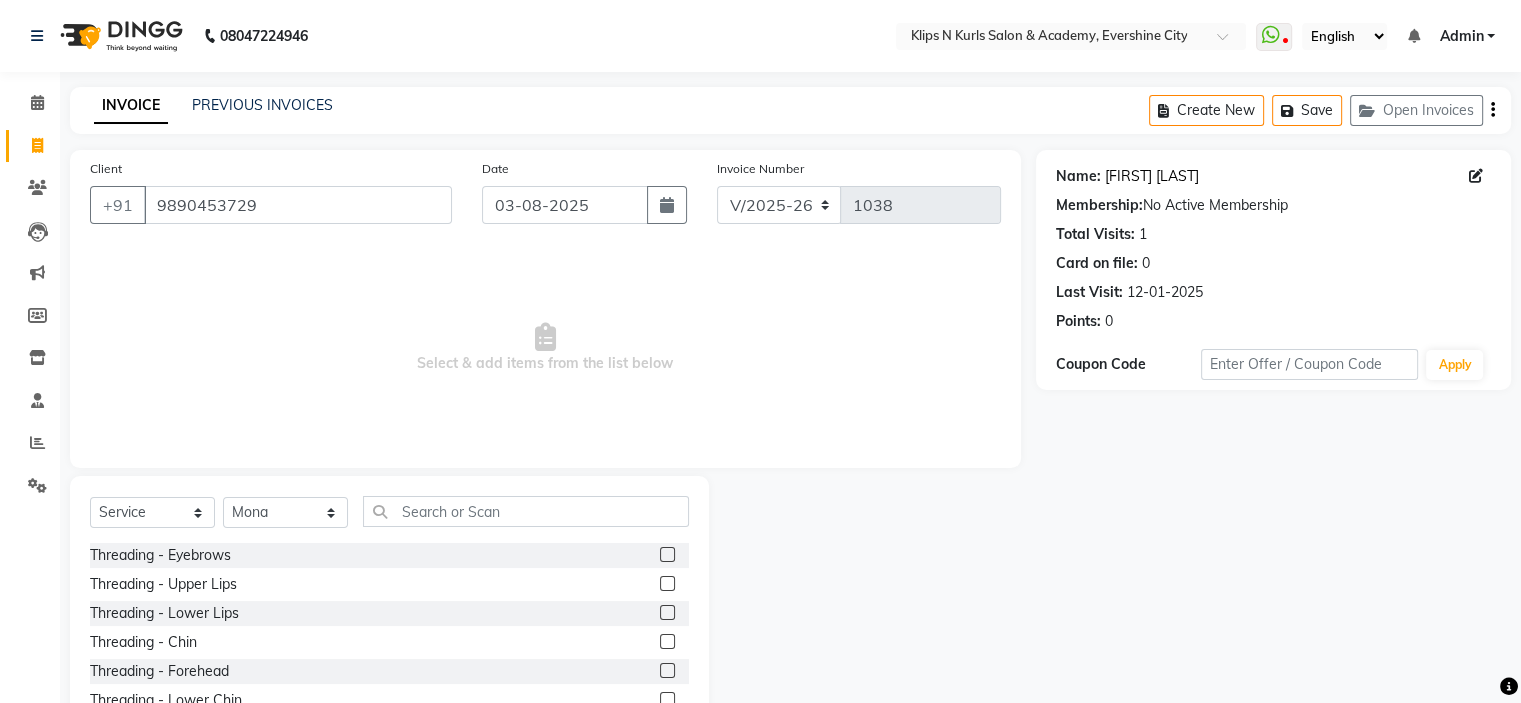 click on "Priyanka Mhatre" 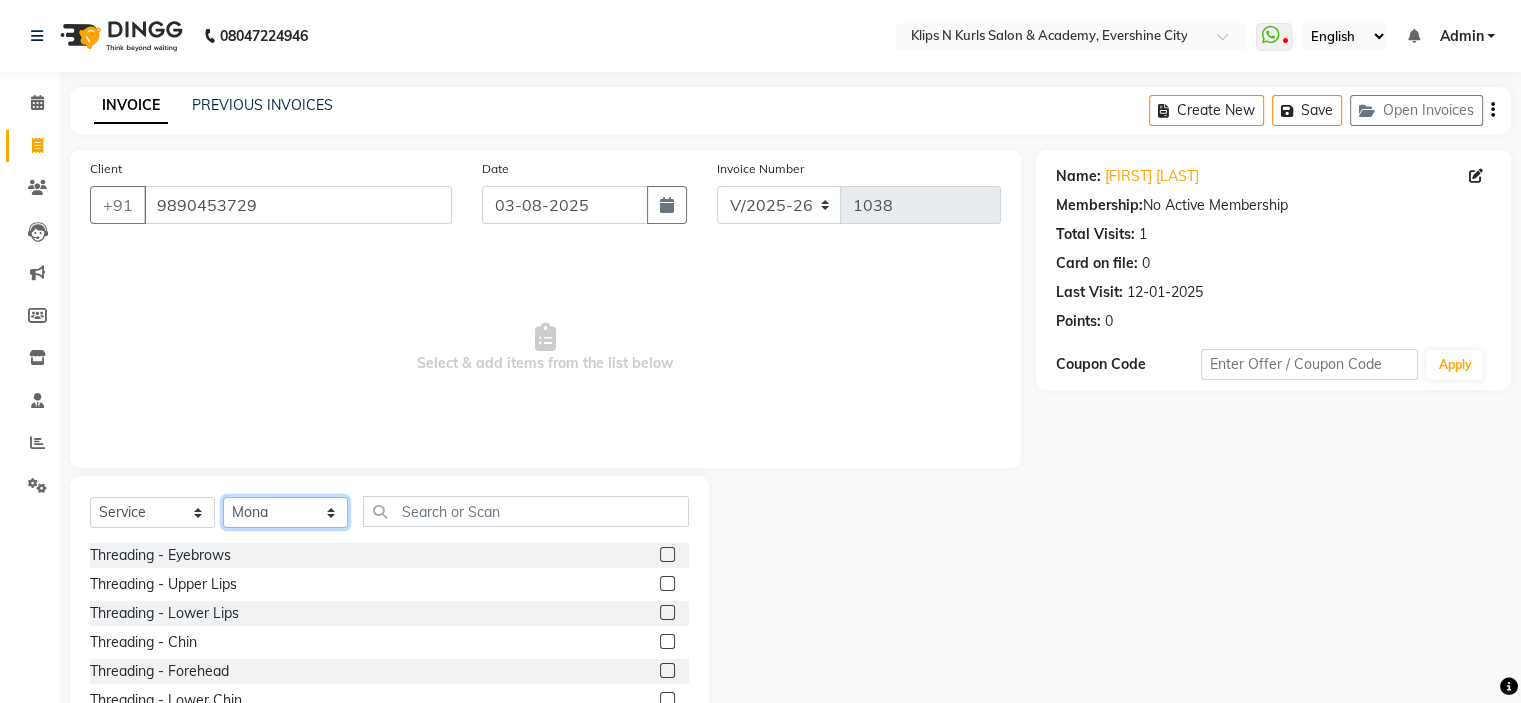 click on "Select Stylist [FIRST] Front Desk [FIRST]    [FIRST]   [FIRST]   [FIRST]   [FIRST]   [FIRST]" 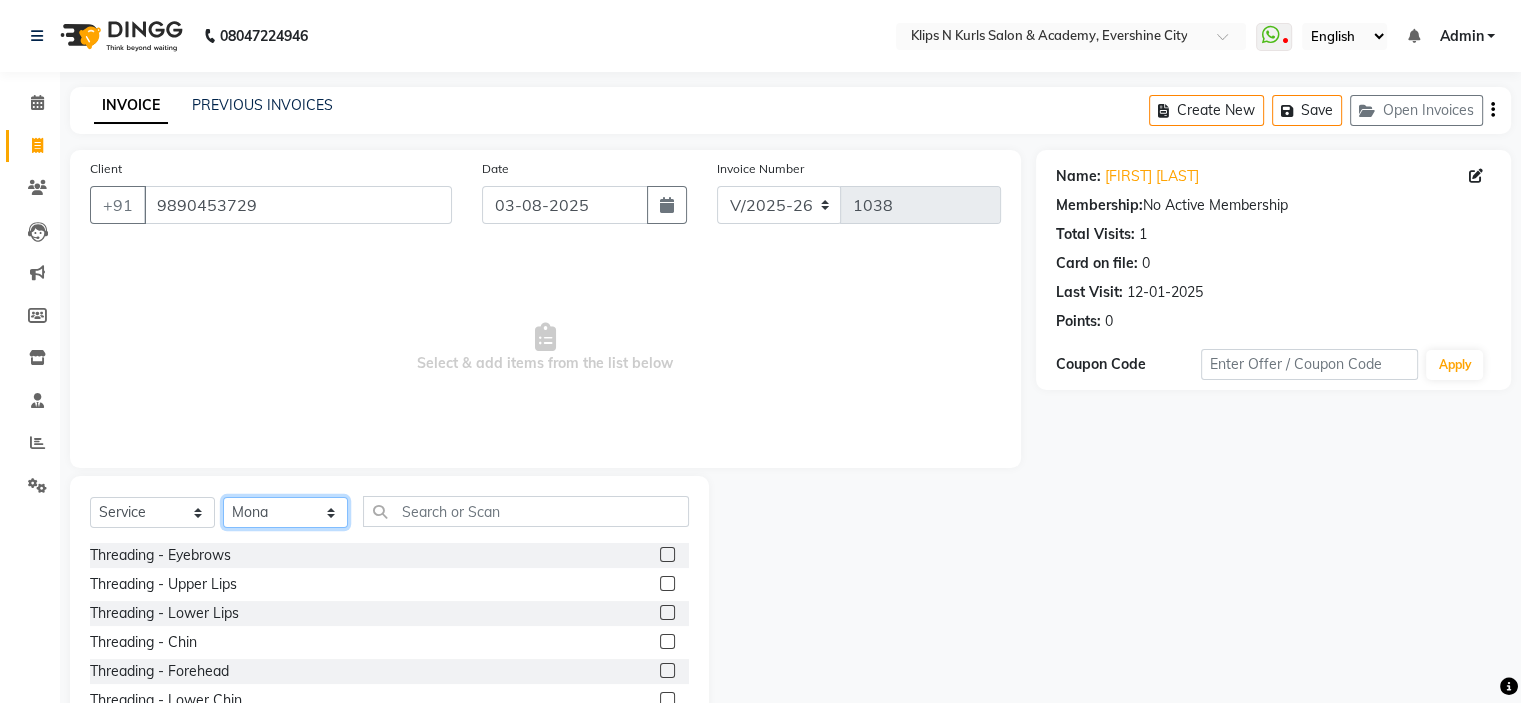 select on "71846" 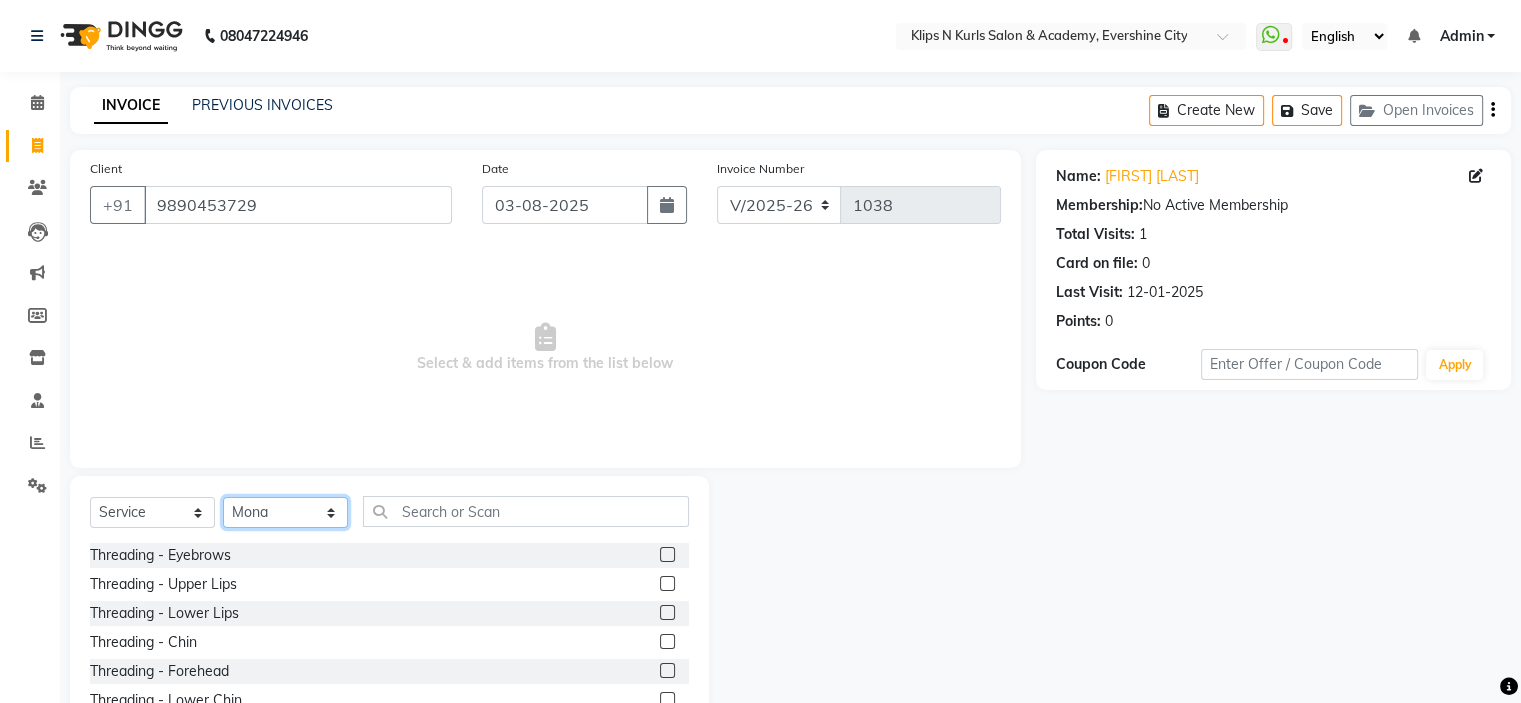 click on "Select Stylist [FIRST] Front Desk [FIRST]    [FIRST]   [FIRST]   [FIRST]   [FIRST]   [FIRST]" 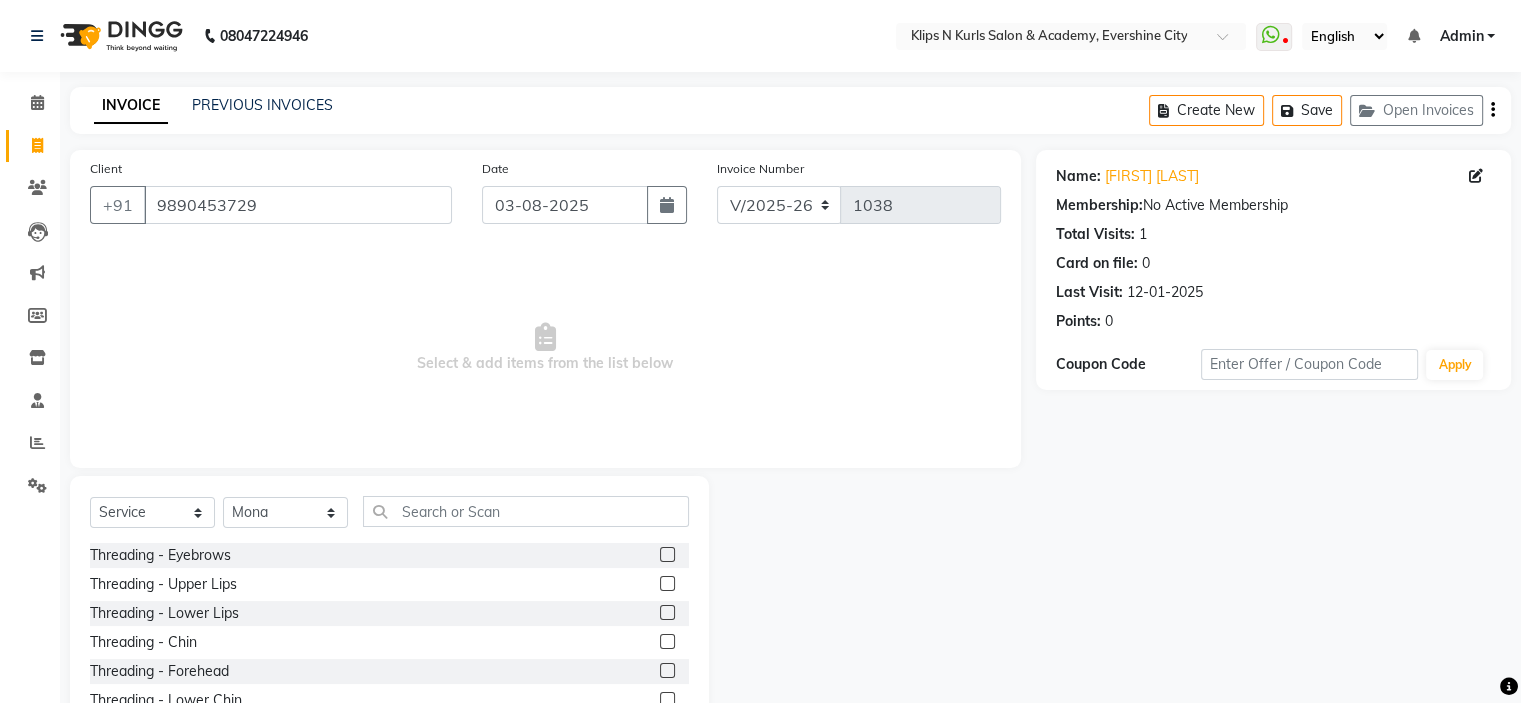 drag, startPoint x: 552, startPoint y: 463, endPoint x: 604, endPoint y: 527, distance: 82.46211 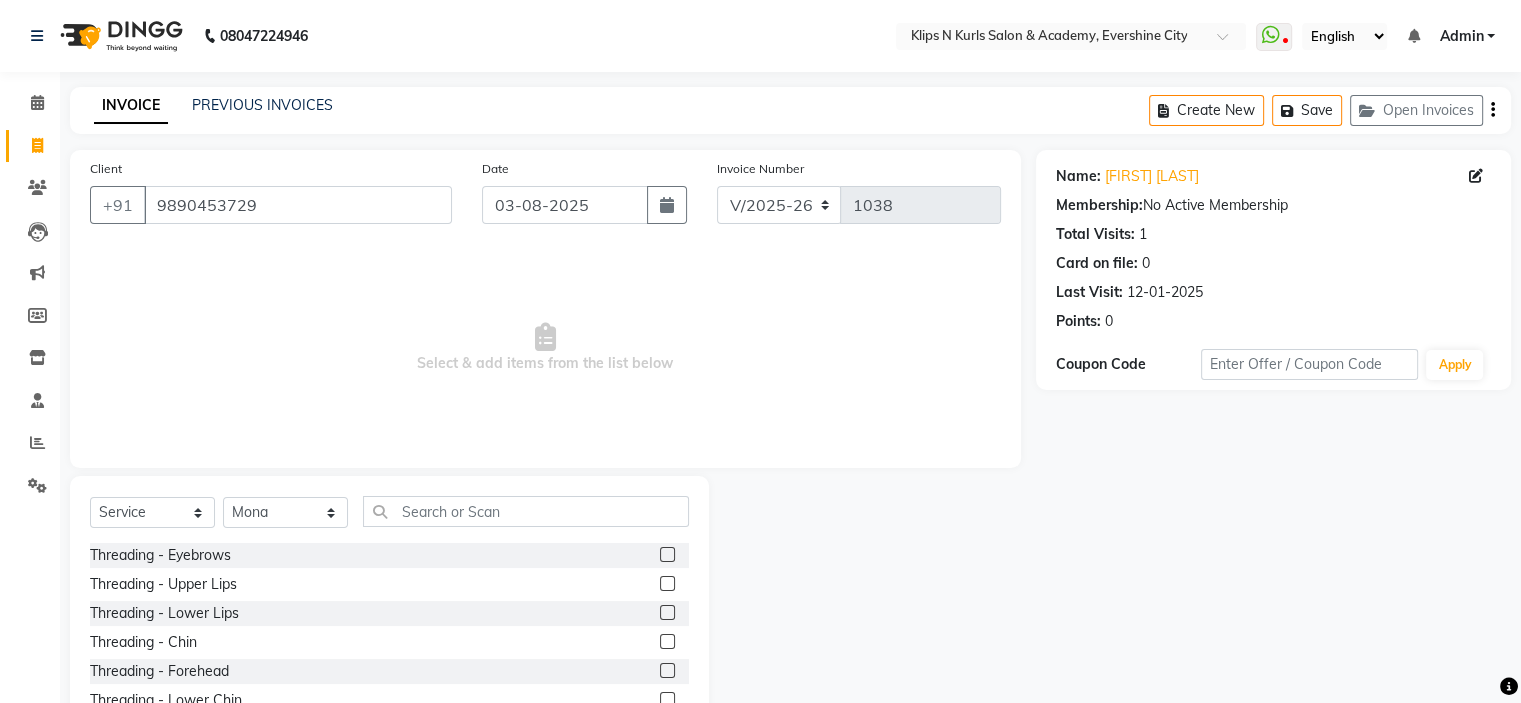 click on "Client +91 9890453729 Date 03-08-2025 Invoice Number V/2025 V/2025-26 1038  Select & add items from the list below  Select  Service  Product  Membership  Package Voucher Prepaid Gift Card  Select Stylist Chandani Front Desk Ishika  Mona Neha Pooja Priya Smitha Threading - Eyebrows  Threading - Upper Lips  Threading - Lower Lips  Threading - Chin  Threading - Forehead  Threading - Lower Chin  Threading - Neck  Threading - Side Locks  Threading - Nose  Threading - Face Thread  Eyebrow tinting  Threading - Finger   Mole Threading   Waxing (Face) - Upper Lips (Face)  Waxing (Face) - Chin (Face)  Waxing (Face) - Forehead (Face)  Waxing (Face) - Lower Chin (Face)  Waxing (Face) - Neck (Face)  Waxing (Face) - Side Locks (Face)  Waxing (Face) - Nose (Face)  Waxing (Face) - Face (Face)  Waxing (Face) - Jawline (Face)  Waxing (Face) - Lowerlip (Face)  Waxing (Face) - Cheek (Face)  Waxing (Face) - Ear (Face)  Waxing - Mole   Waxing (Body) - Under Arms (Regular)  Waxing (Body) - Half Hands (Regular)  Chunk Highlights" 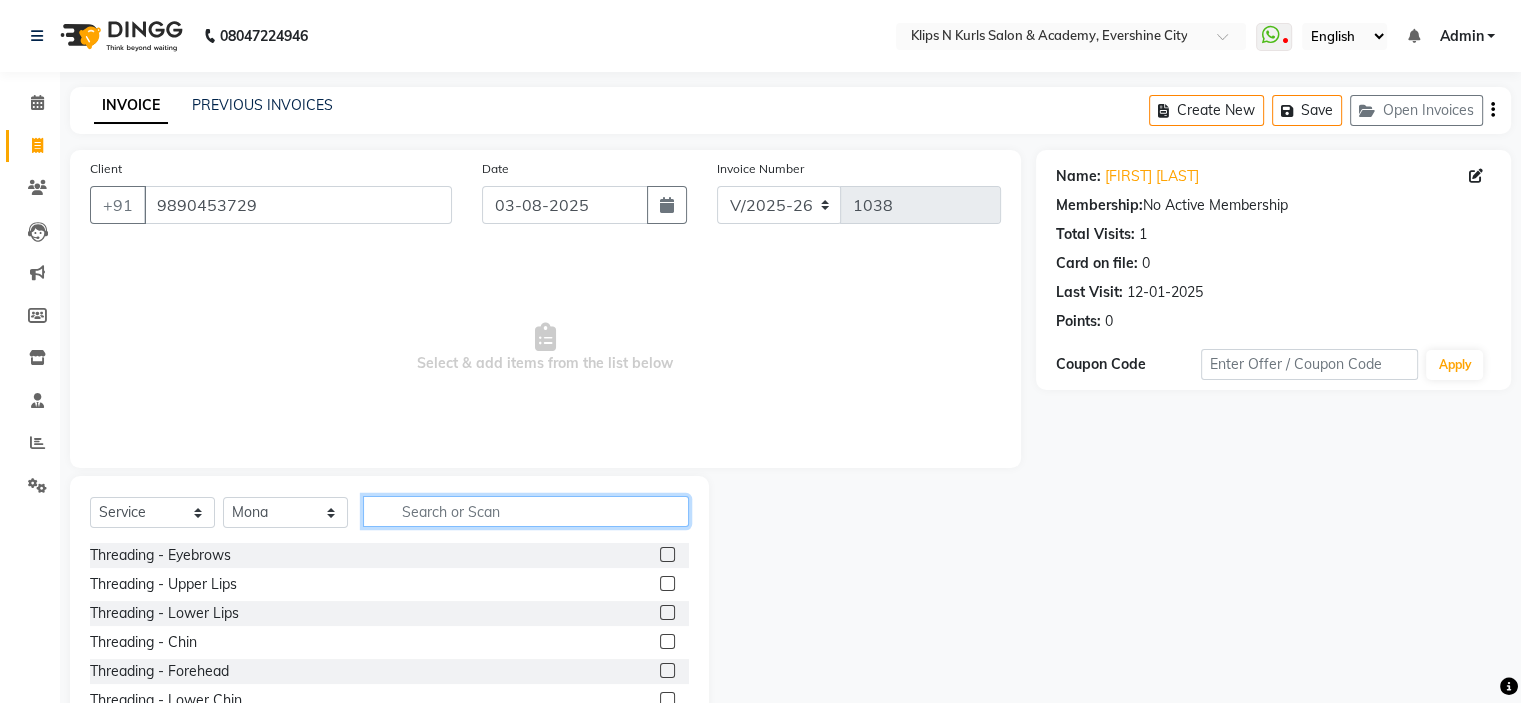 click 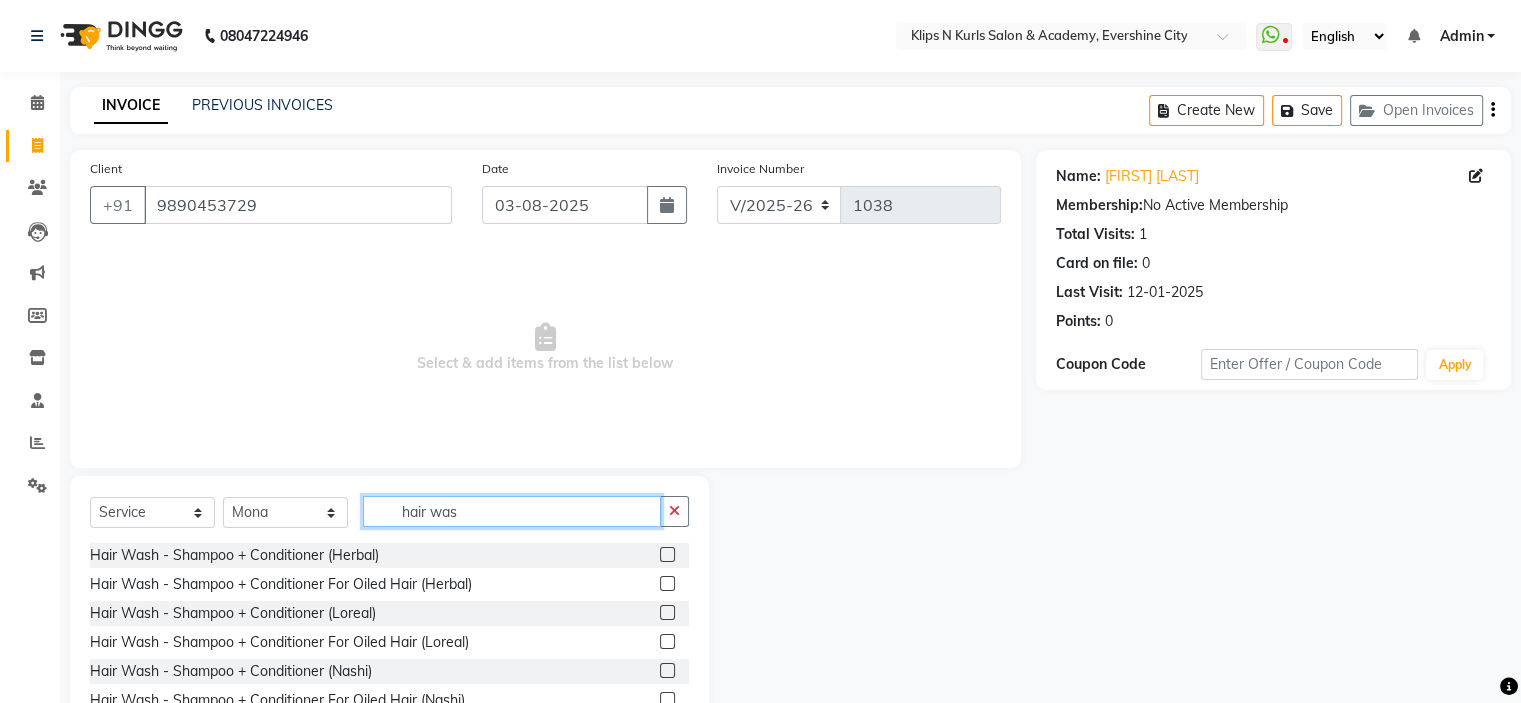 type on "hair was" 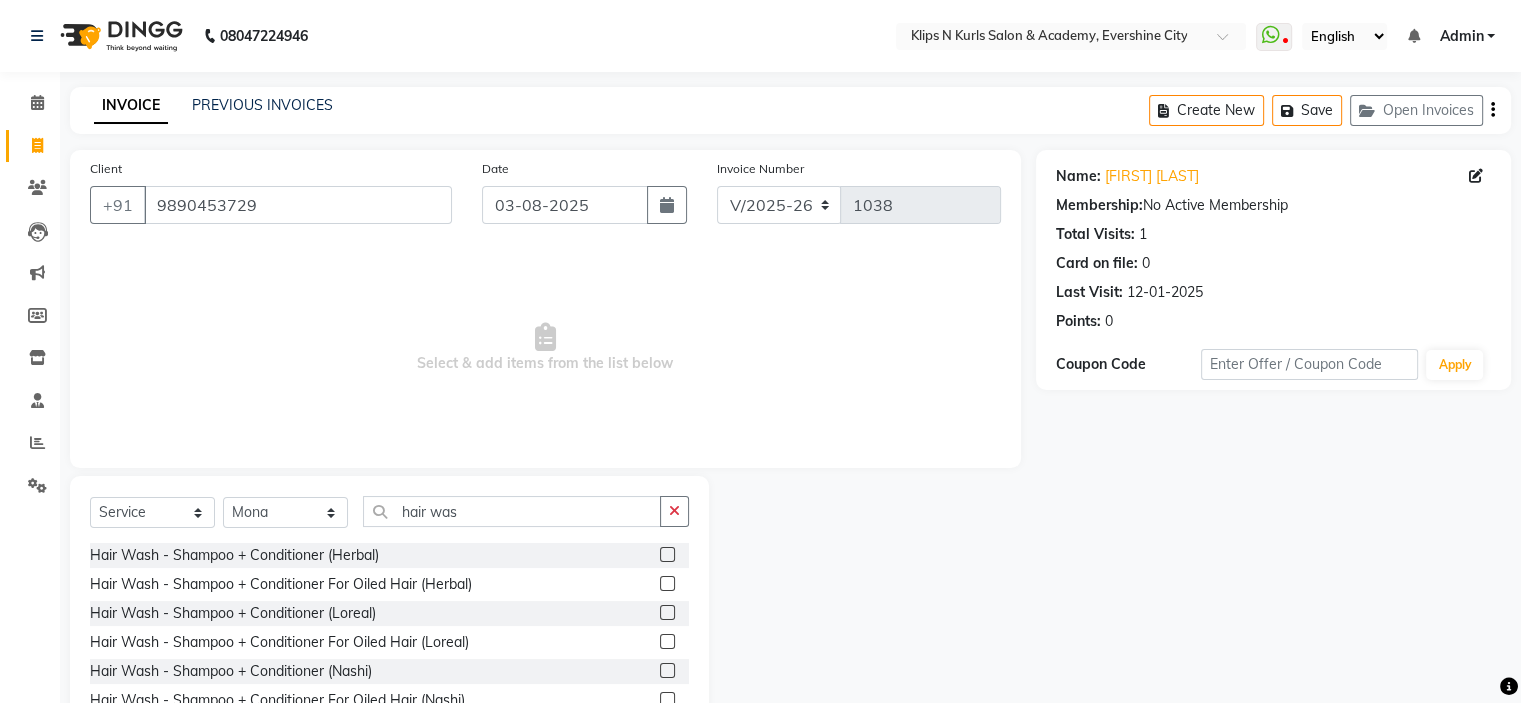 click 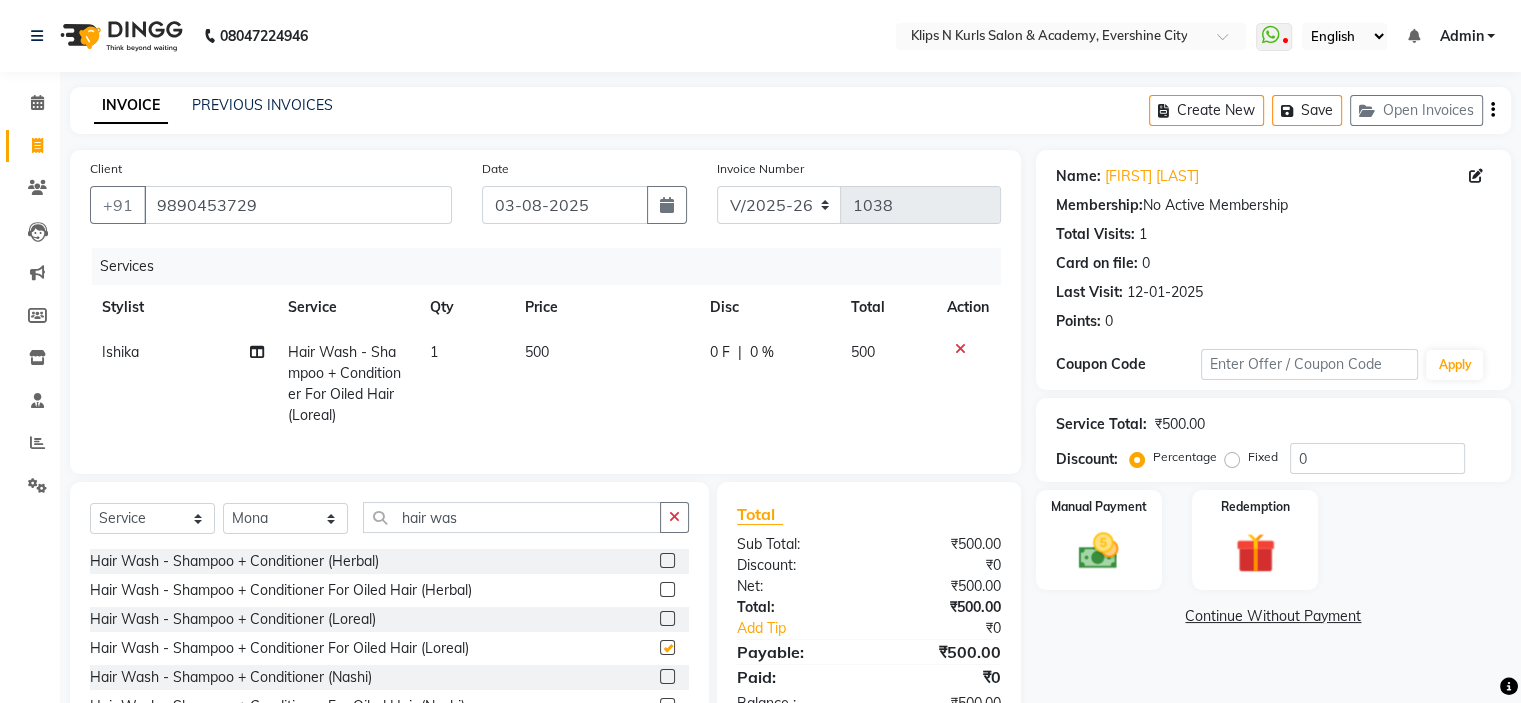 checkbox on "false" 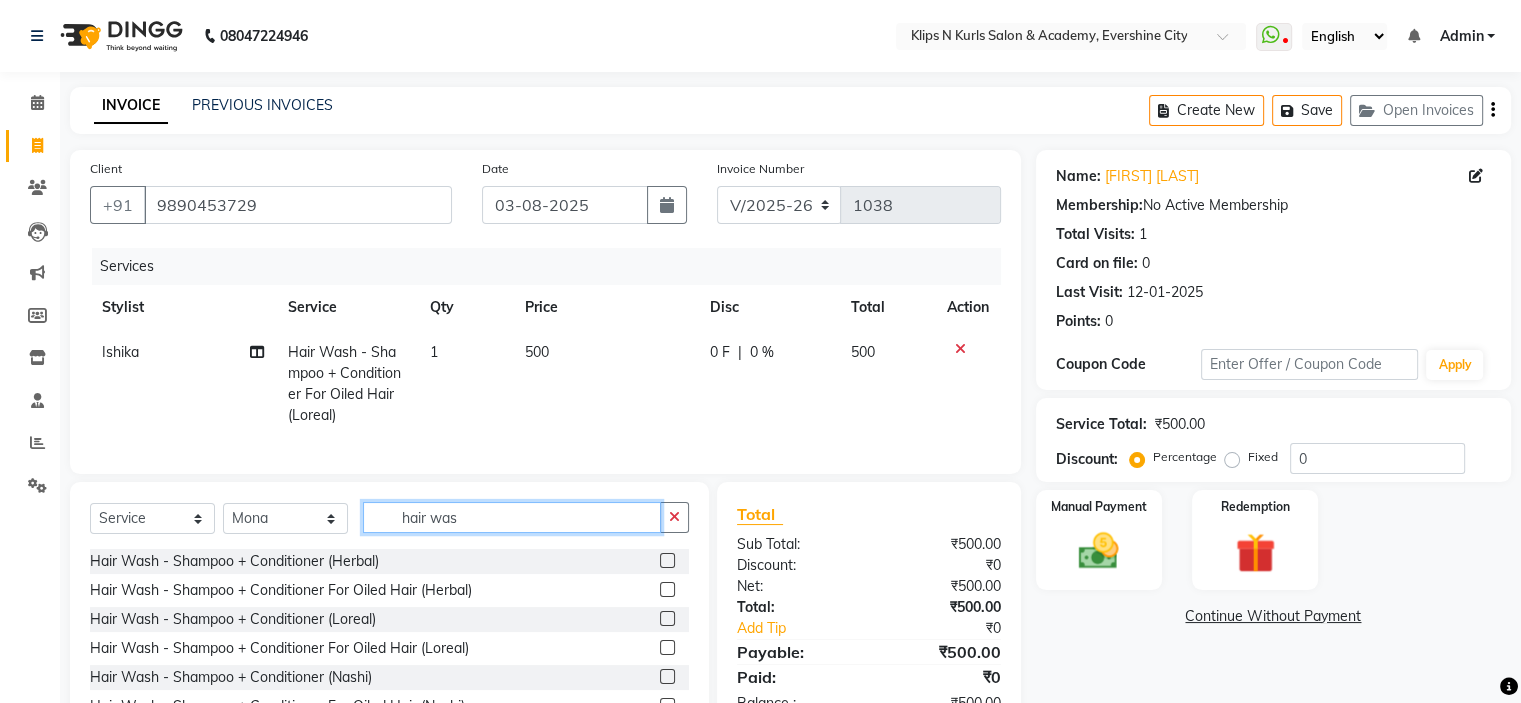 click on "hair was" 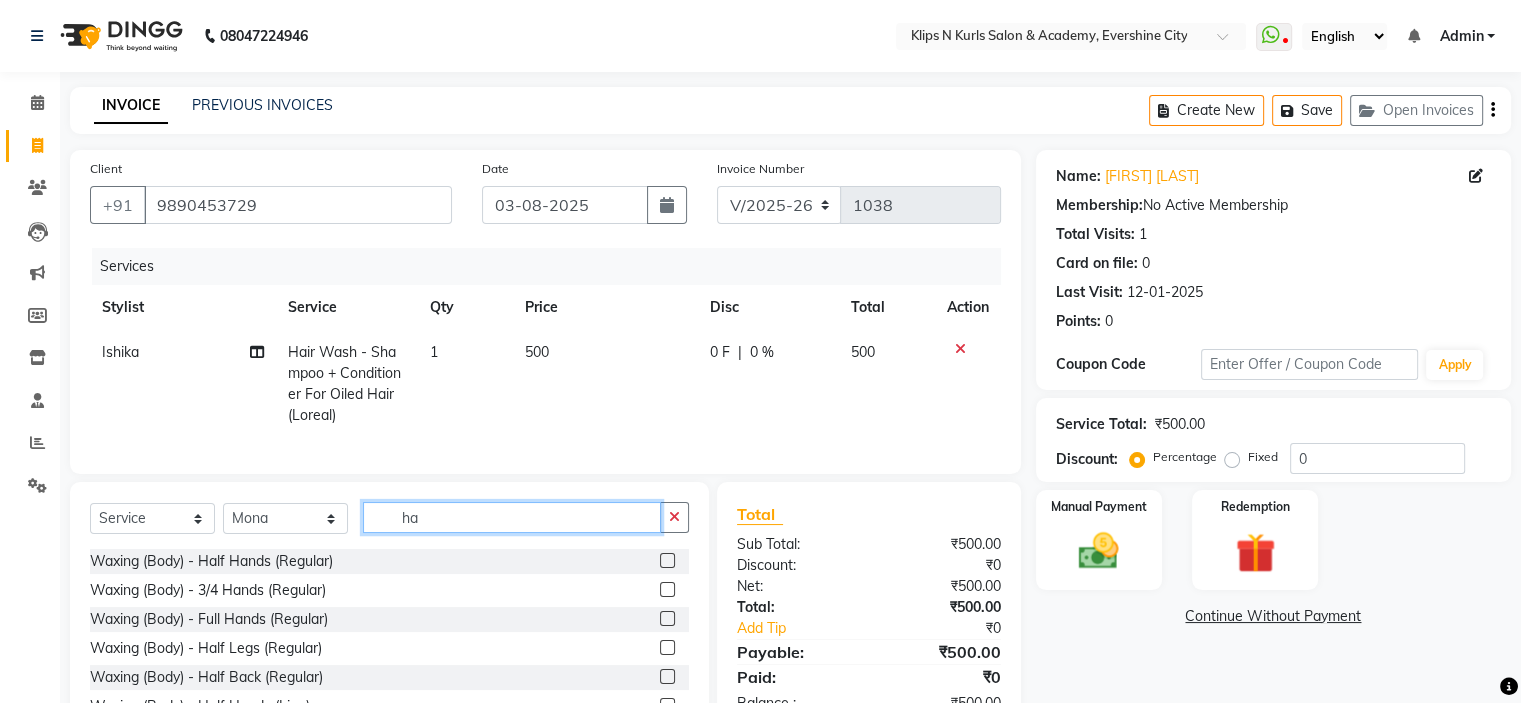 type on "h" 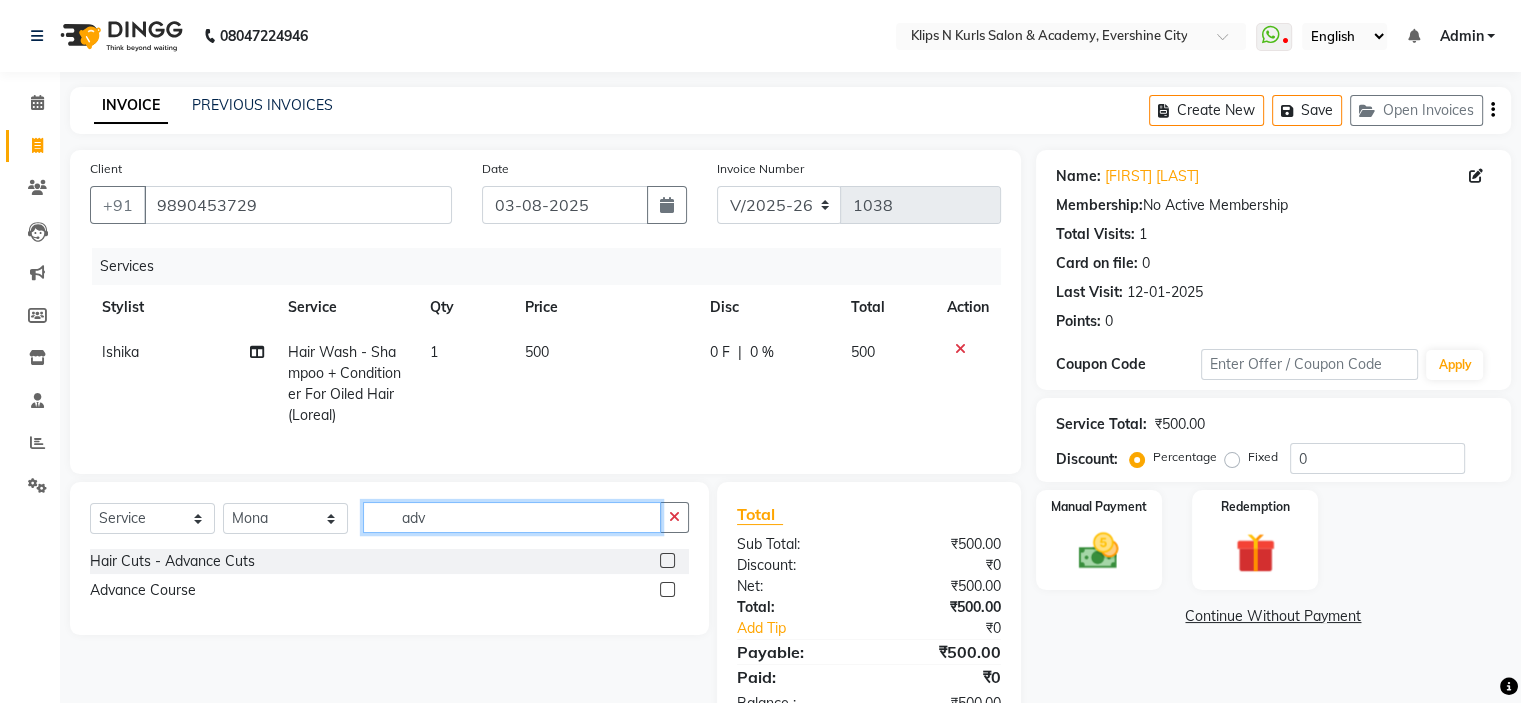 type on "adv" 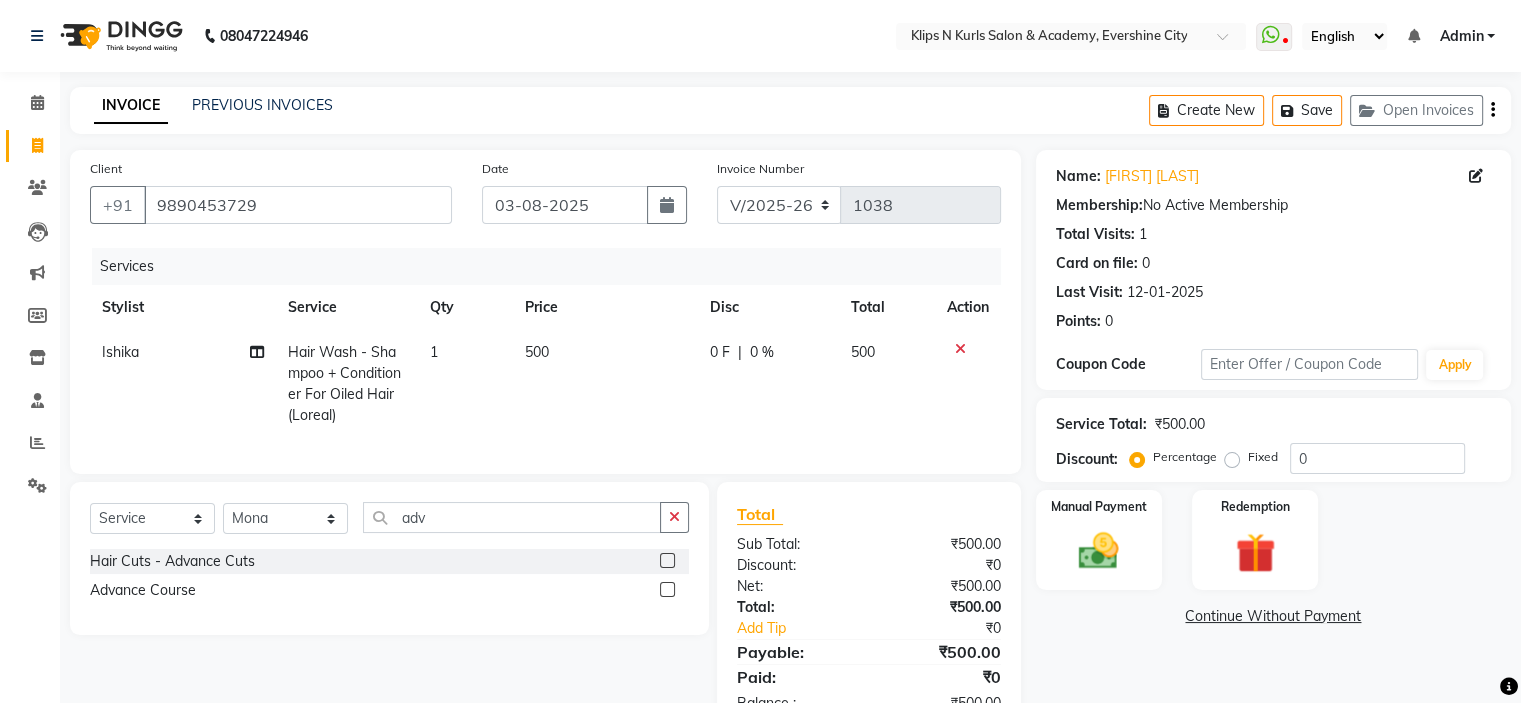 click 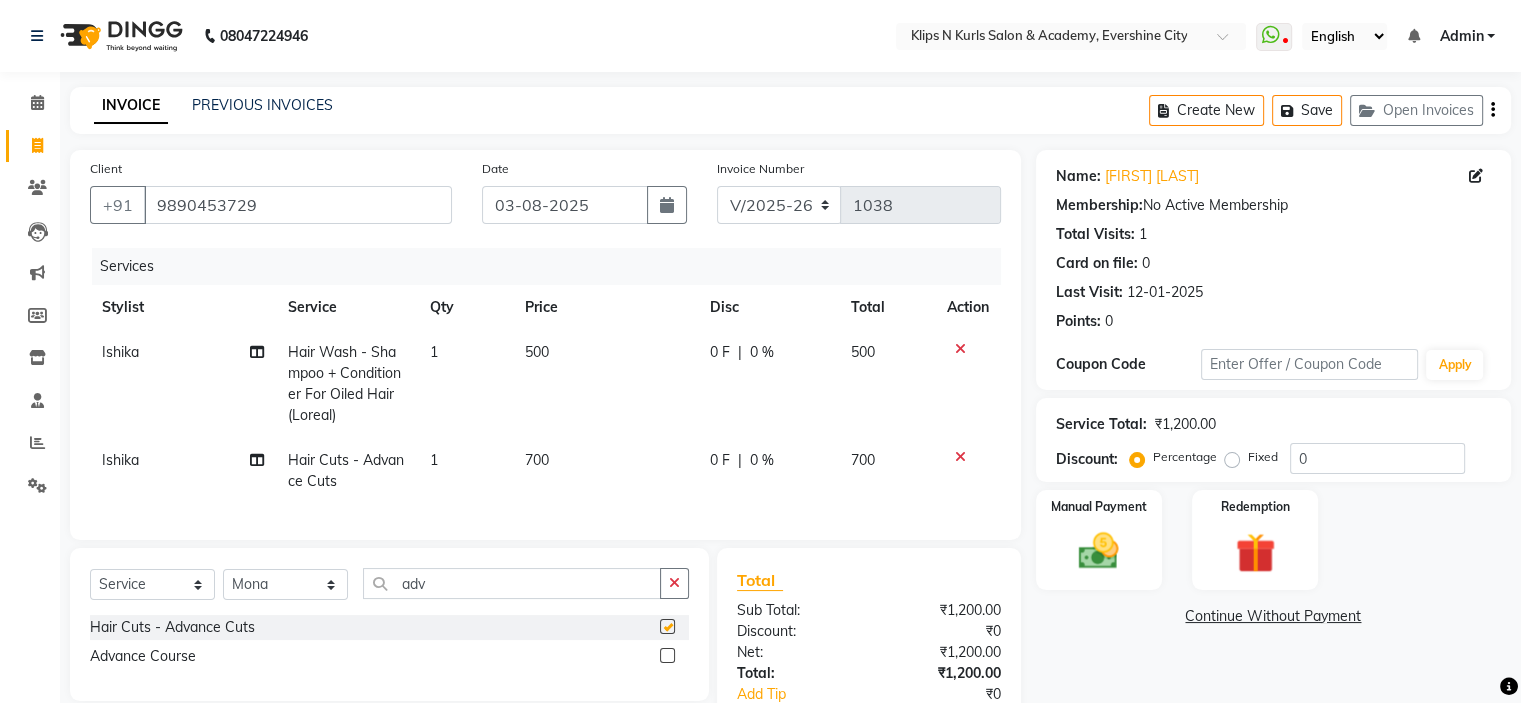 checkbox on "false" 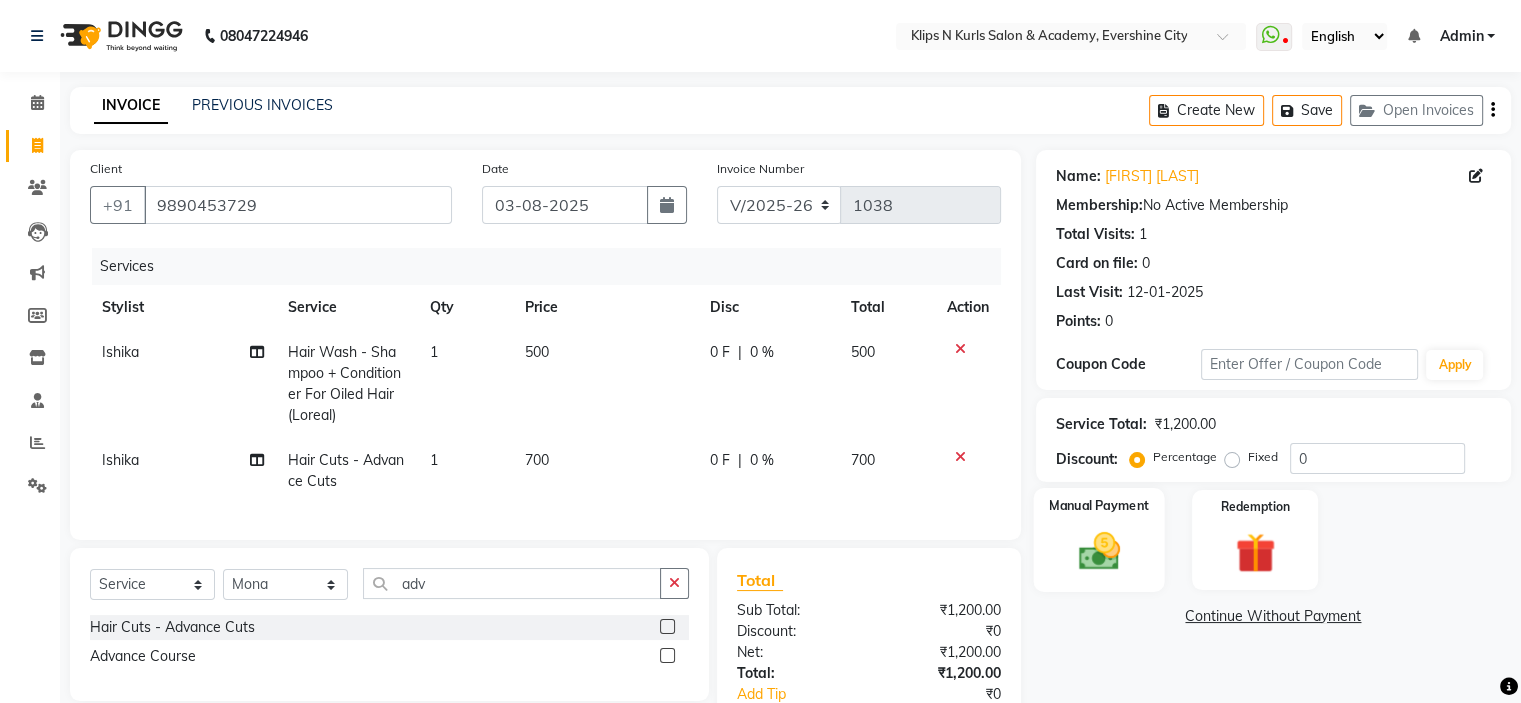 click 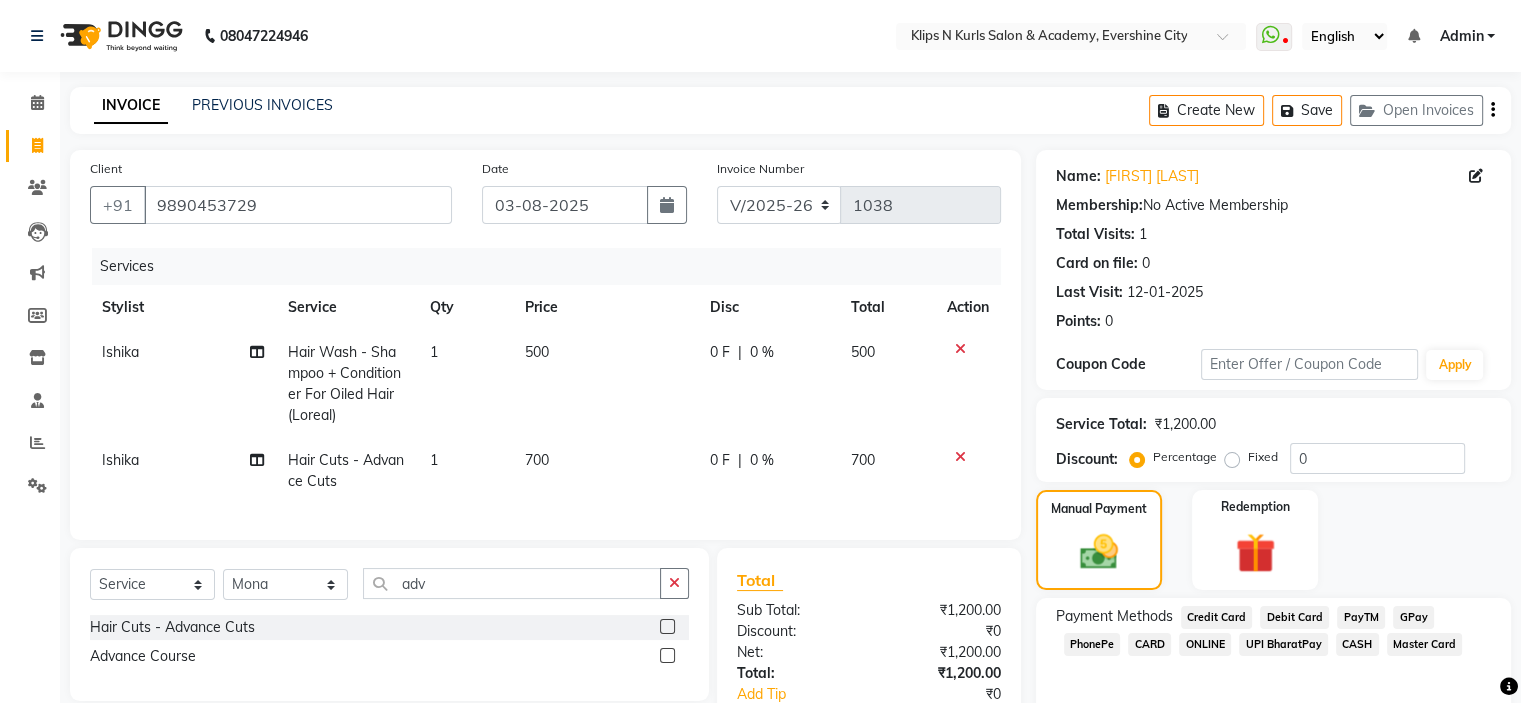 click on "GPay" 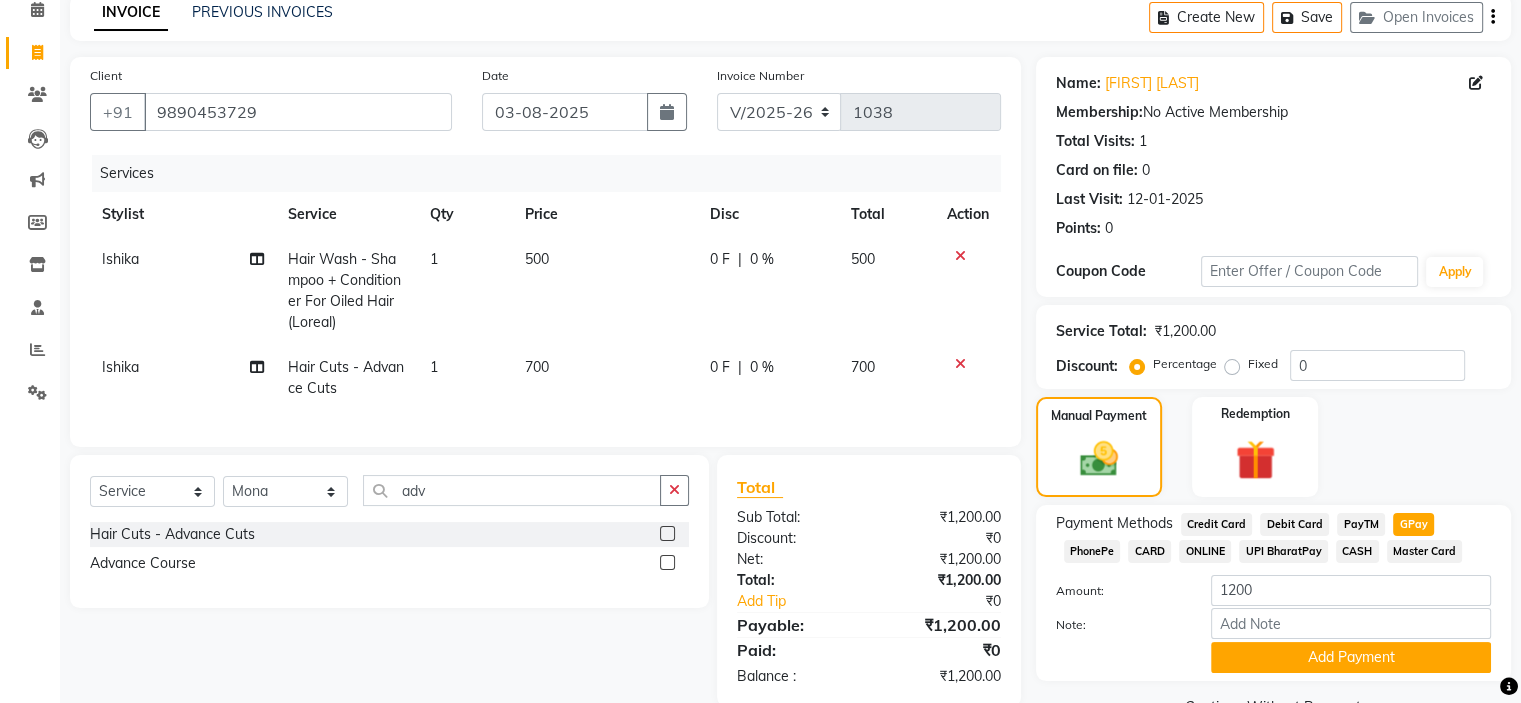 scroll, scrollTop: 144, scrollLeft: 0, axis: vertical 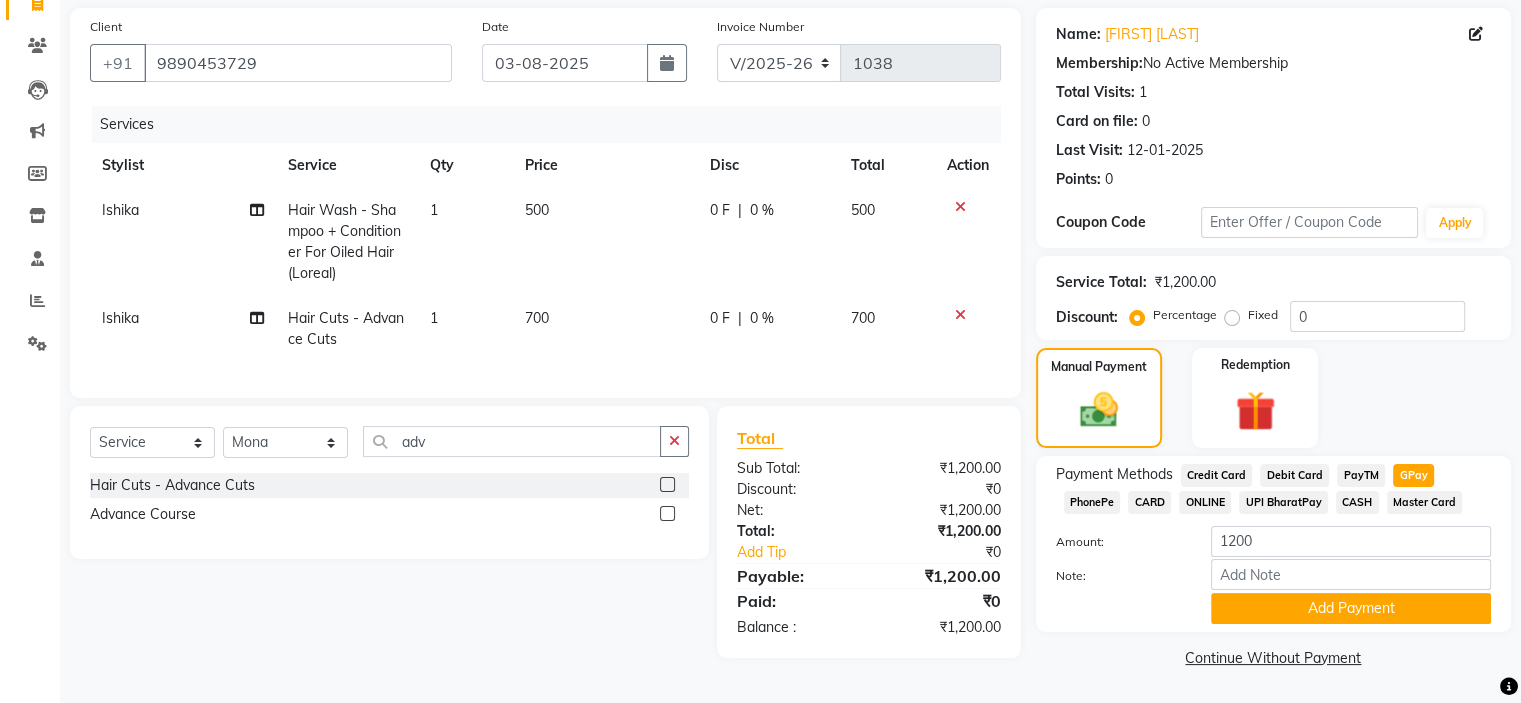 click on "Note:" 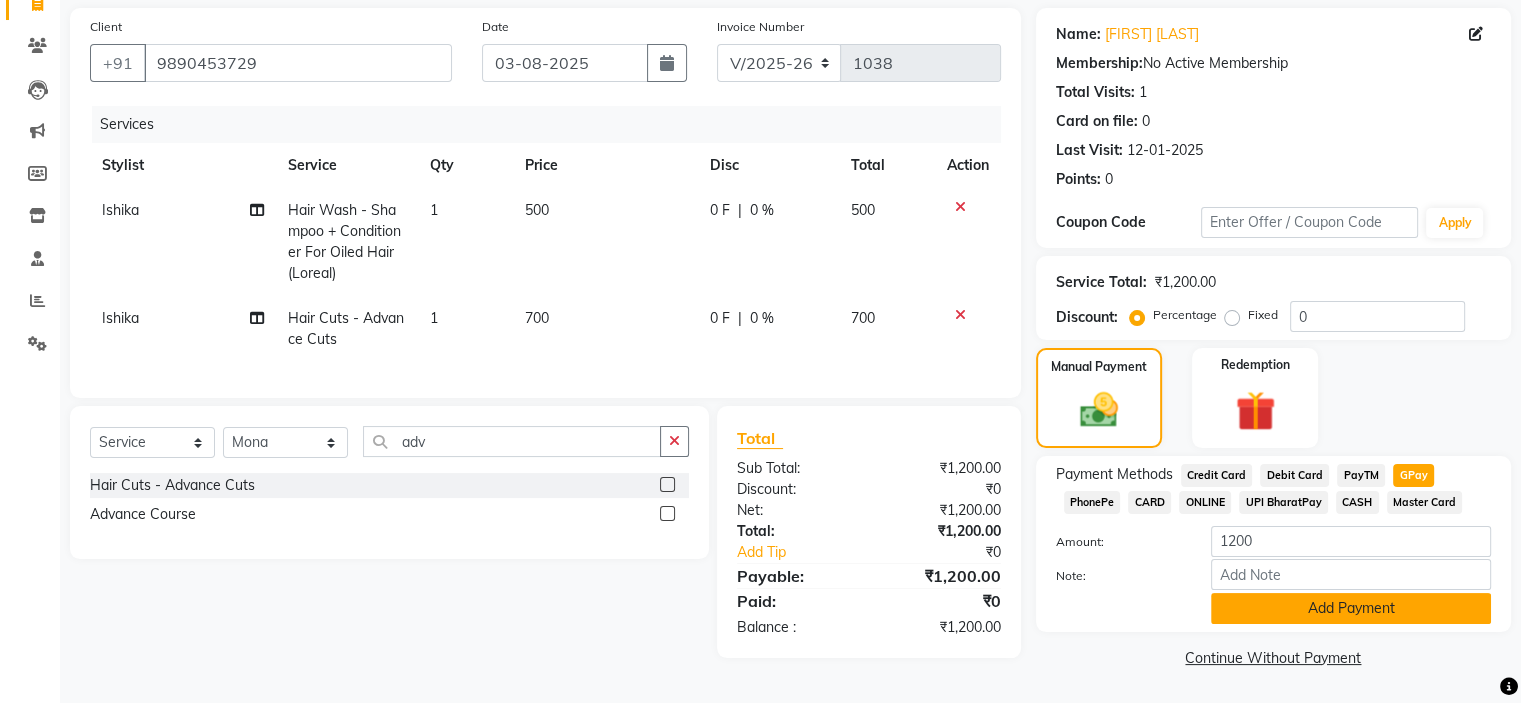 click on "Add Payment" 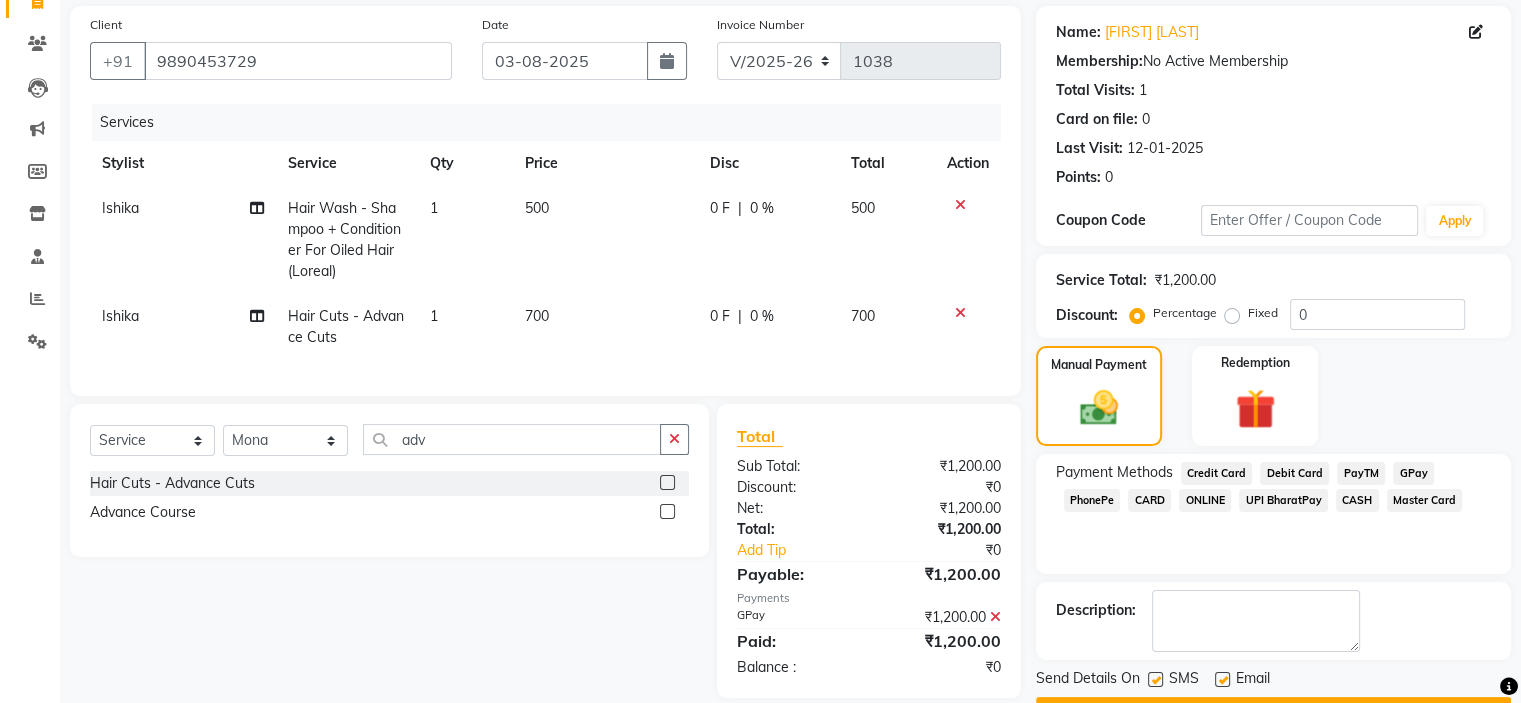 scroll, scrollTop: 197, scrollLeft: 0, axis: vertical 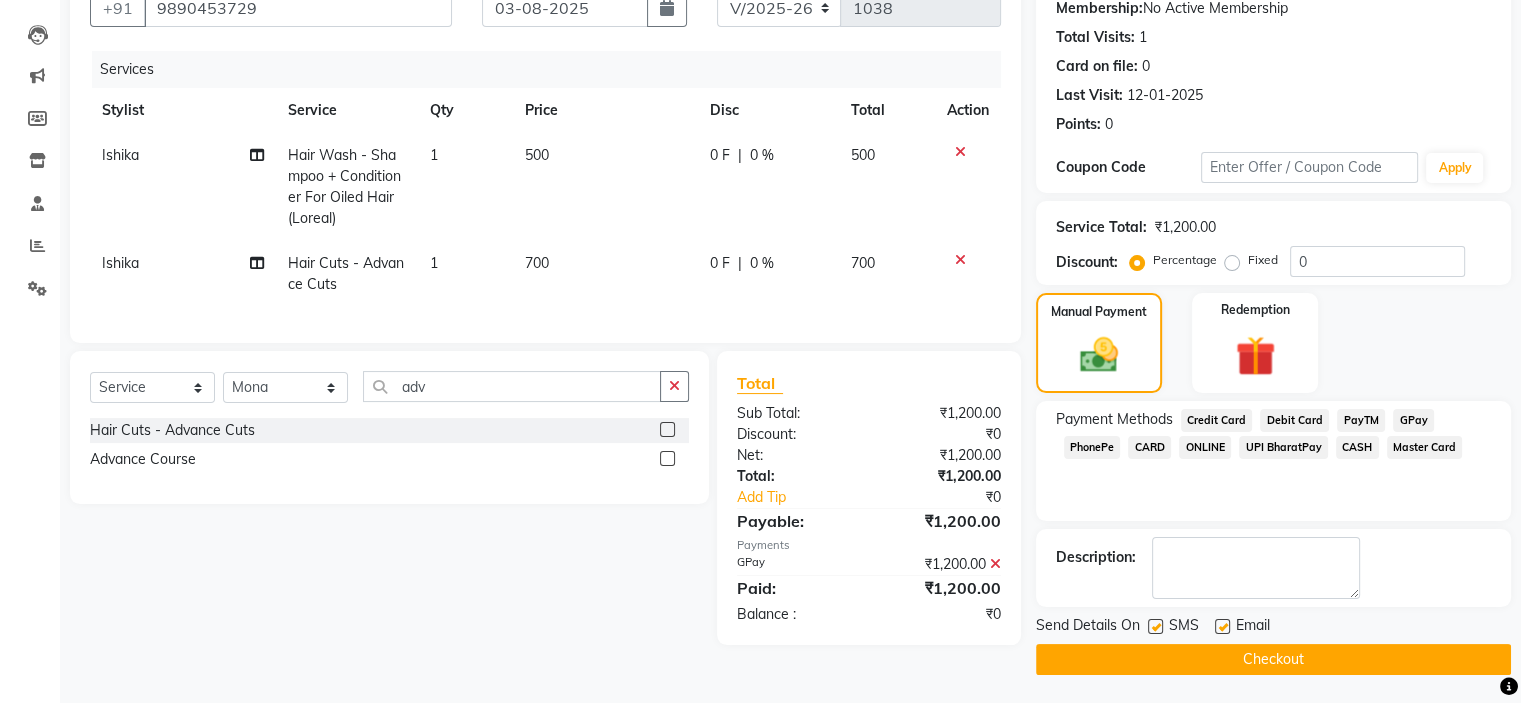 click on "Checkout" 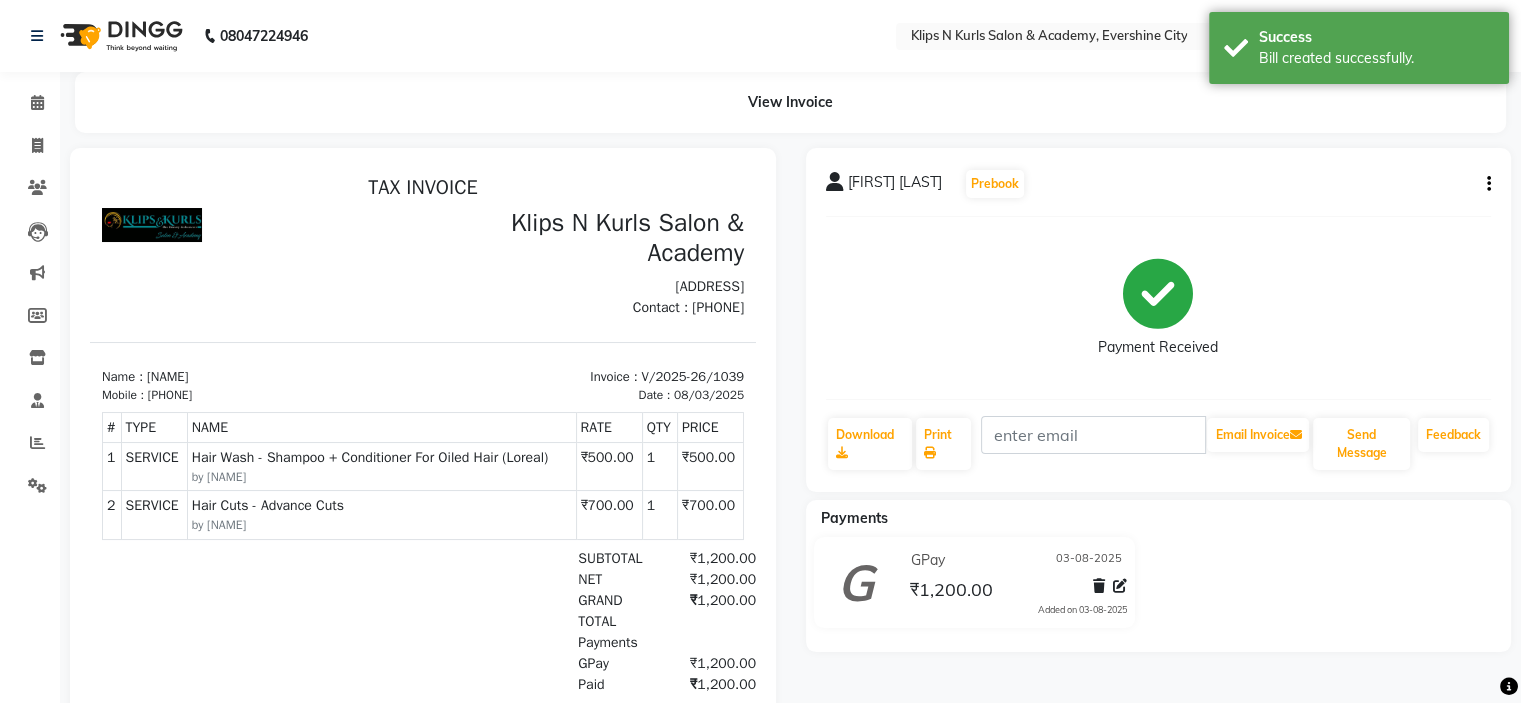 scroll, scrollTop: 0, scrollLeft: 0, axis: both 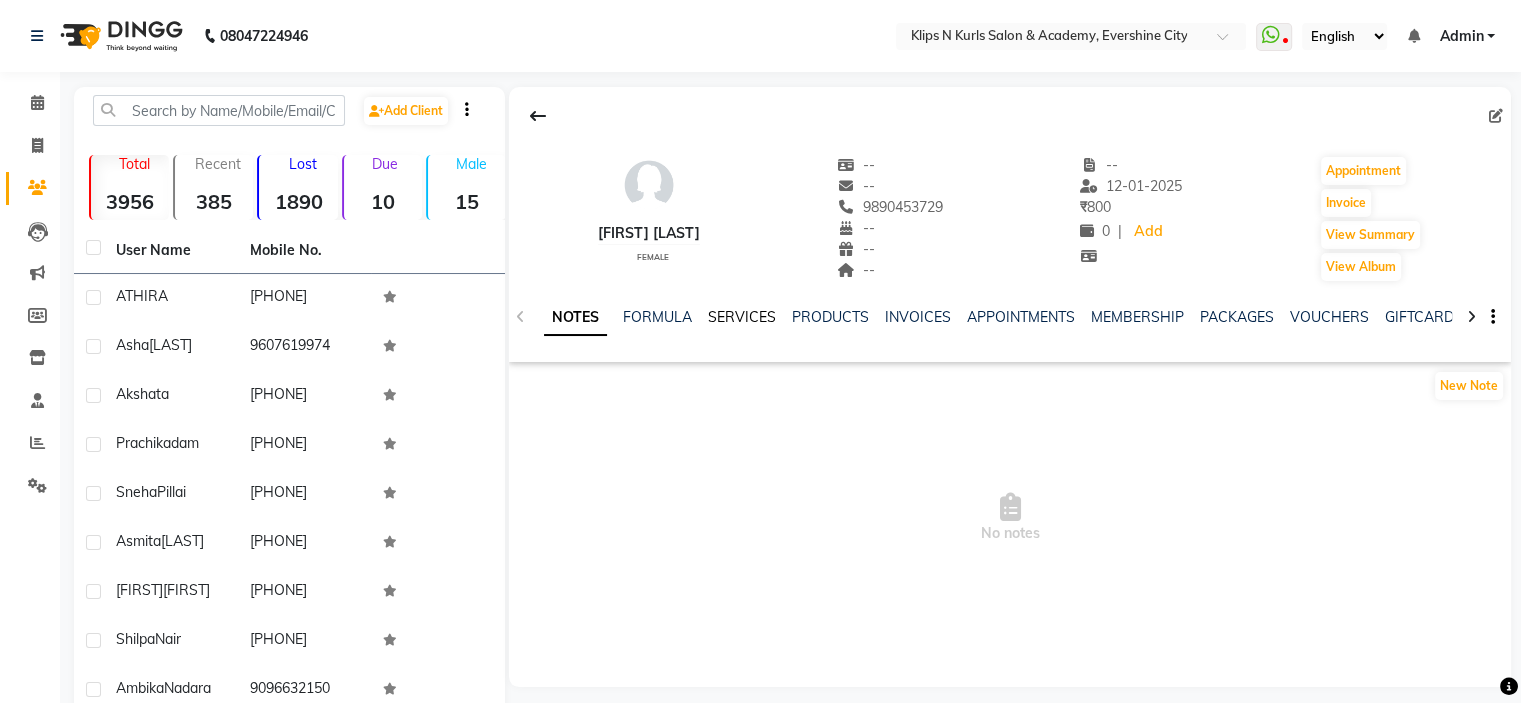 click on "SERVICES" 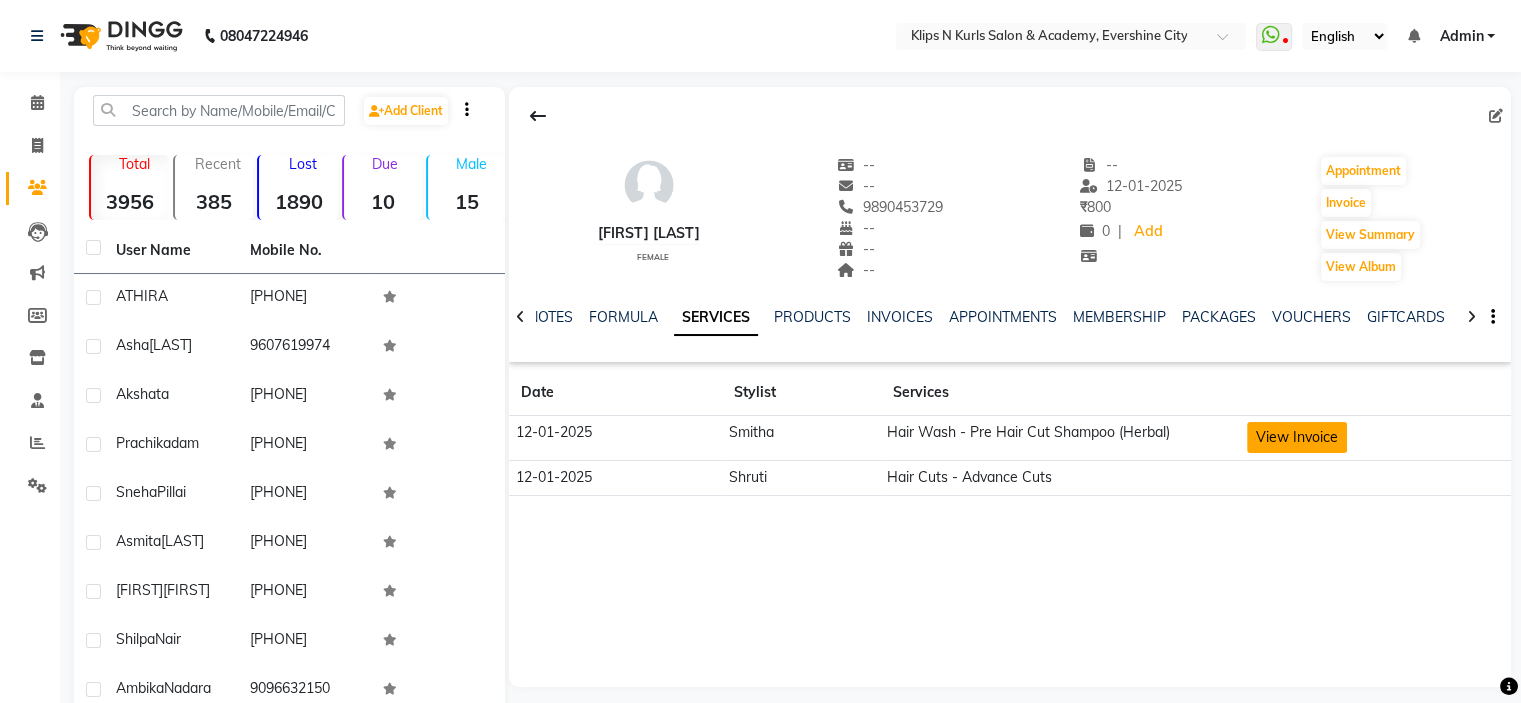 click on "View Invoice" 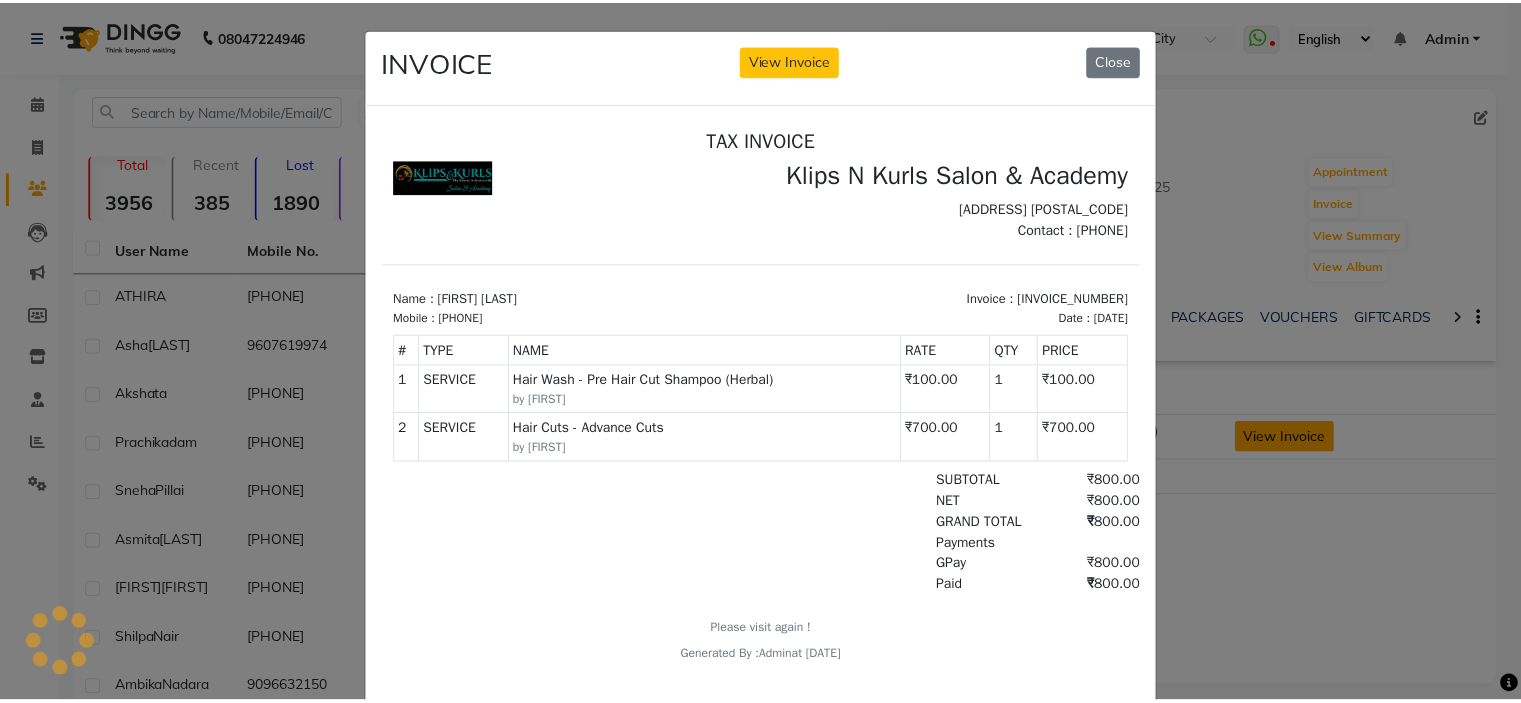 scroll, scrollTop: 0, scrollLeft: 0, axis: both 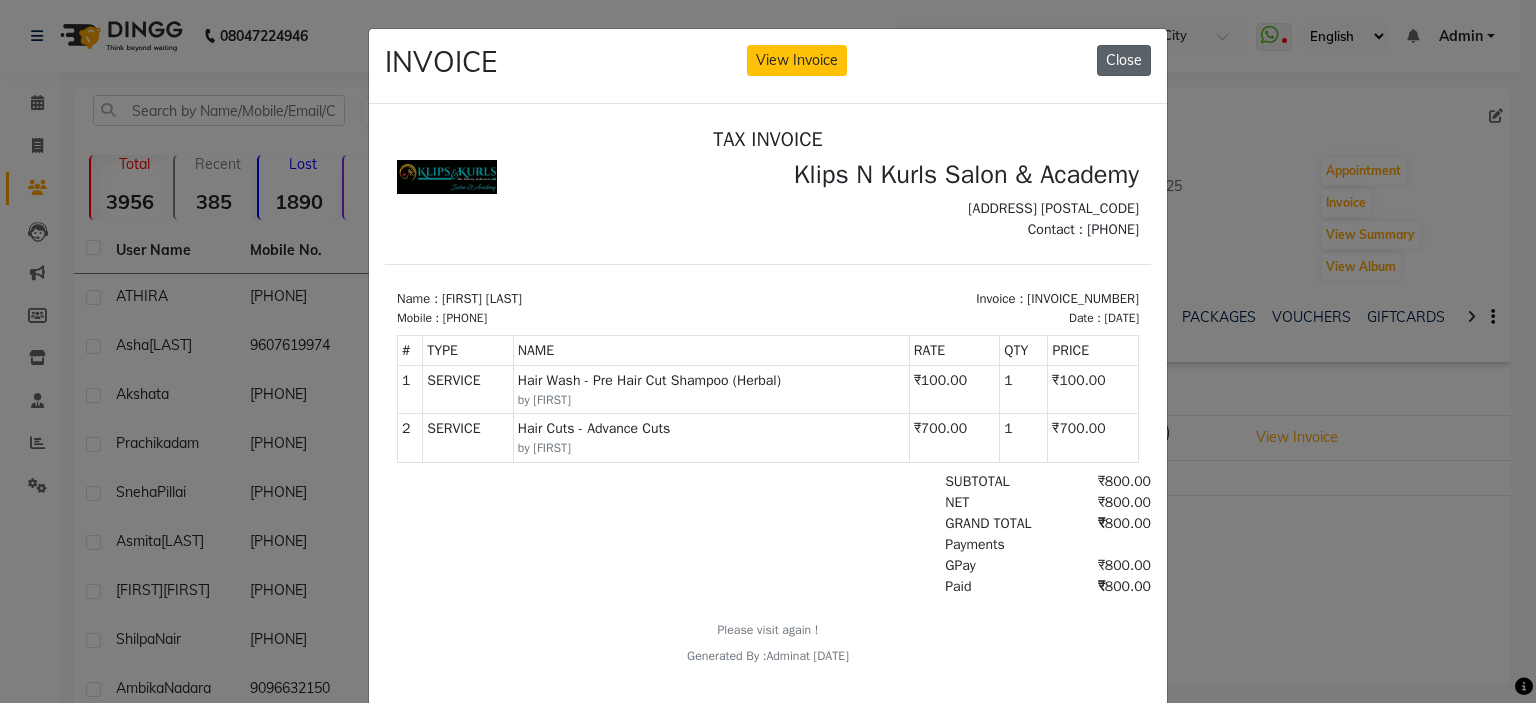 click on "Close" 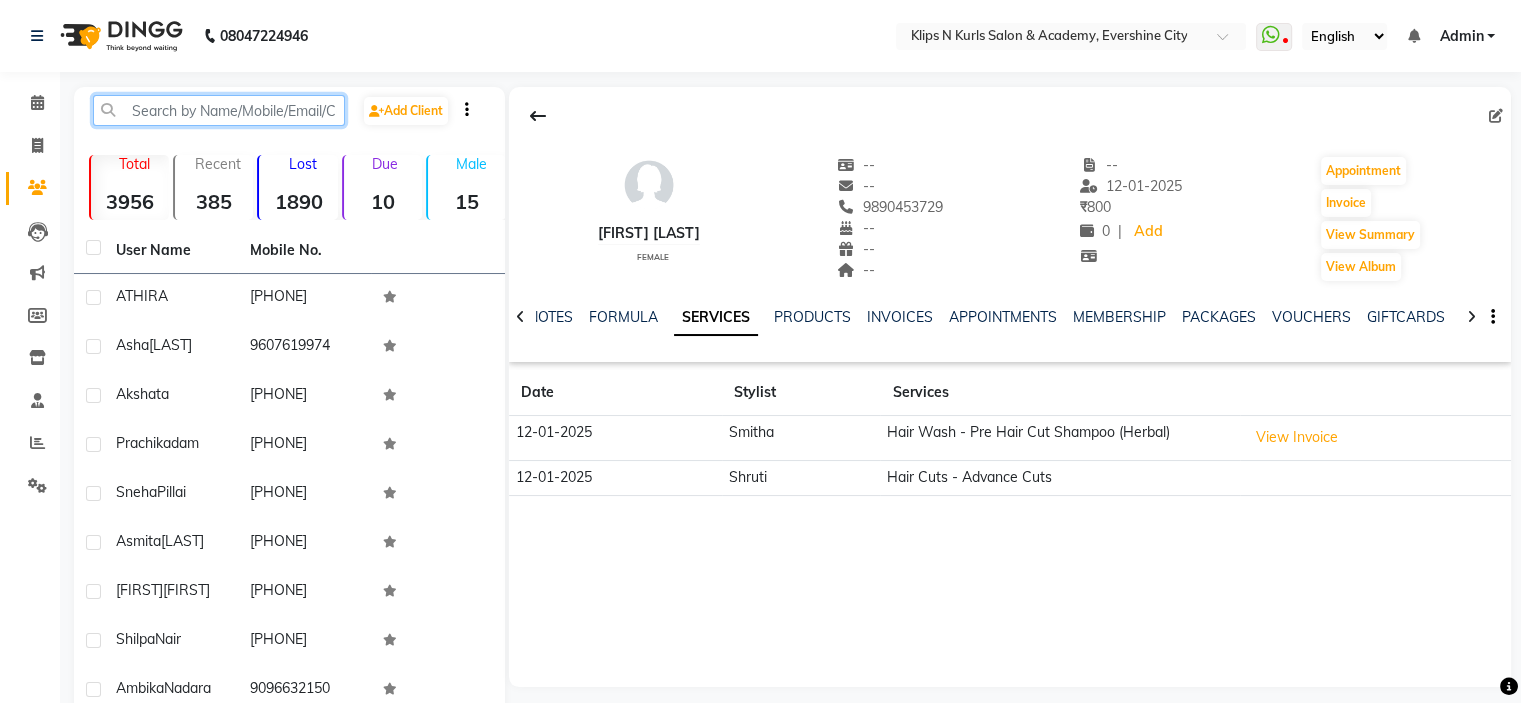 click 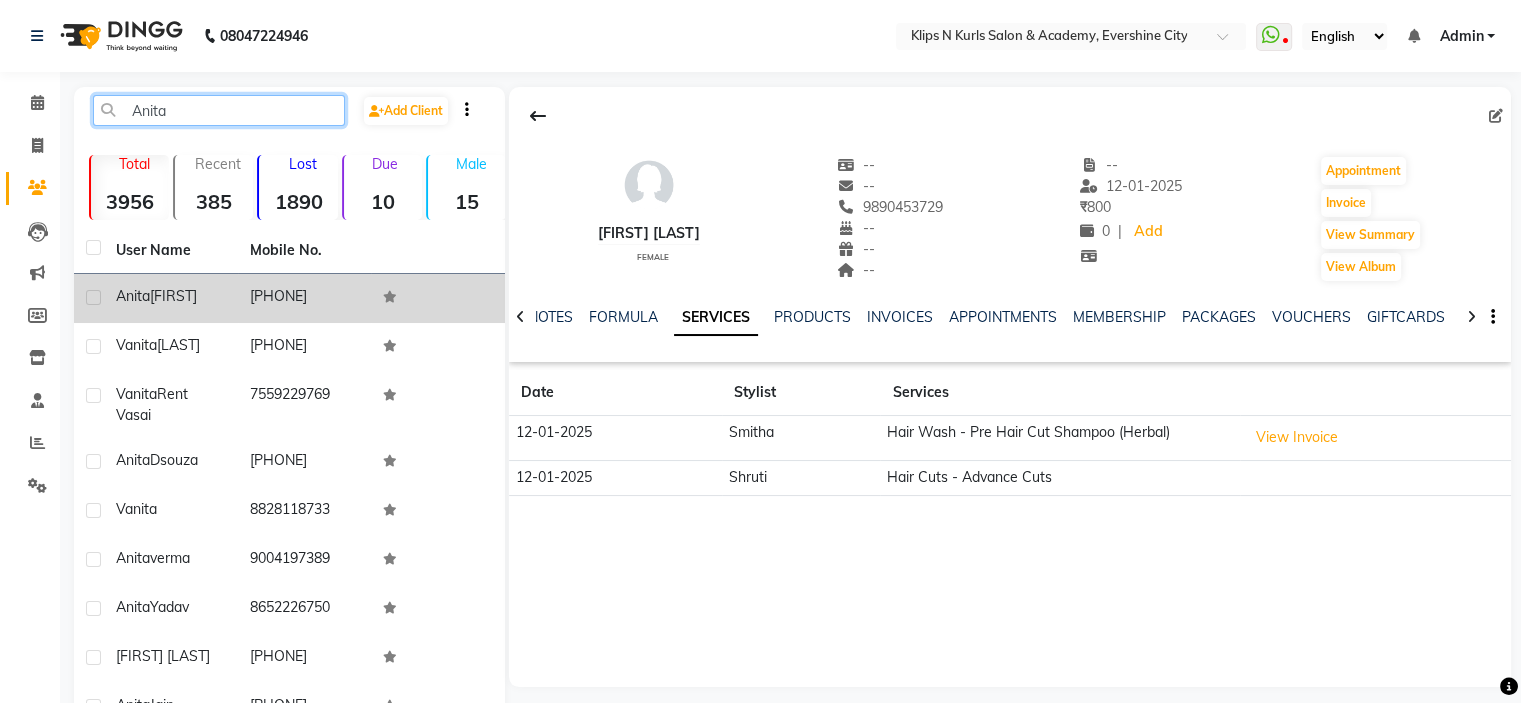 type on "Anita" 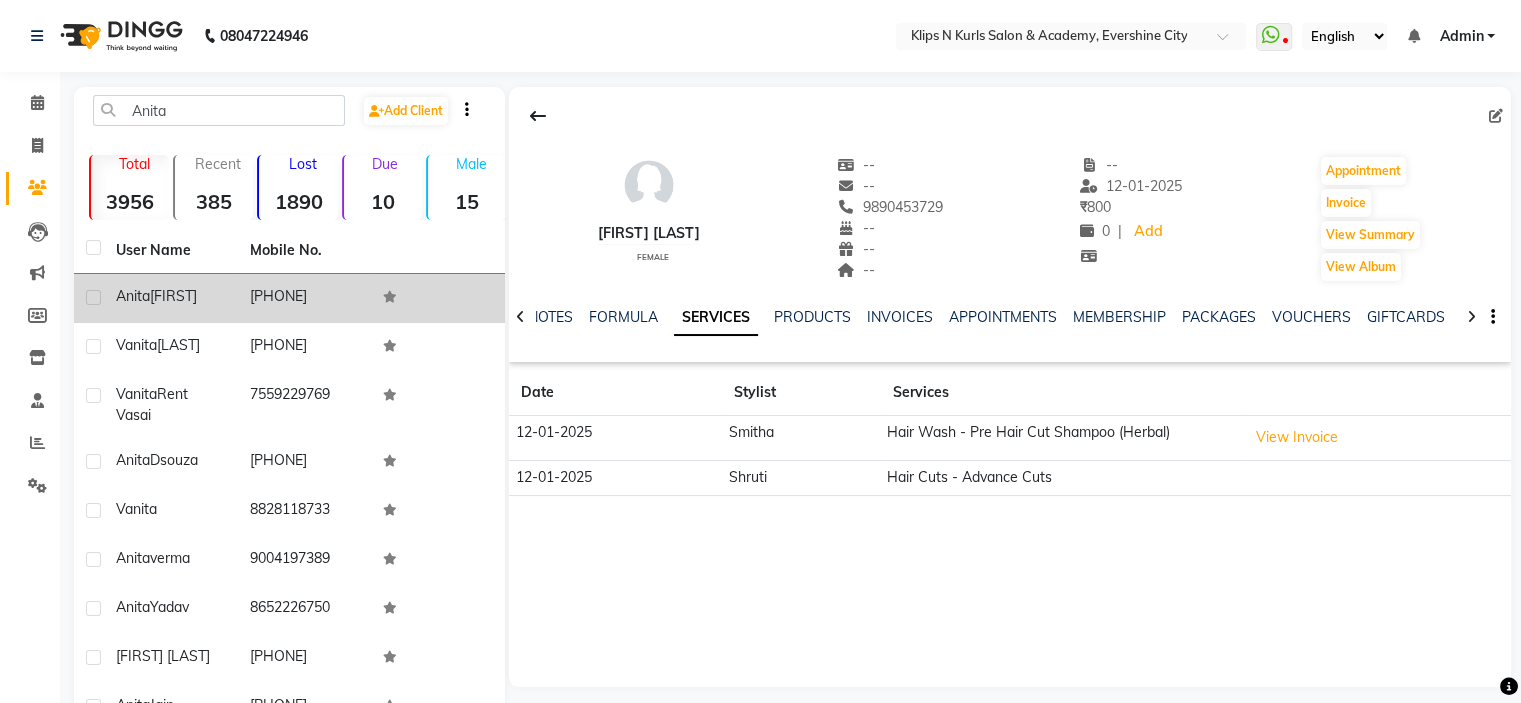 click on "Anita  Biju" 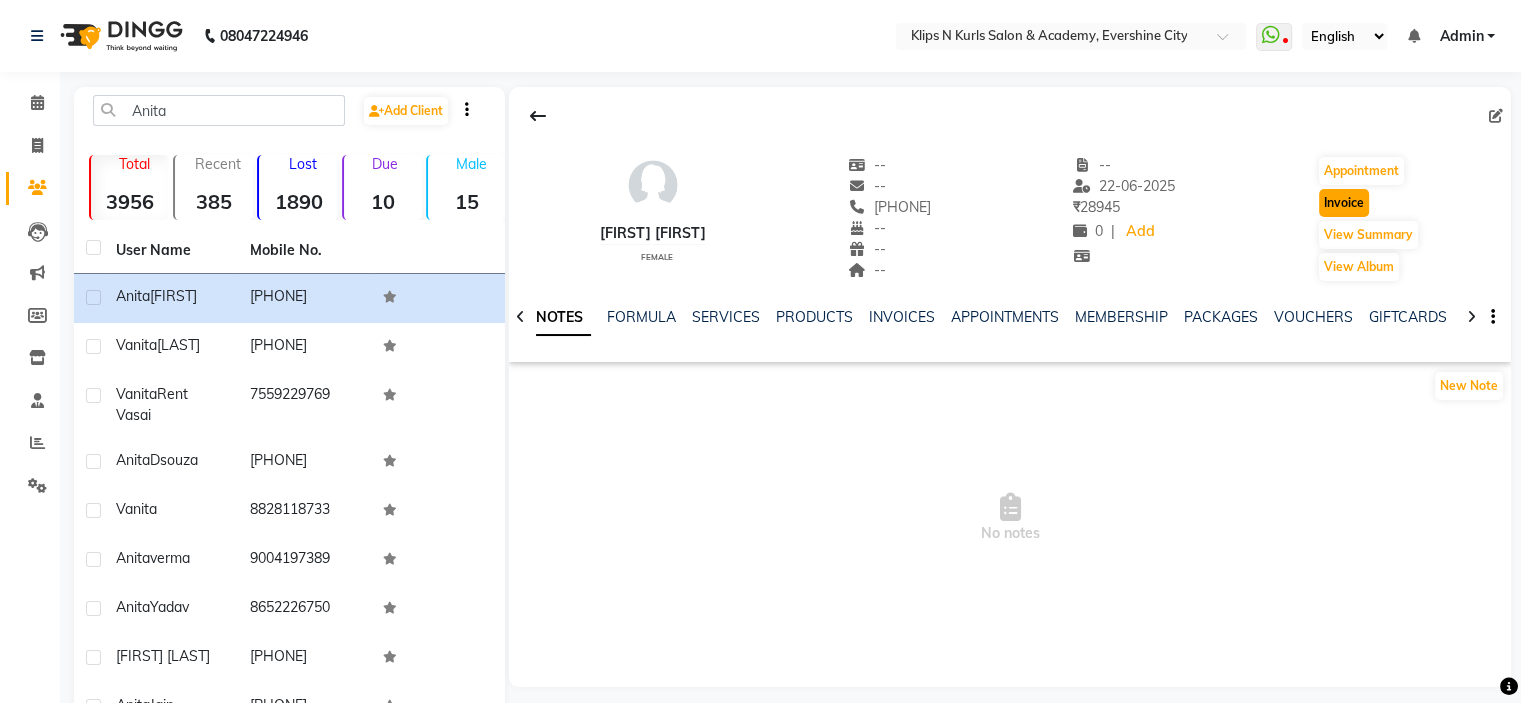 click on "Invoice" 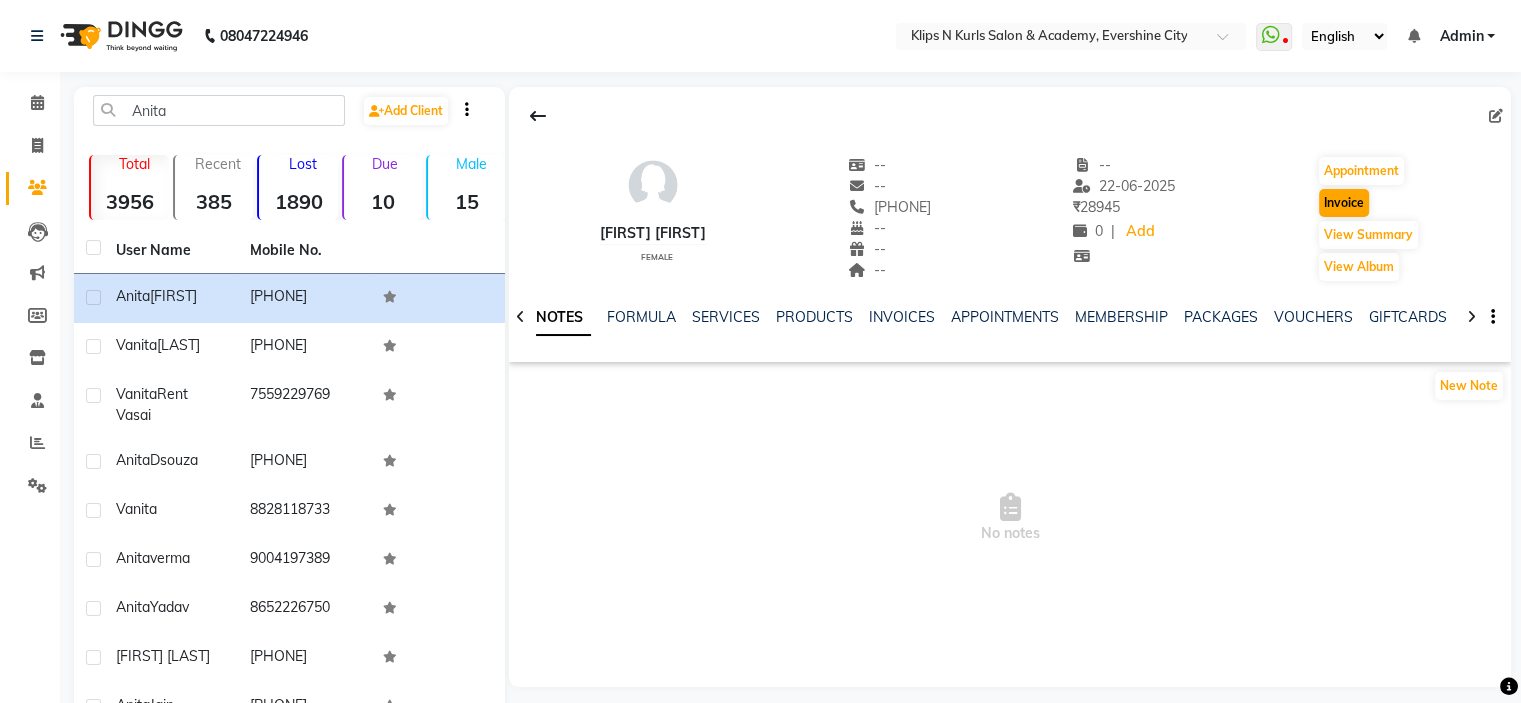 select on "124" 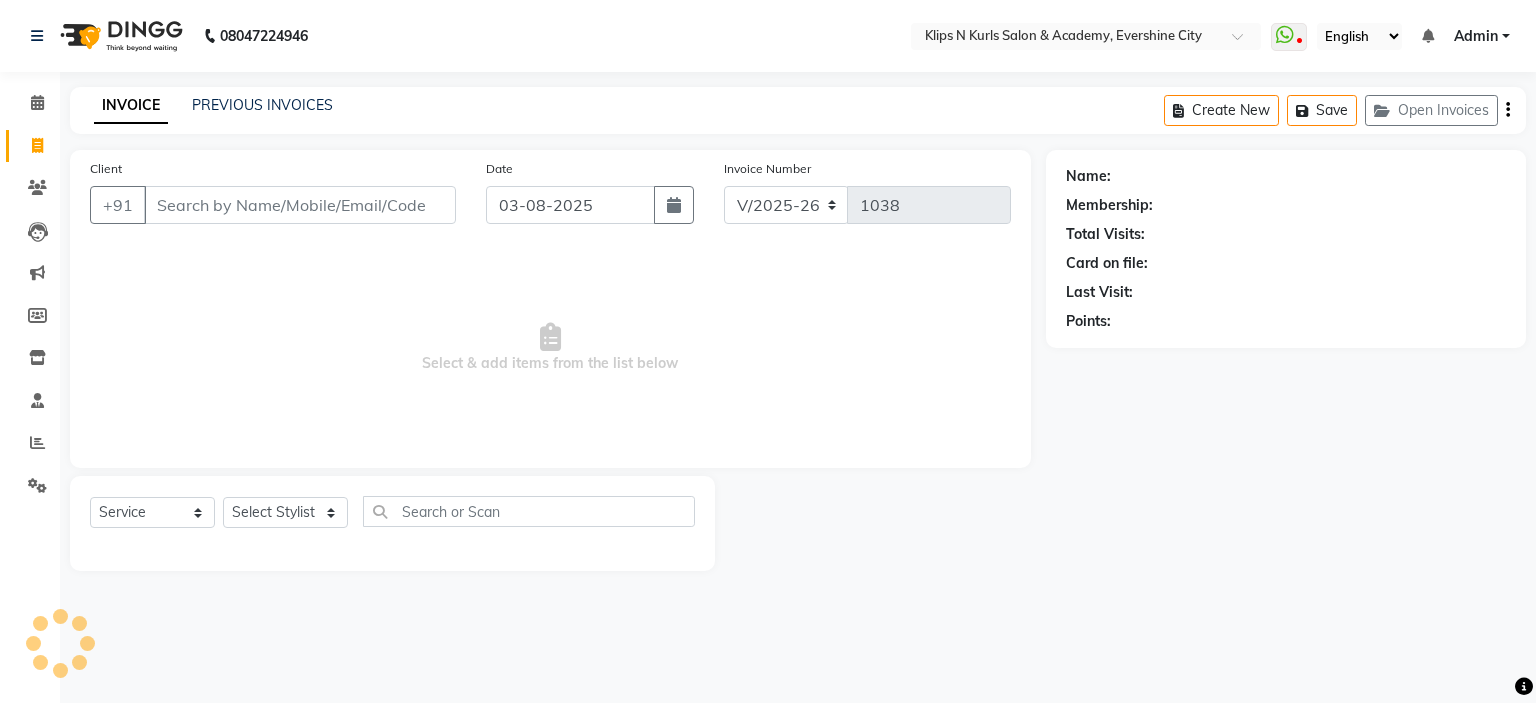 type on "8097278474" 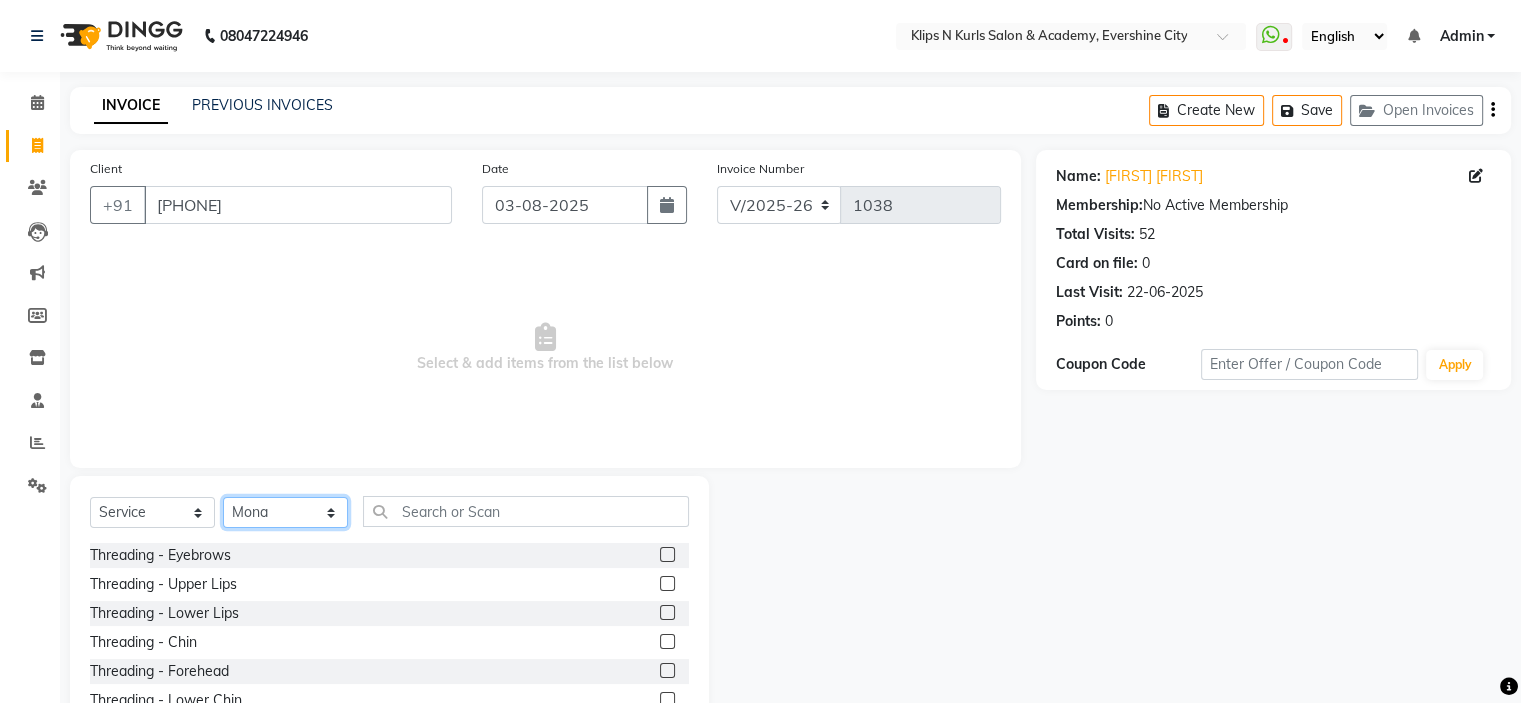 click on "Select Stylist [FIRST] Front Desk [FIRST]    [FIRST]   [FIRST]   [FIRST]   [FIRST]   [FIRST]" 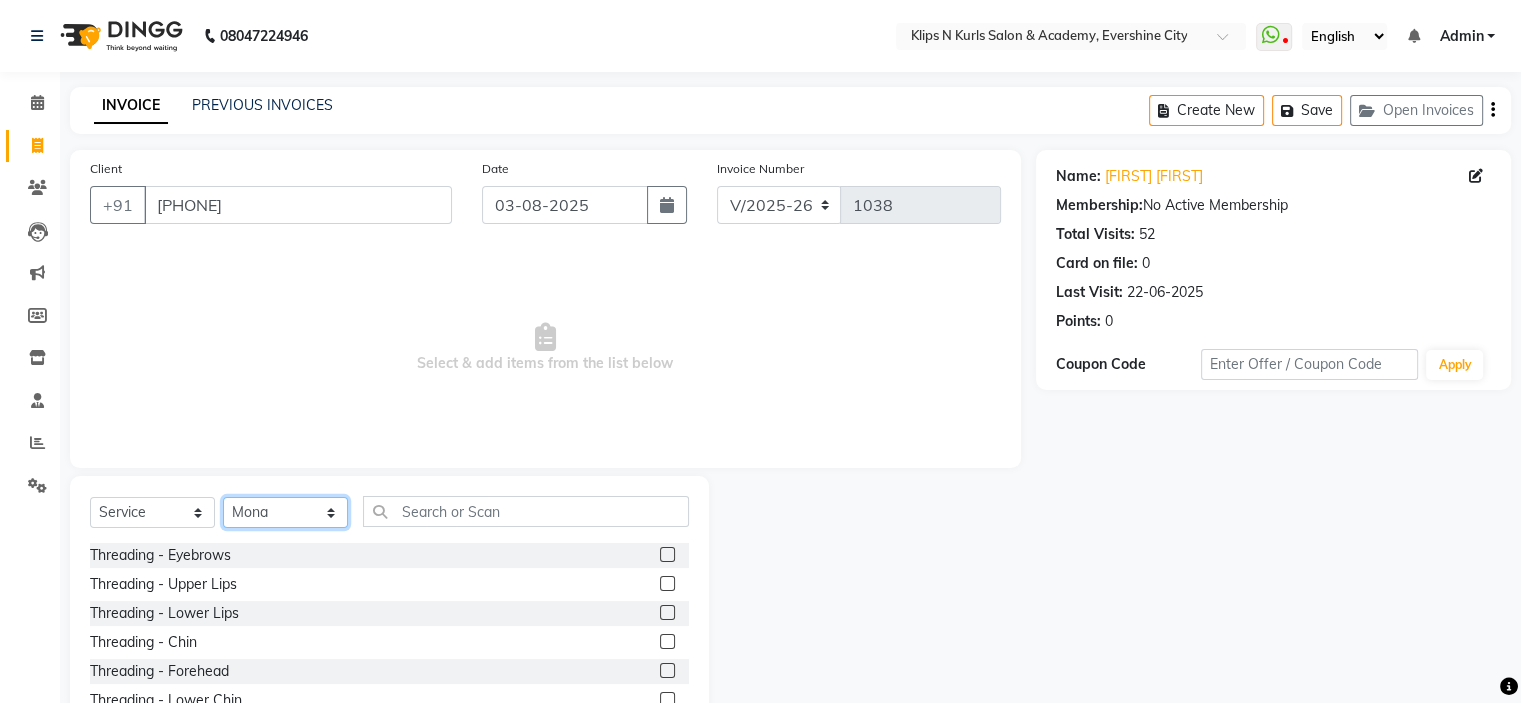 select on "86065" 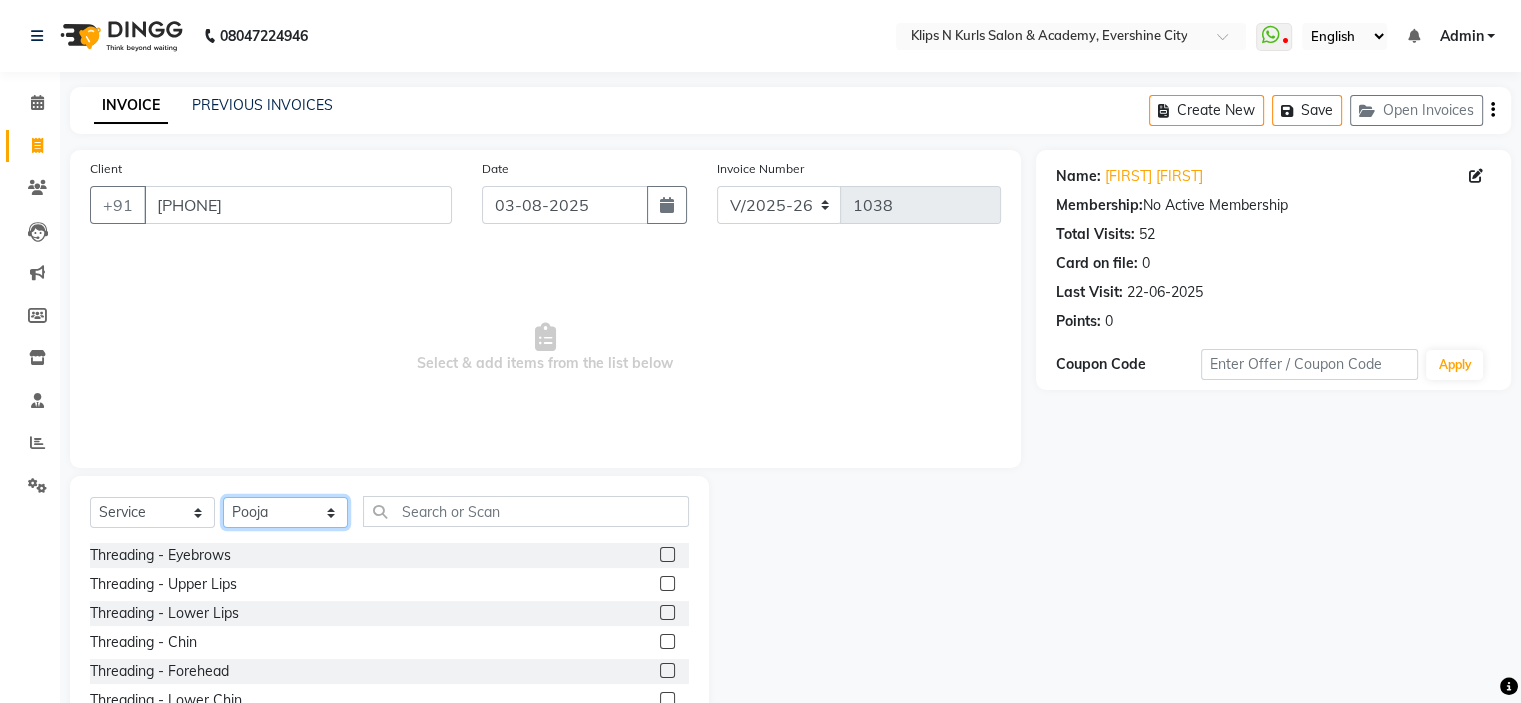 click on "Select Stylist [FIRST] Front Desk [FIRST]    [FIRST]   [FIRST]   [FIRST]   [FIRST]   [FIRST]" 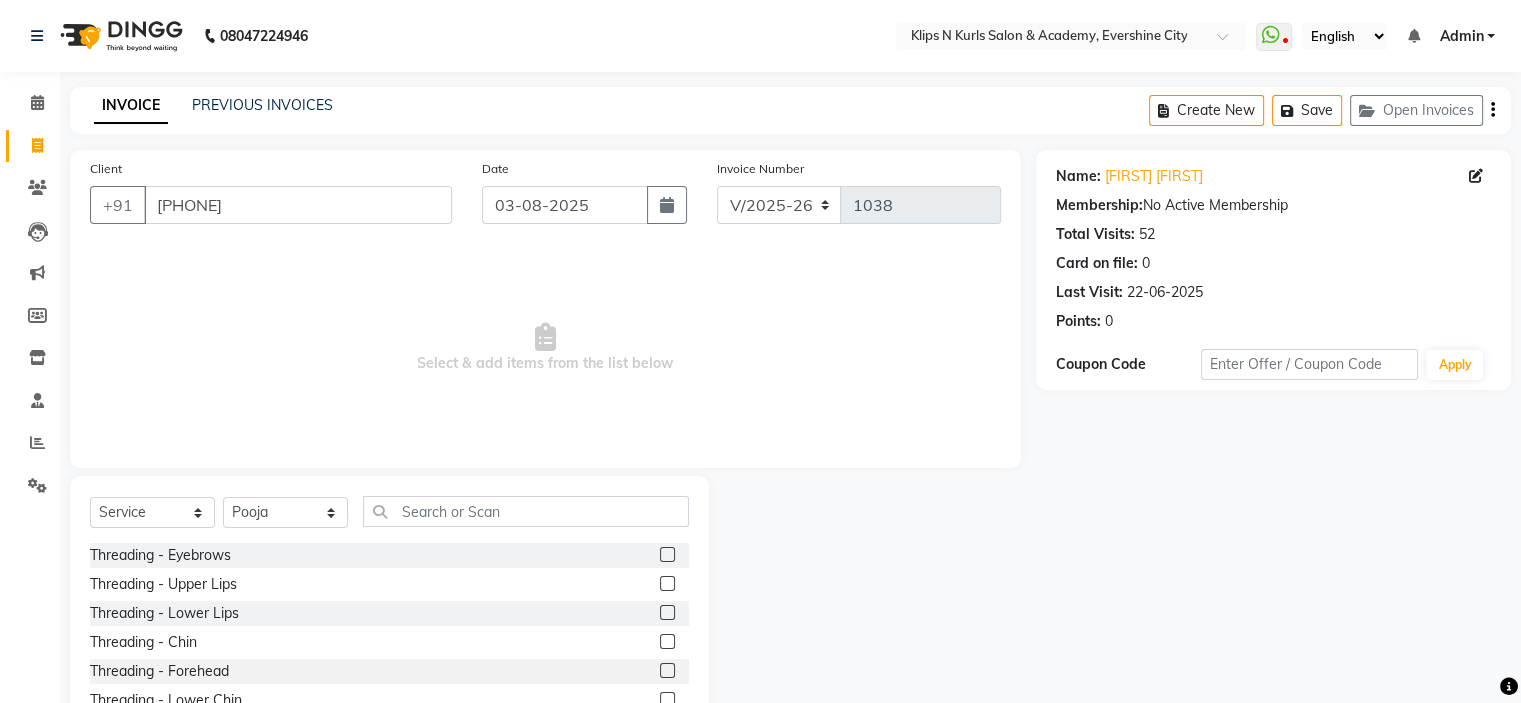 click 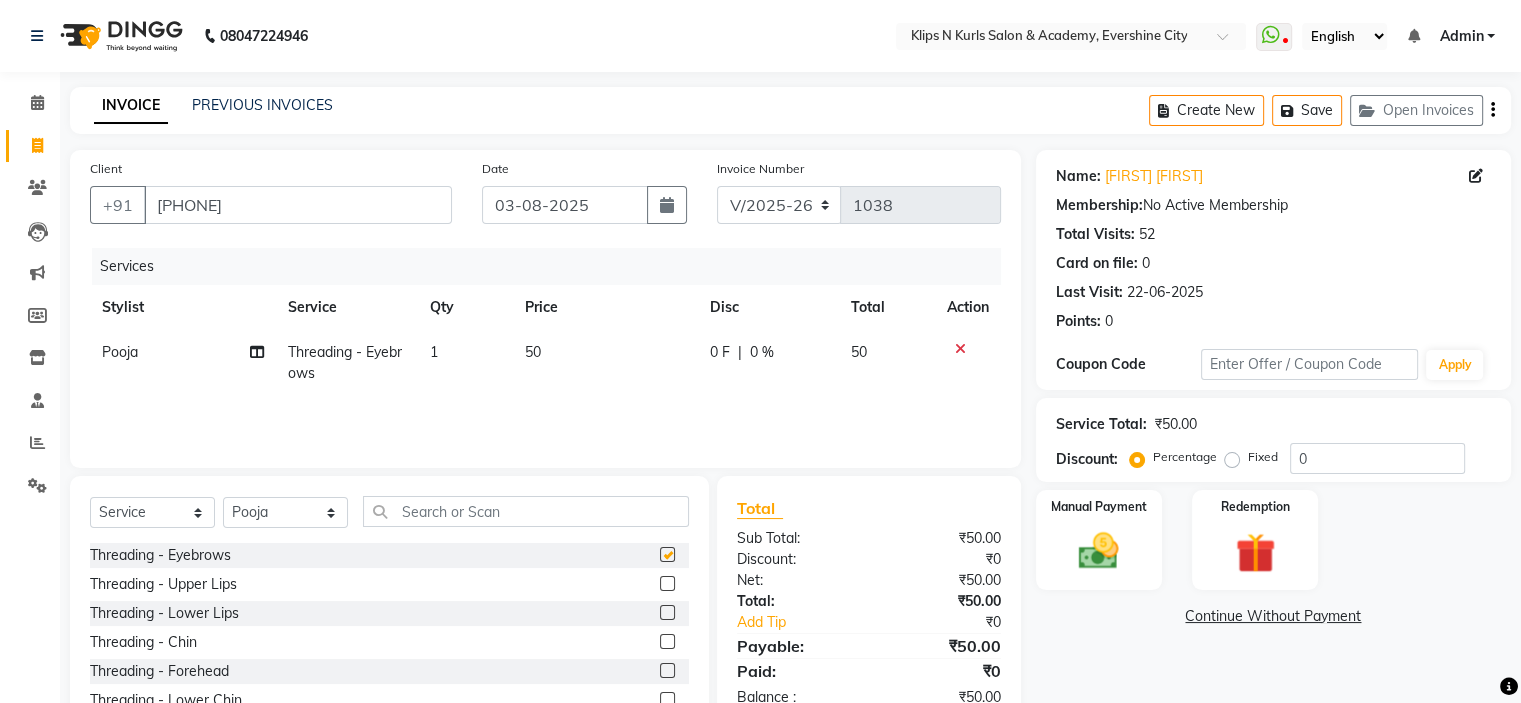 checkbox on "false" 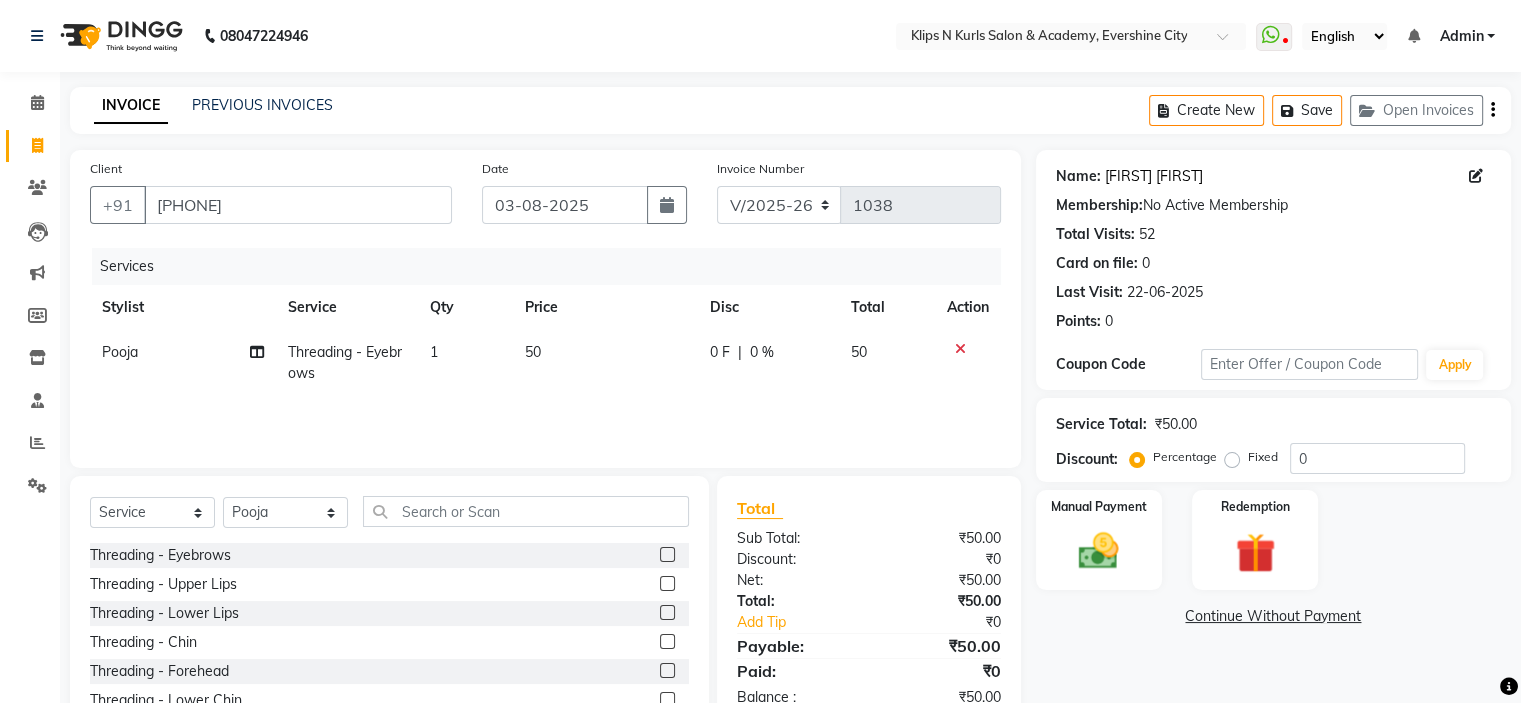 click on "Anita Biju" 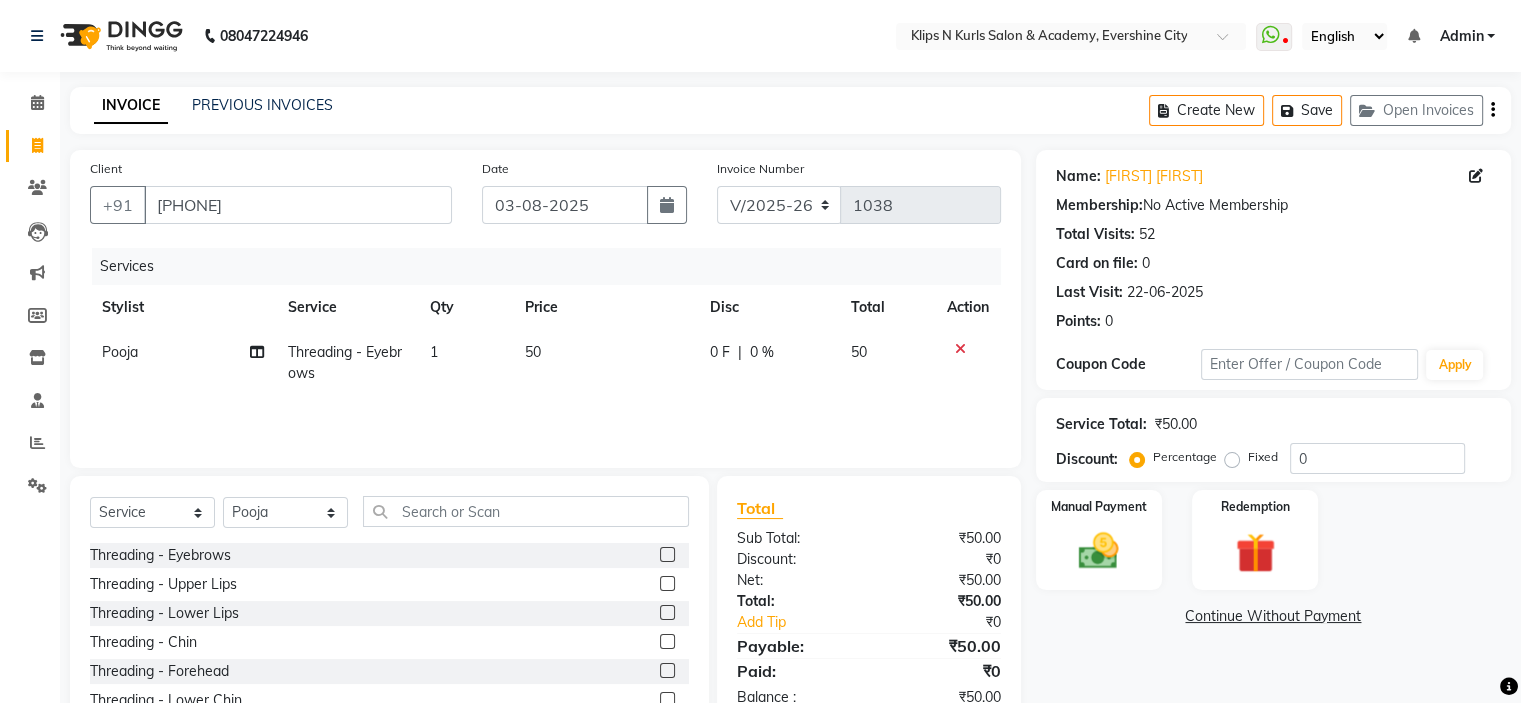 click 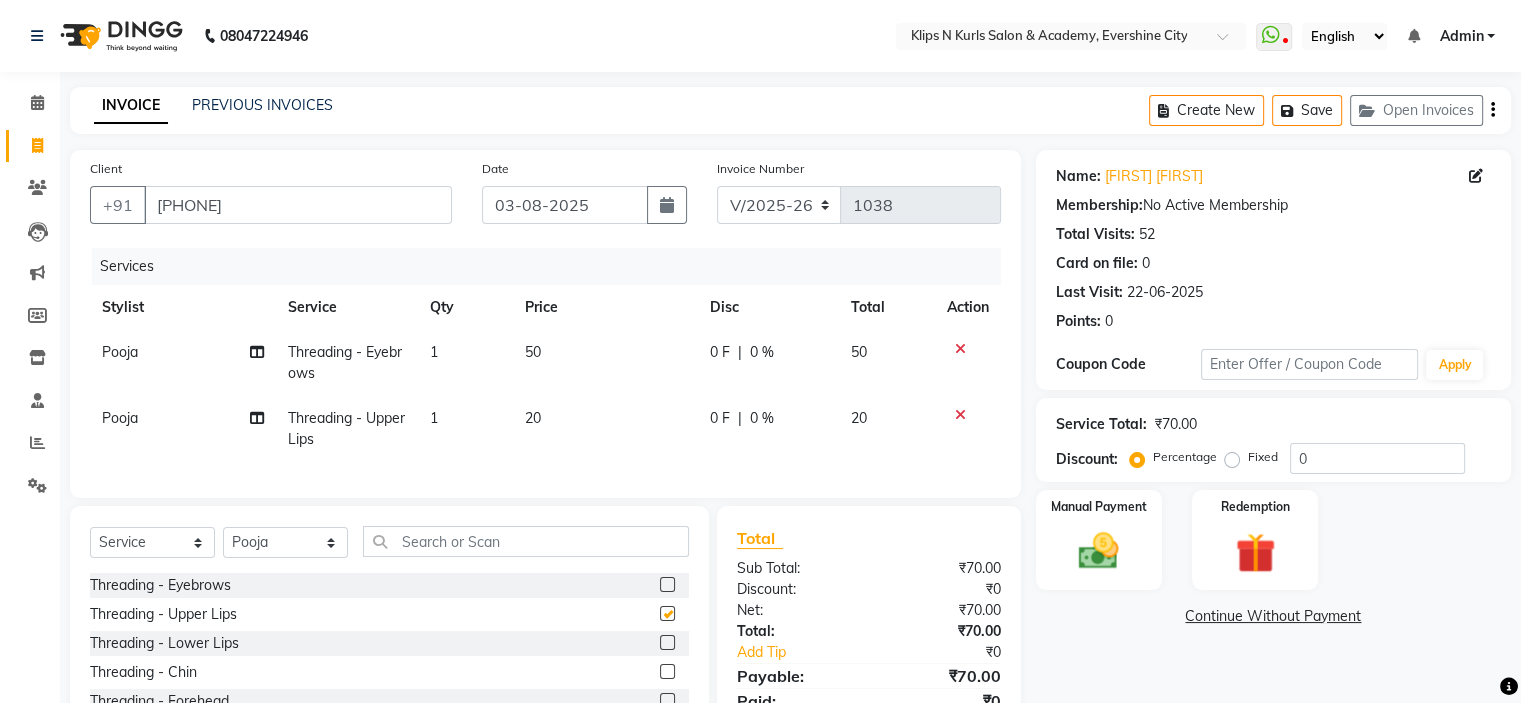 checkbox on "false" 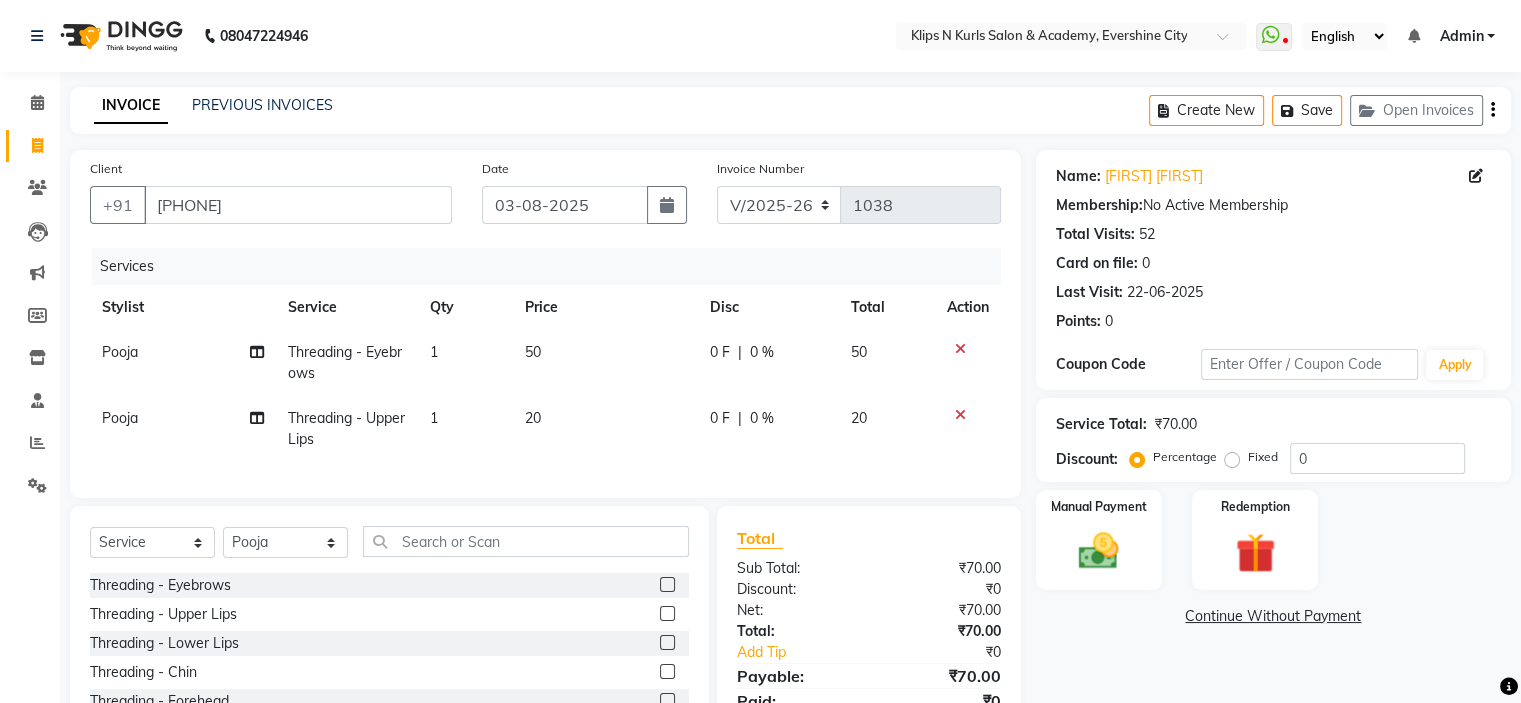 click 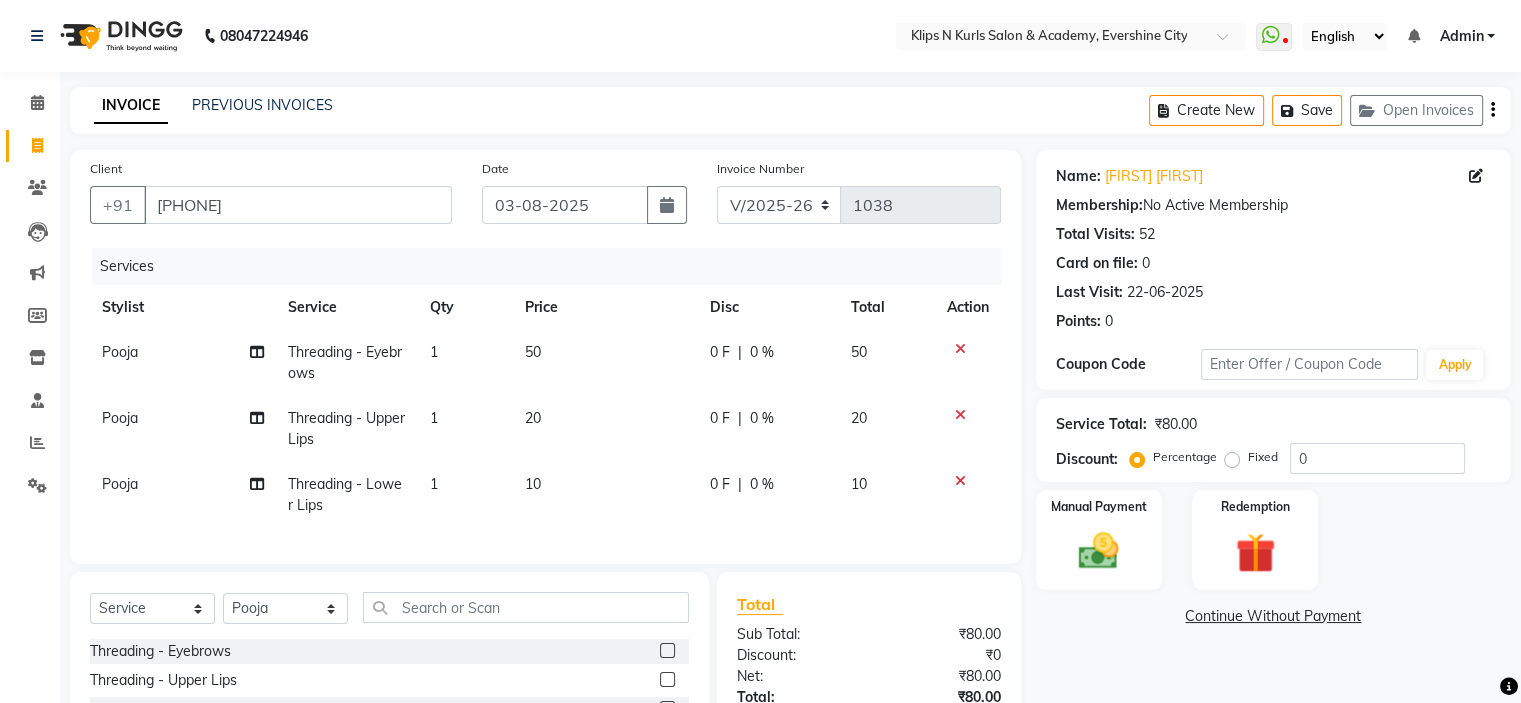checkbox on "false" 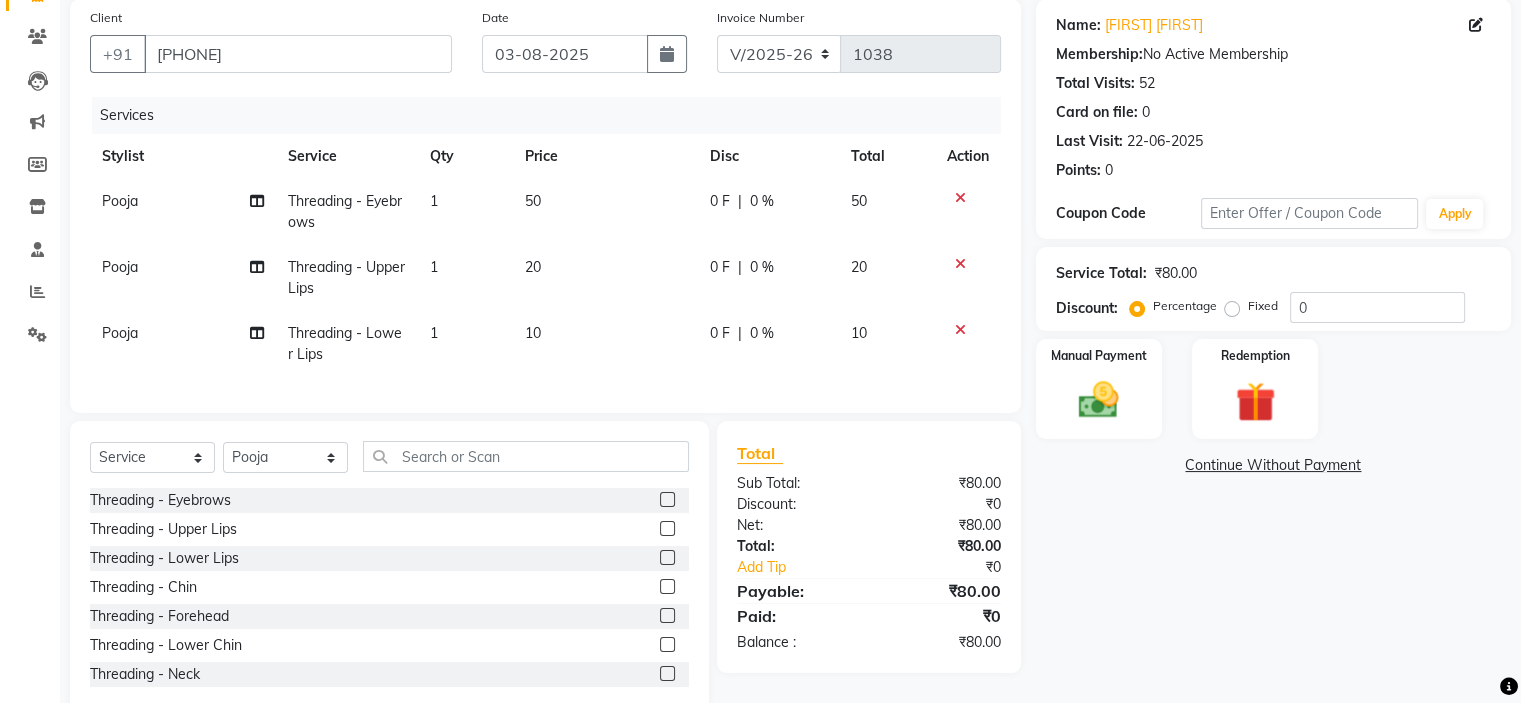 scroll, scrollTop: 209, scrollLeft: 0, axis: vertical 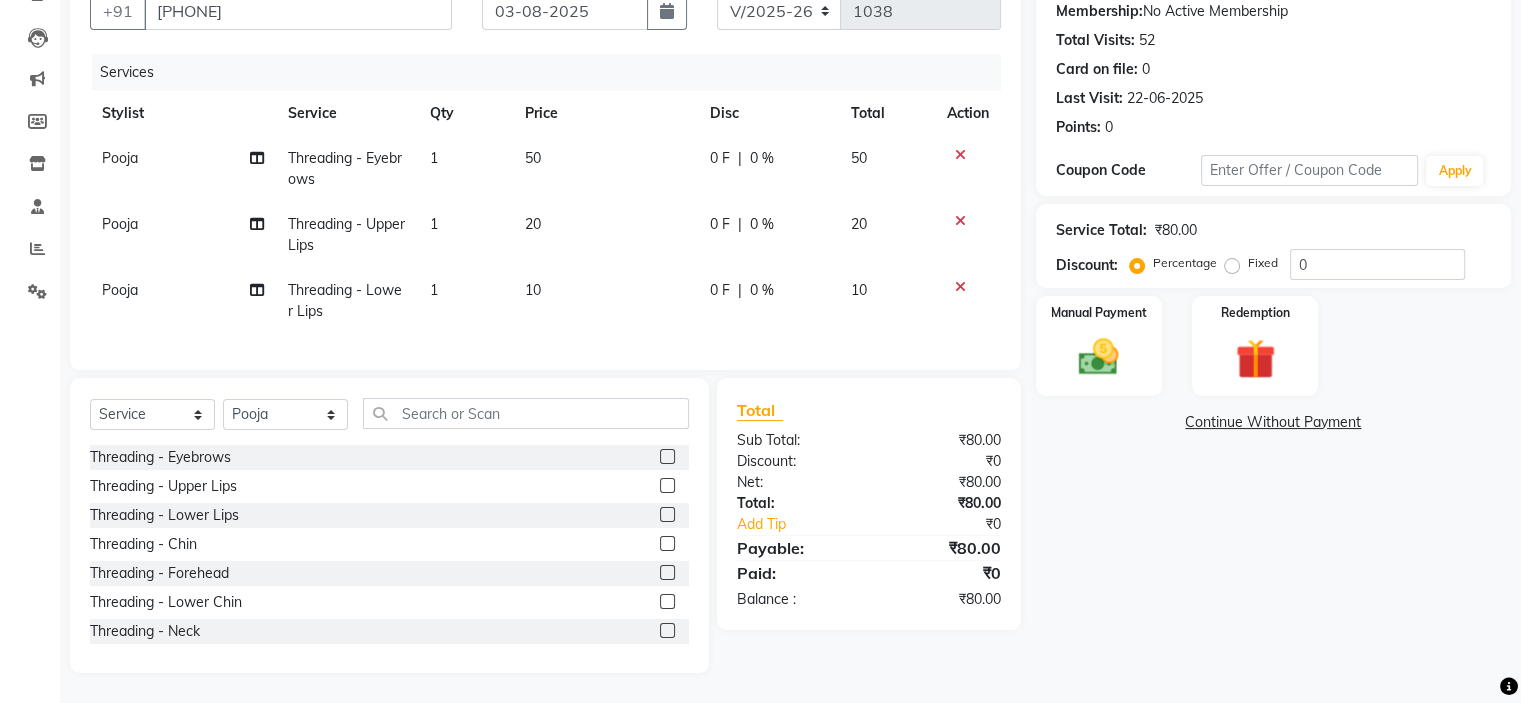 click 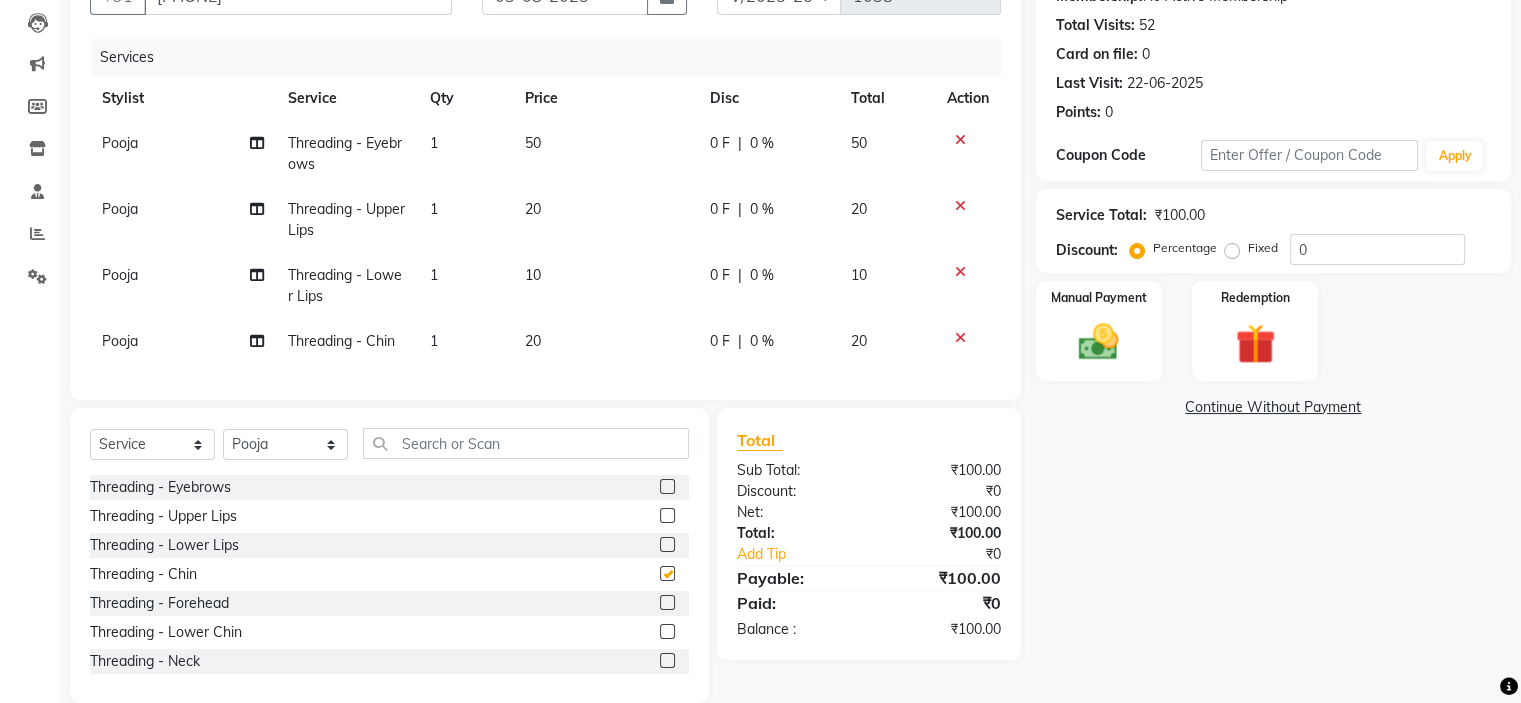 checkbox on "false" 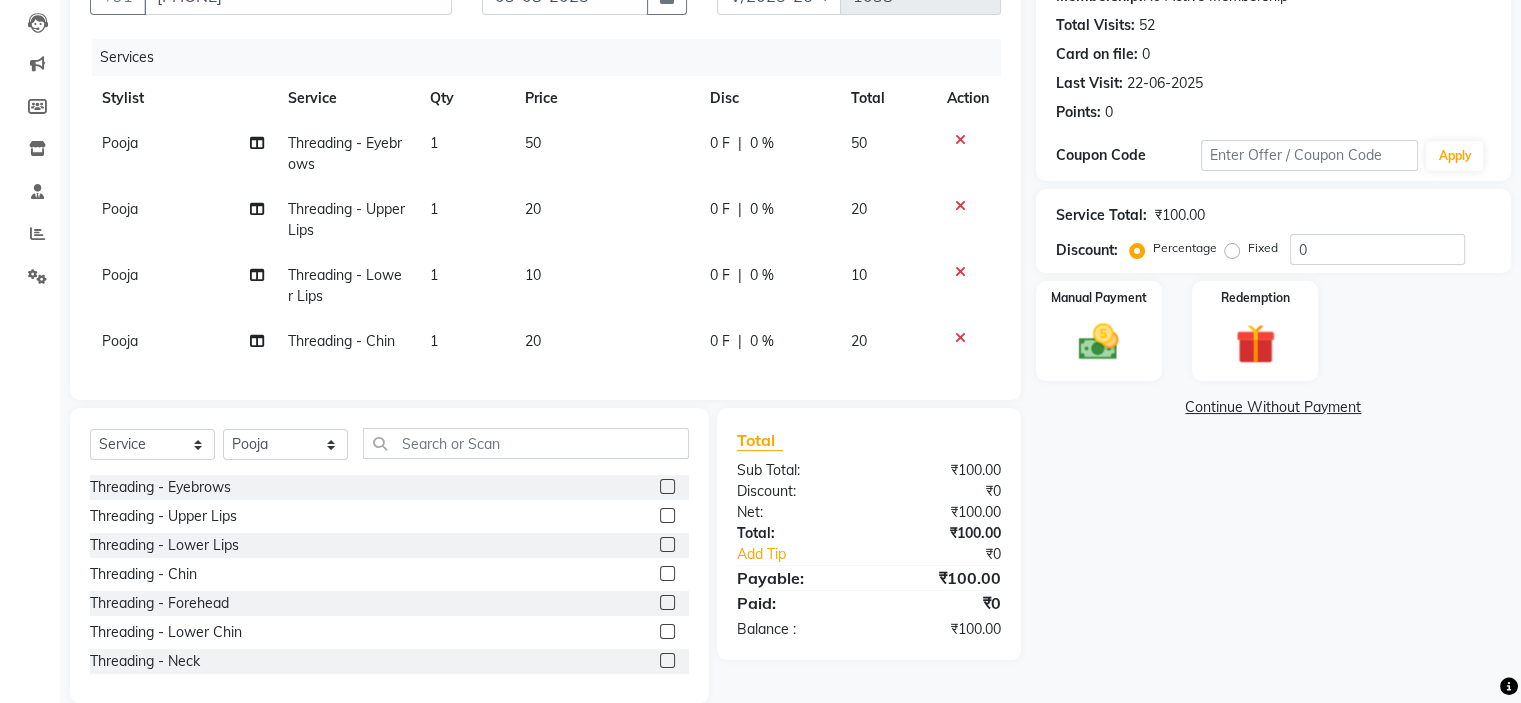 click 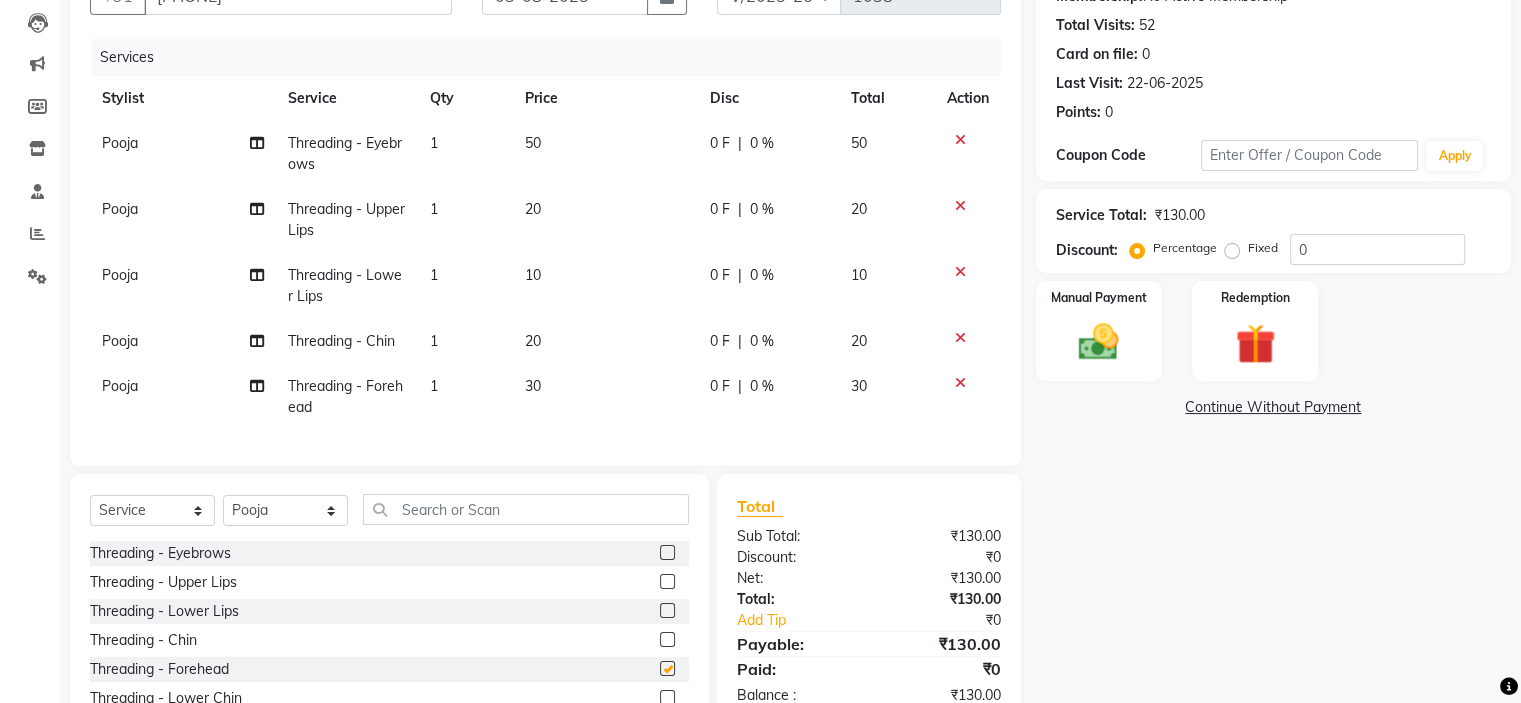 checkbox on "false" 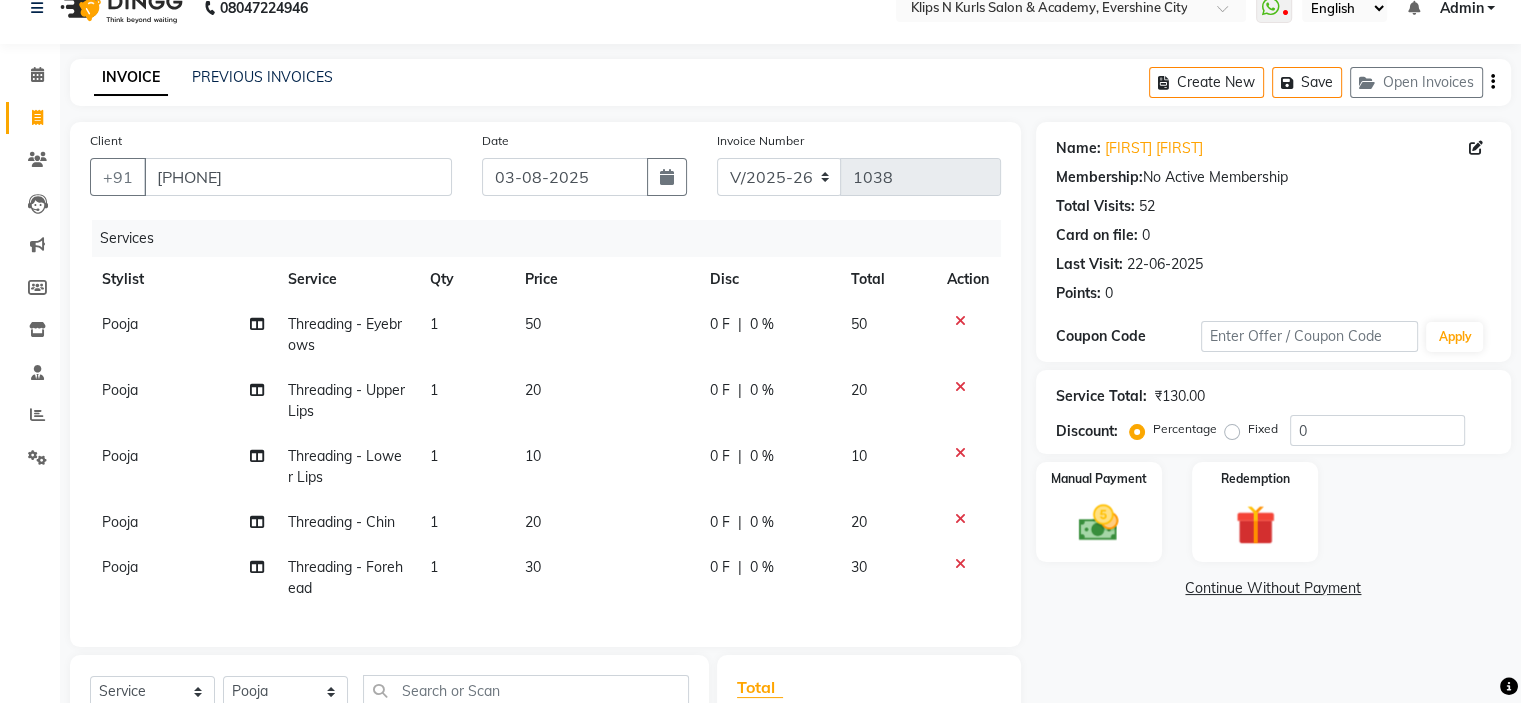 scroll, scrollTop: 9, scrollLeft: 0, axis: vertical 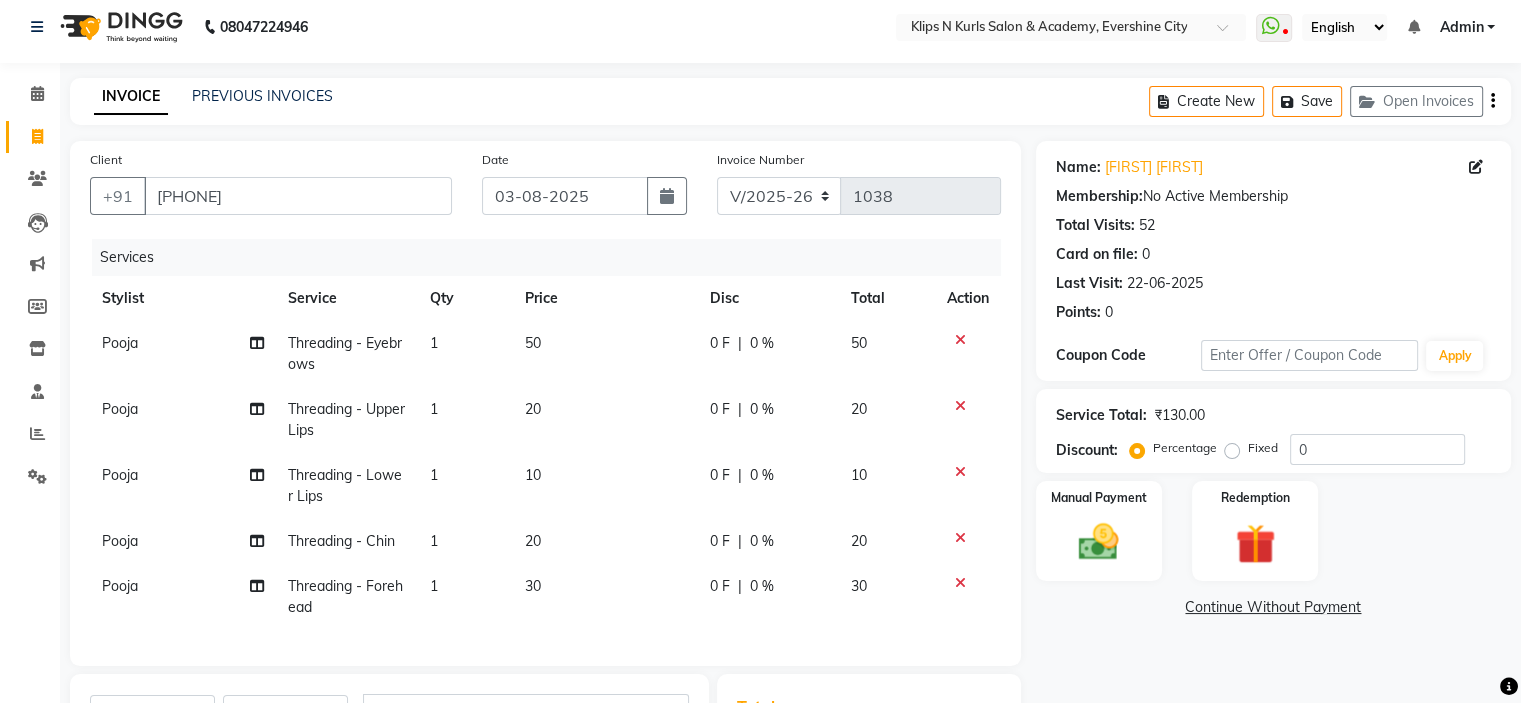 click 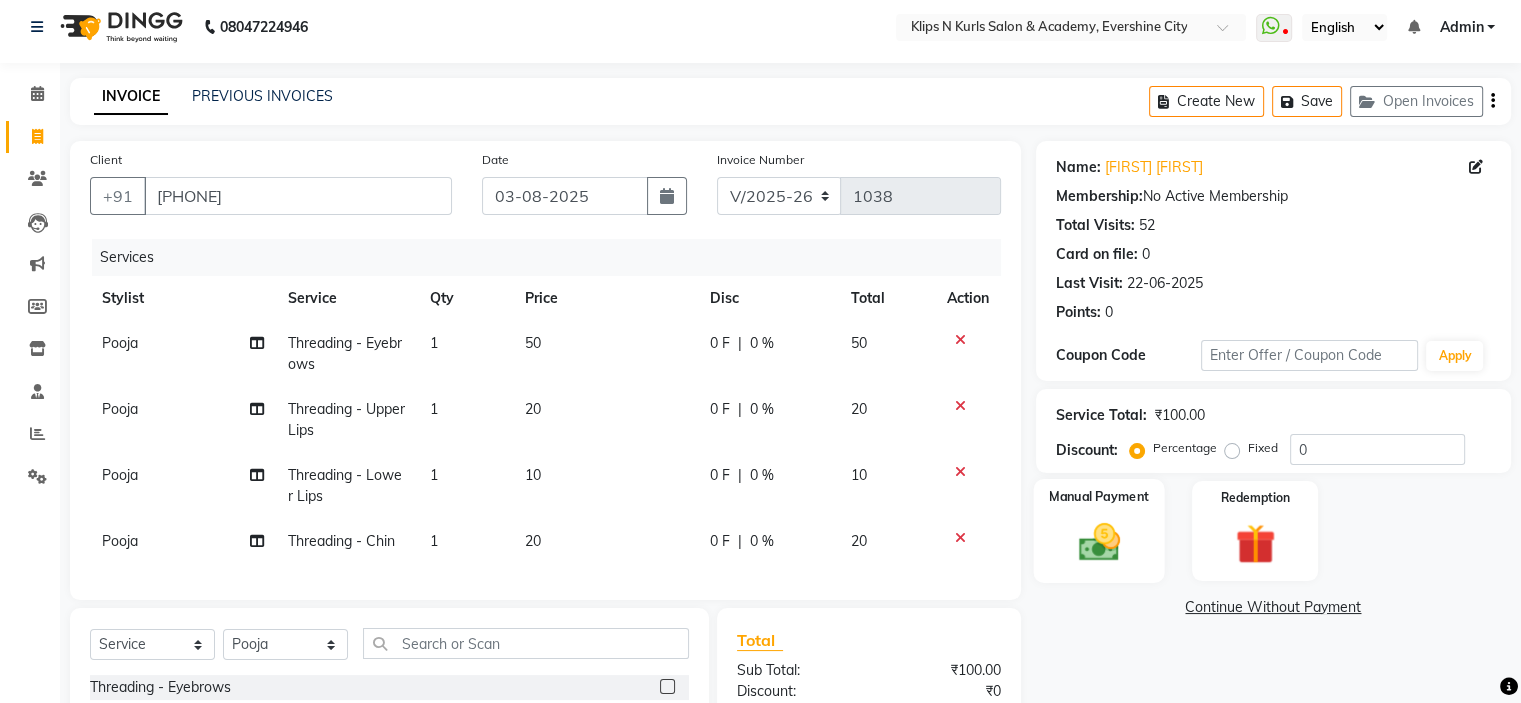 click 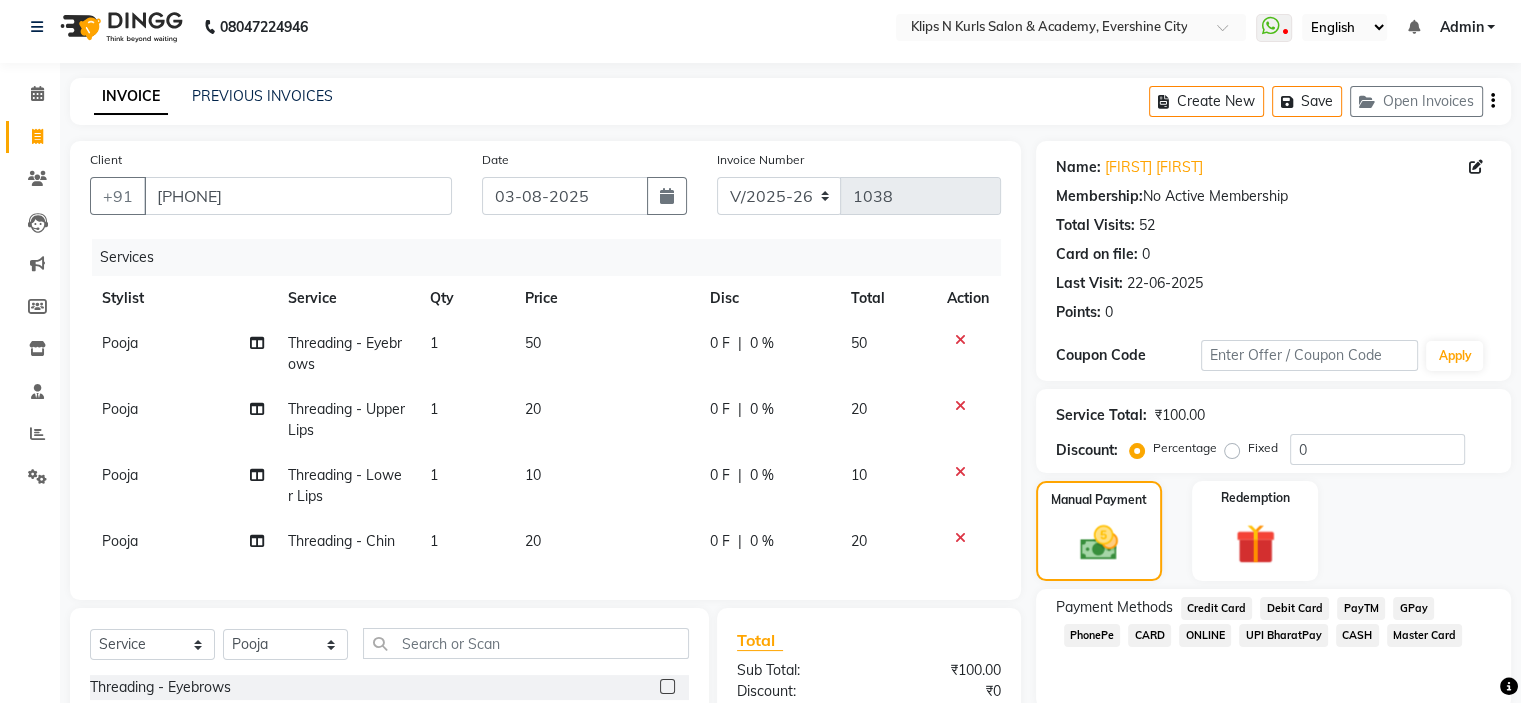 scroll, scrollTop: 255, scrollLeft: 0, axis: vertical 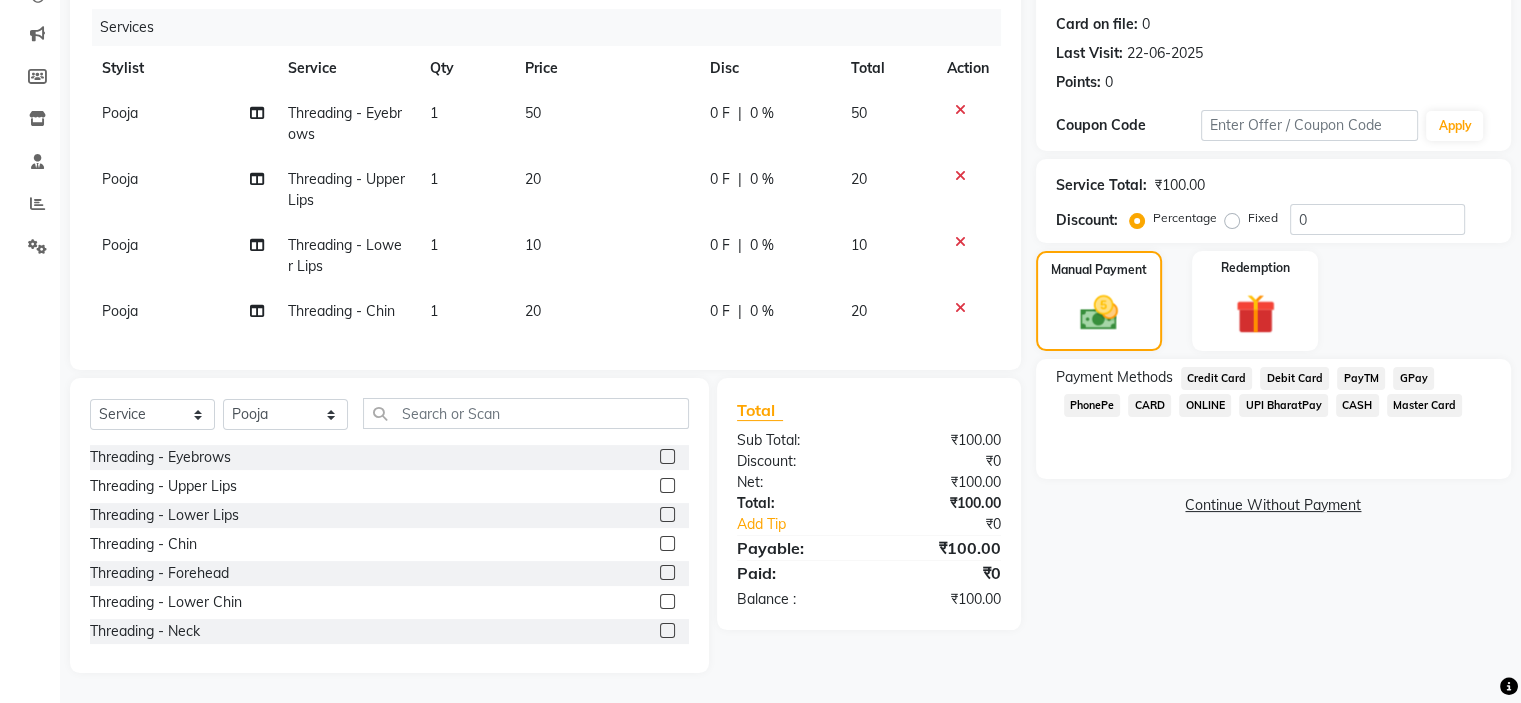 click on "CASH" 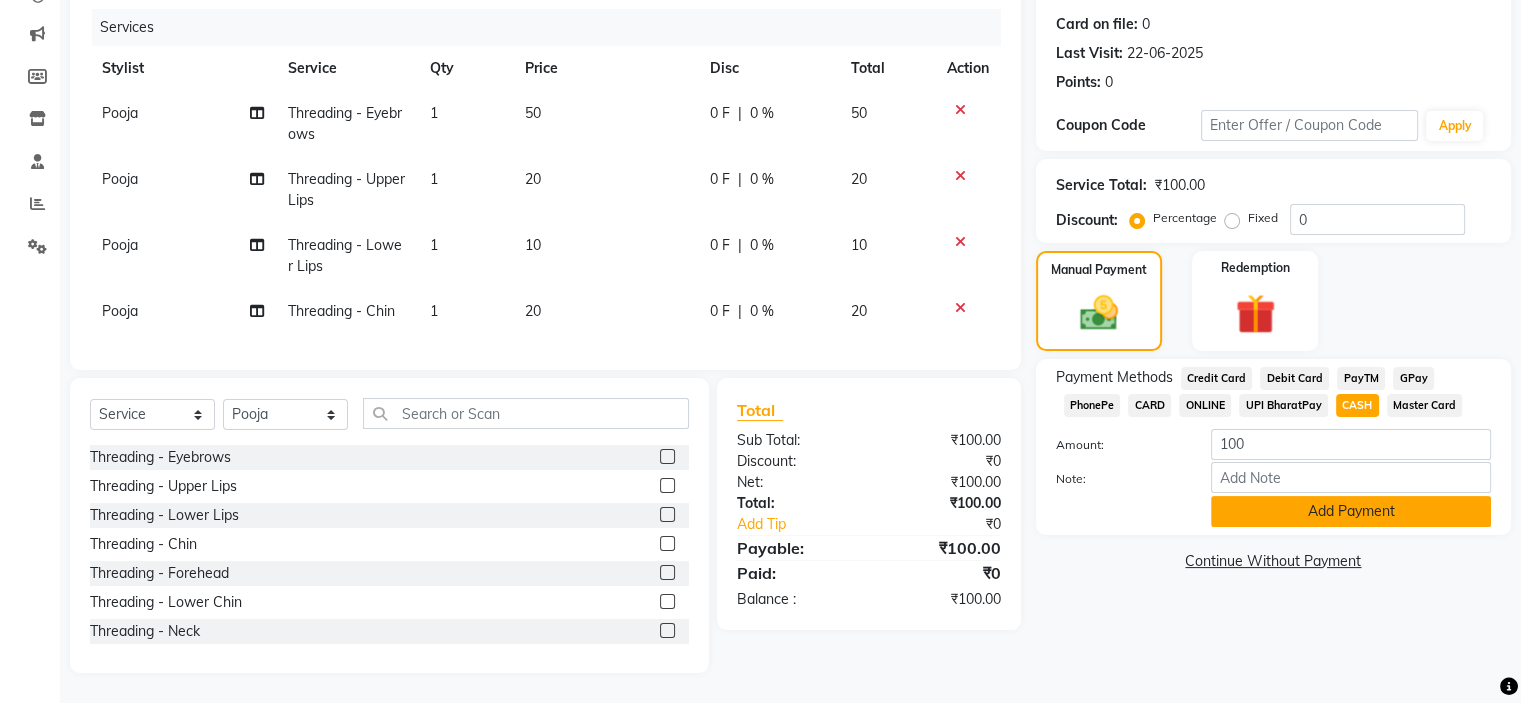 click on "Add Payment" 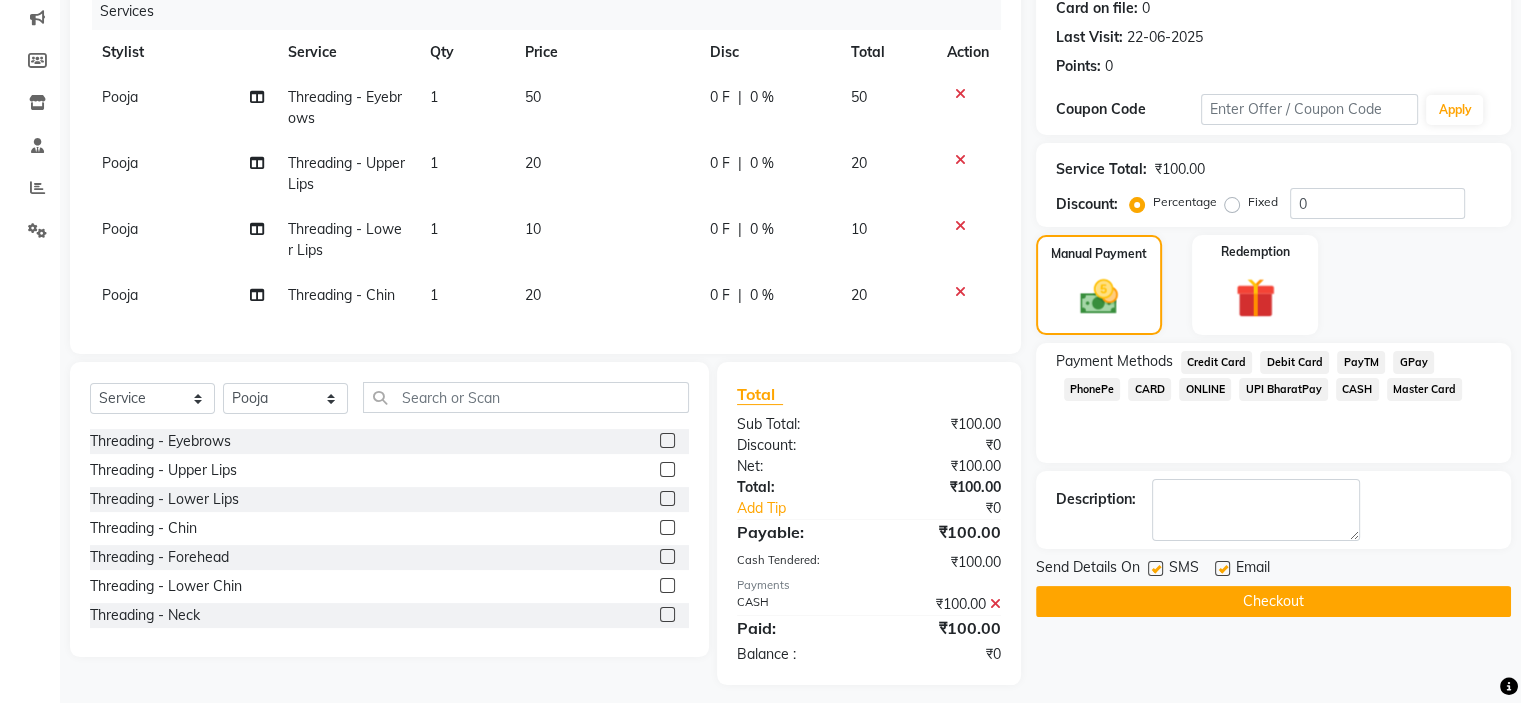 click on "Checkout" 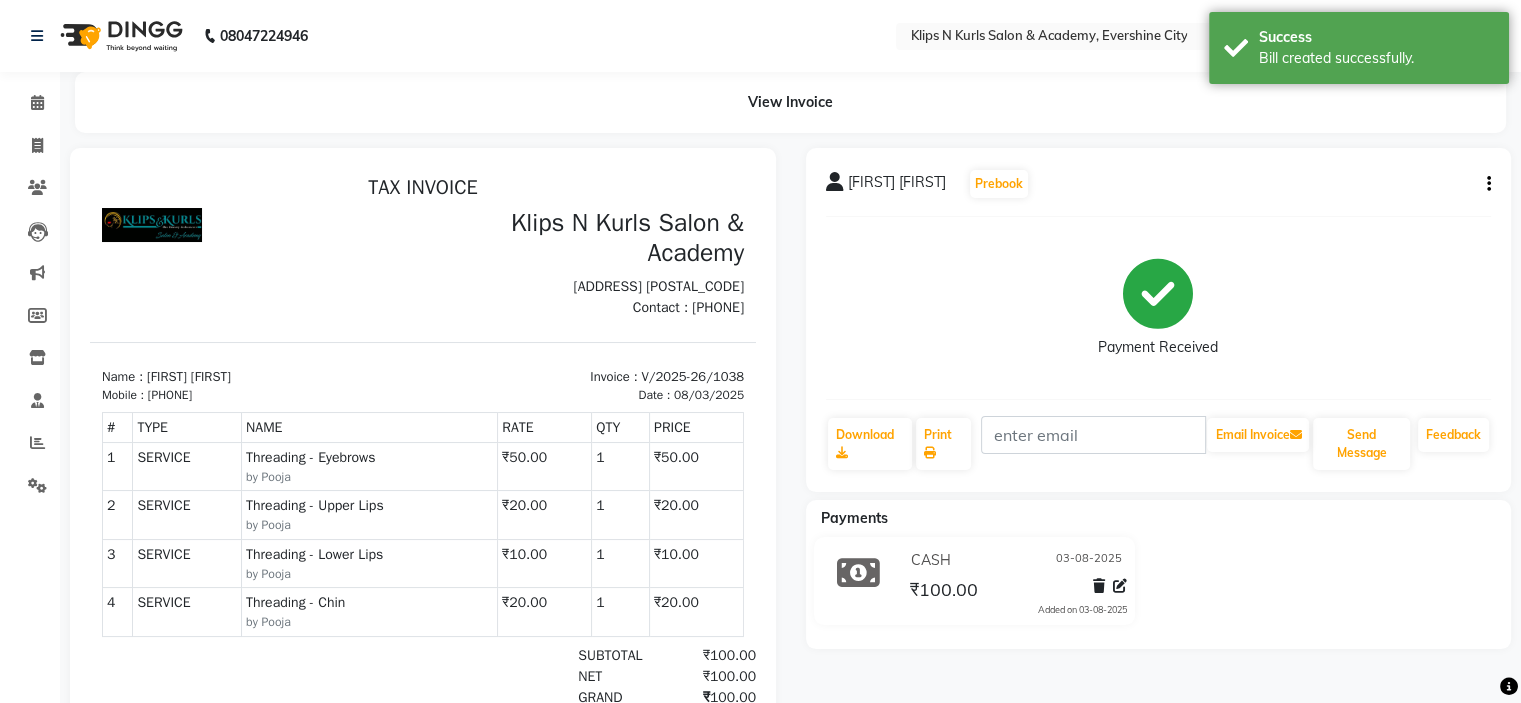 scroll, scrollTop: 0, scrollLeft: 0, axis: both 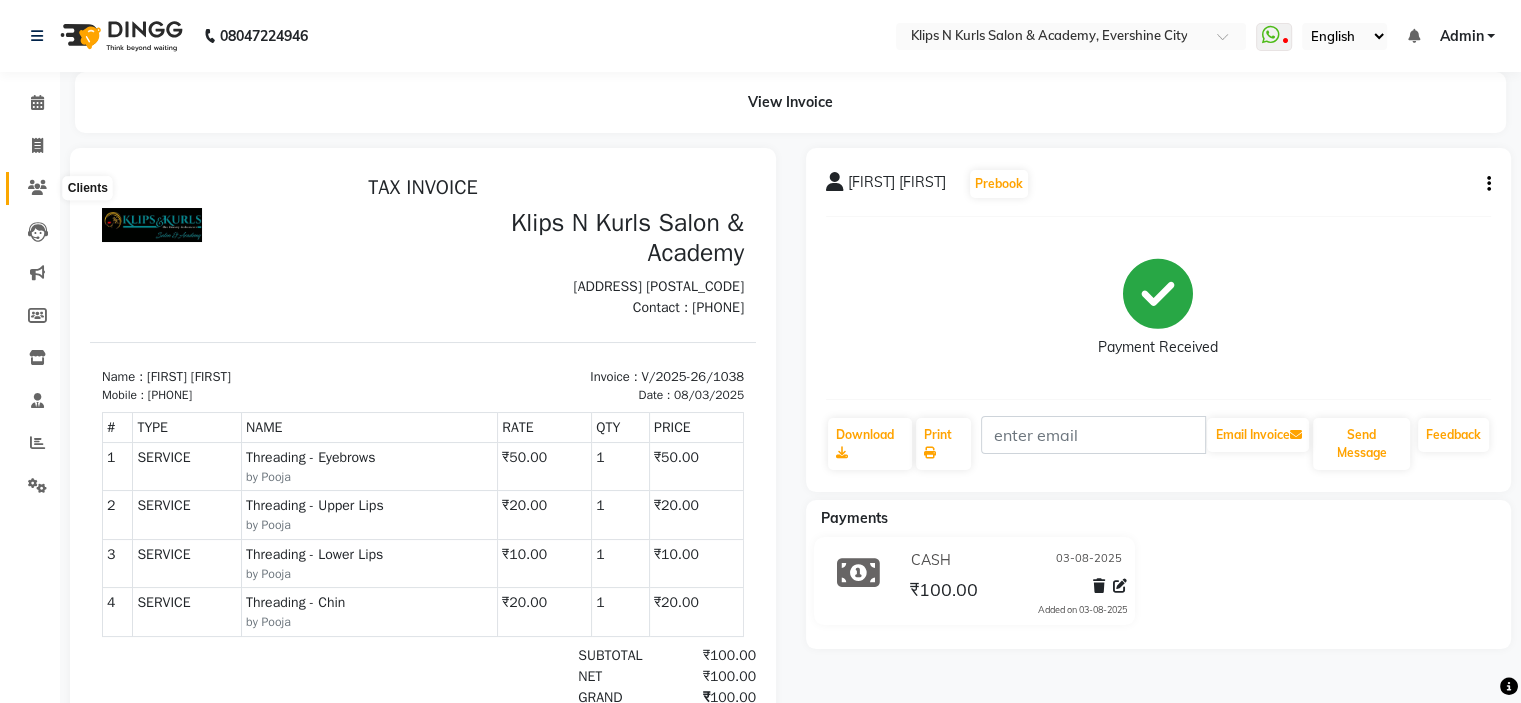 click 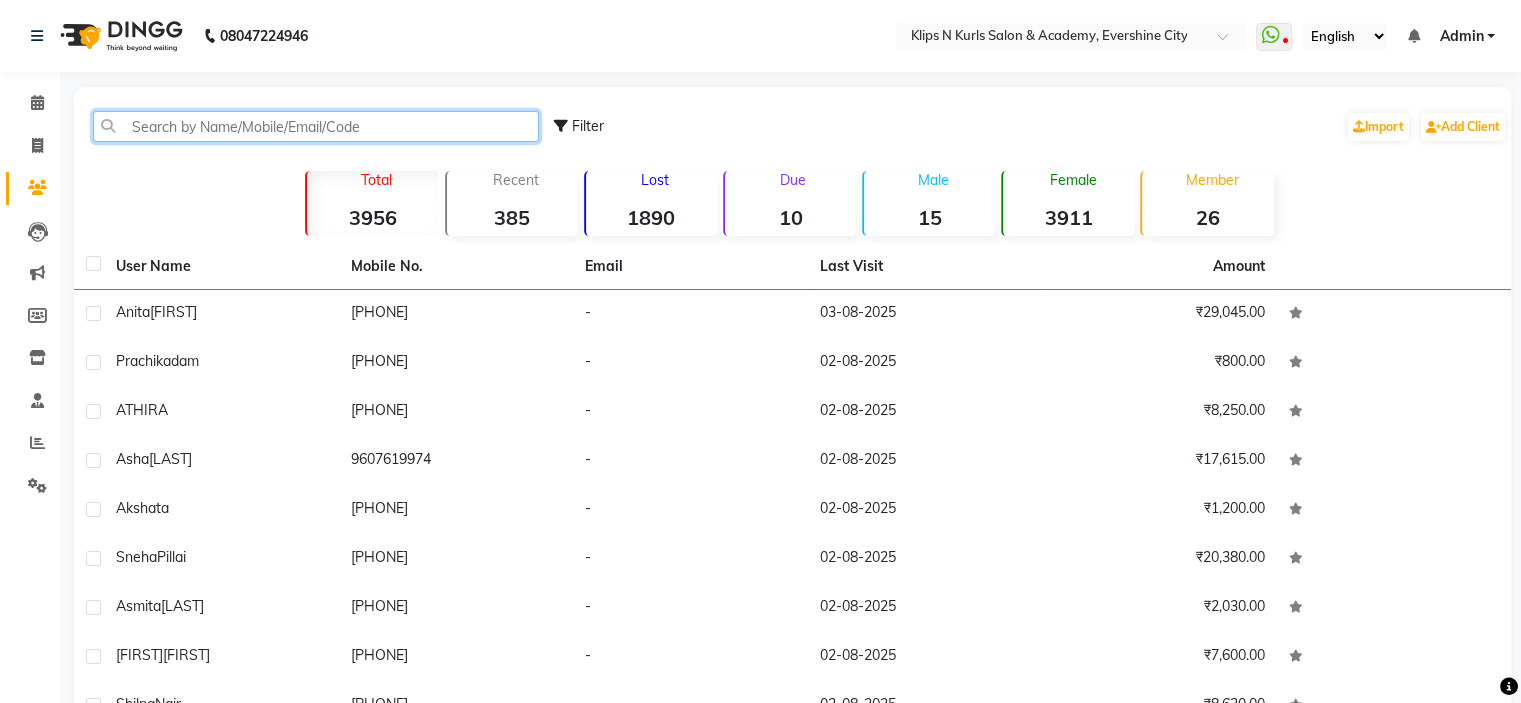 click 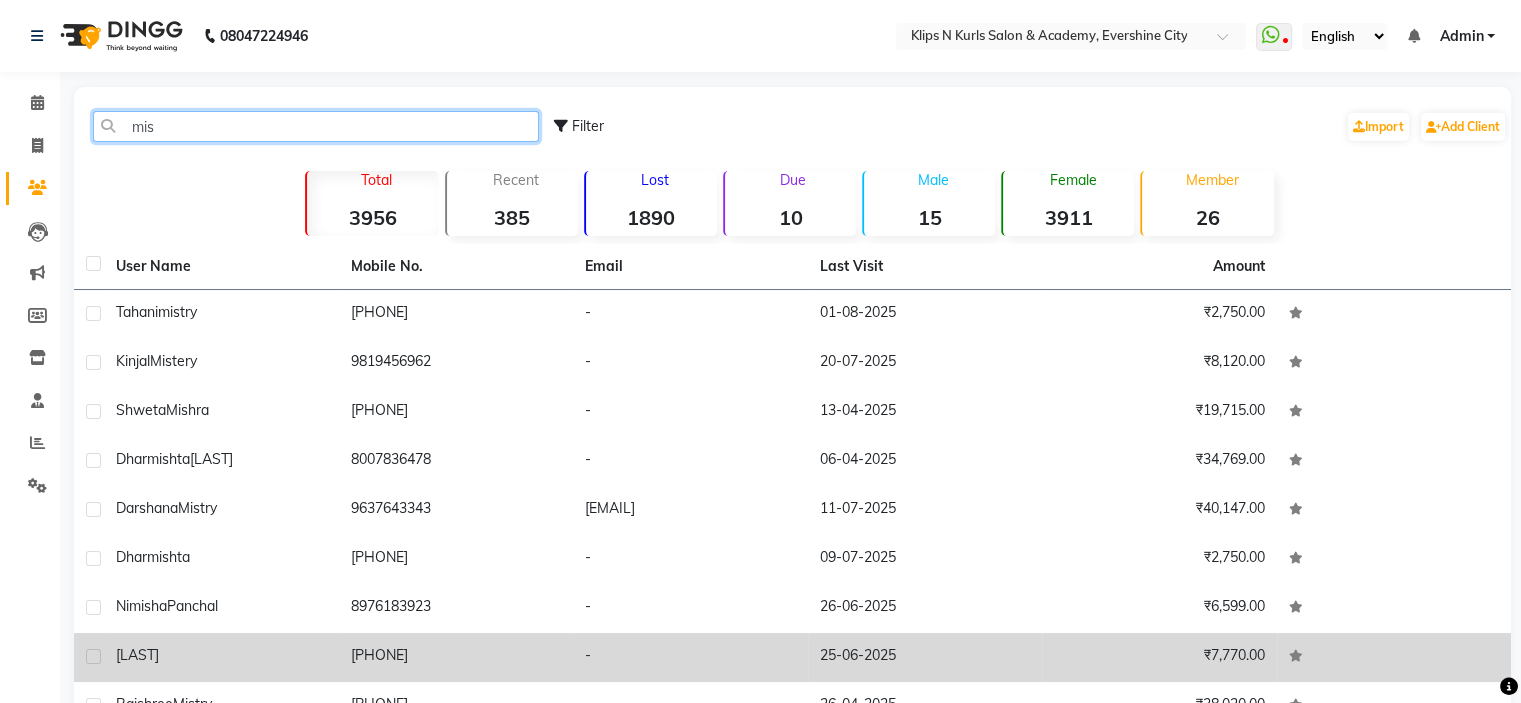 type on "mis" 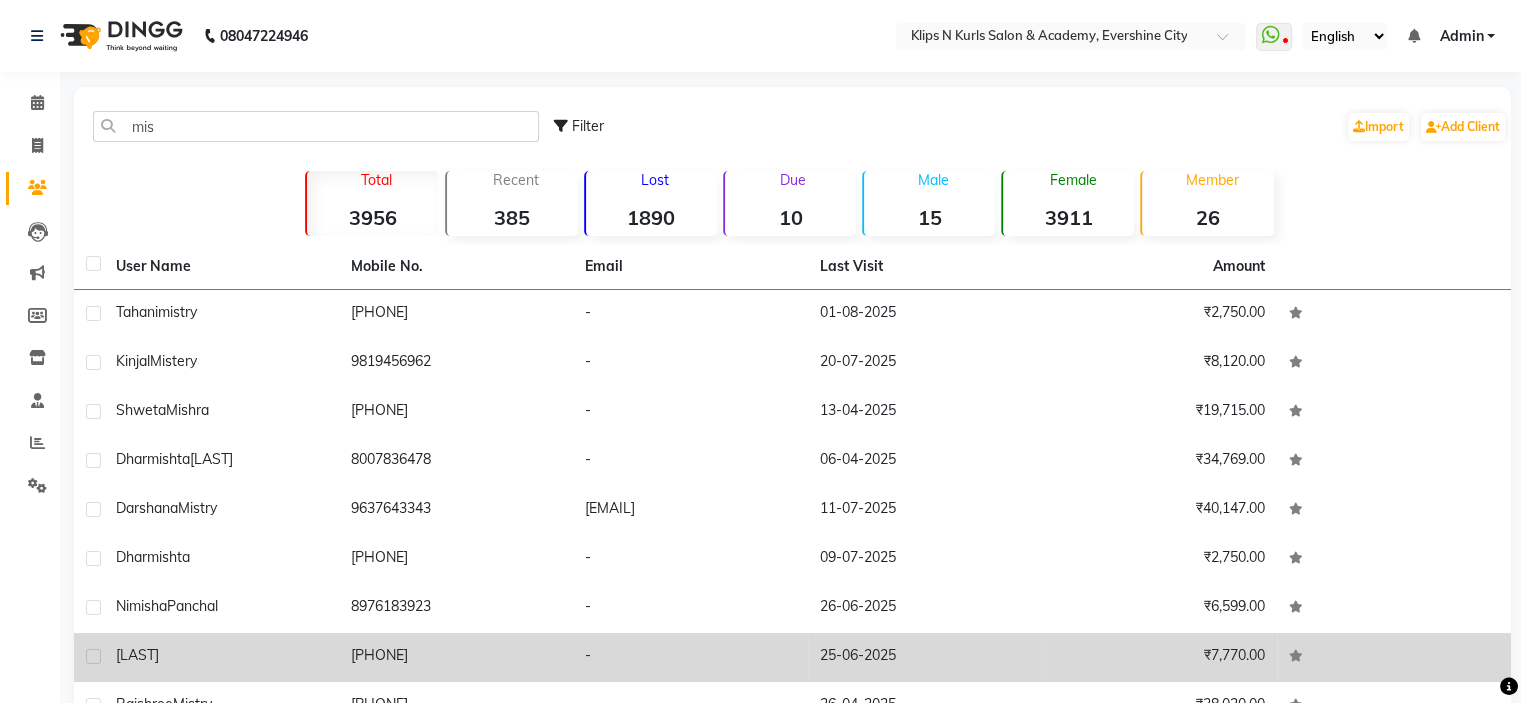 click on "[PHONE]" 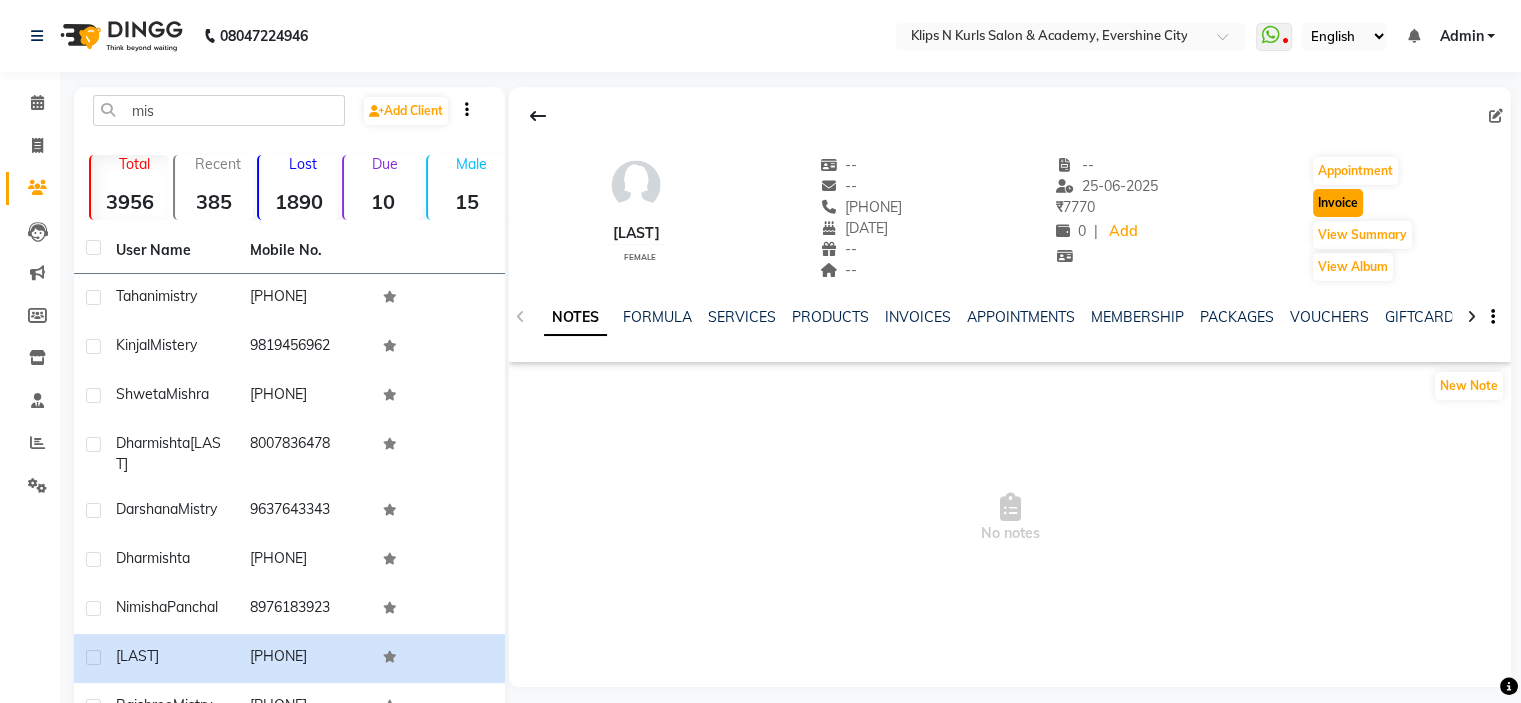click on "Invoice" 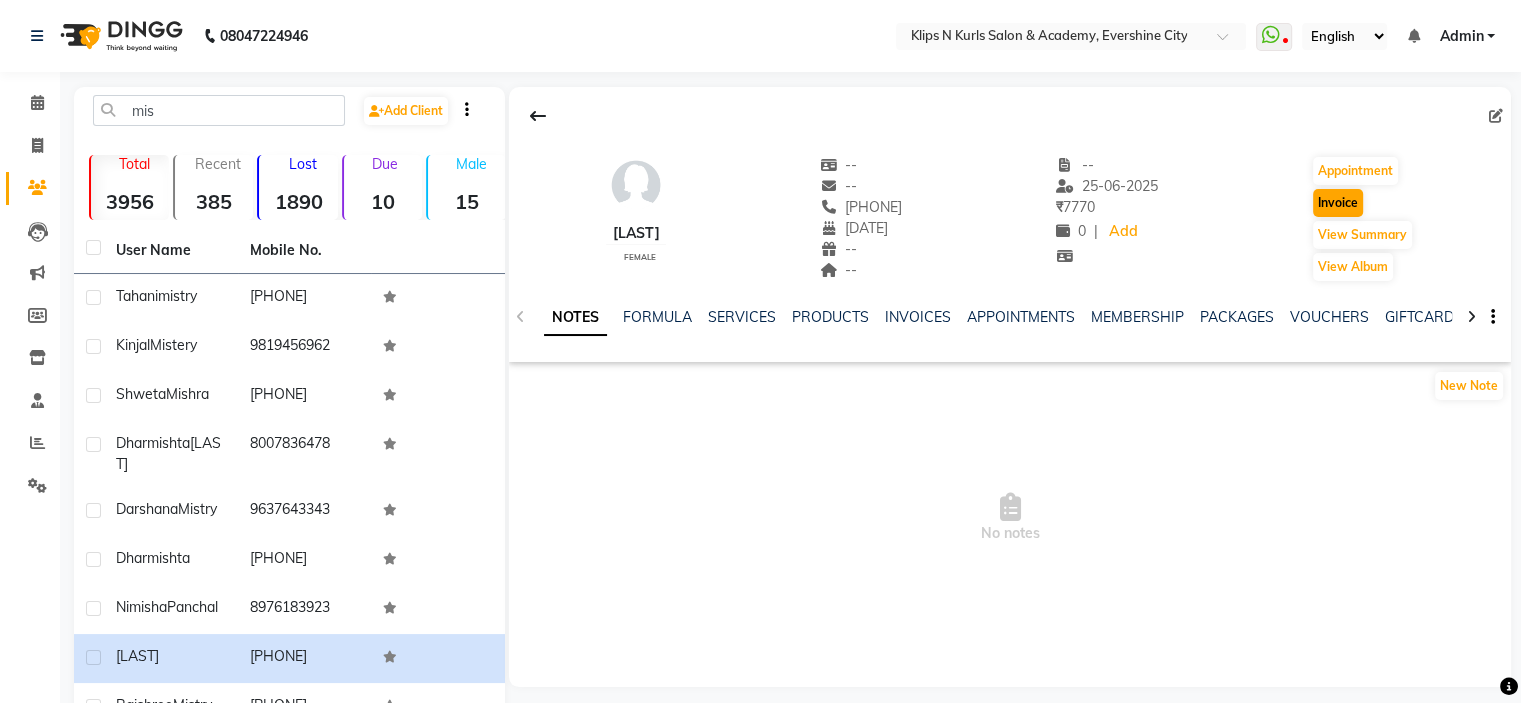 select on "service" 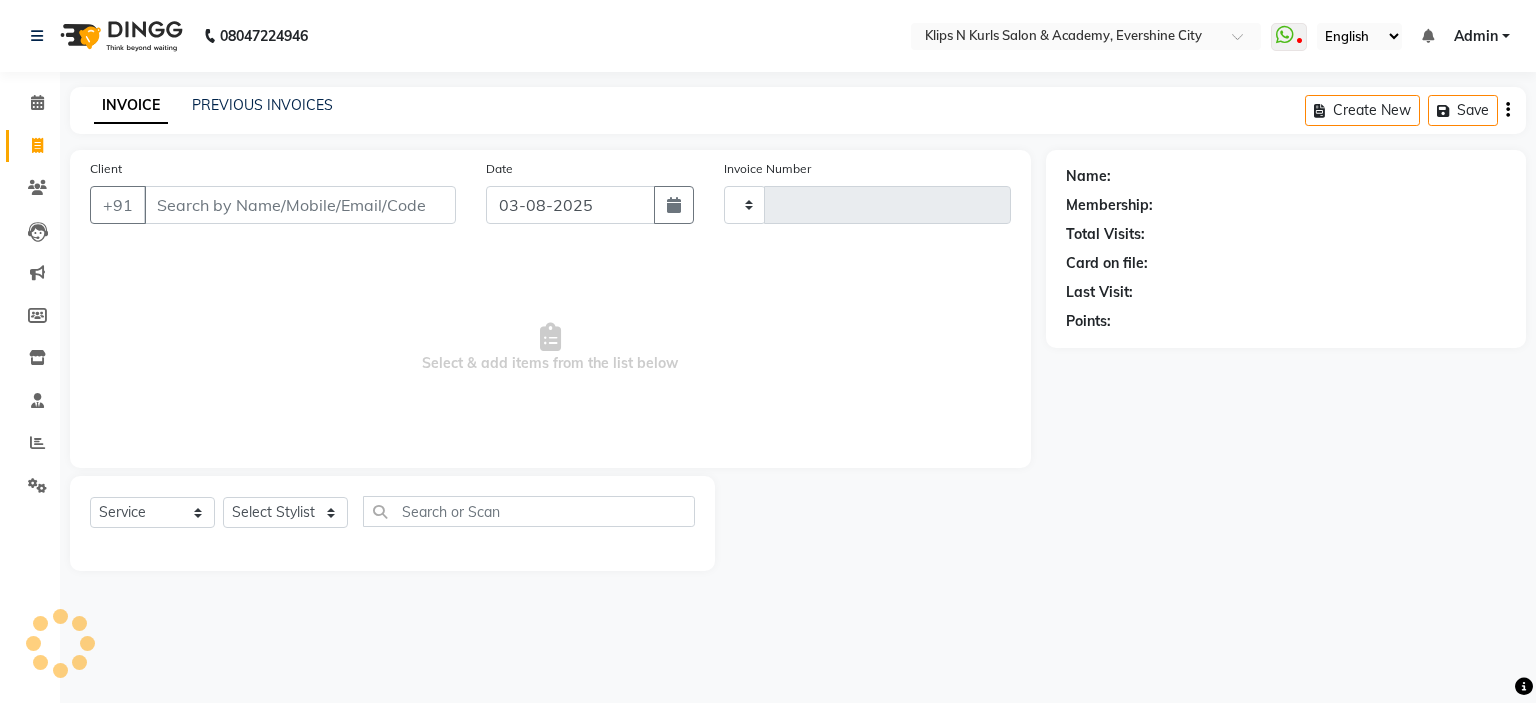 type on "1039" 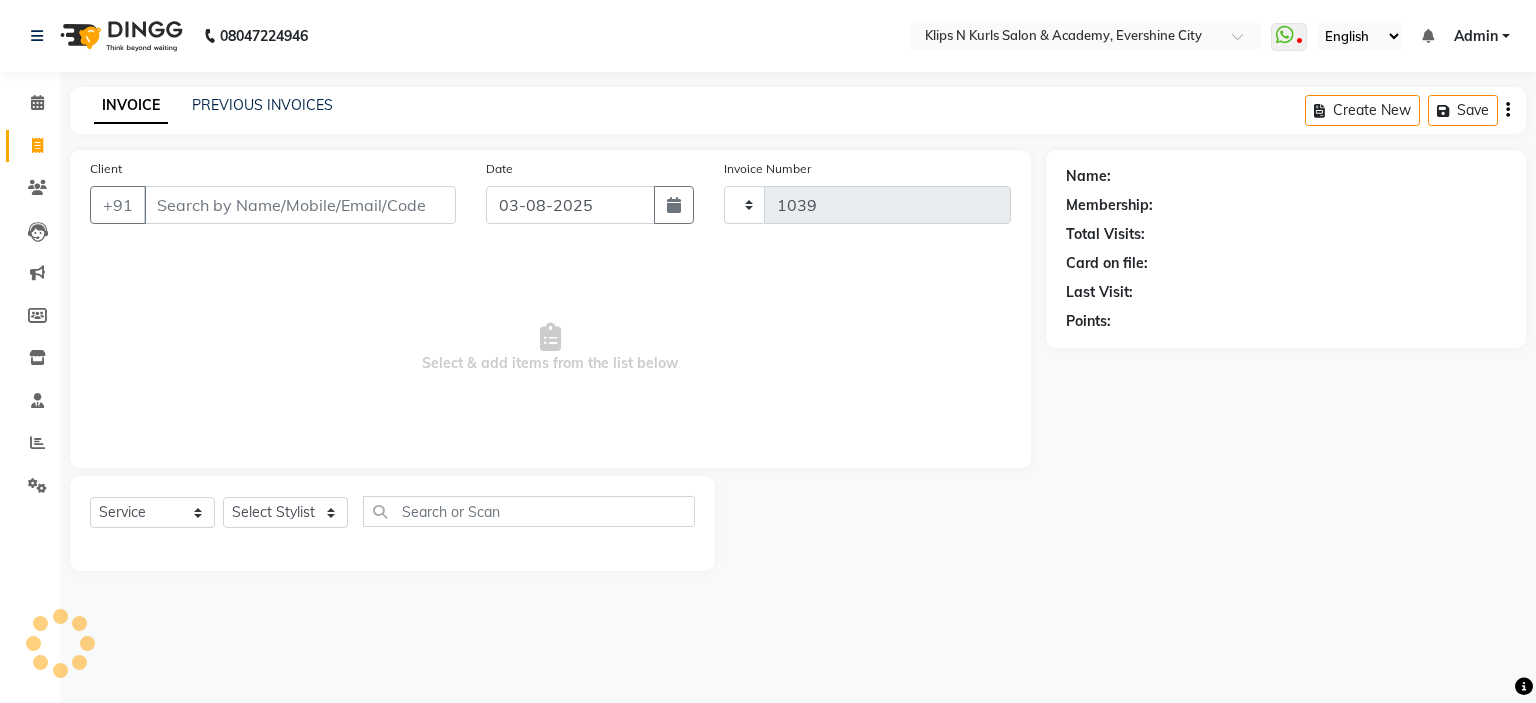select on "124" 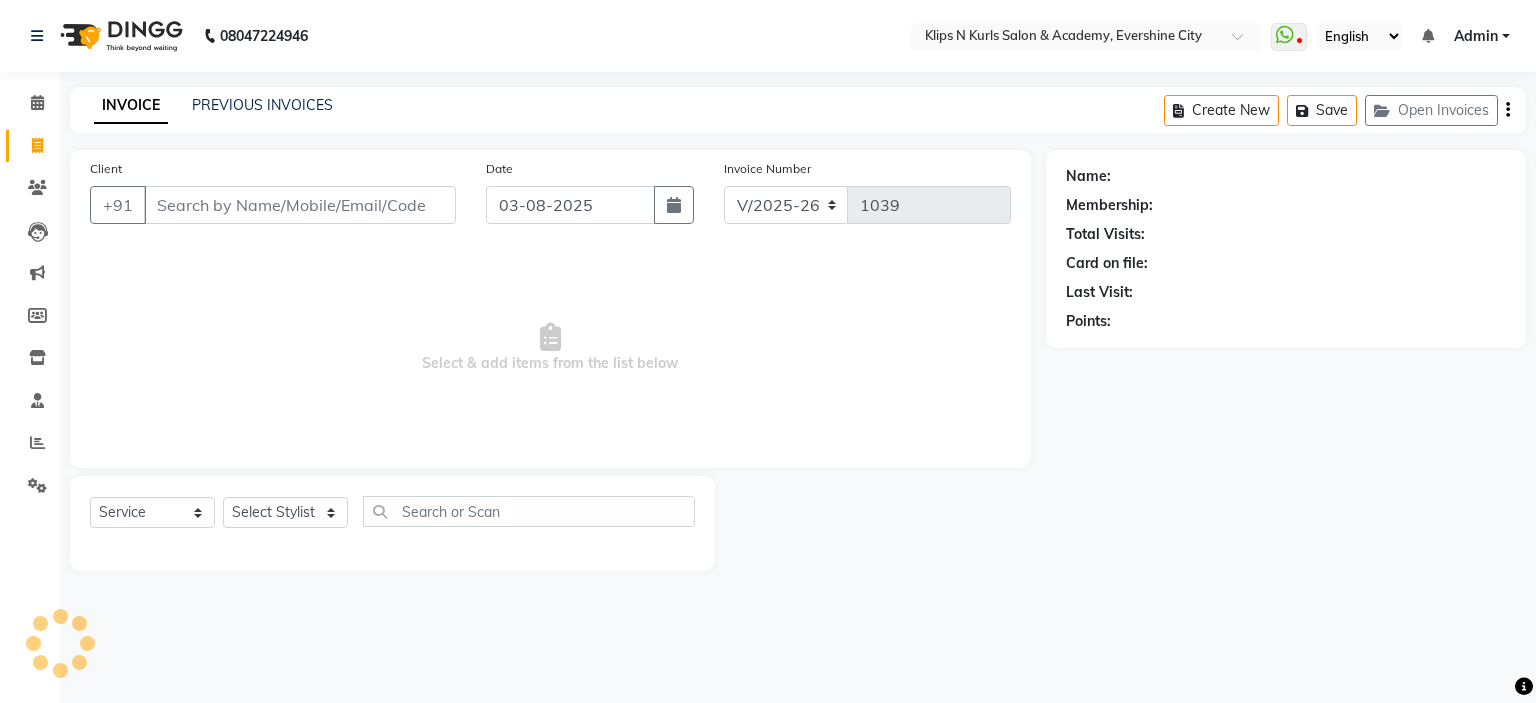 type on "[PHONE]" 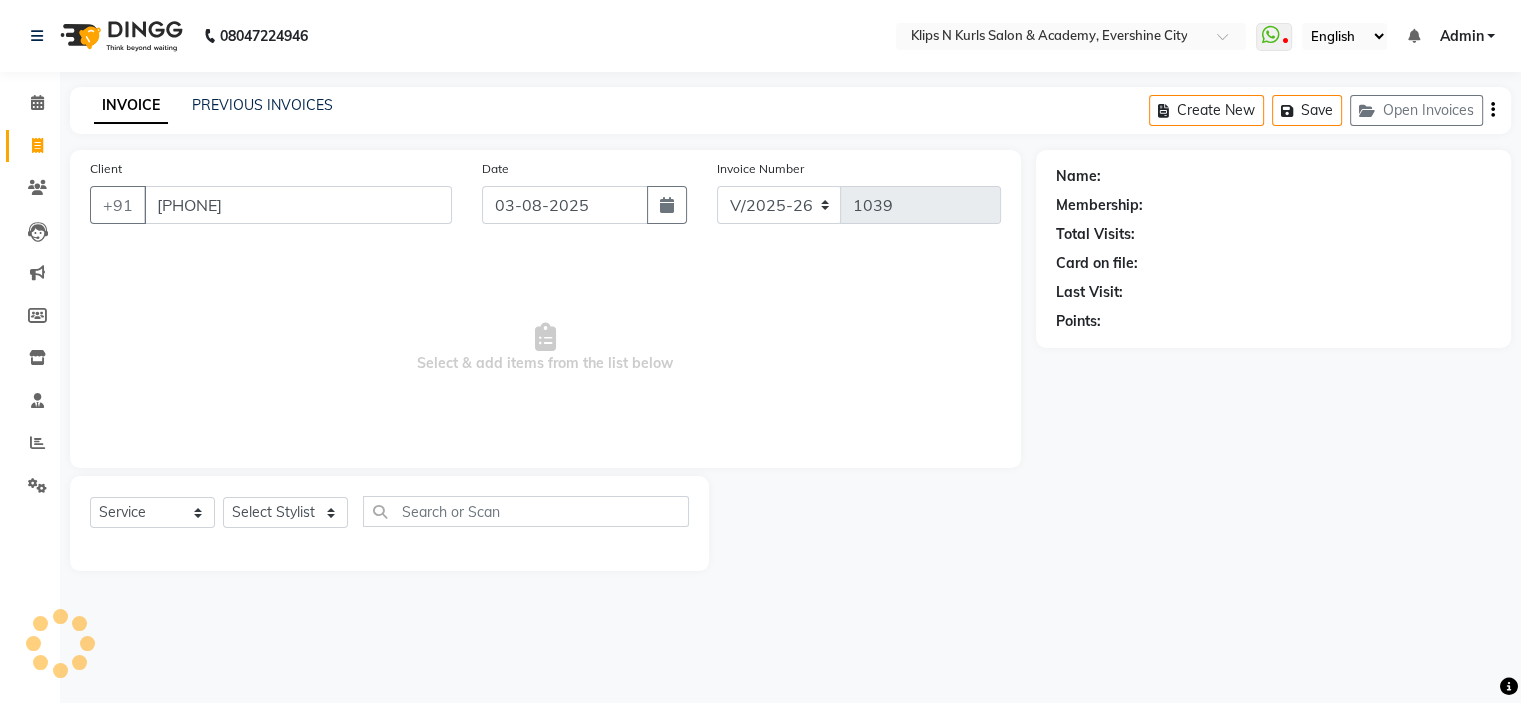 select on "3852" 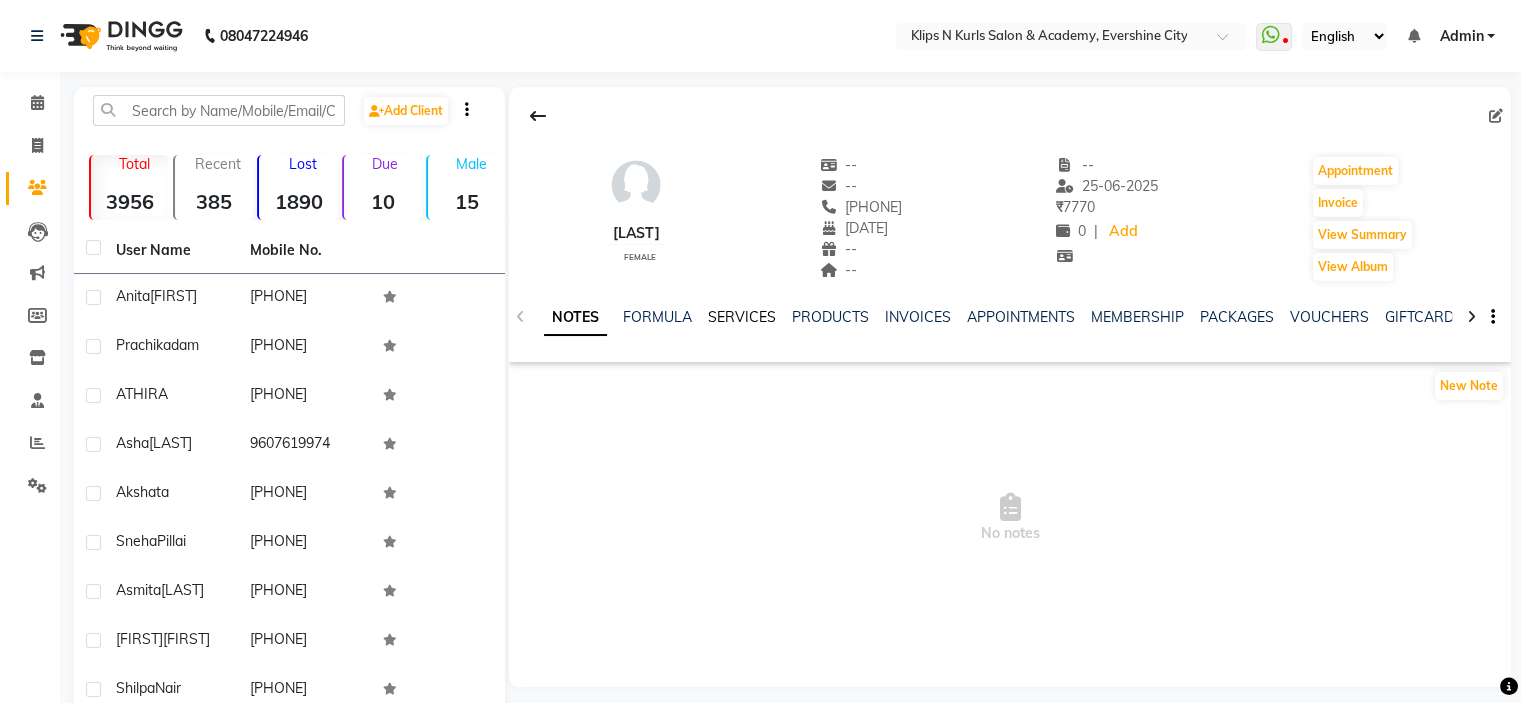 click on "SERVICES" 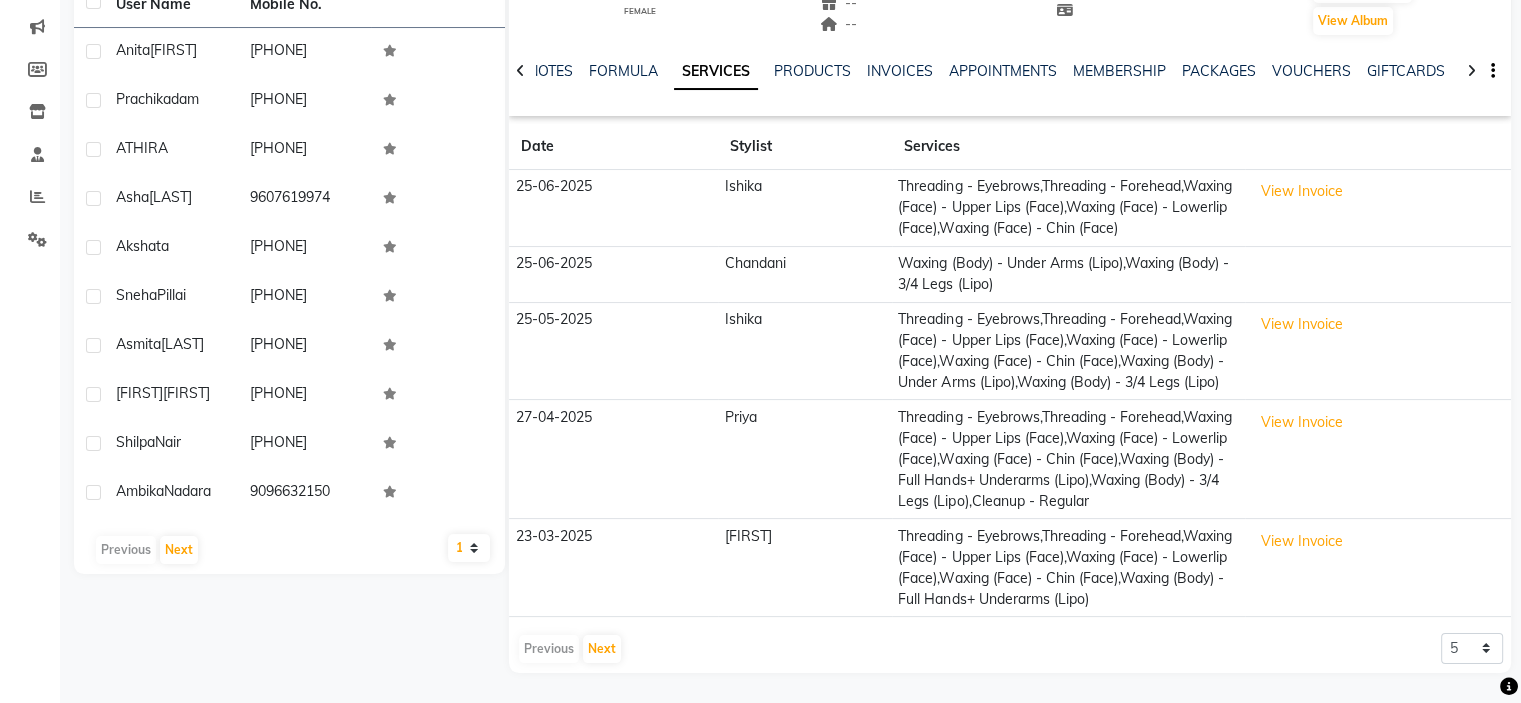 scroll, scrollTop: 307, scrollLeft: 0, axis: vertical 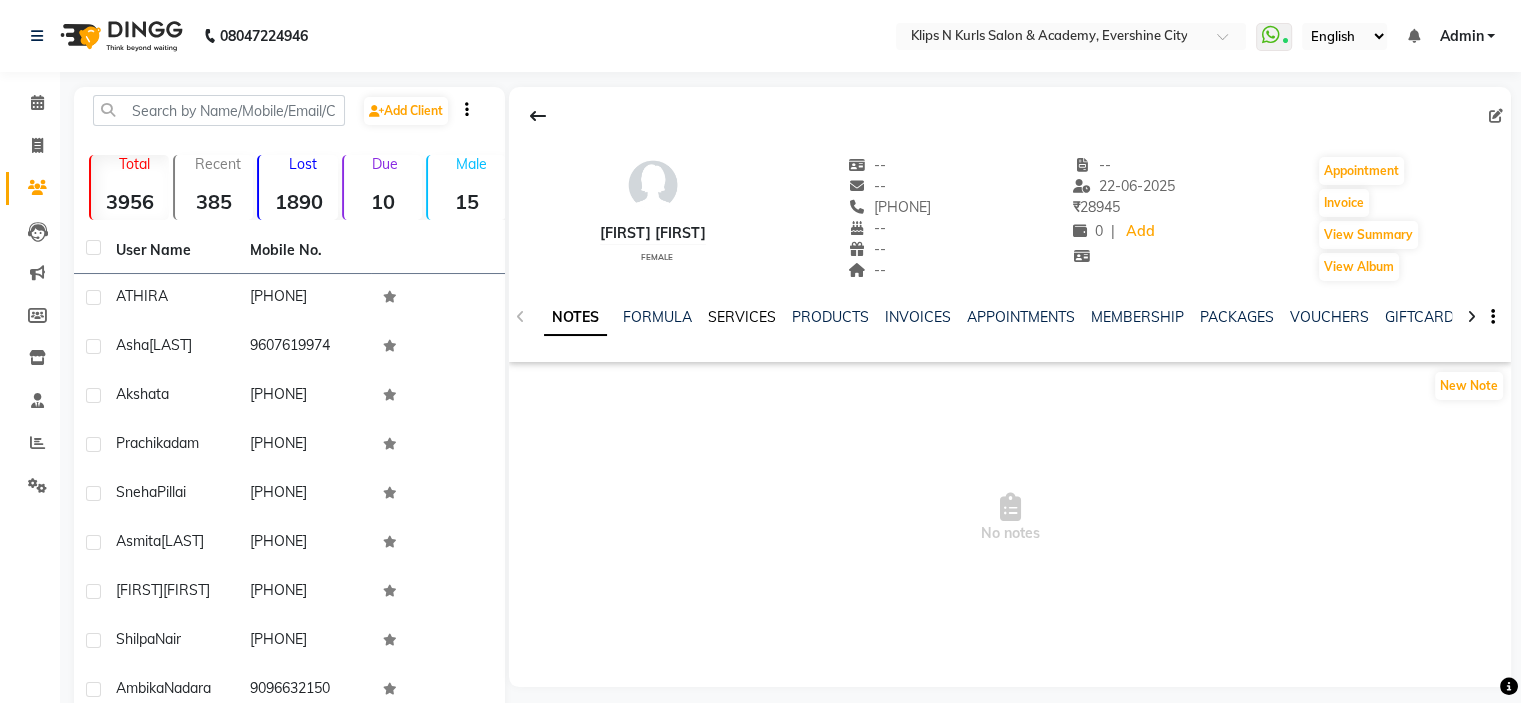 click on "SERVICES" 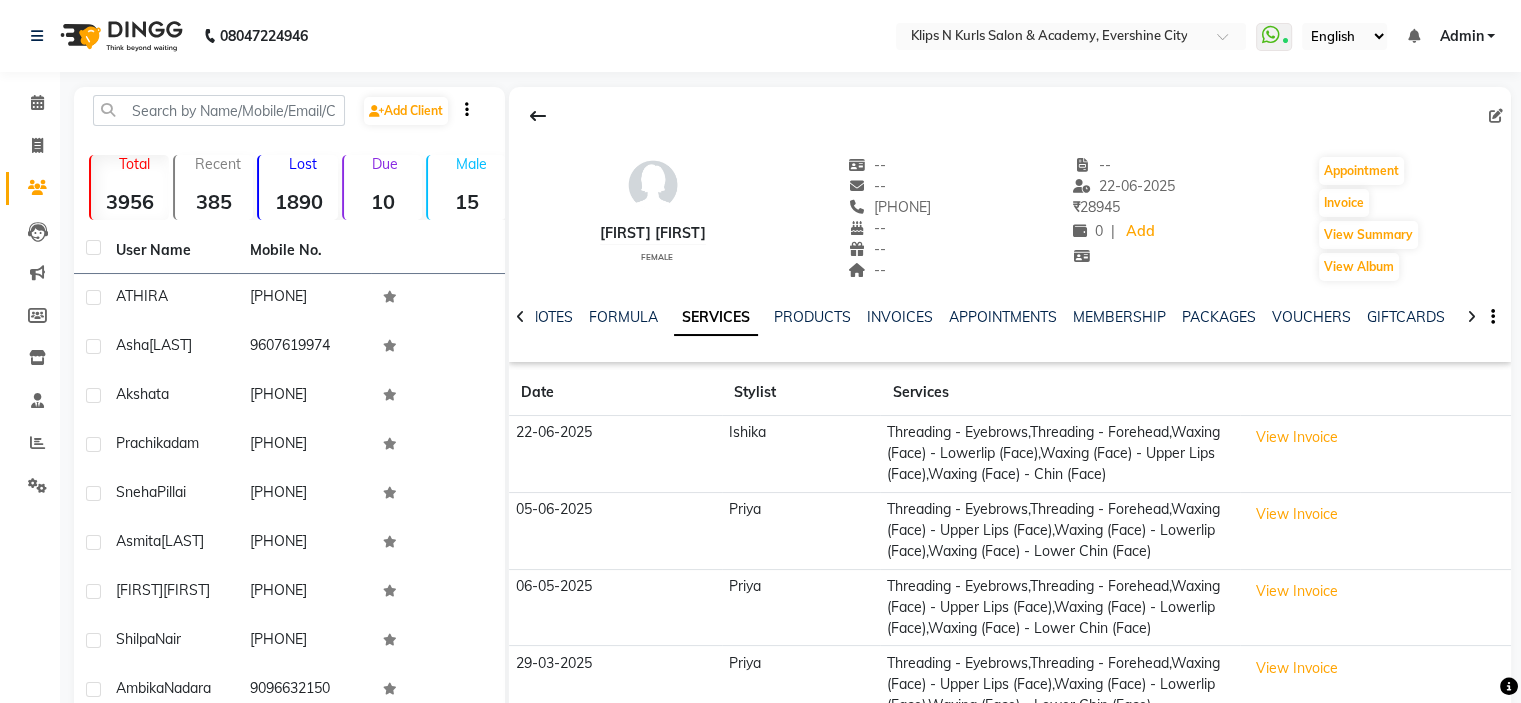 scroll, scrollTop: 202, scrollLeft: 0, axis: vertical 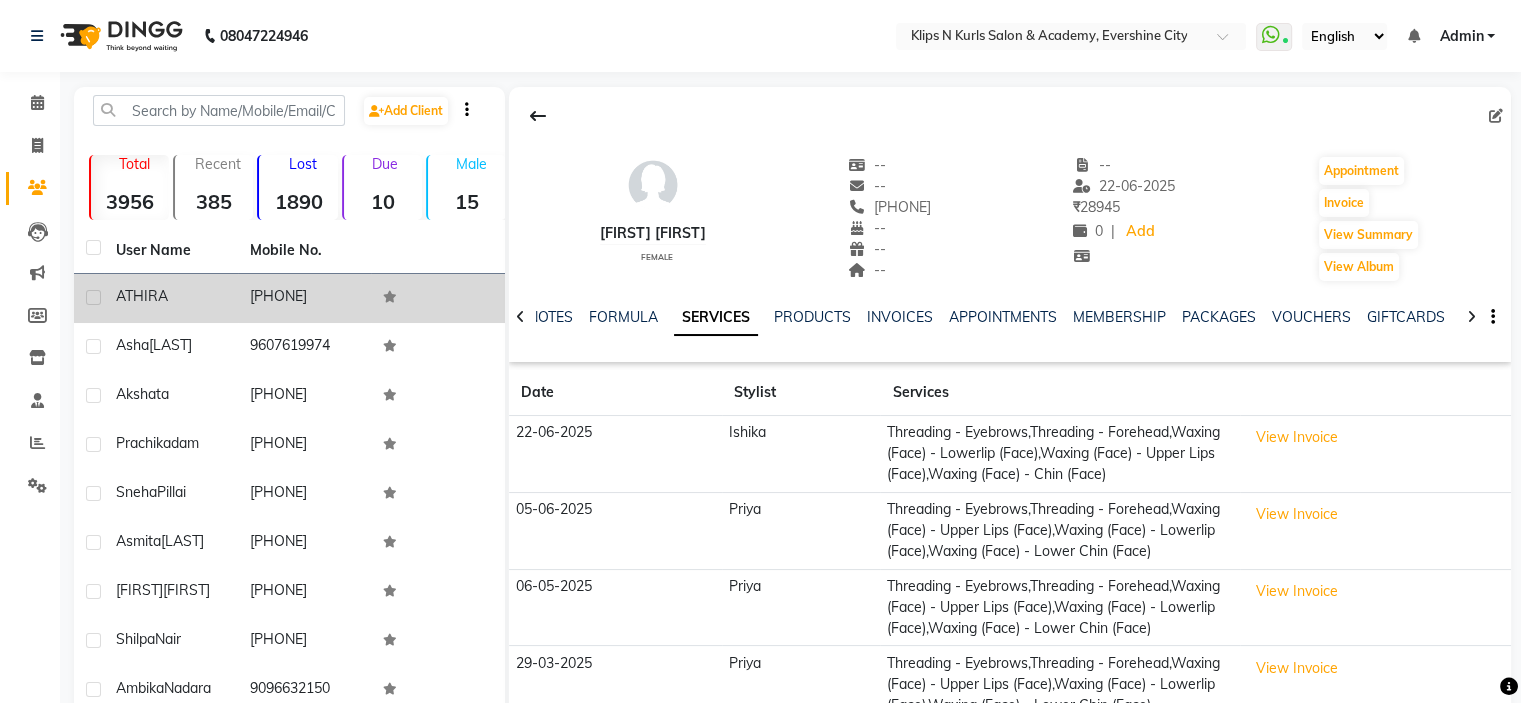 click on "[PHONE]" 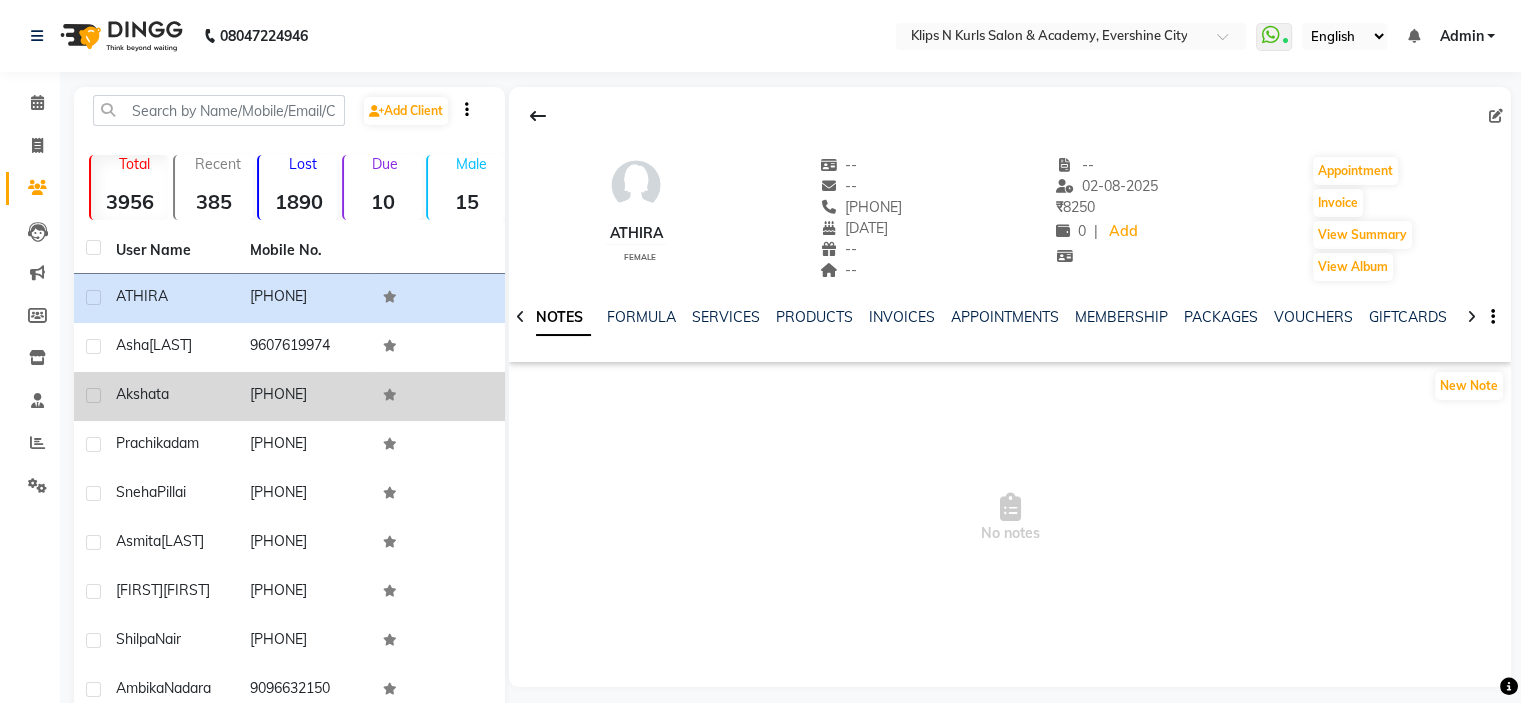 click on "Akshata" 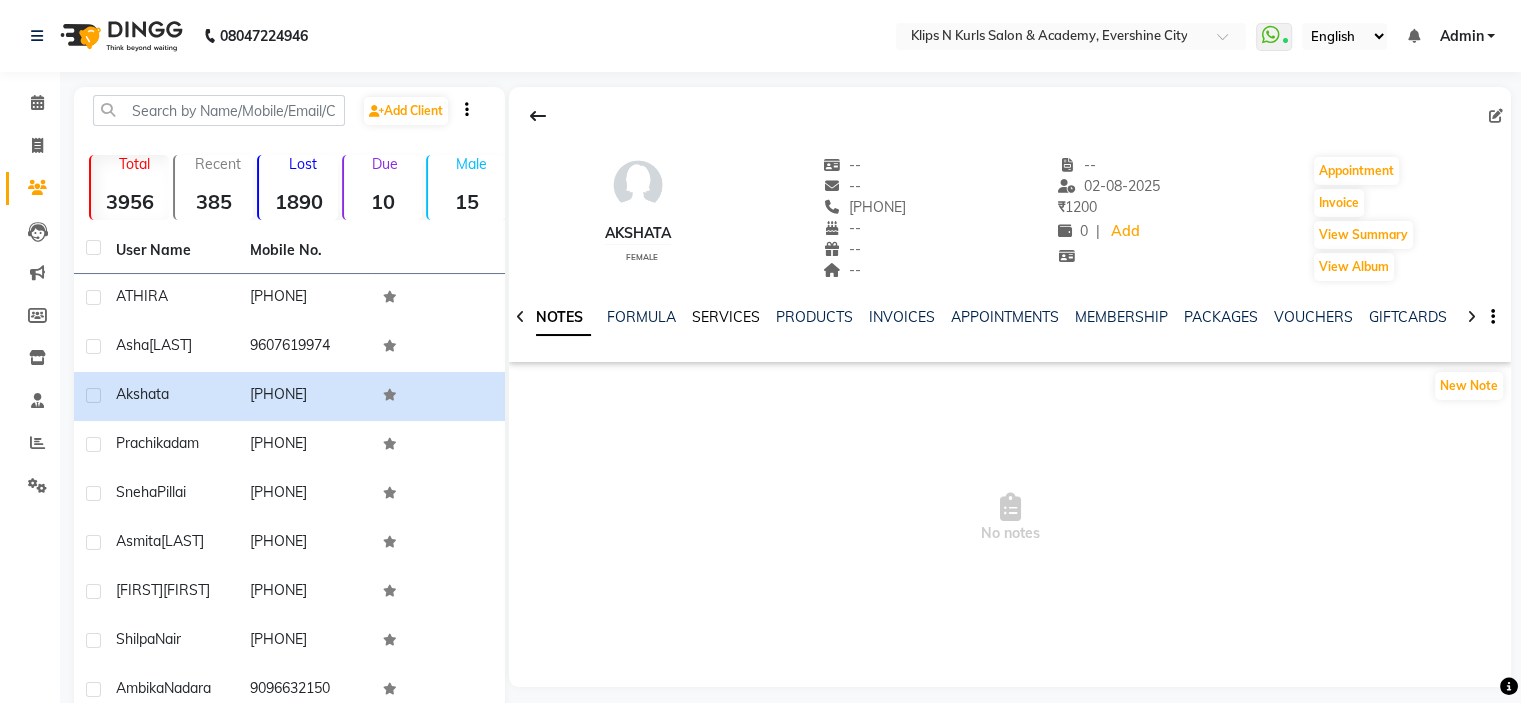 click on "SERVICES" 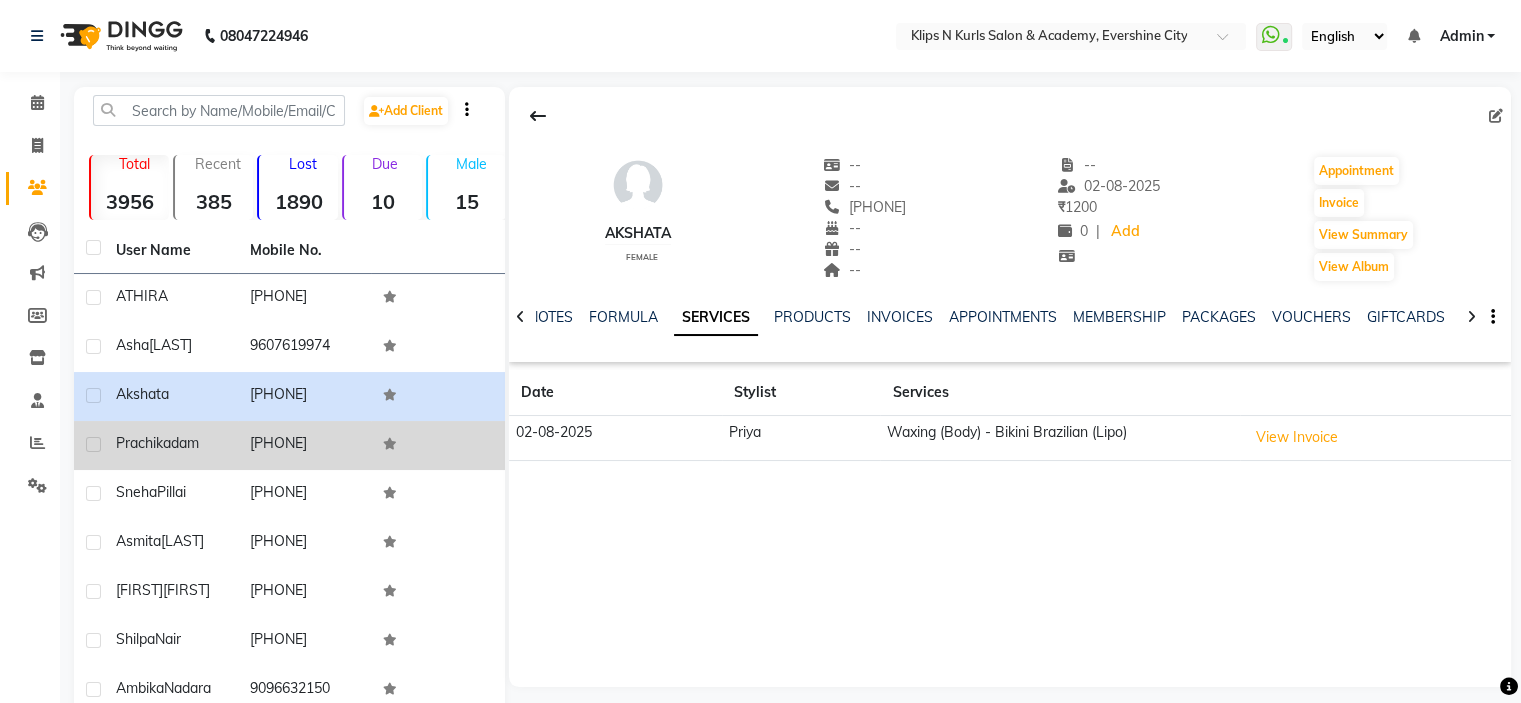 click on "9545422804" 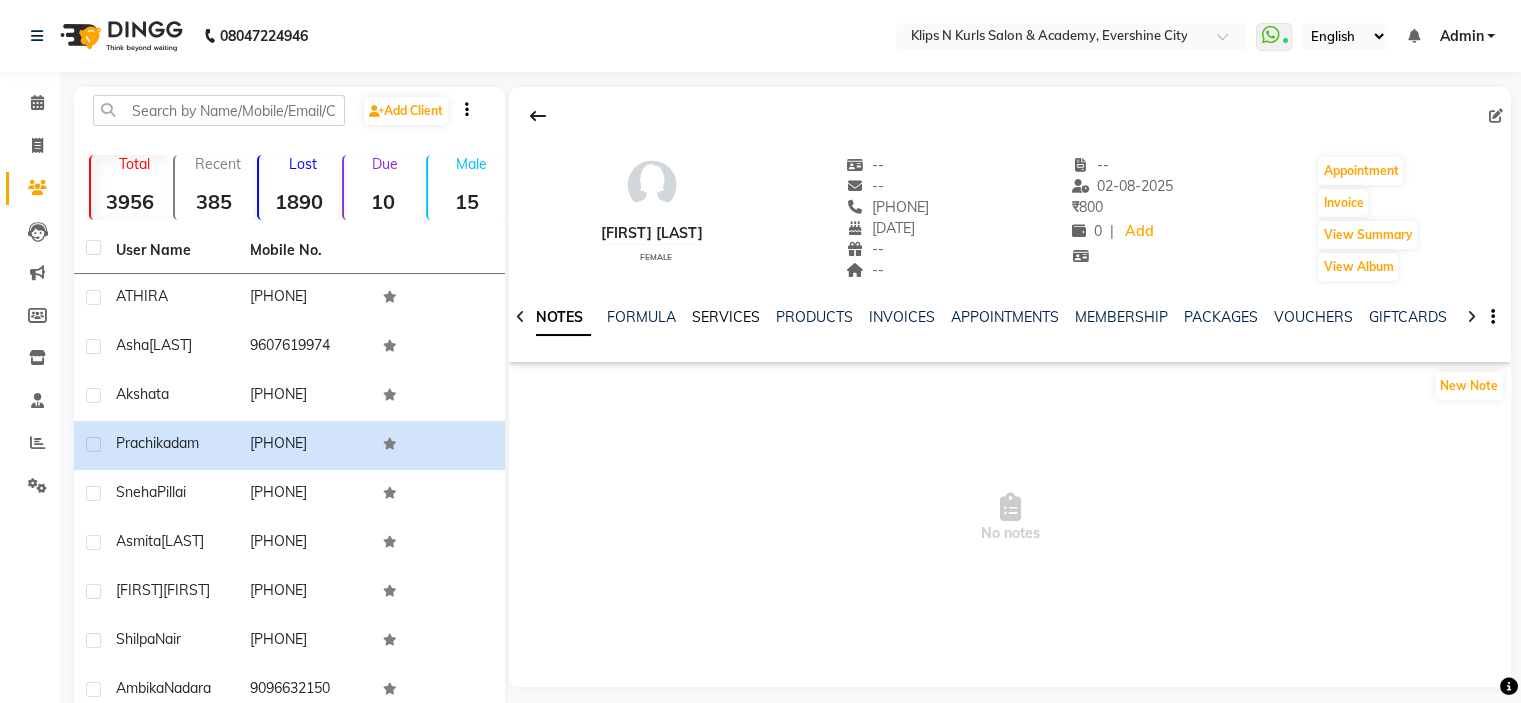click on "SERVICES" 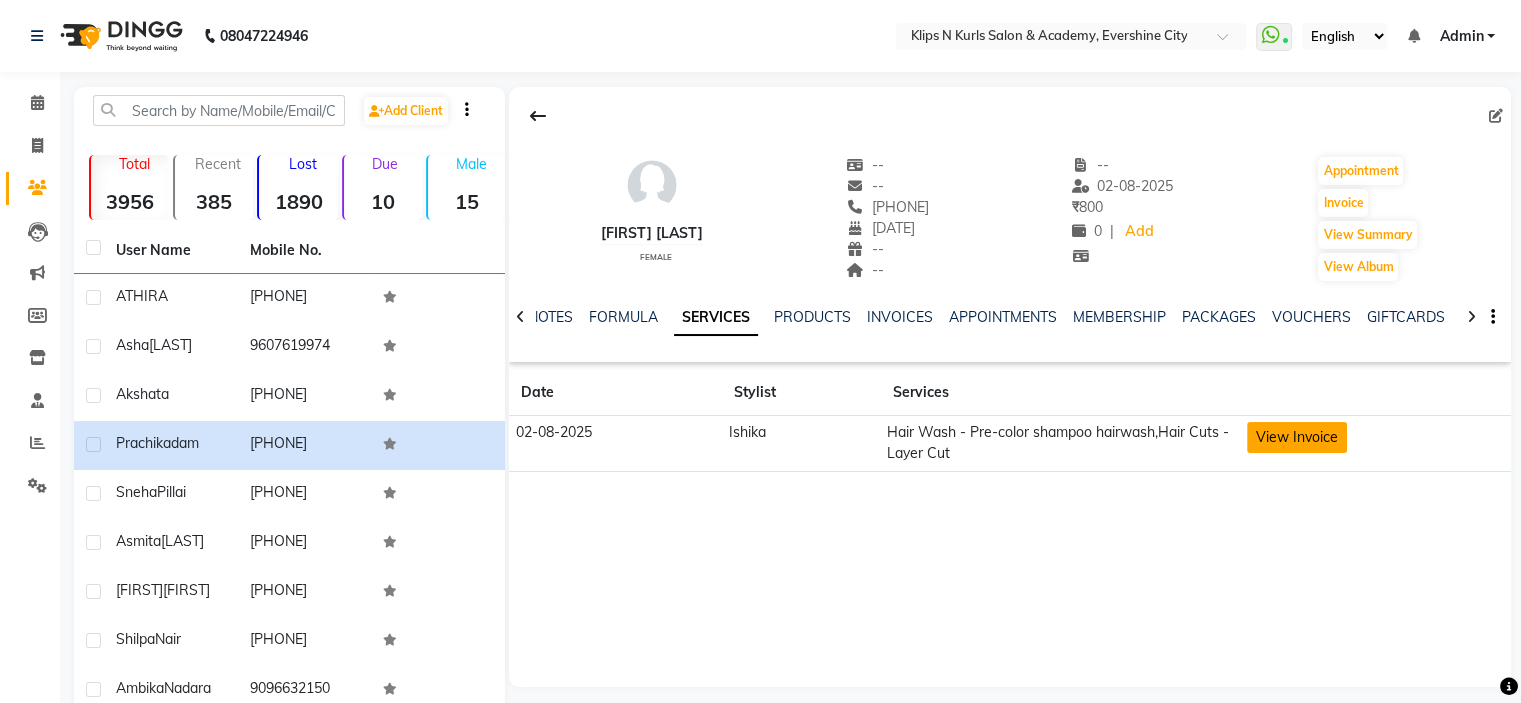click on "View Invoice" 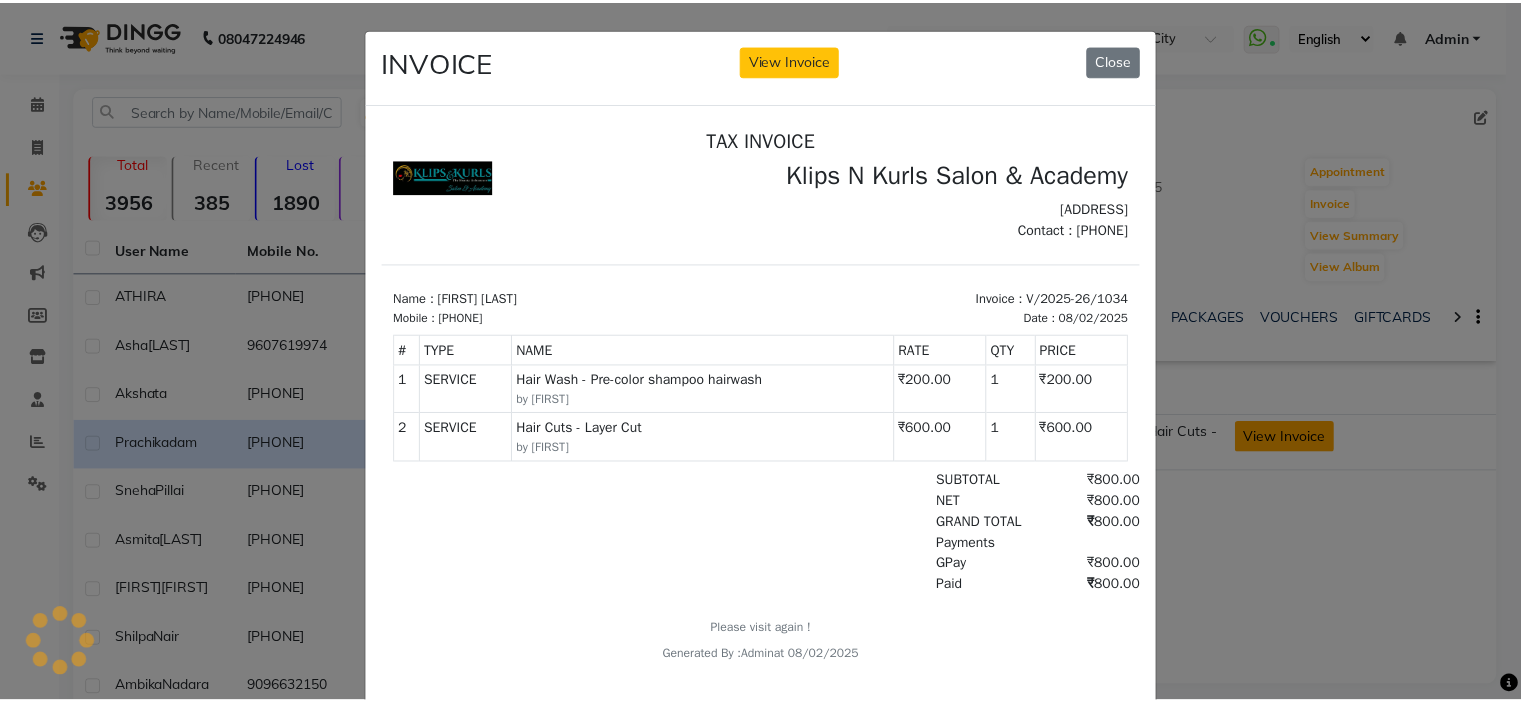 scroll, scrollTop: 0, scrollLeft: 0, axis: both 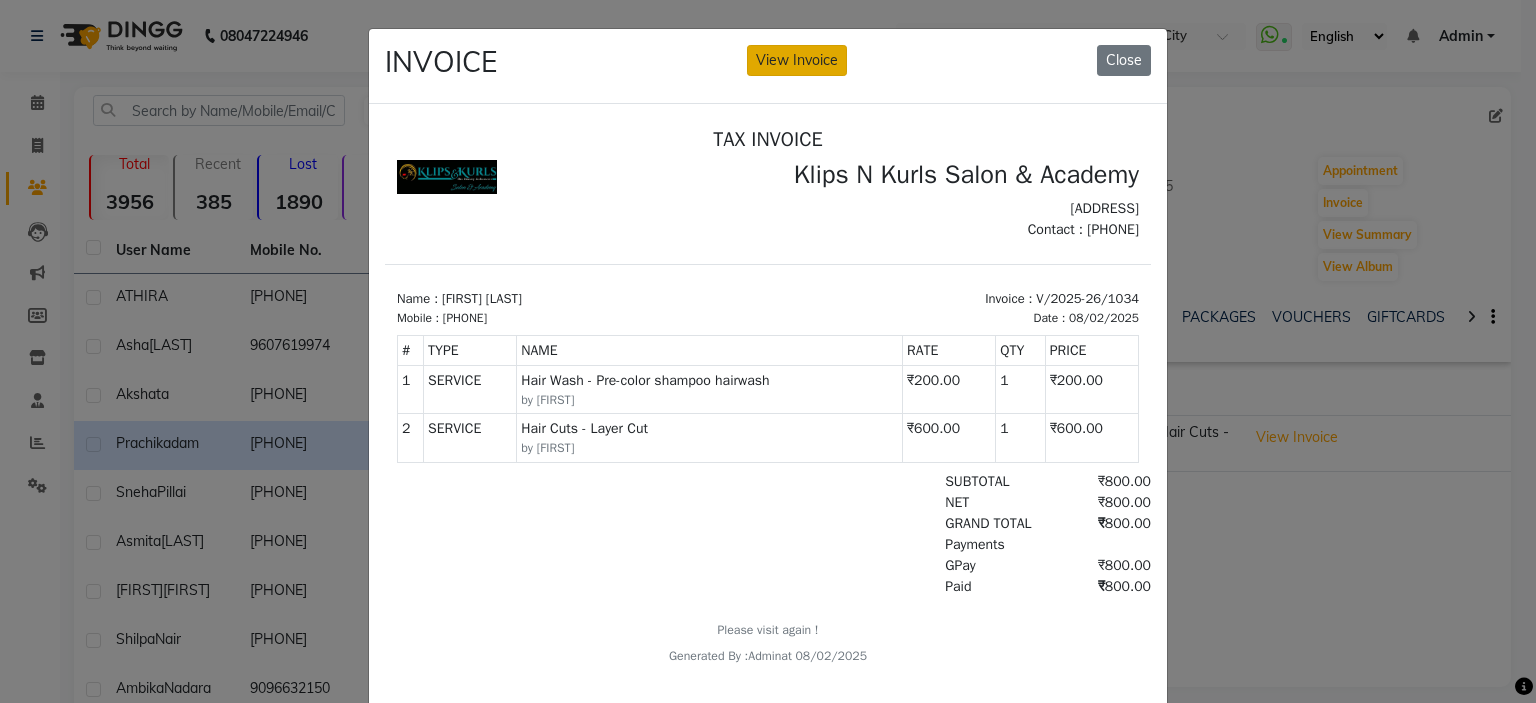 click on "View Invoice" 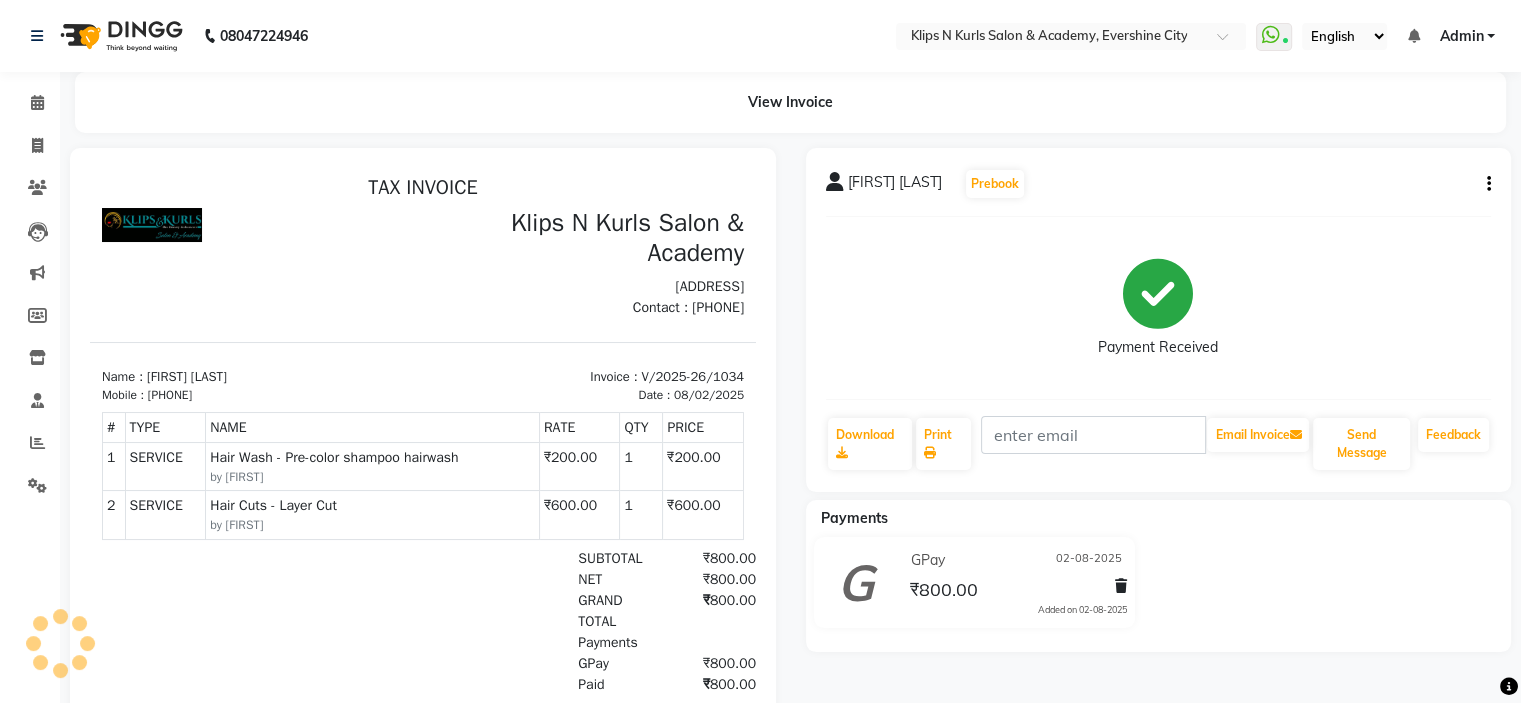scroll, scrollTop: 0, scrollLeft: 0, axis: both 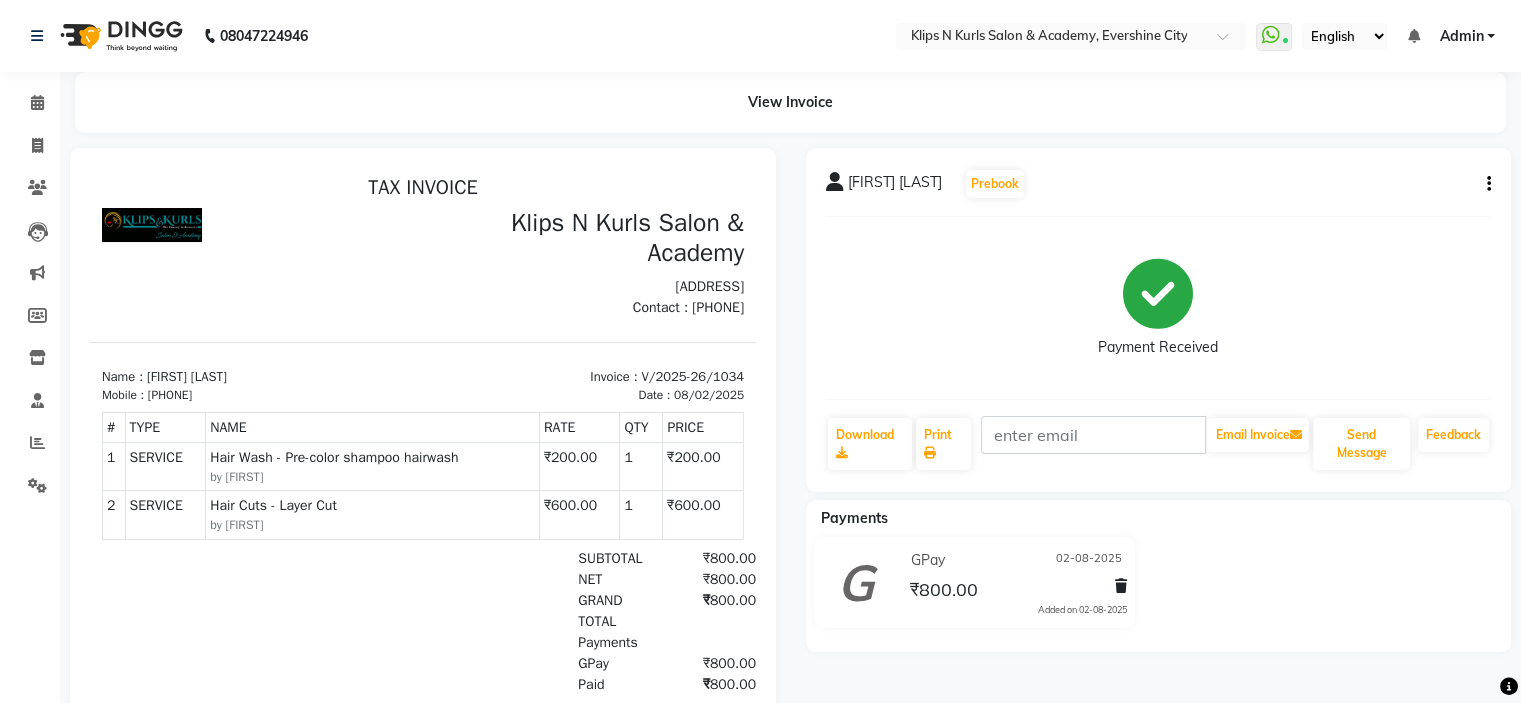 click 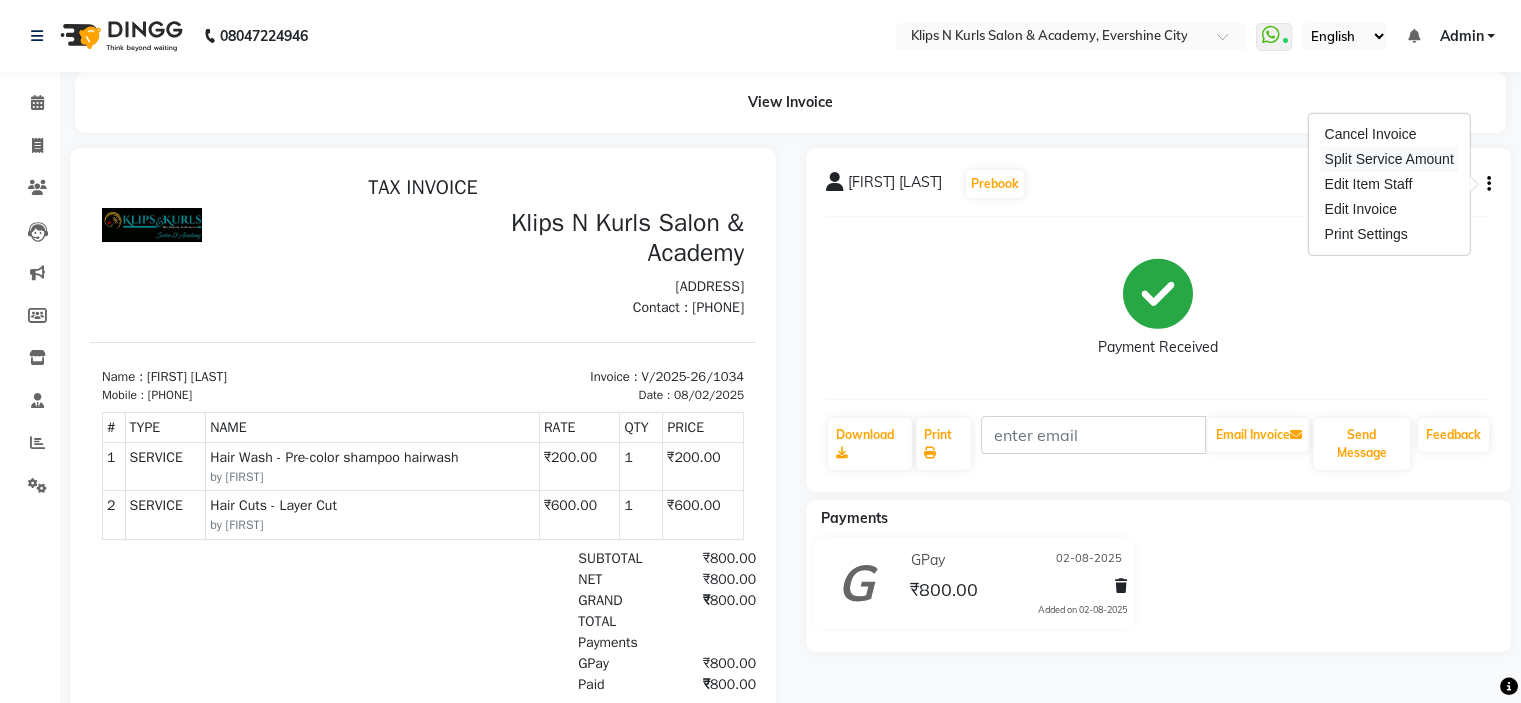 click on "Split Service Amount" at bounding box center [1388, 159] 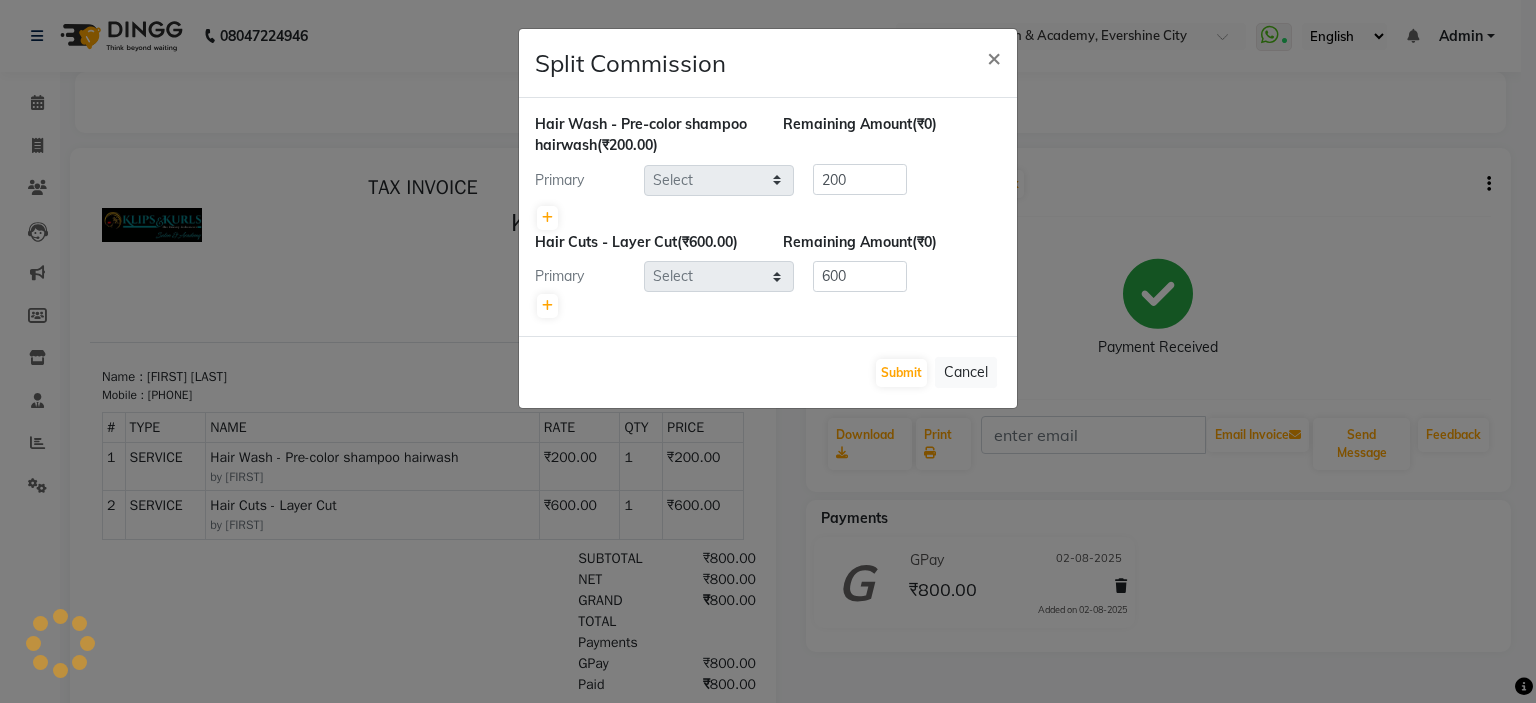 select on "[NUMBER]" 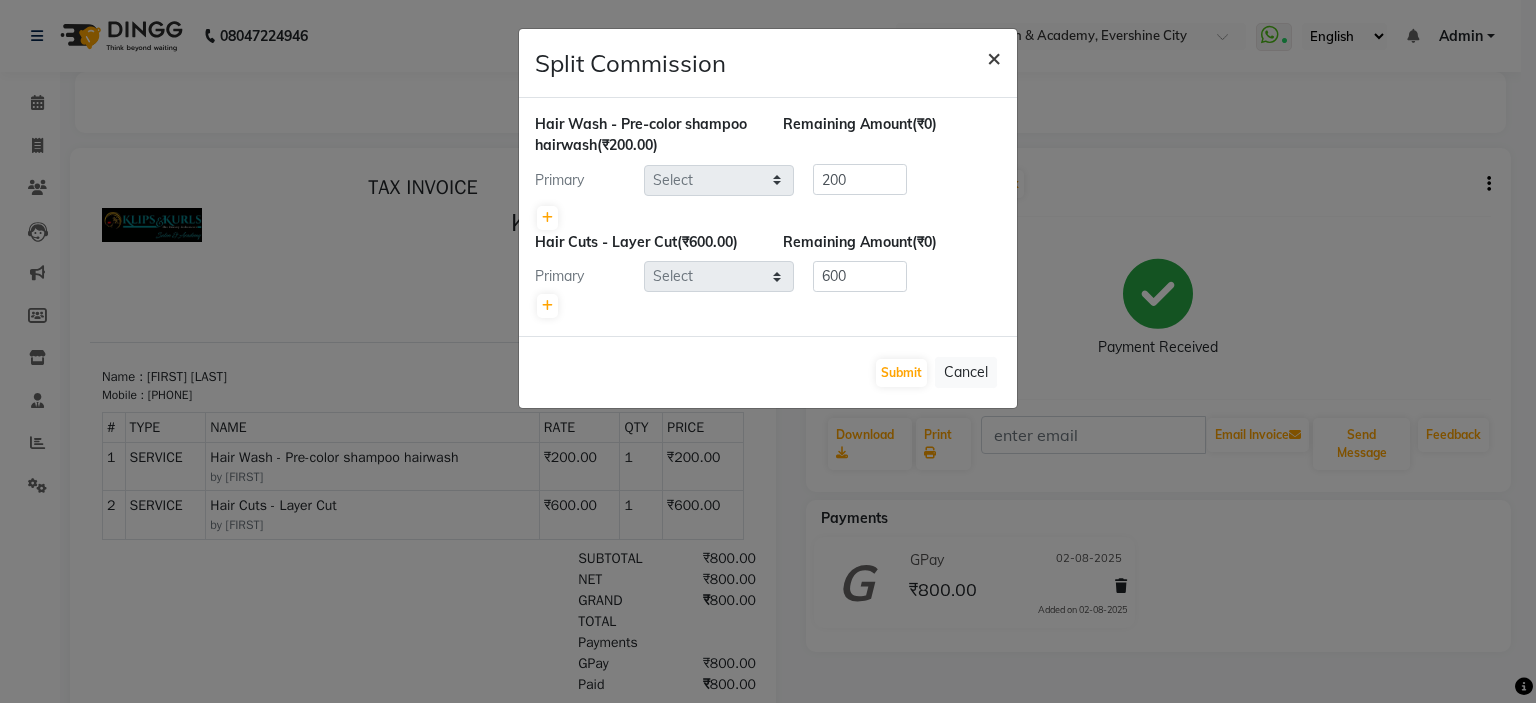 click on "×" 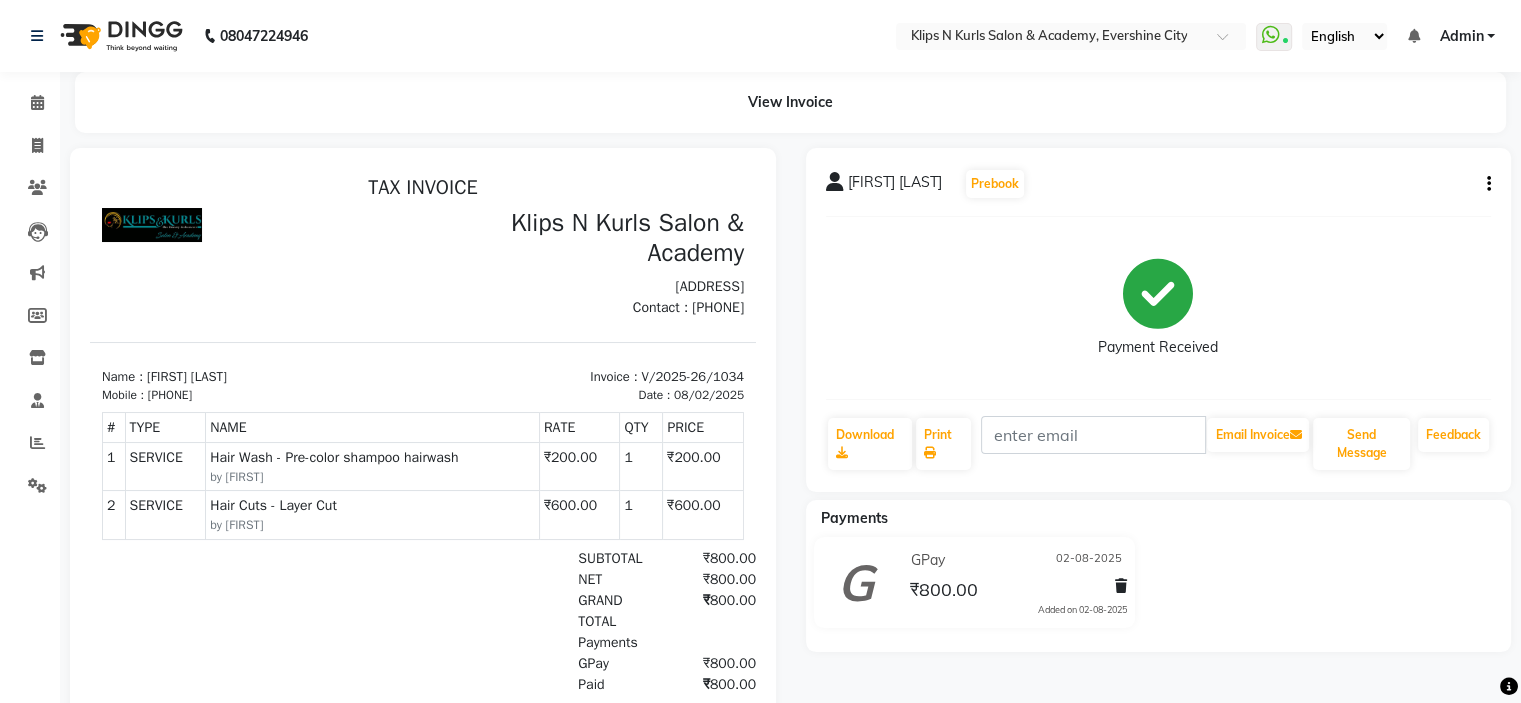 click 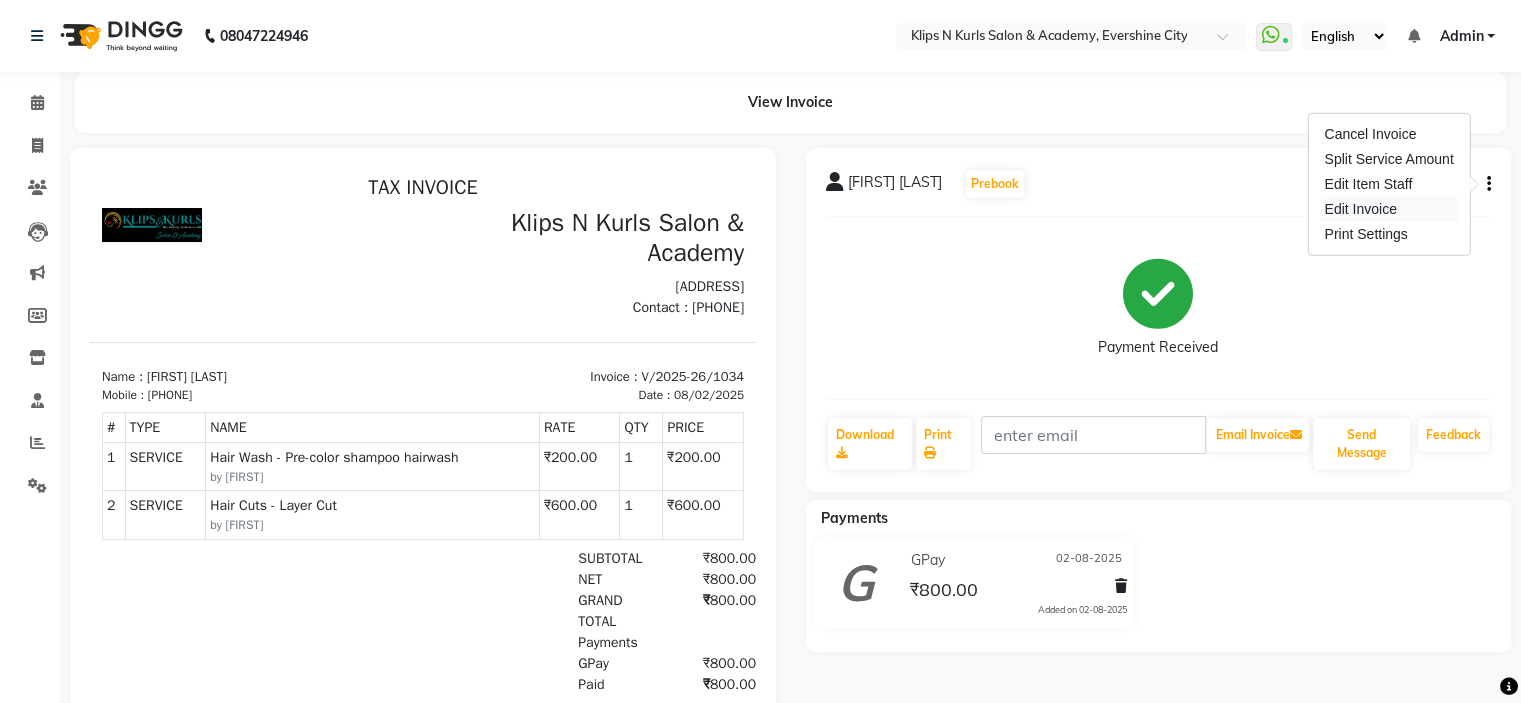 click on "Edit Invoice" at bounding box center [1388, 209] 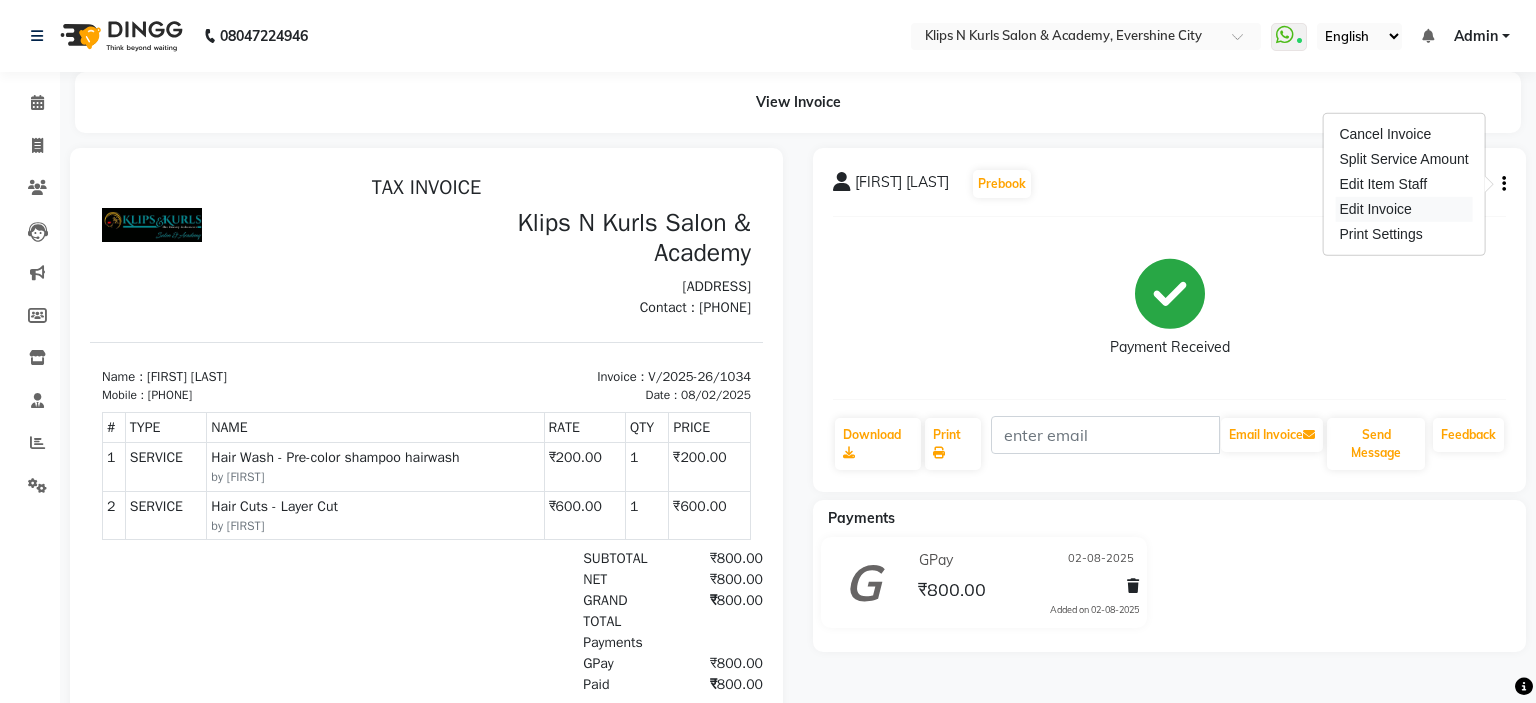 select on "service" 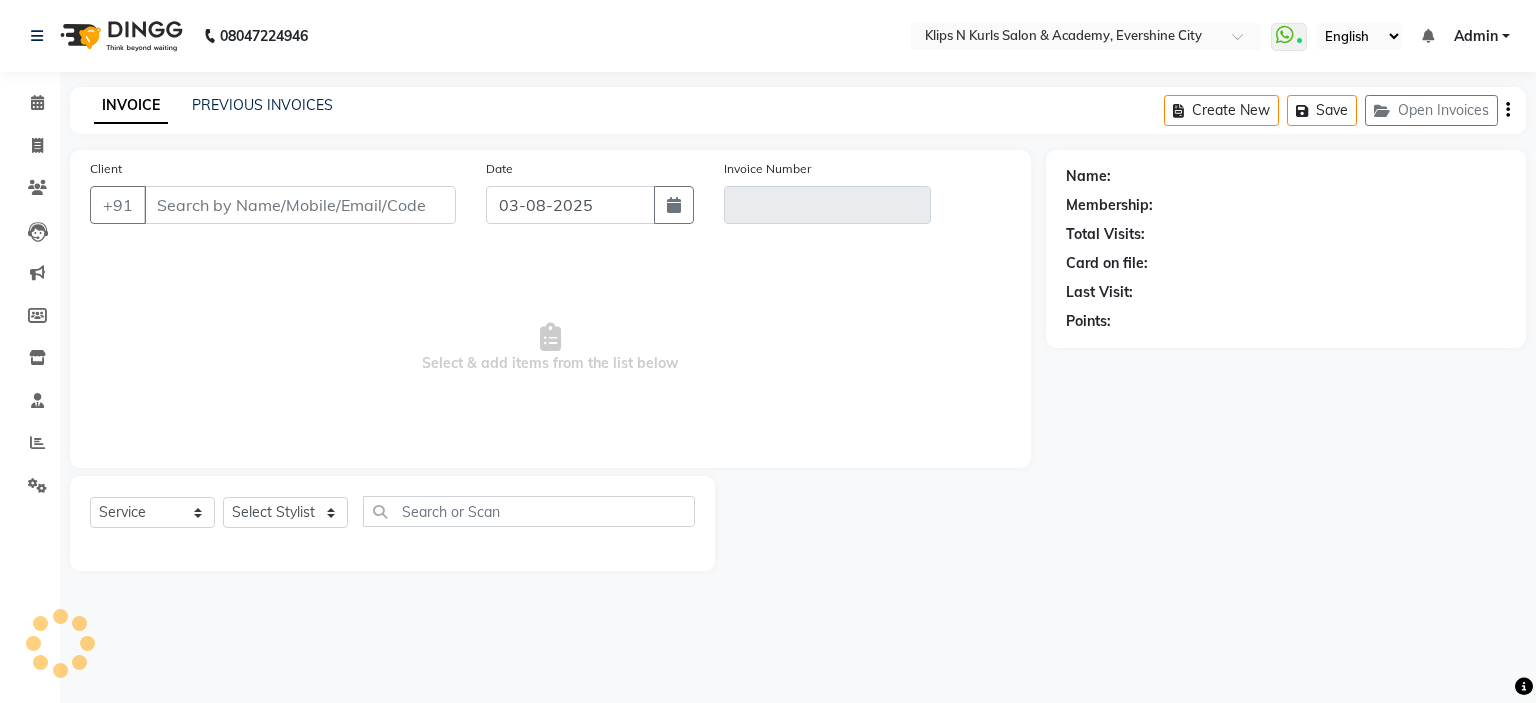 select on "3852" 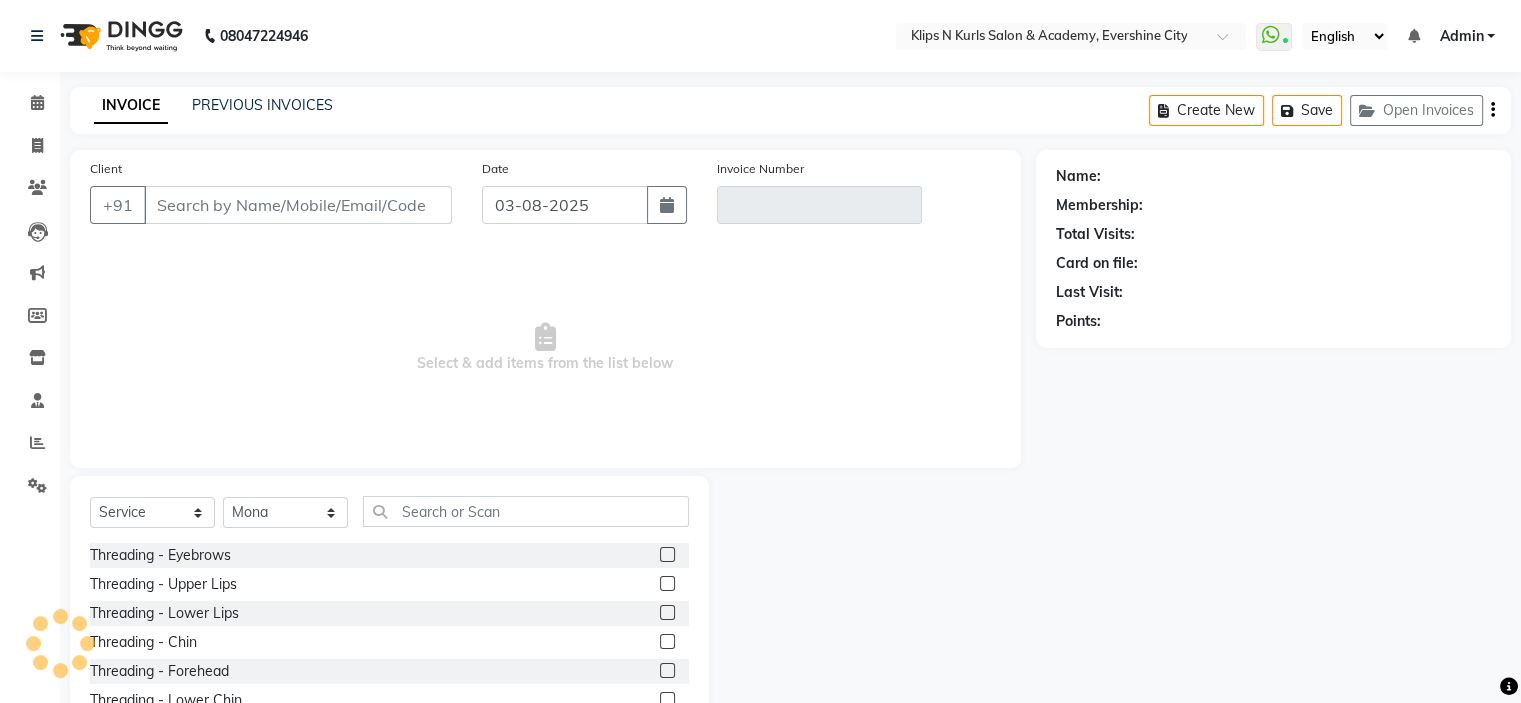 type on "9545422804" 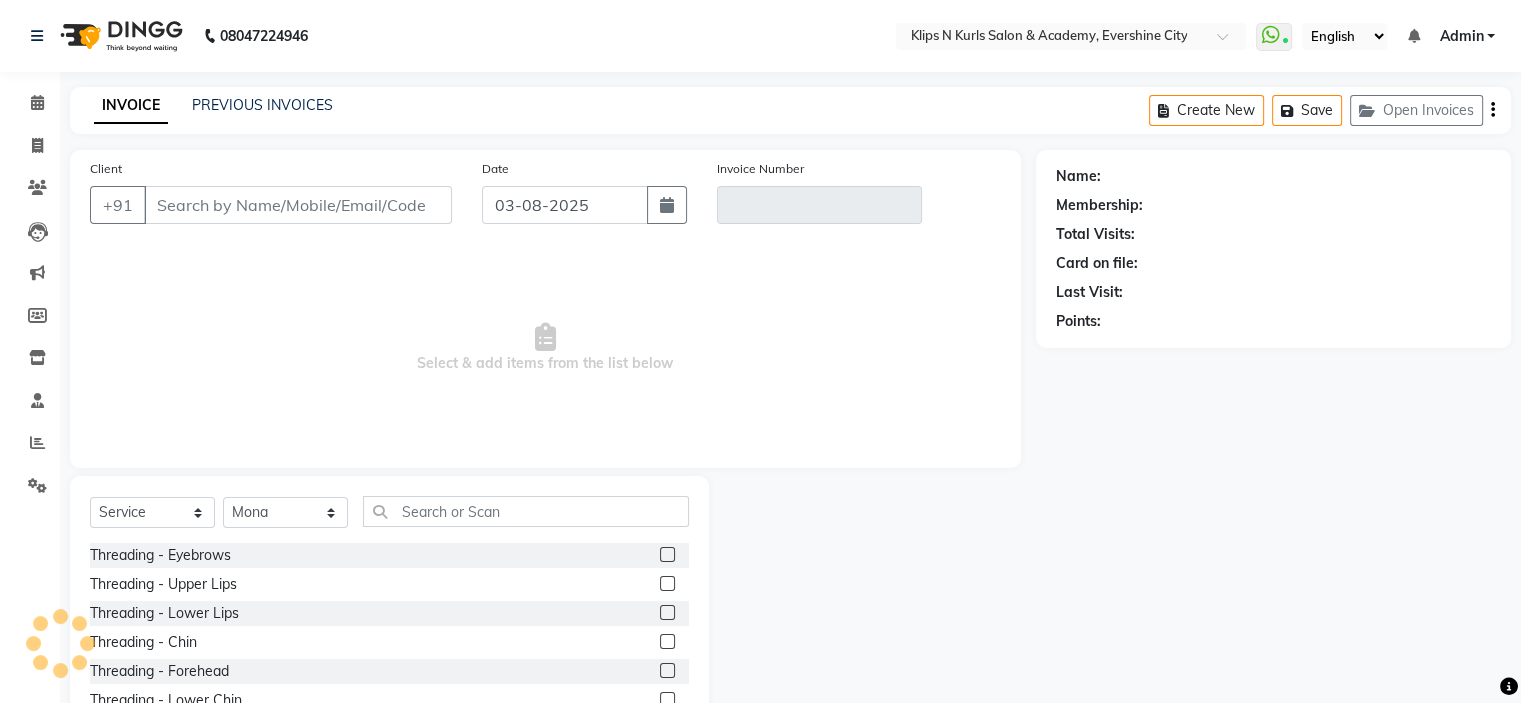 type on "V/2025-26/1034" 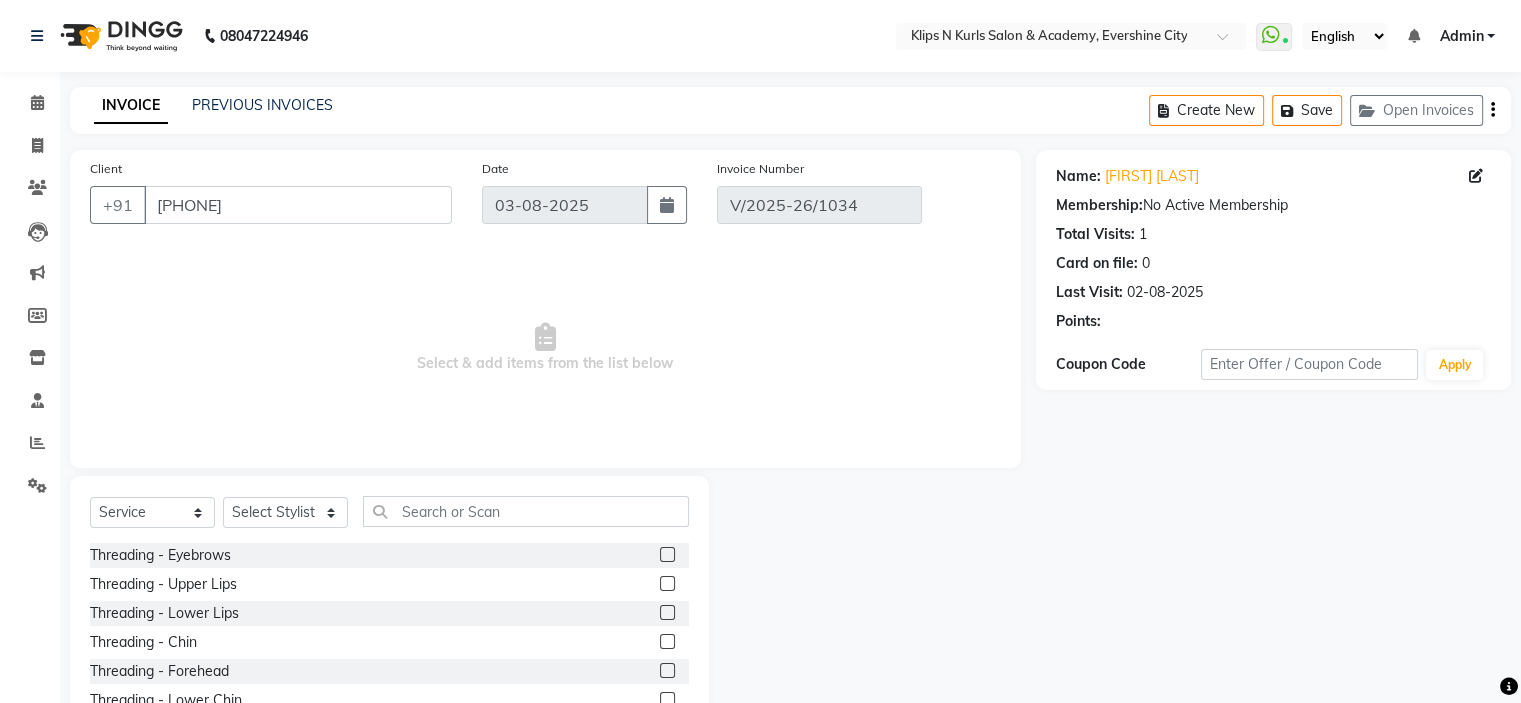 type on "02-08-2025" 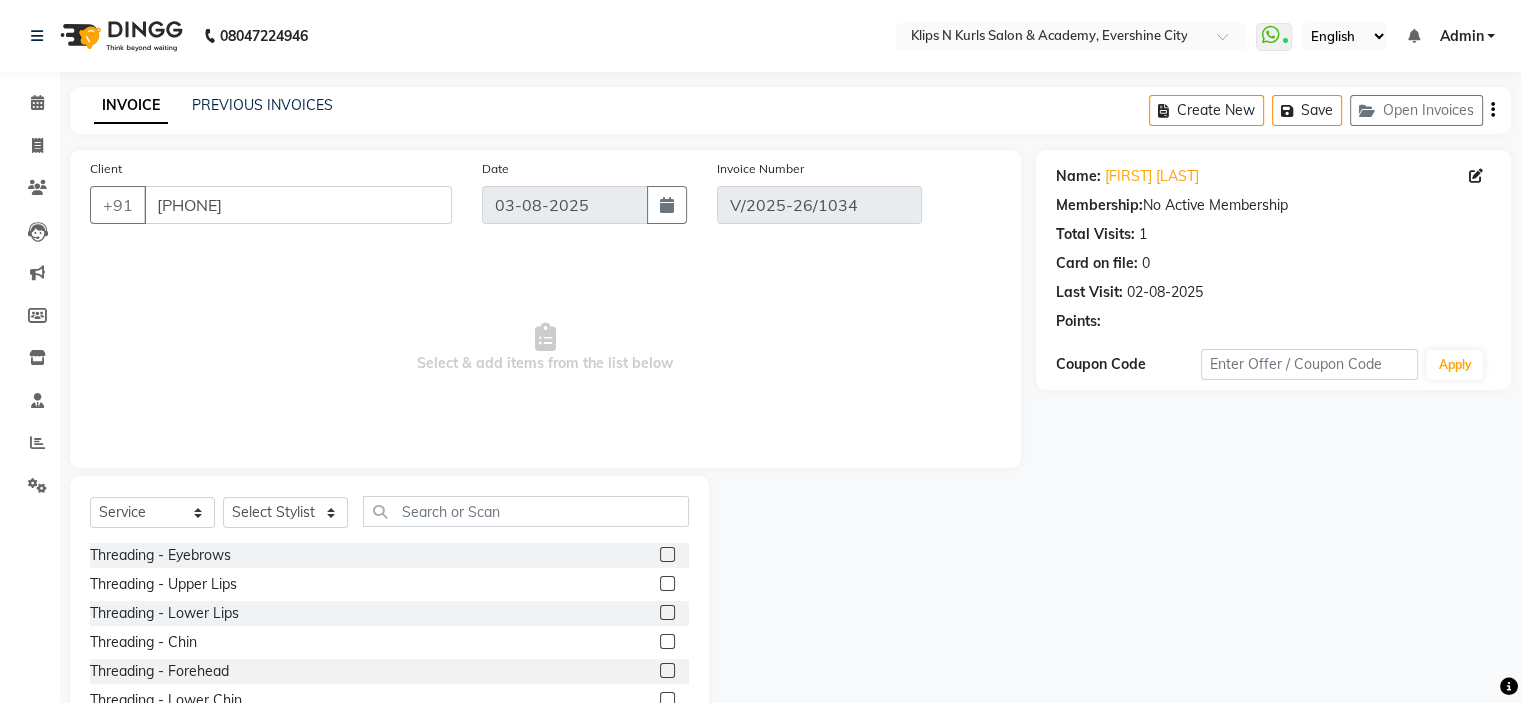 select on "select" 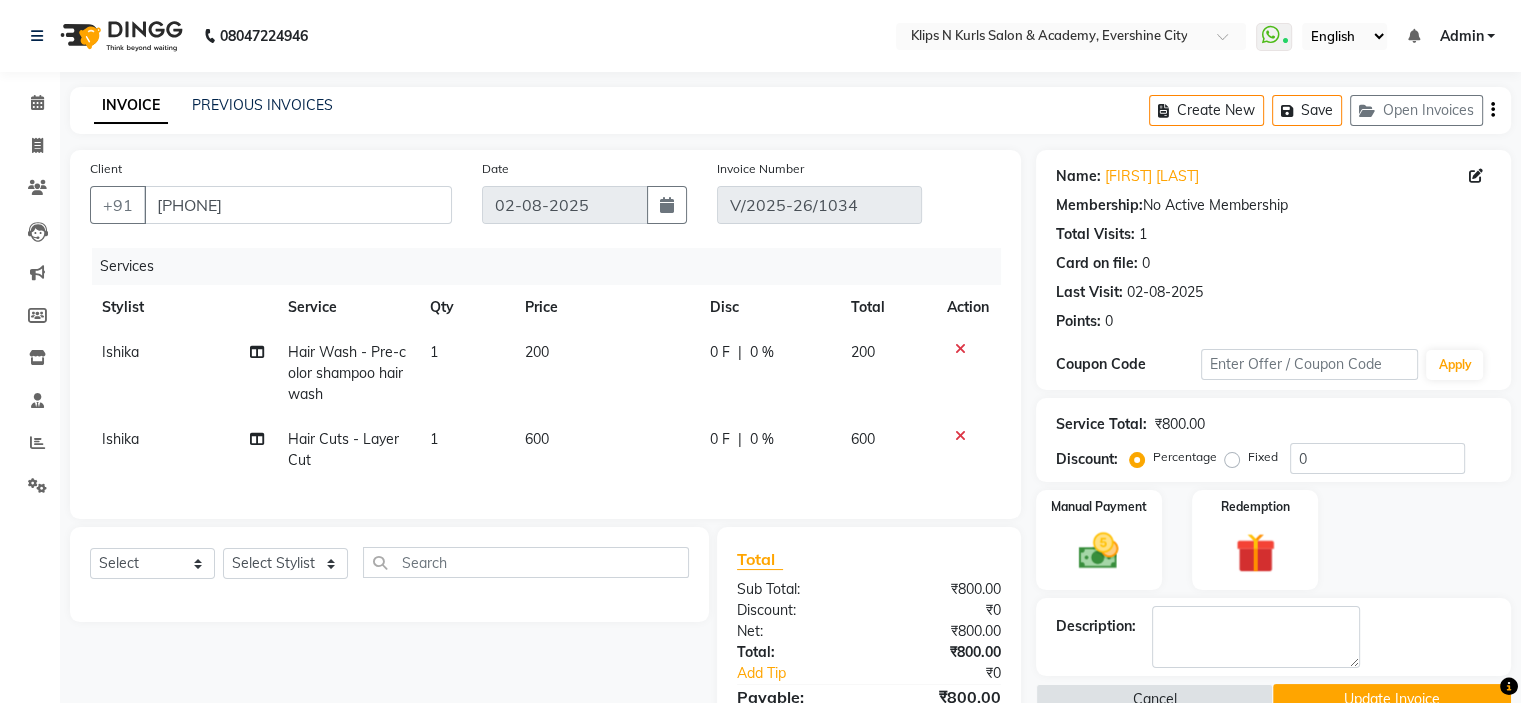 click on "Hair Wash - Pre-color shampoo hairwash" 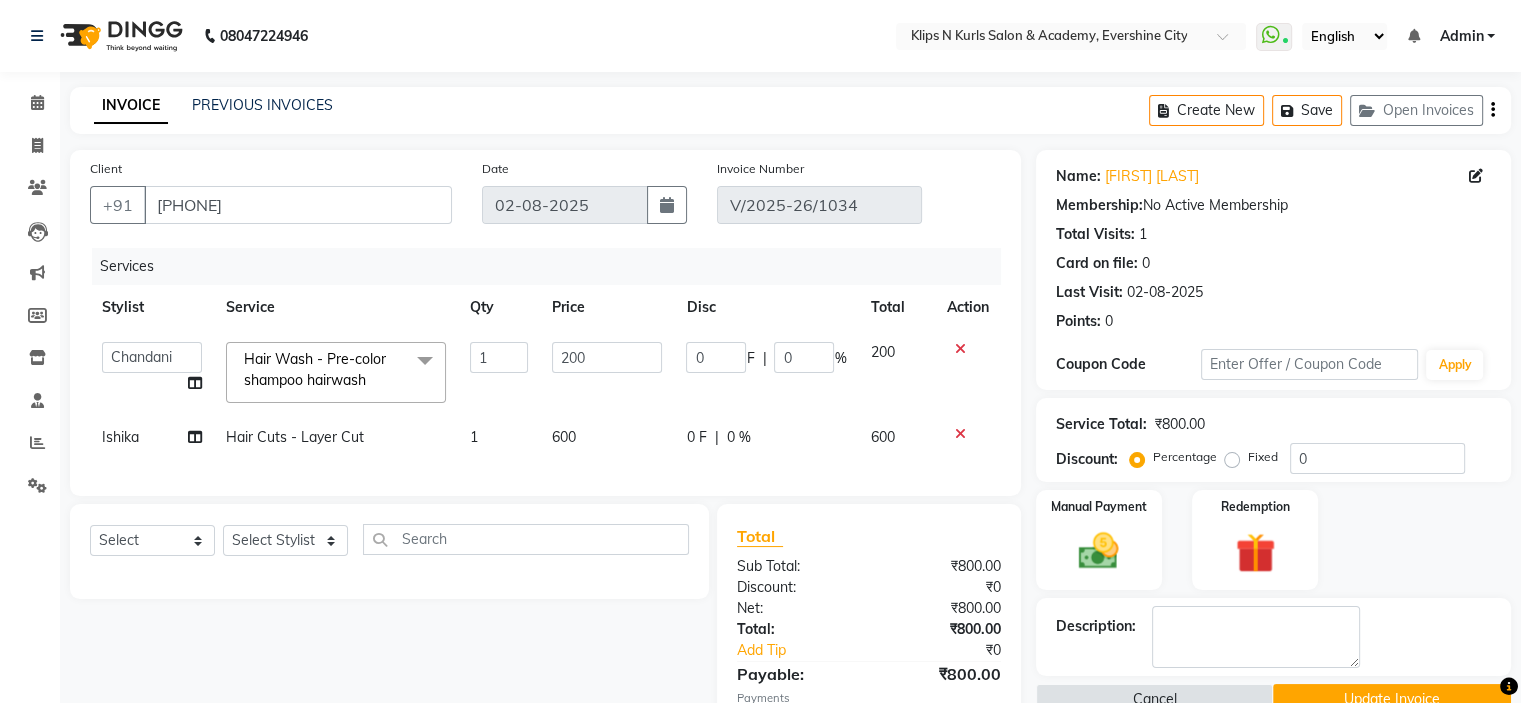 click on "Hair Wash - Pre-color shampoo hairwash" 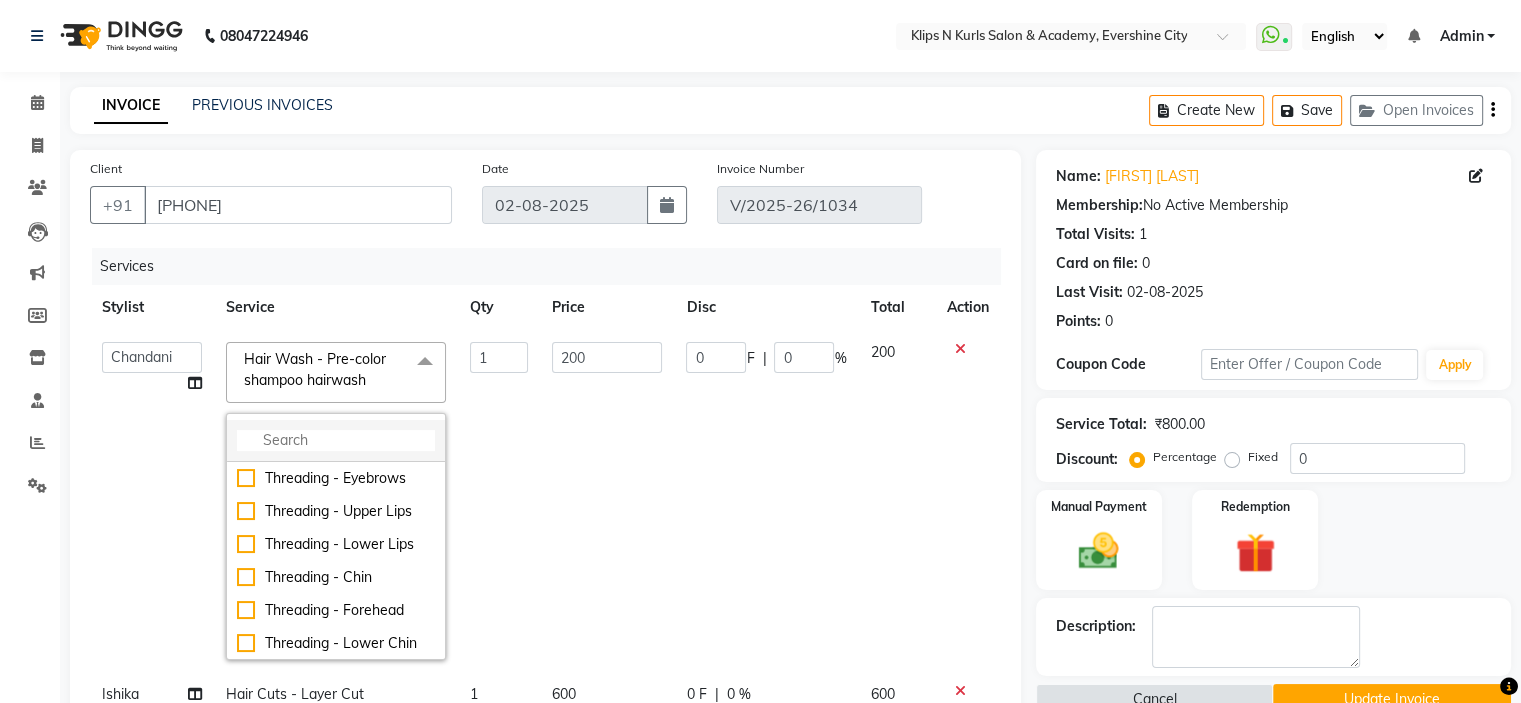 click 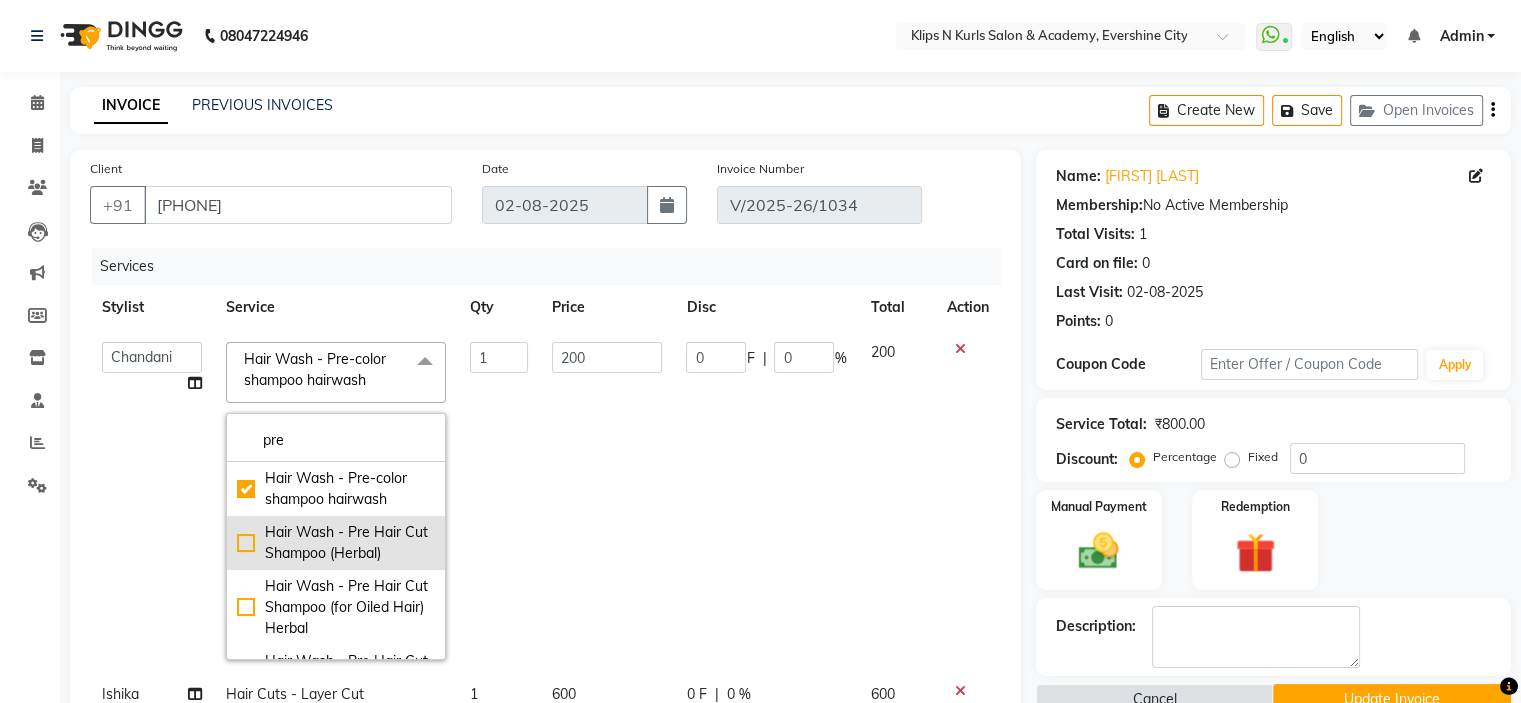 type on "pre" 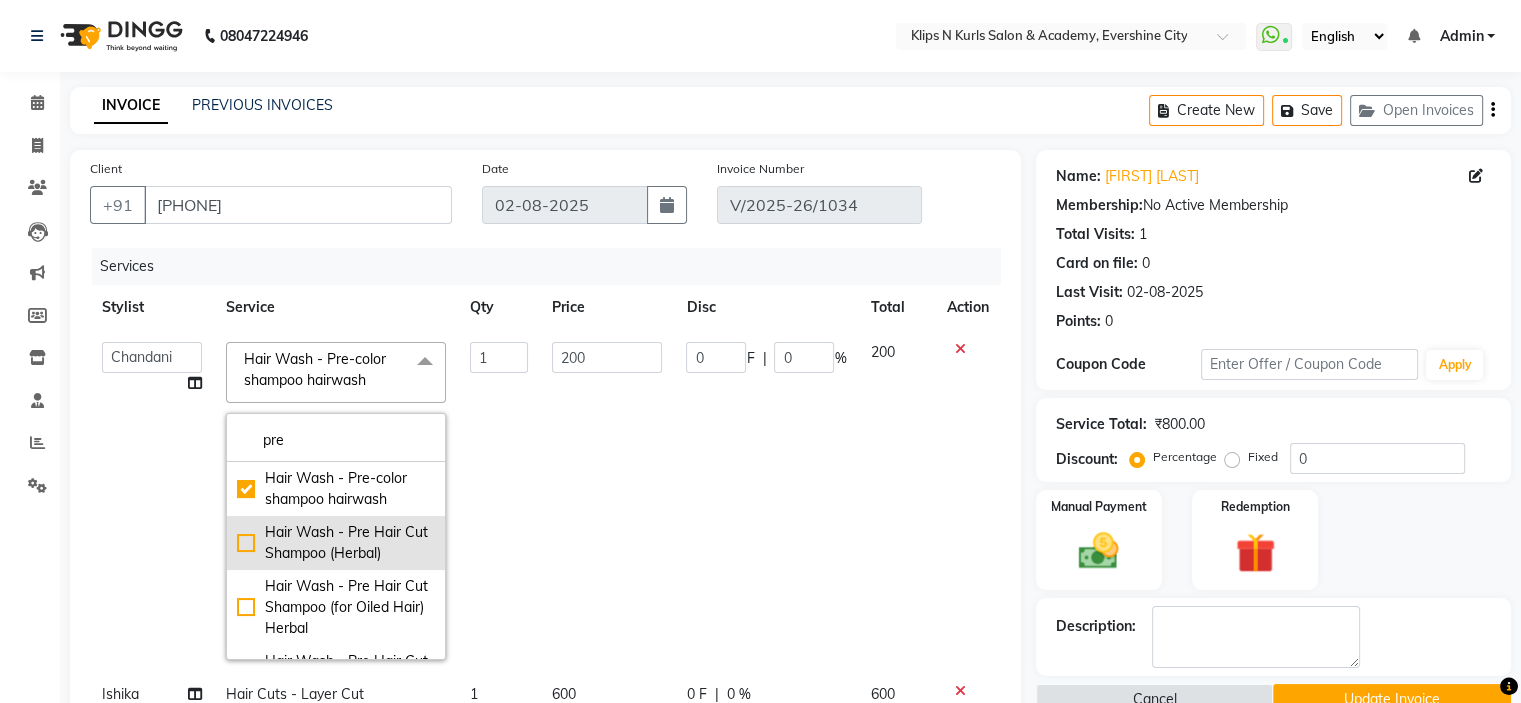 click on "Hair Wash - Pre Hair Cut Shampoo (Herbal)" 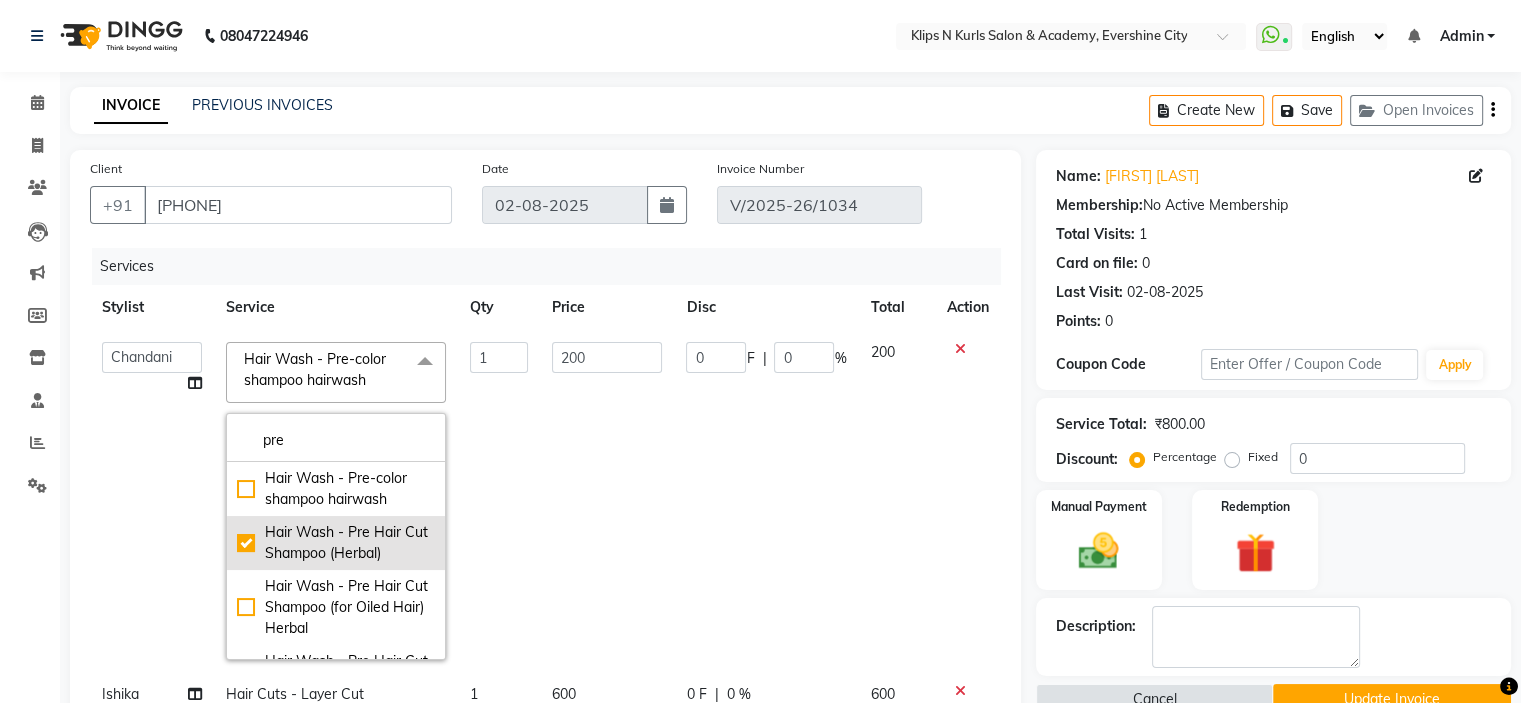 checkbox on "false" 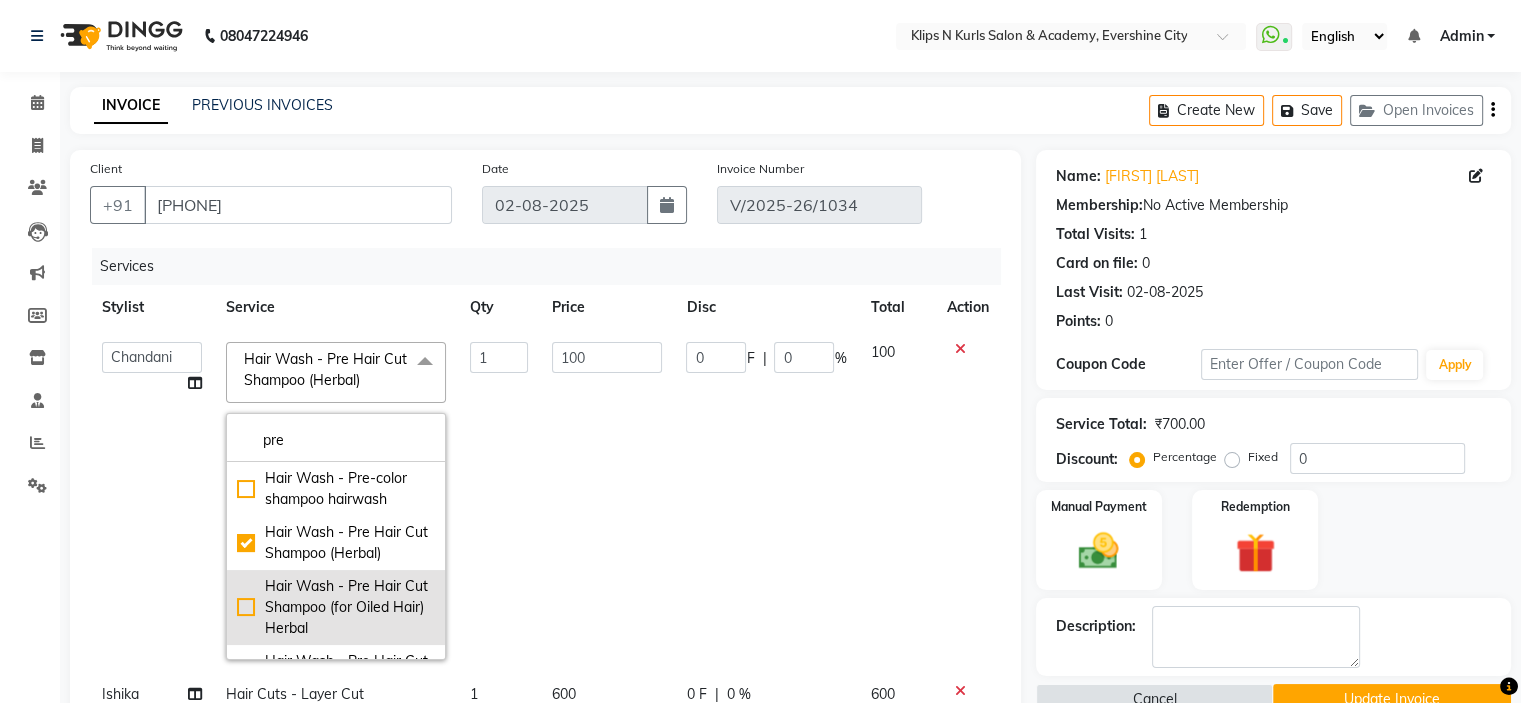 click on "Hair Wash - Pre Hair Cut Shampoo (for Oiled Hair) Herbal" 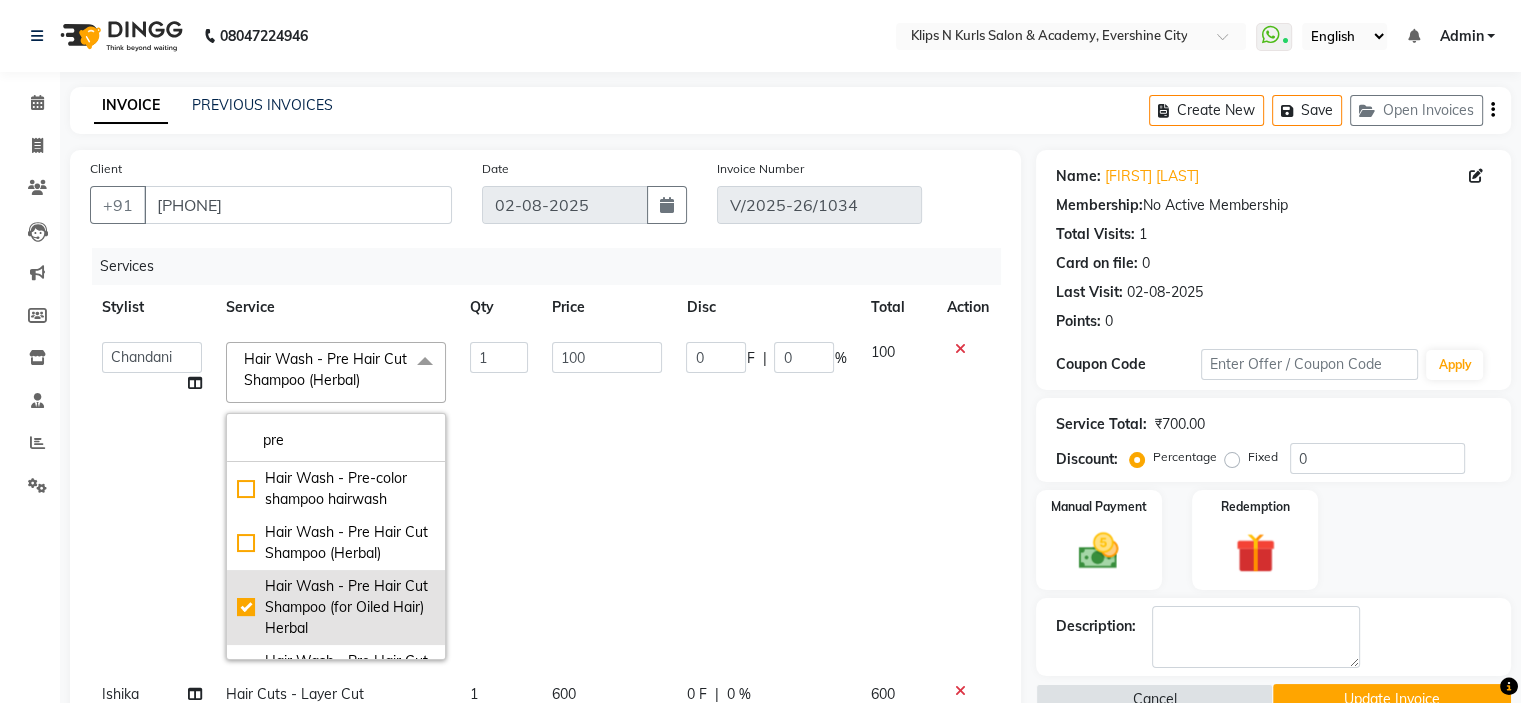 checkbox on "false" 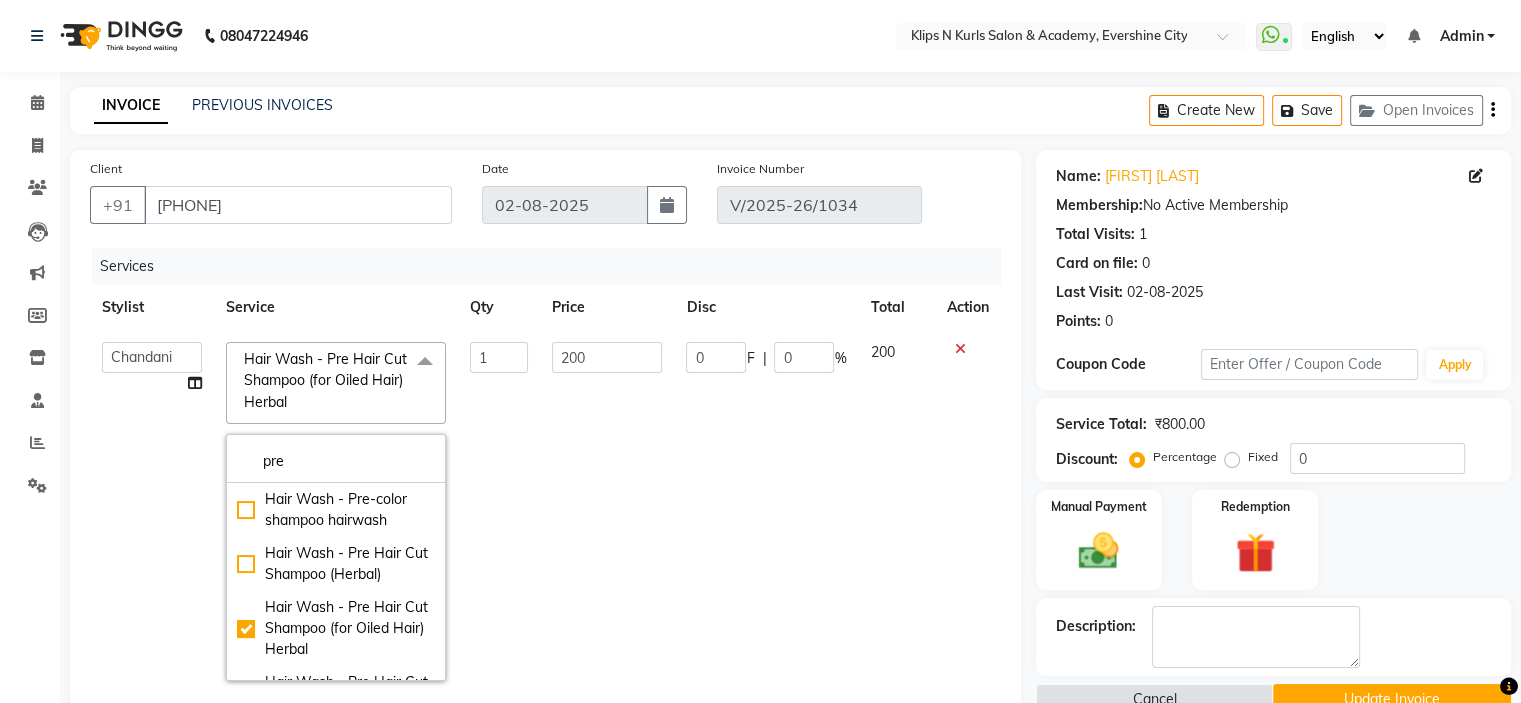 scroll, scrollTop: 396, scrollLeft: 0, axis: vertical 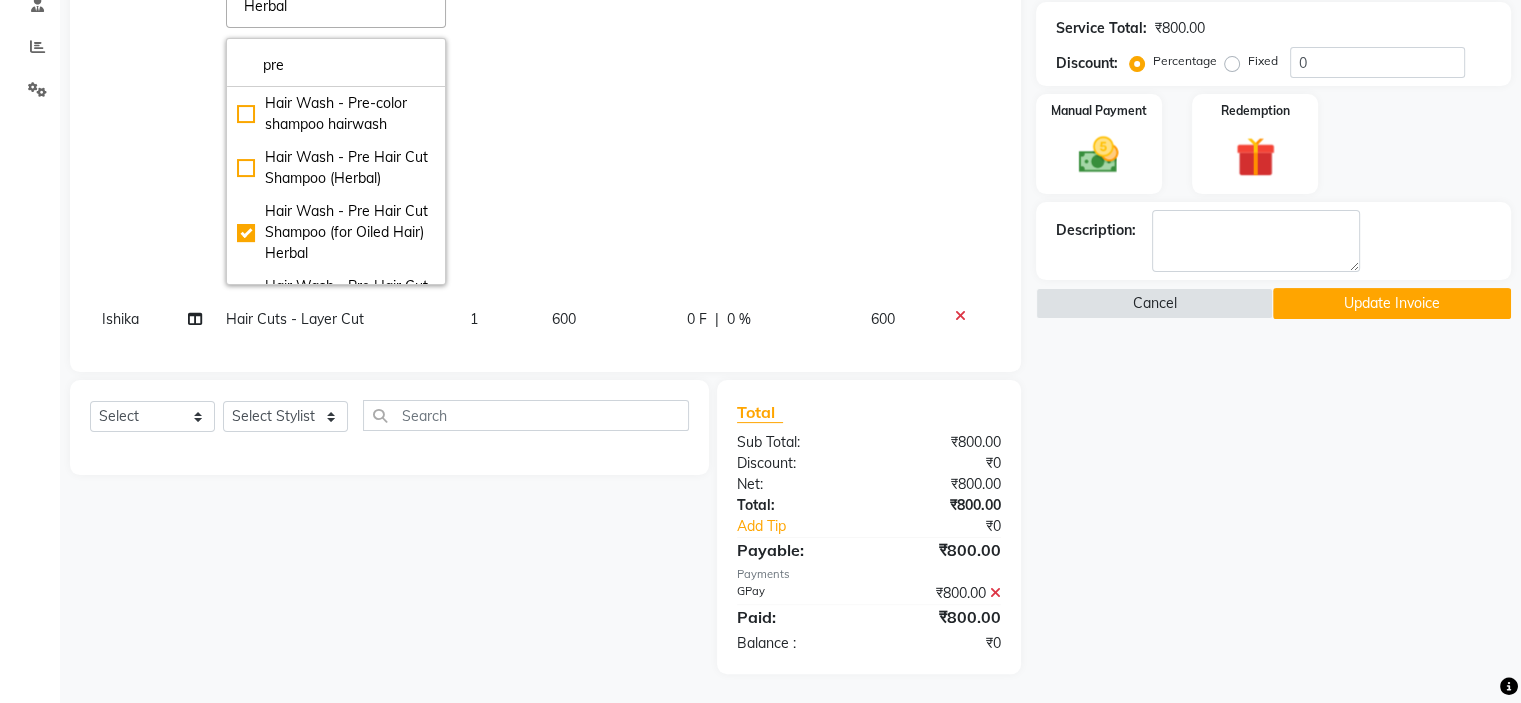 click on "Update Invoice" 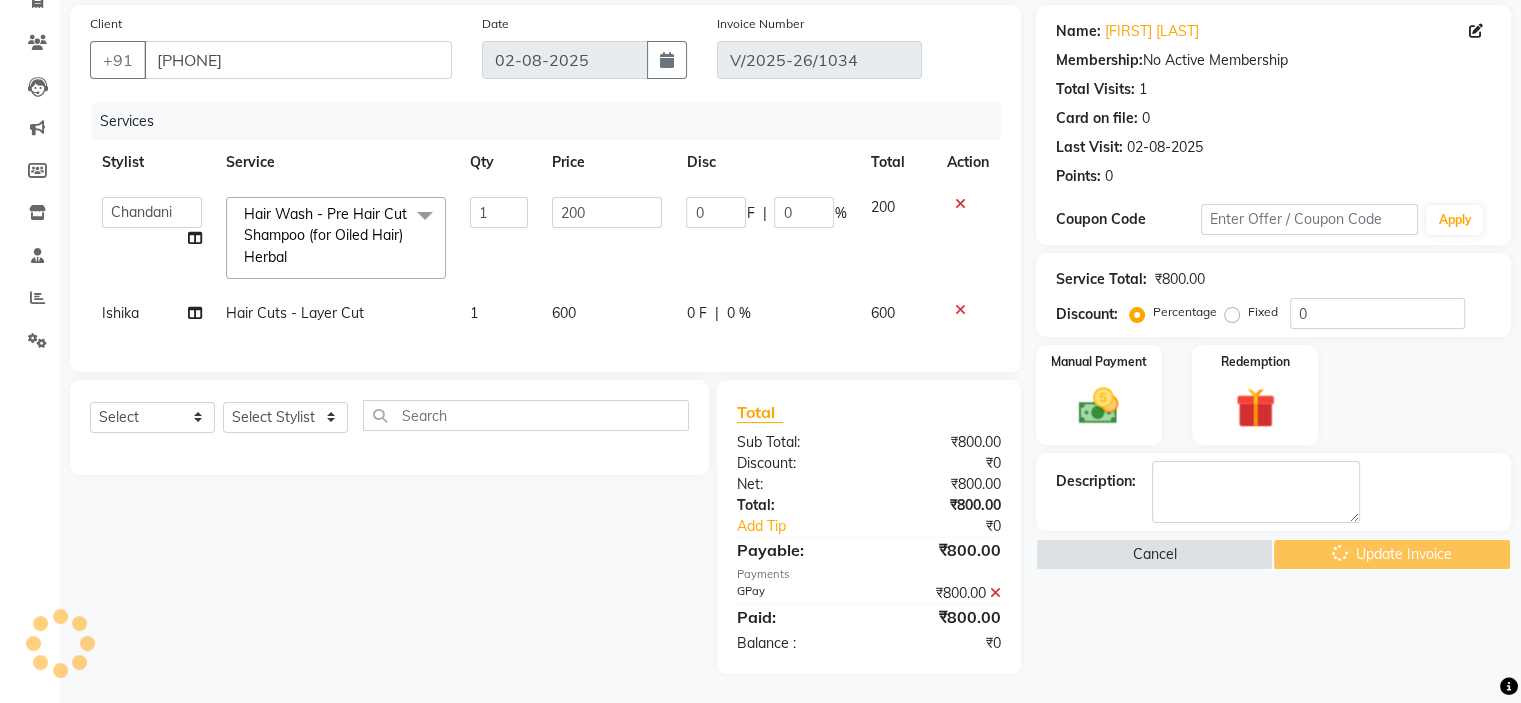 scroll, scrollTop: 160, scrollLeft: 0, axis: vertical 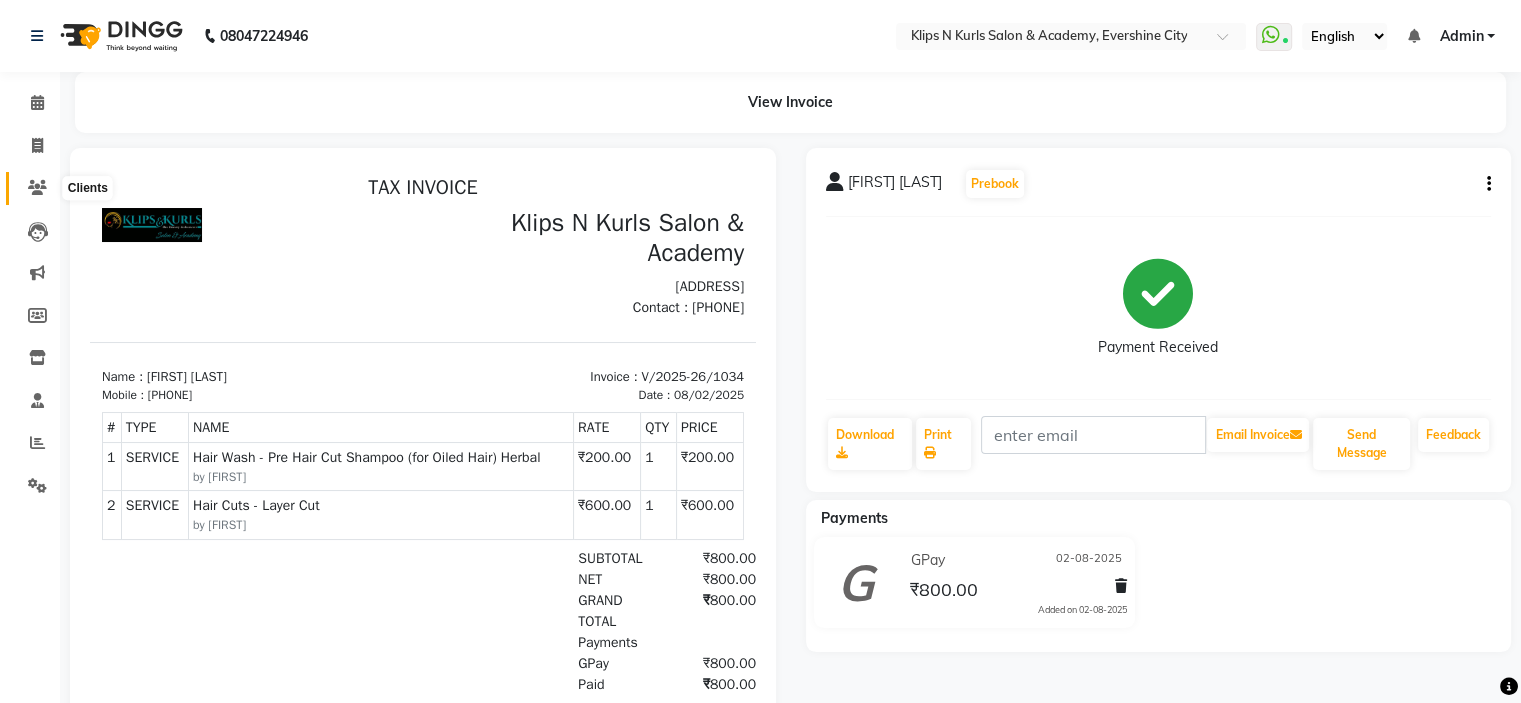 click 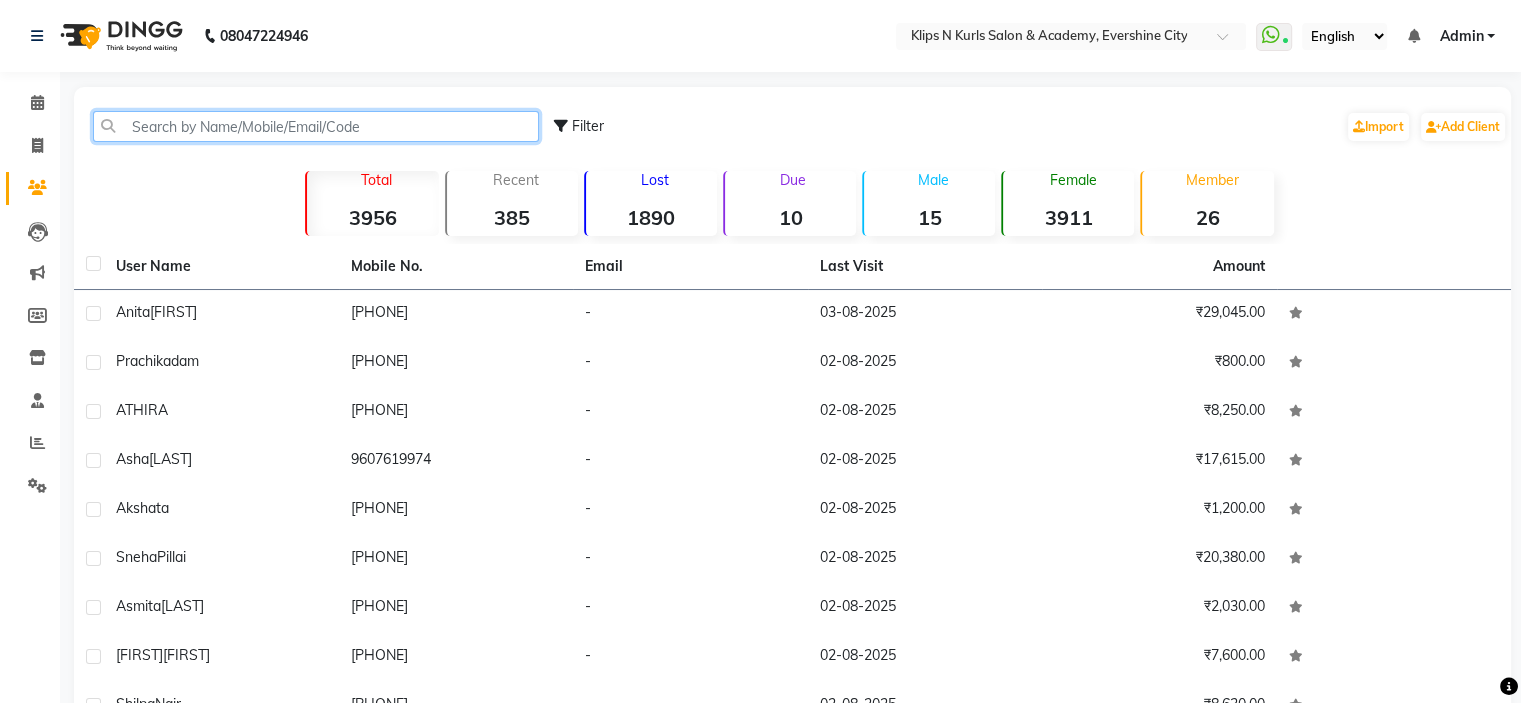 click 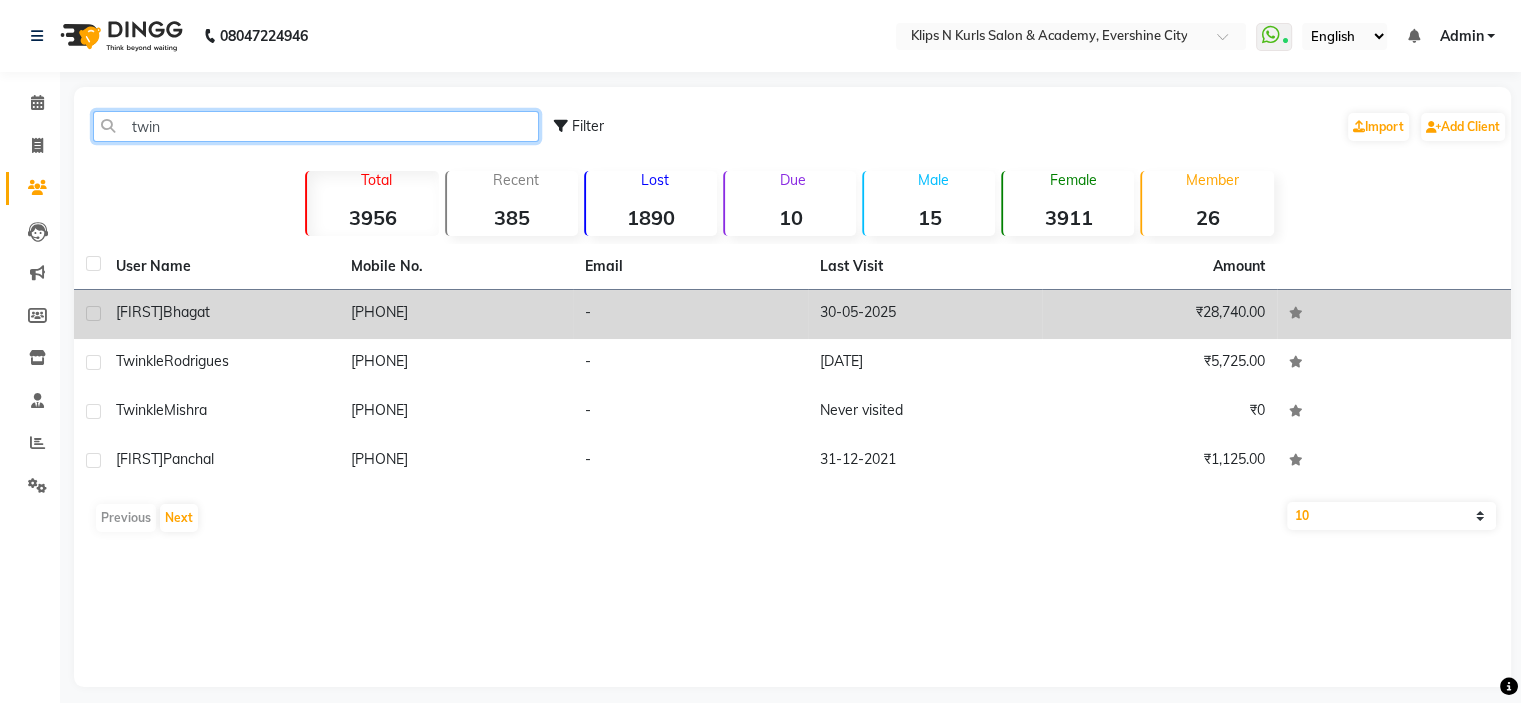 type on "twin" 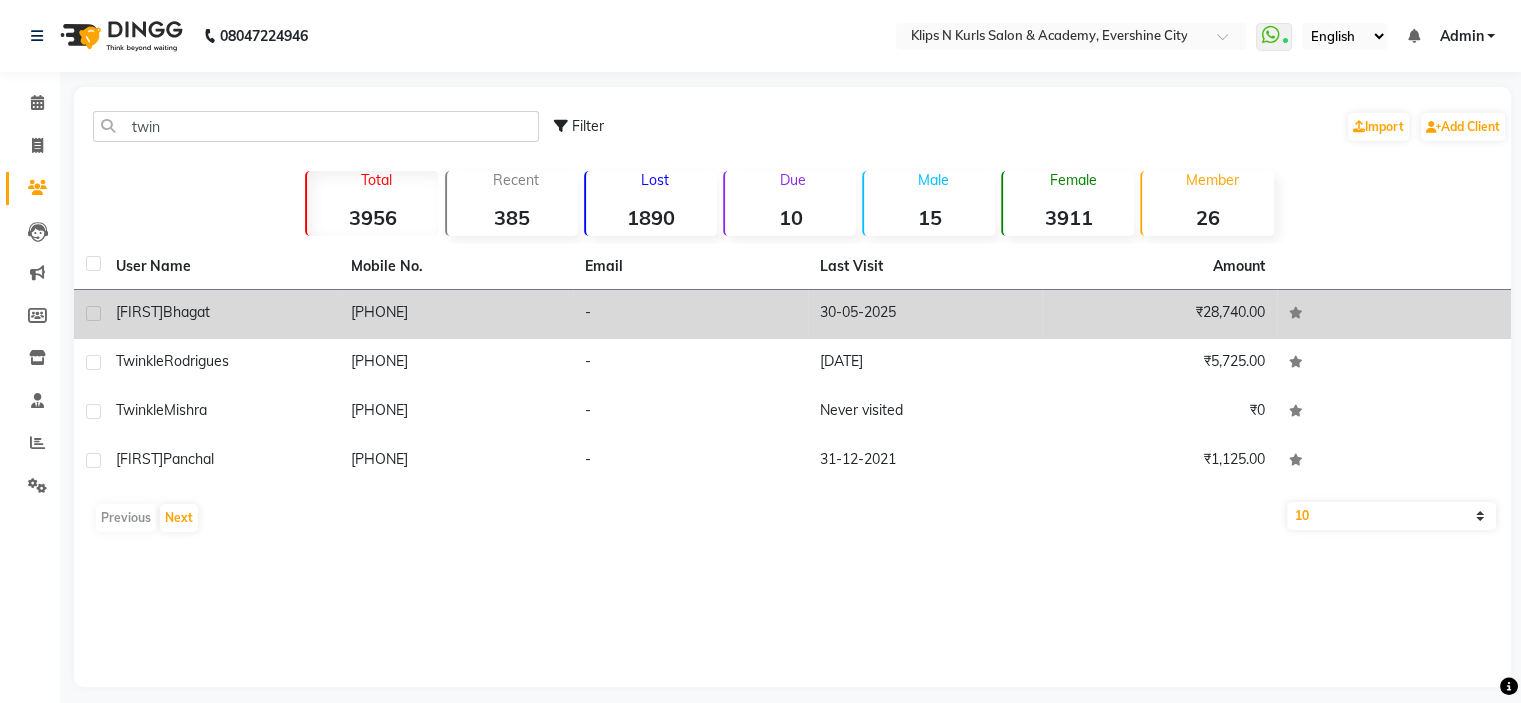 click on "9970034787" 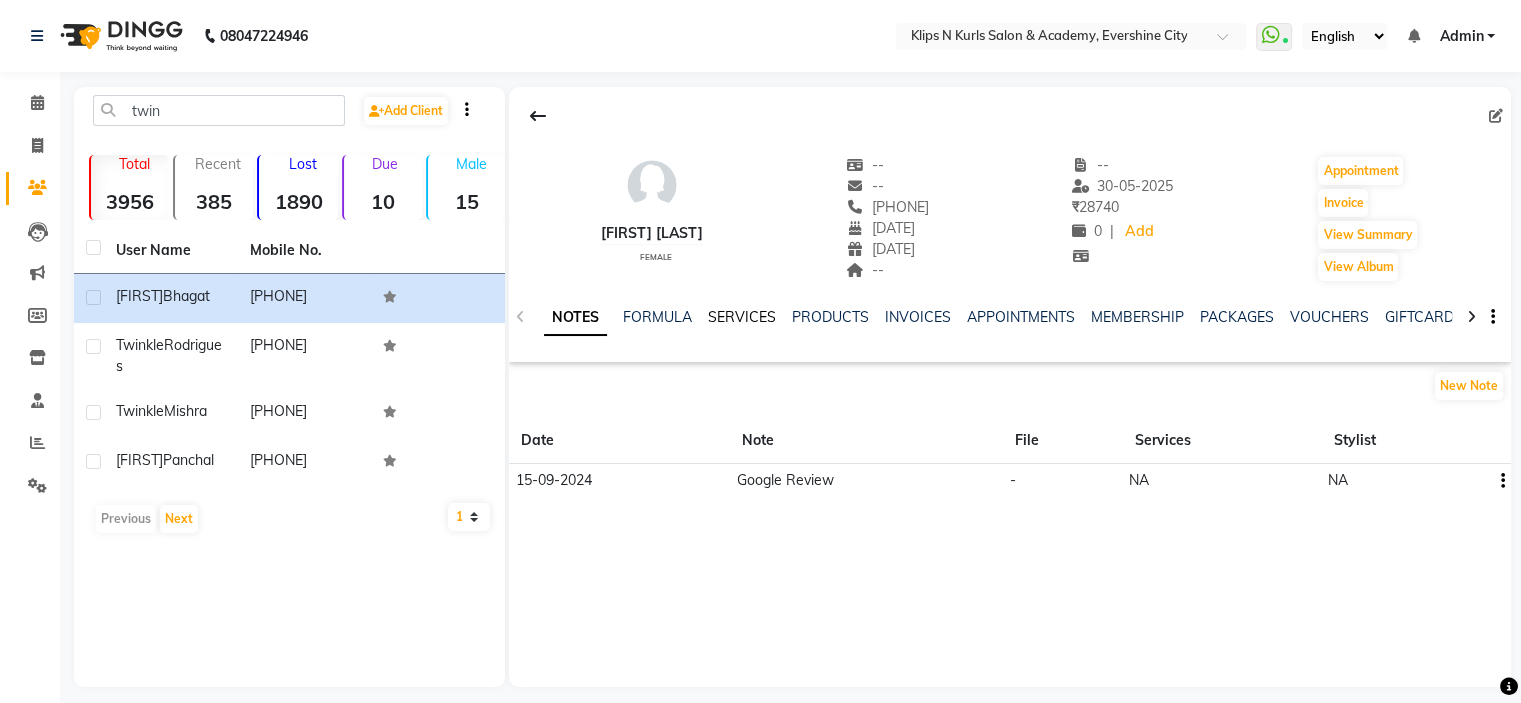 click on "SERVICES" 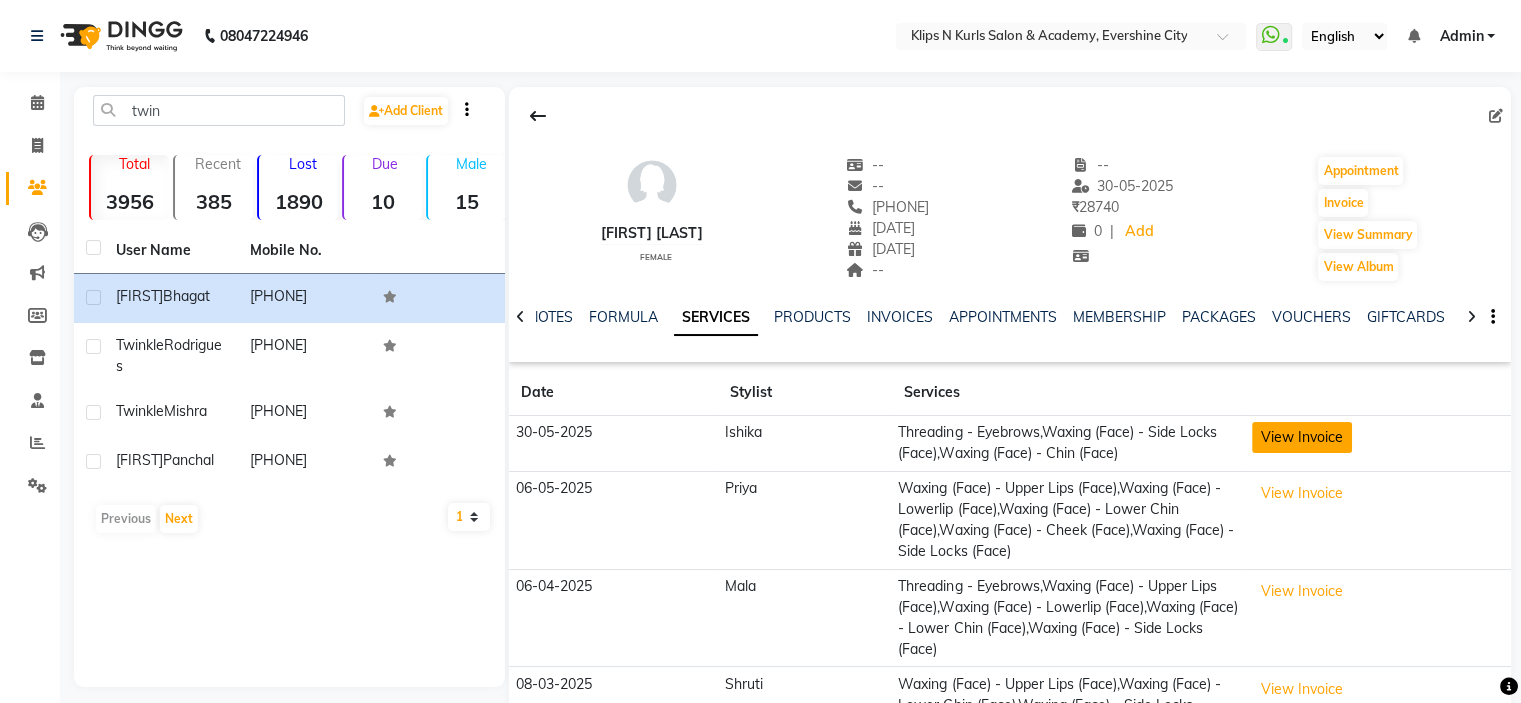 click on "View Invoice" 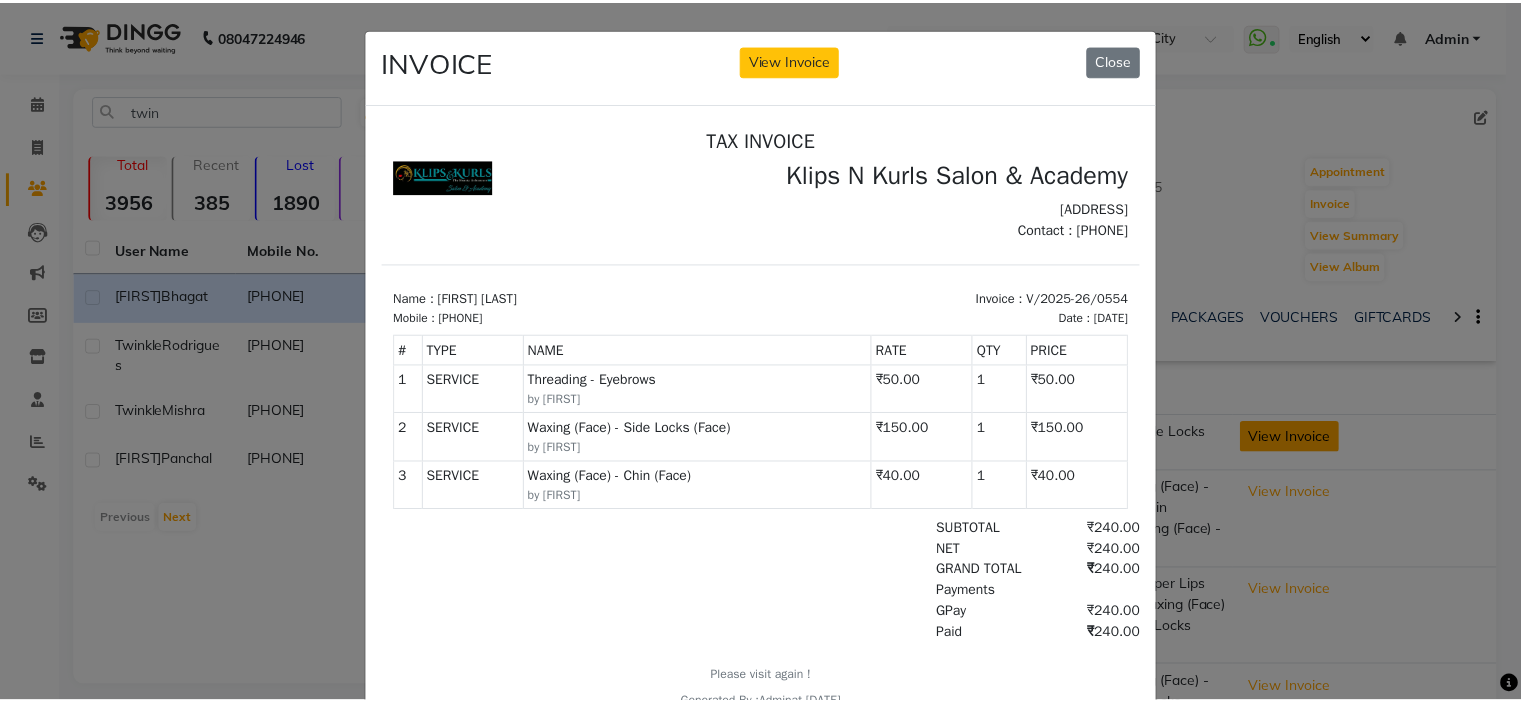 scroll, scrollTop: 0, scrollLeft: 0, axis: both 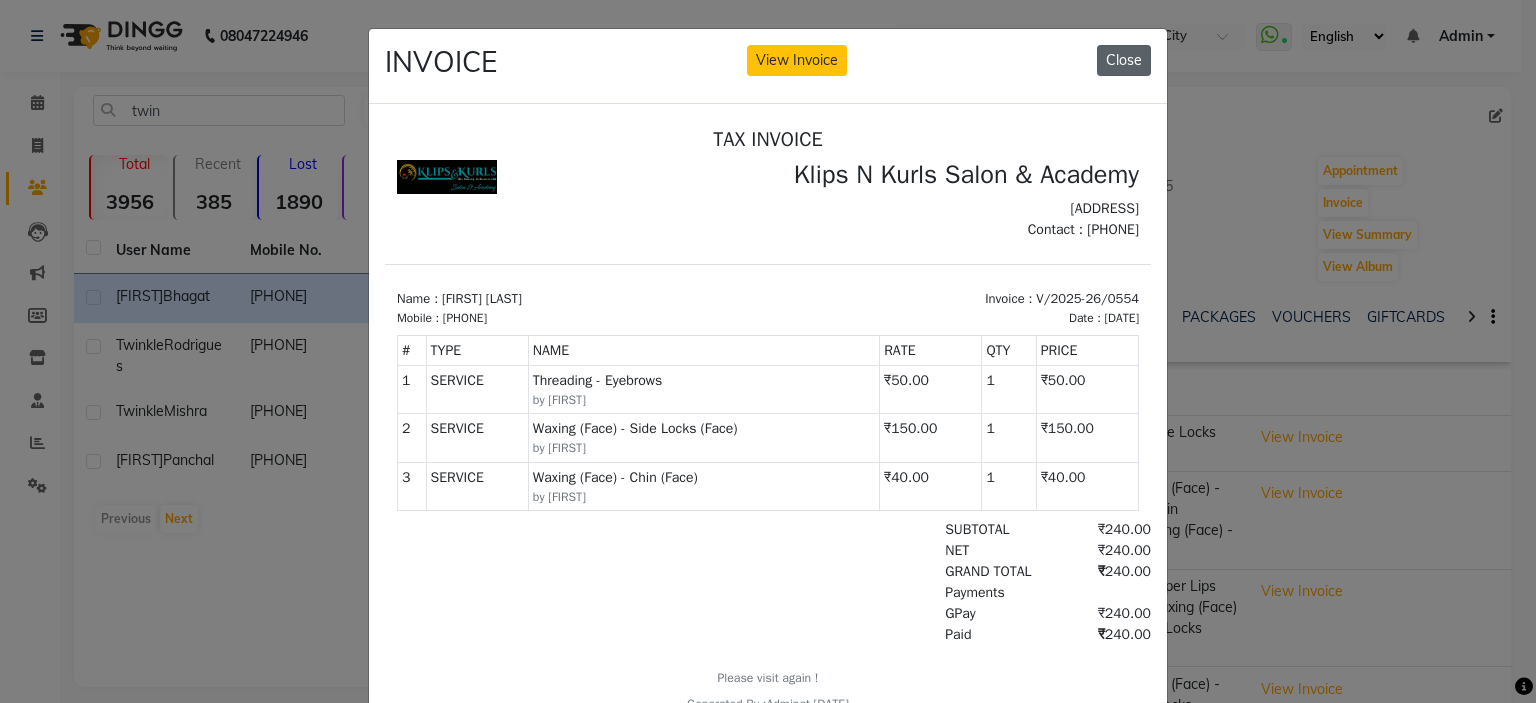 click on "Close" 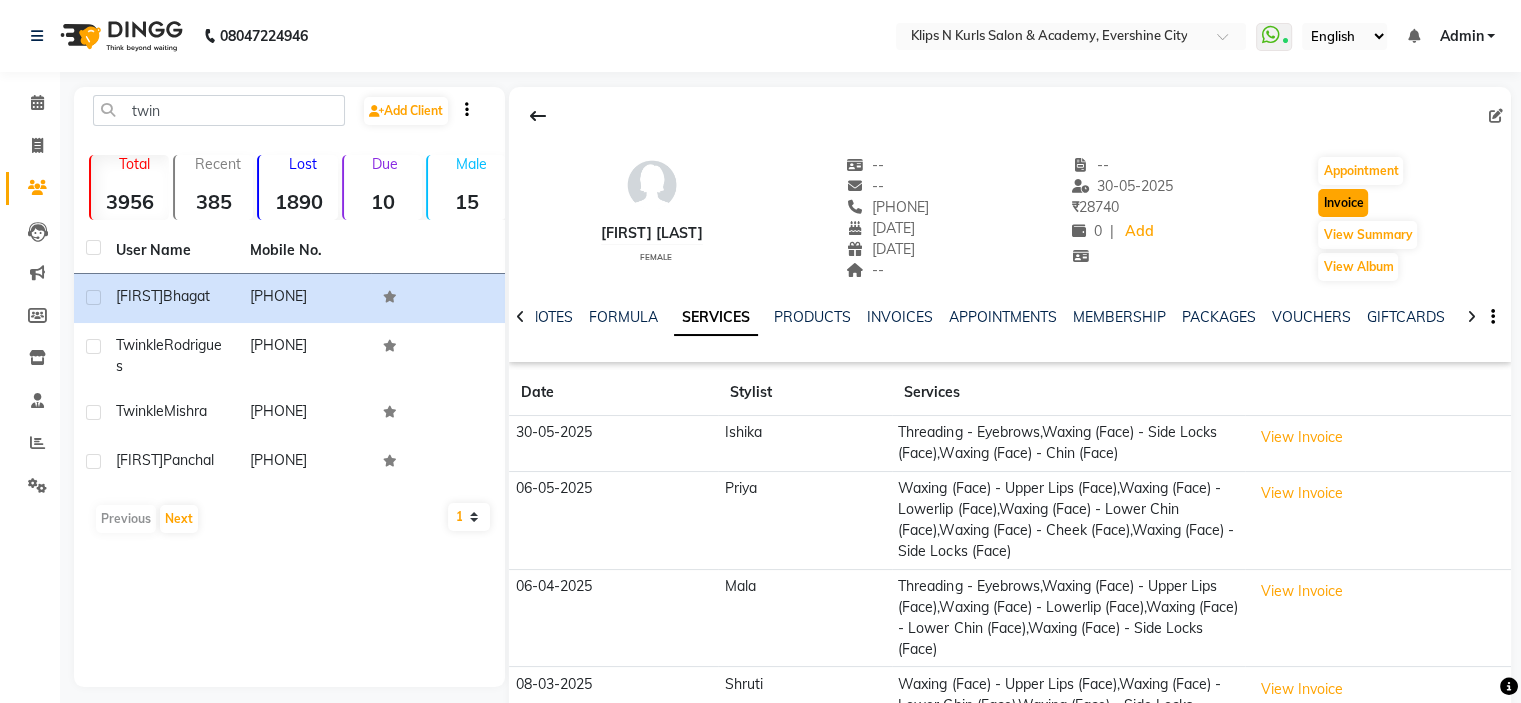 click on "Invoice" 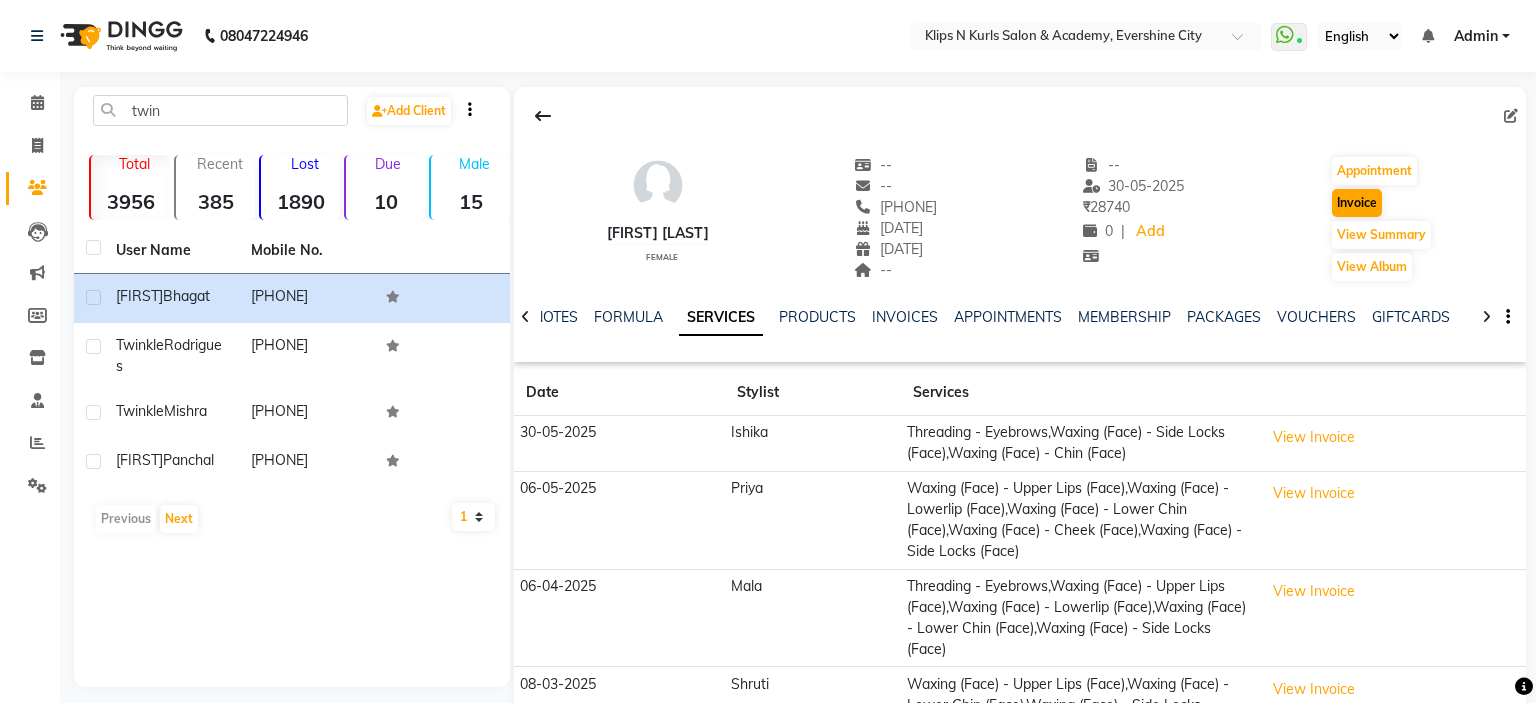 select on "124" 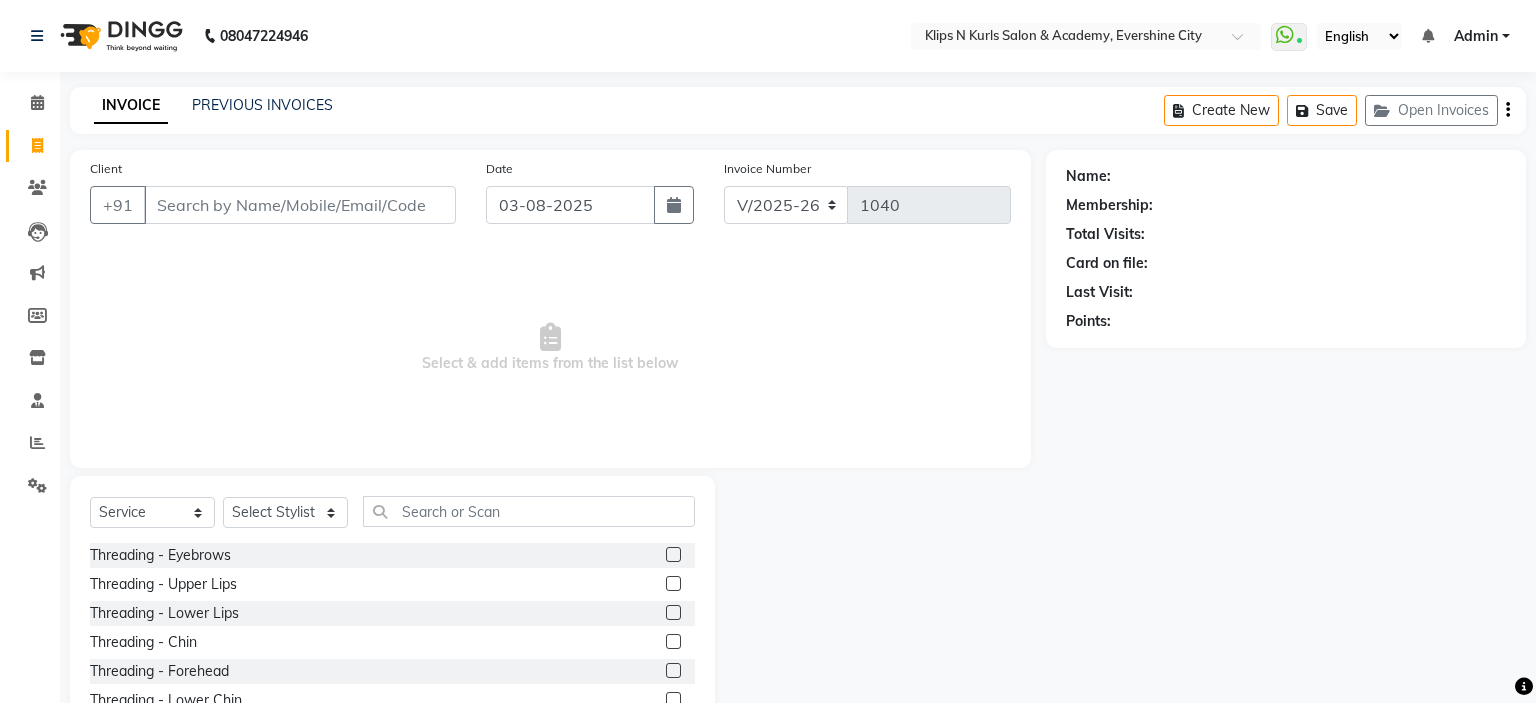 type on "9970034787" 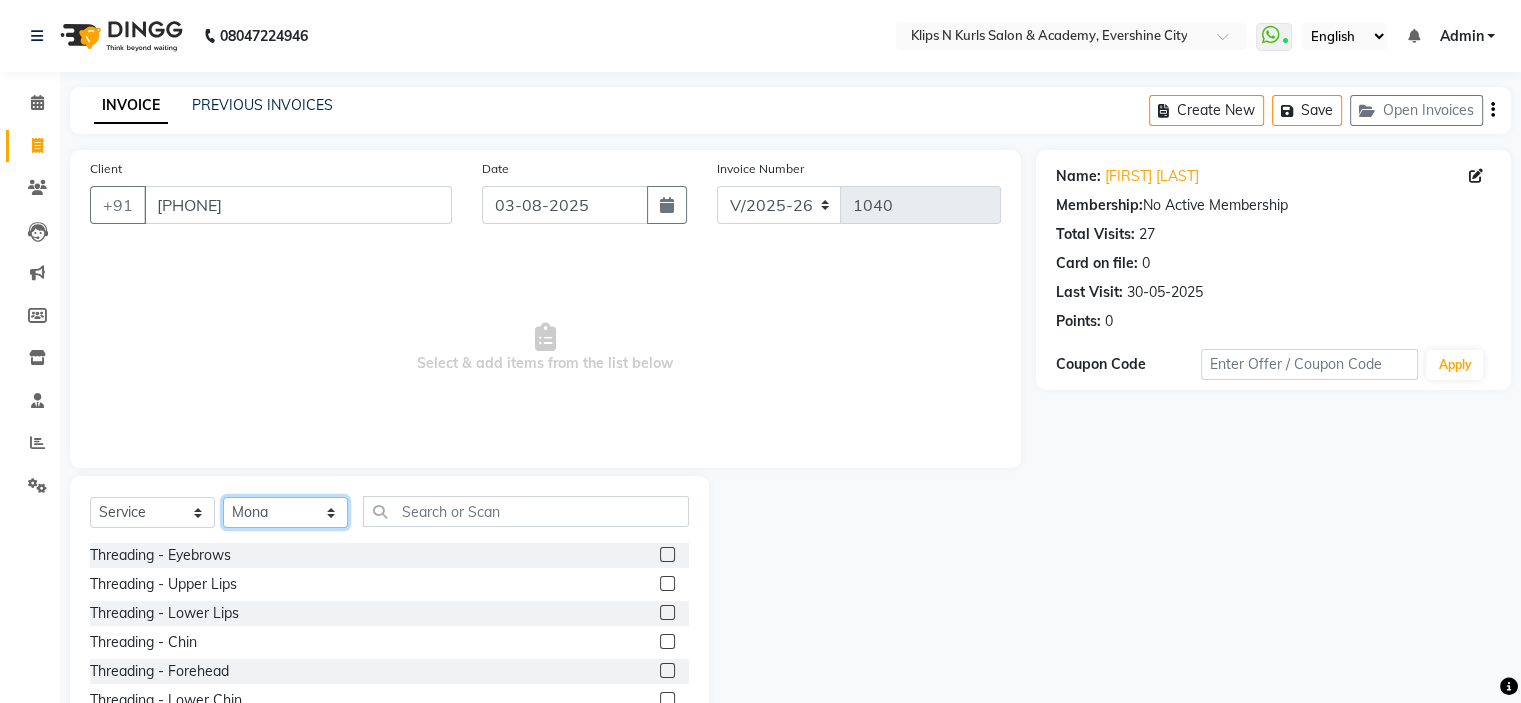 click on "Select Stylist [FIRST] Front Desk [FIRST]    [FIRST]   [FIRST]   [FIRST]   [FIRST]   [FIRST]" 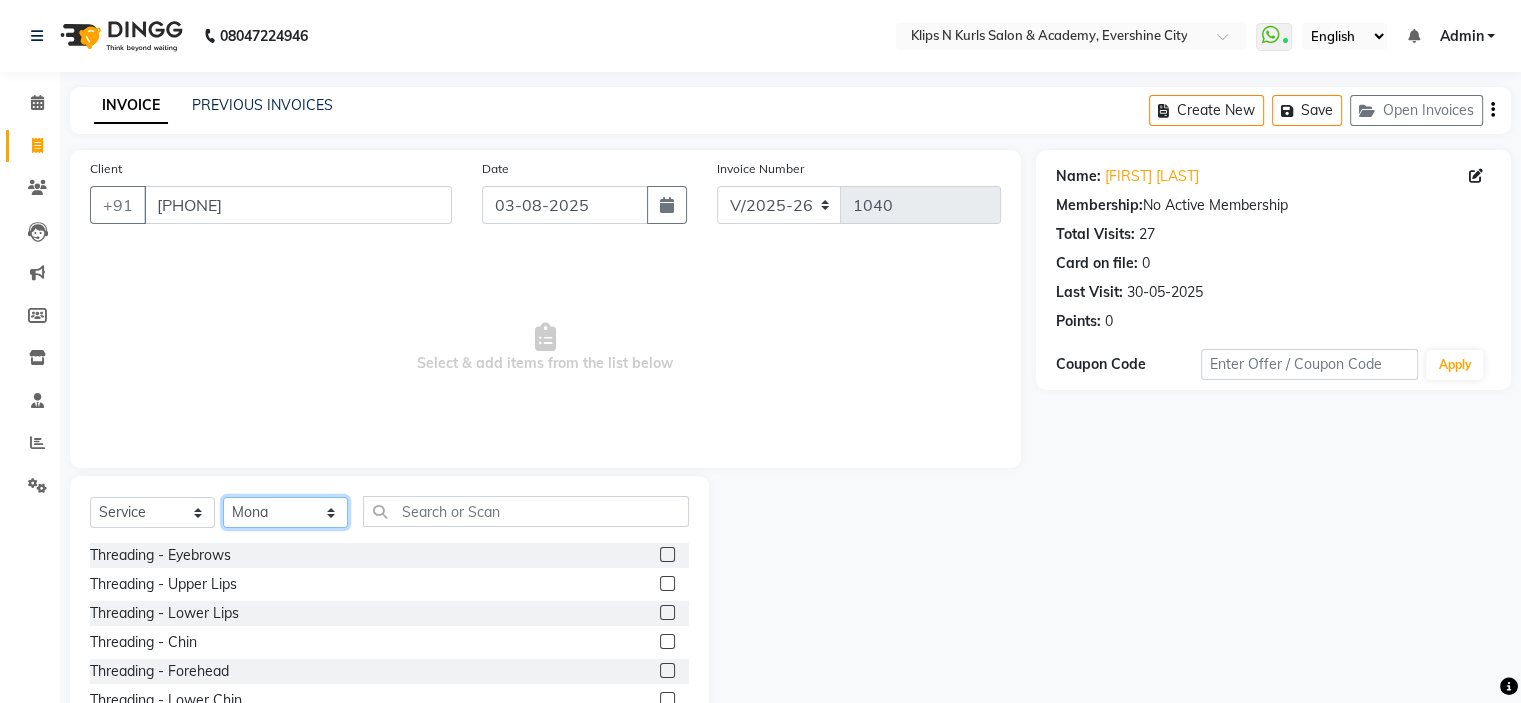 select on "84310" 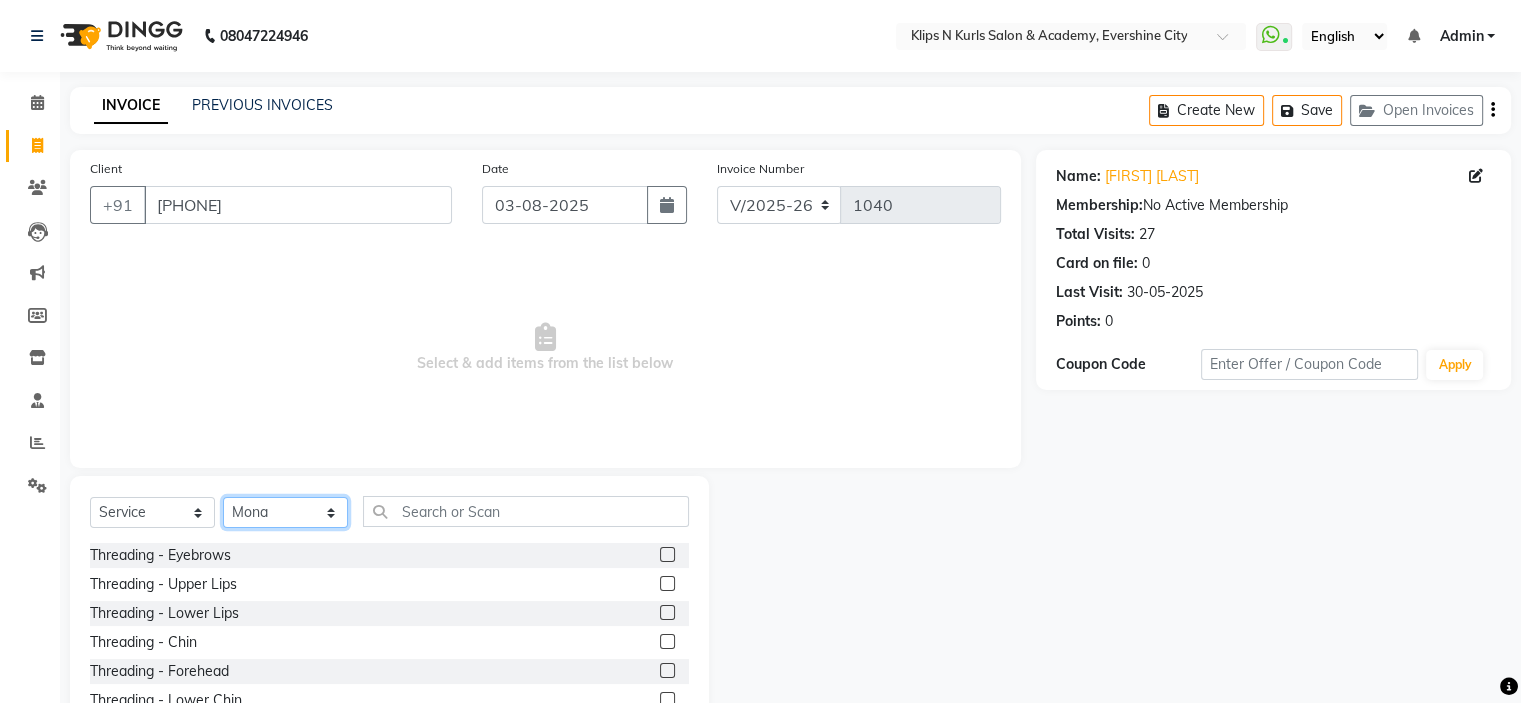click on "Select Stylist [FIRST] Front Desk [FIRST]    [FIRST]   [FIRST]   [FIRST]   [FIRST]   [FIRST]" 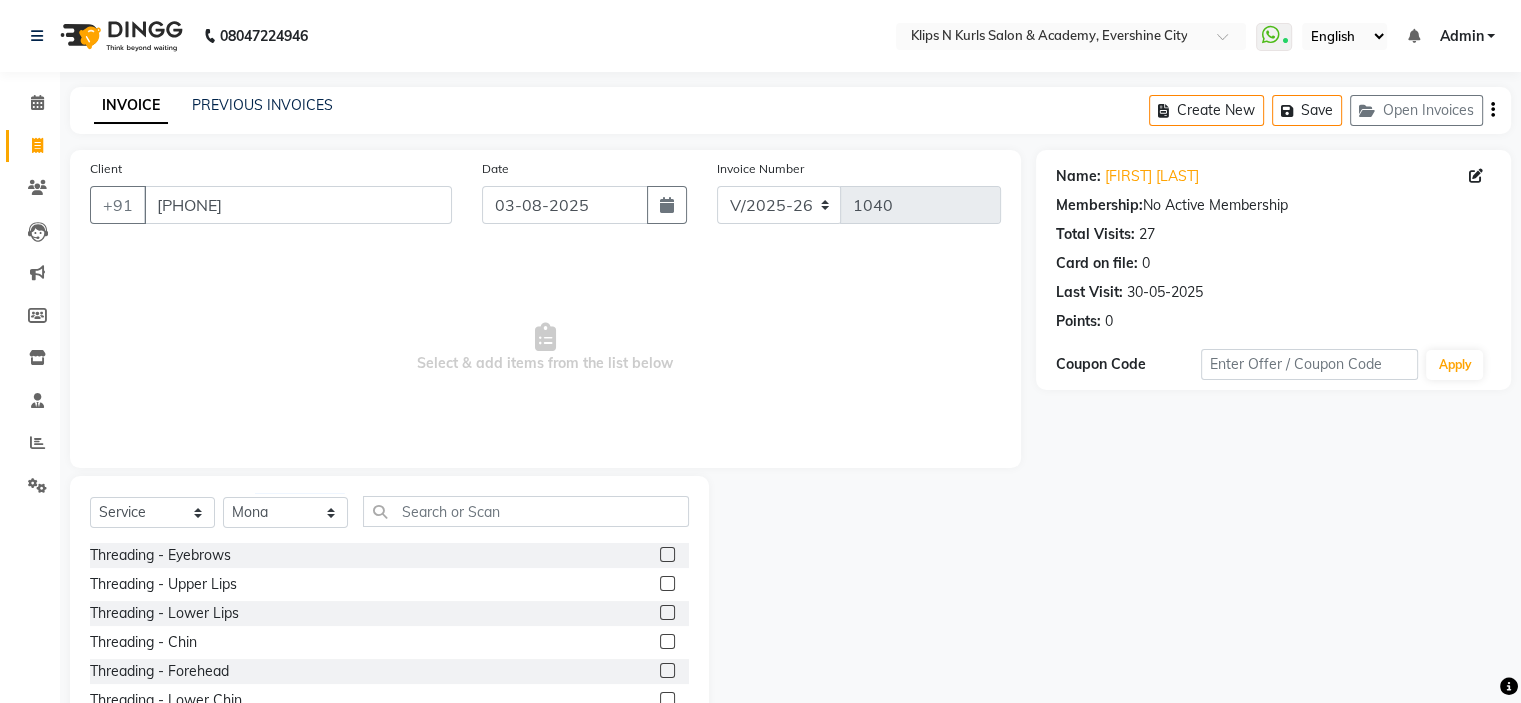click 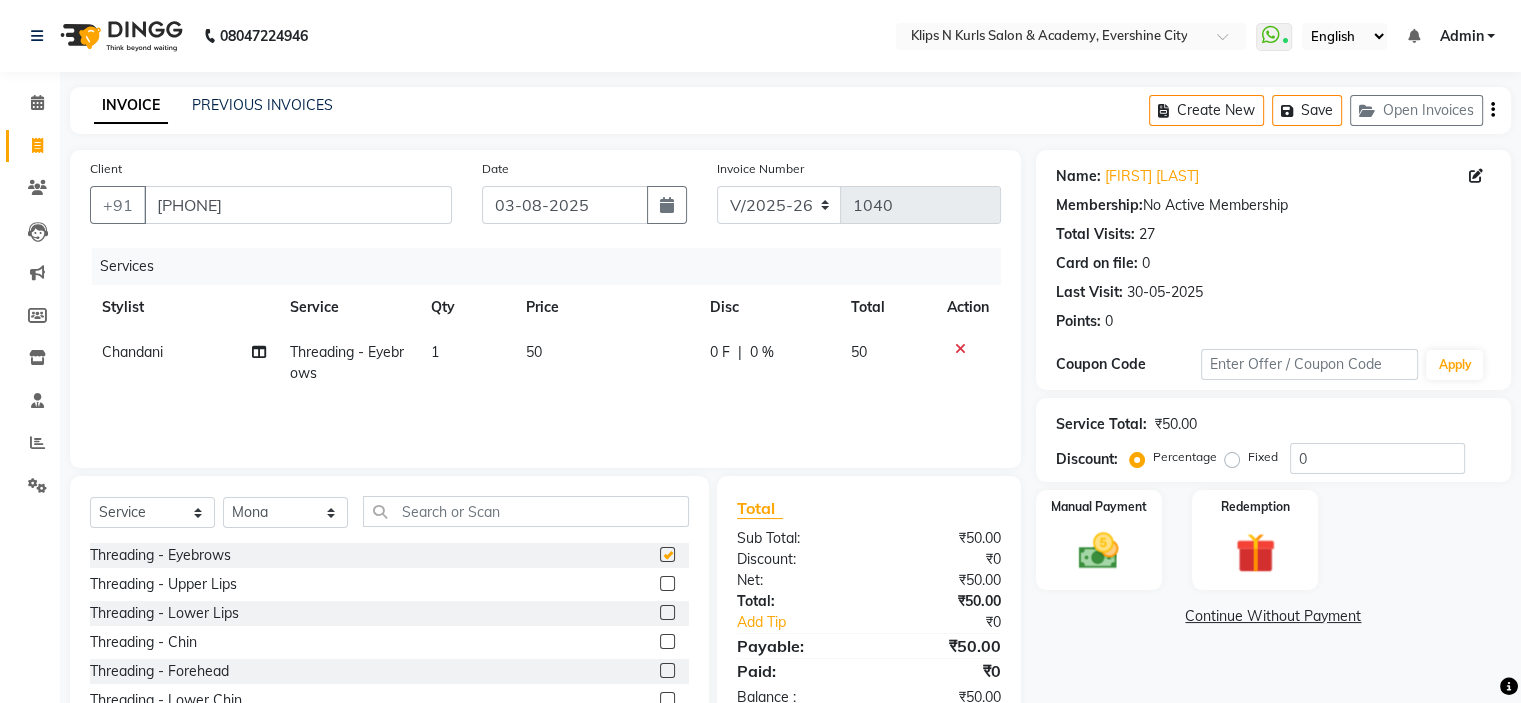 checkbox on "false" 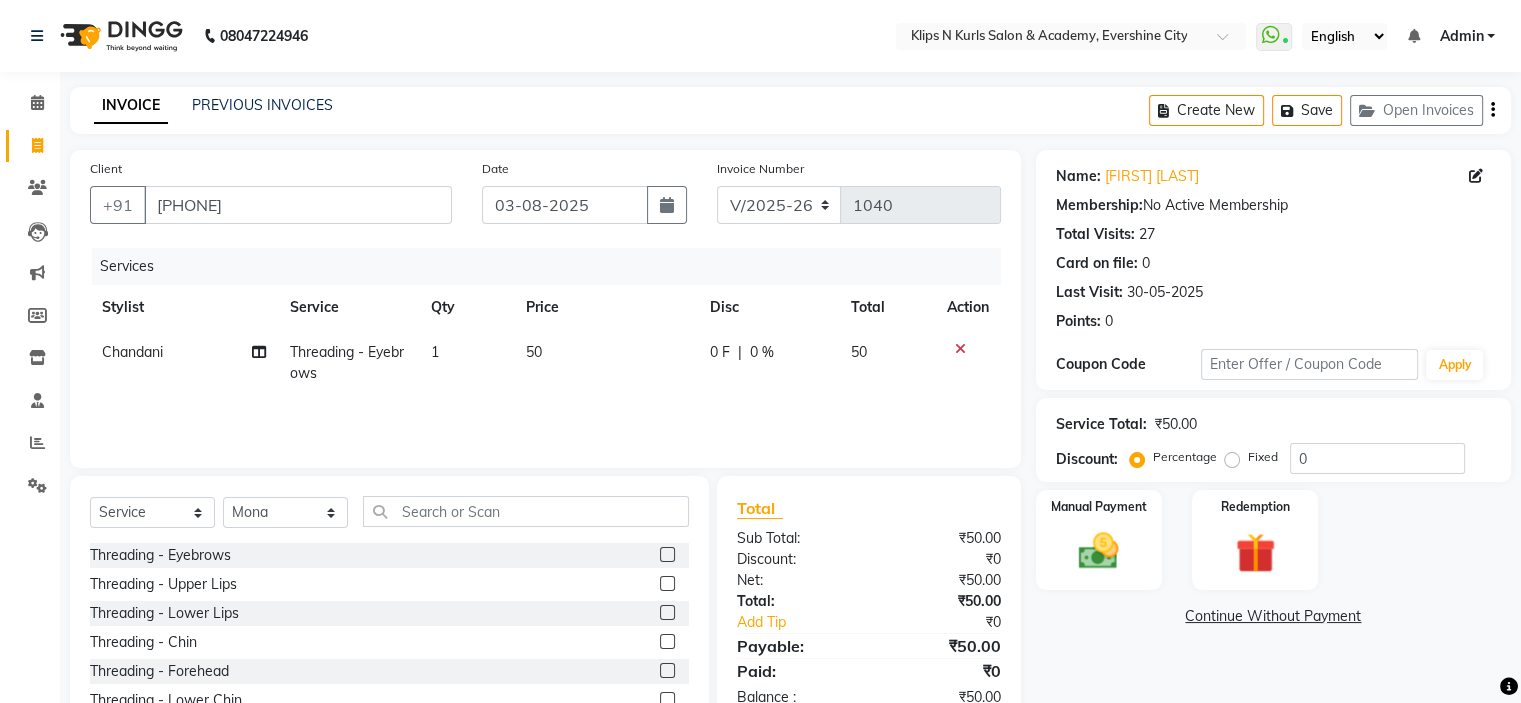 click 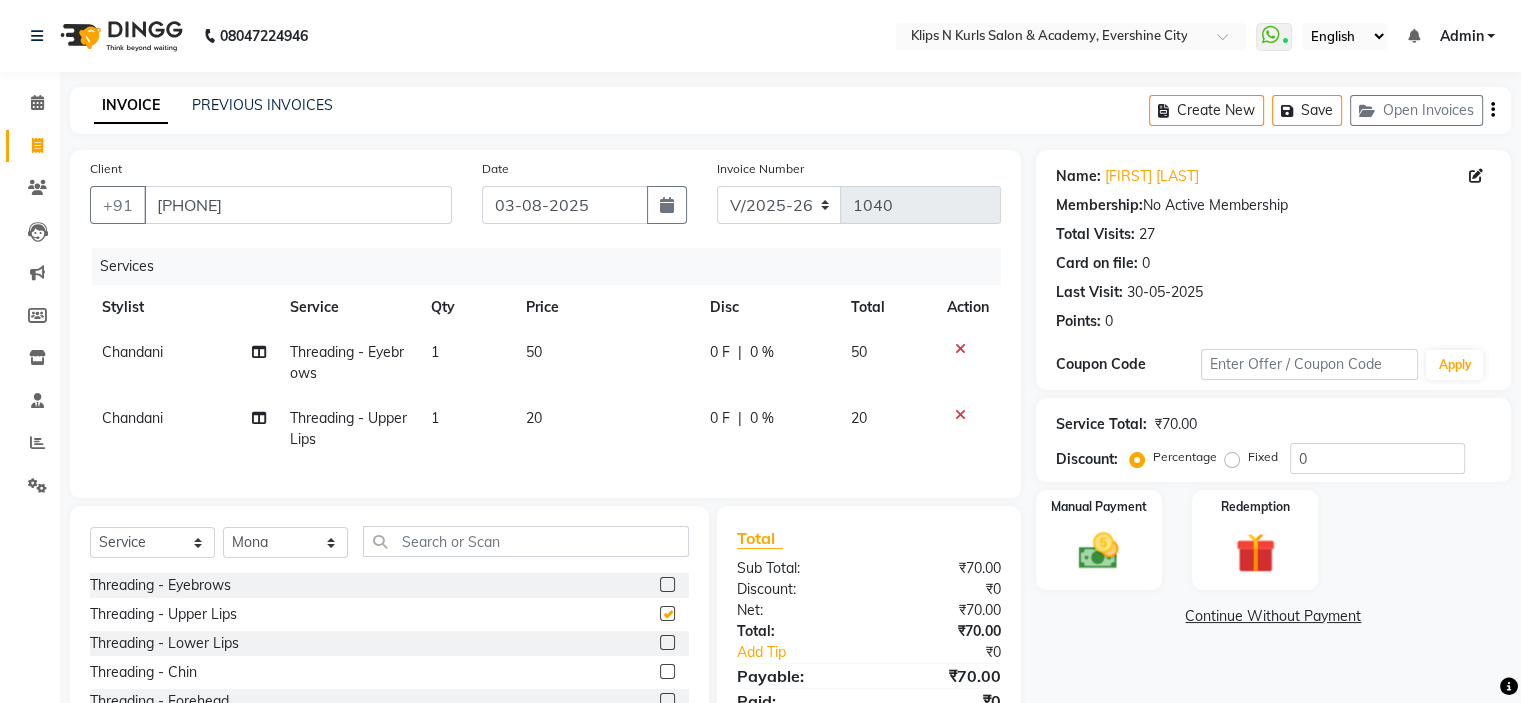 checkbox on "false" 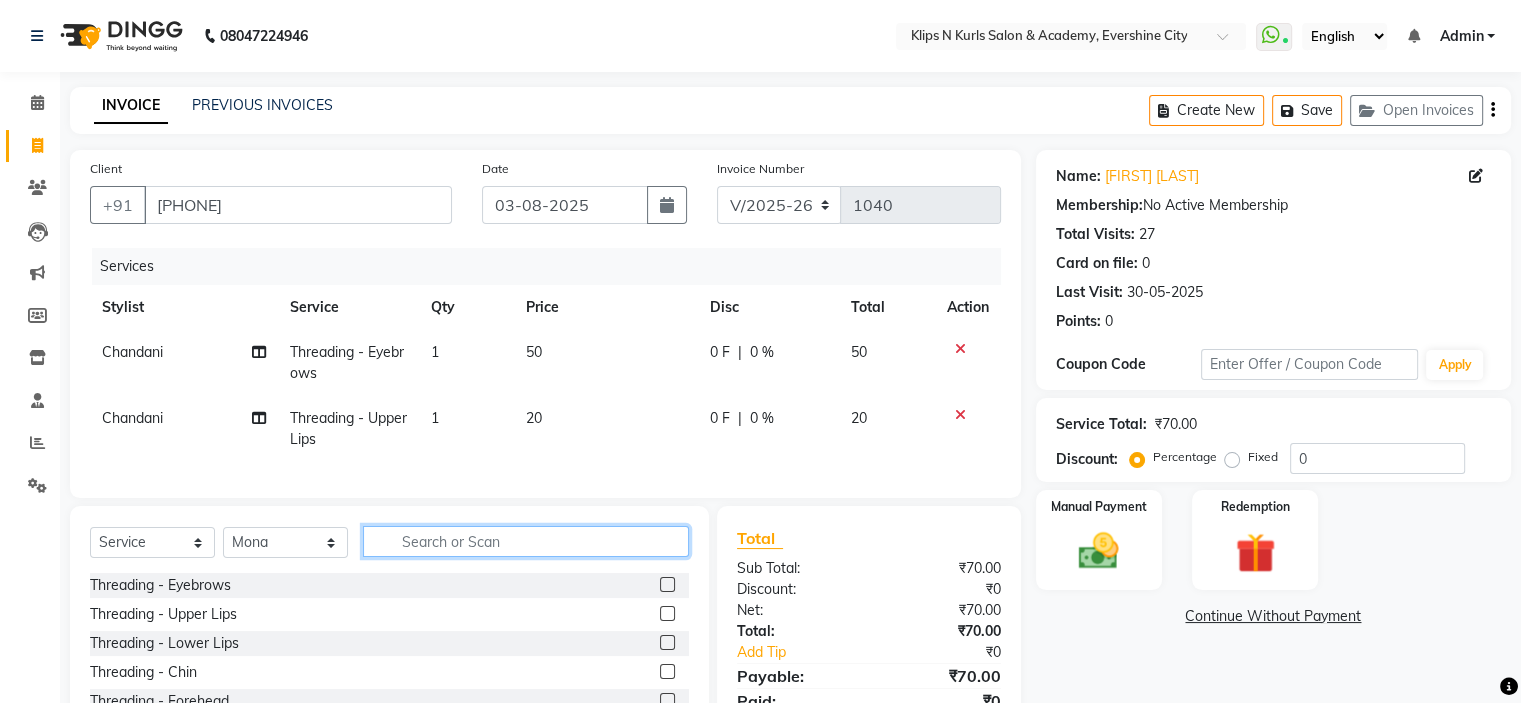 click 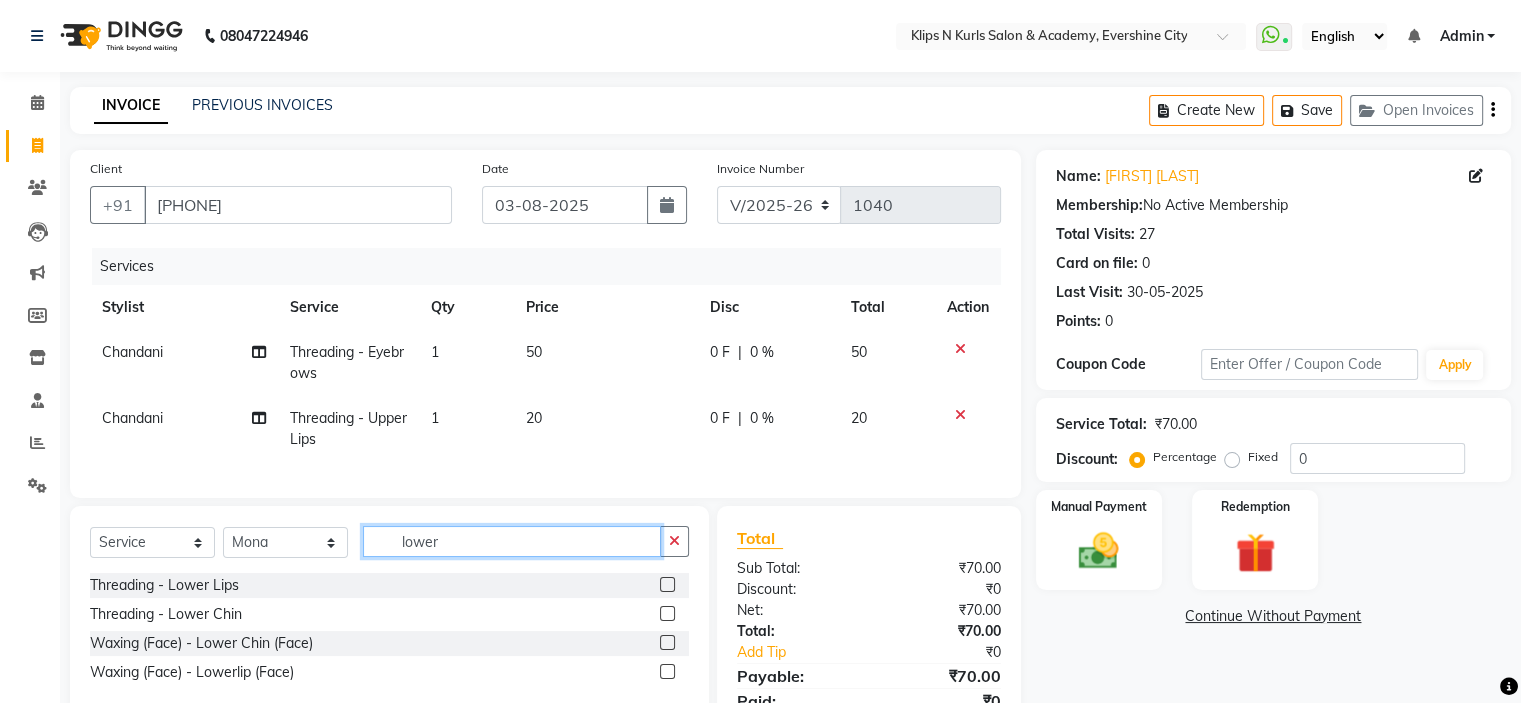 type on "lower" 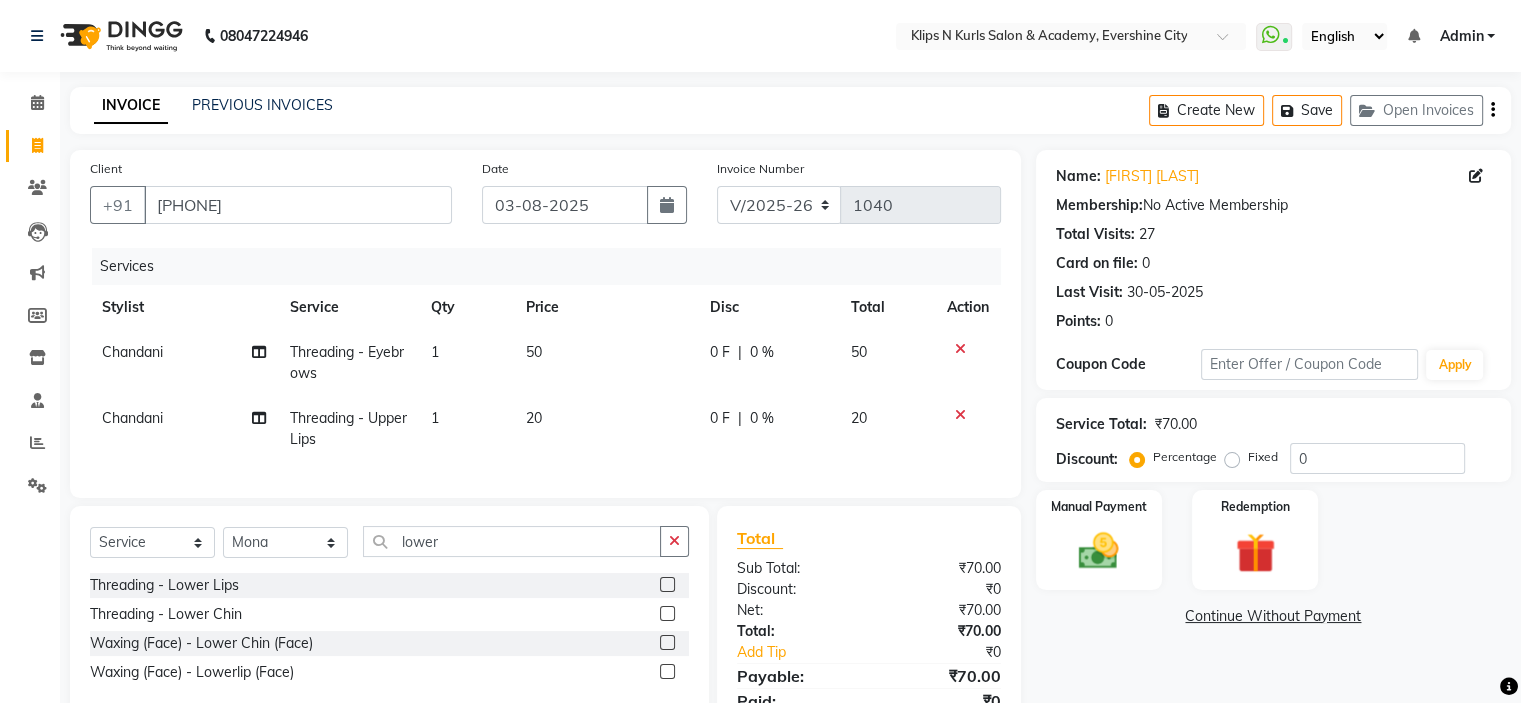 click 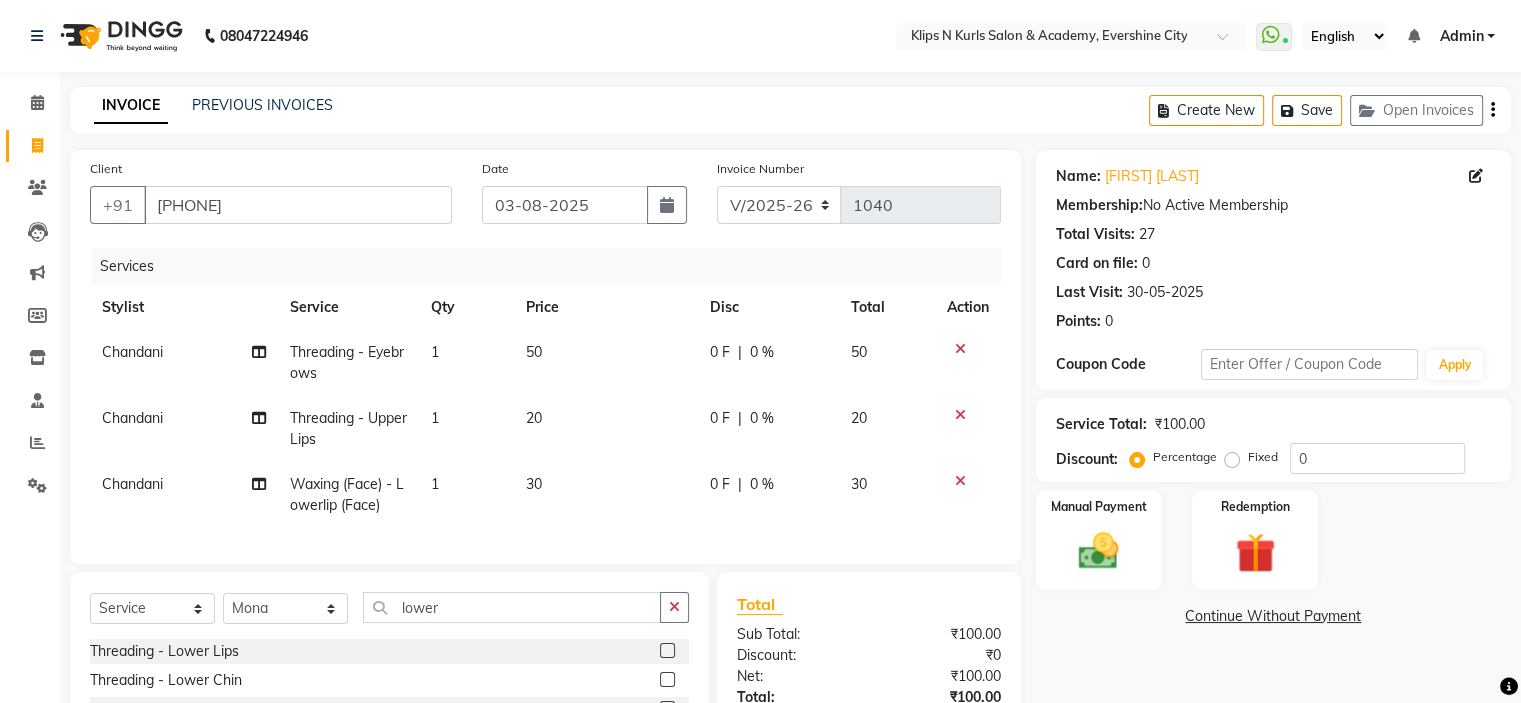 checkbox on "false" 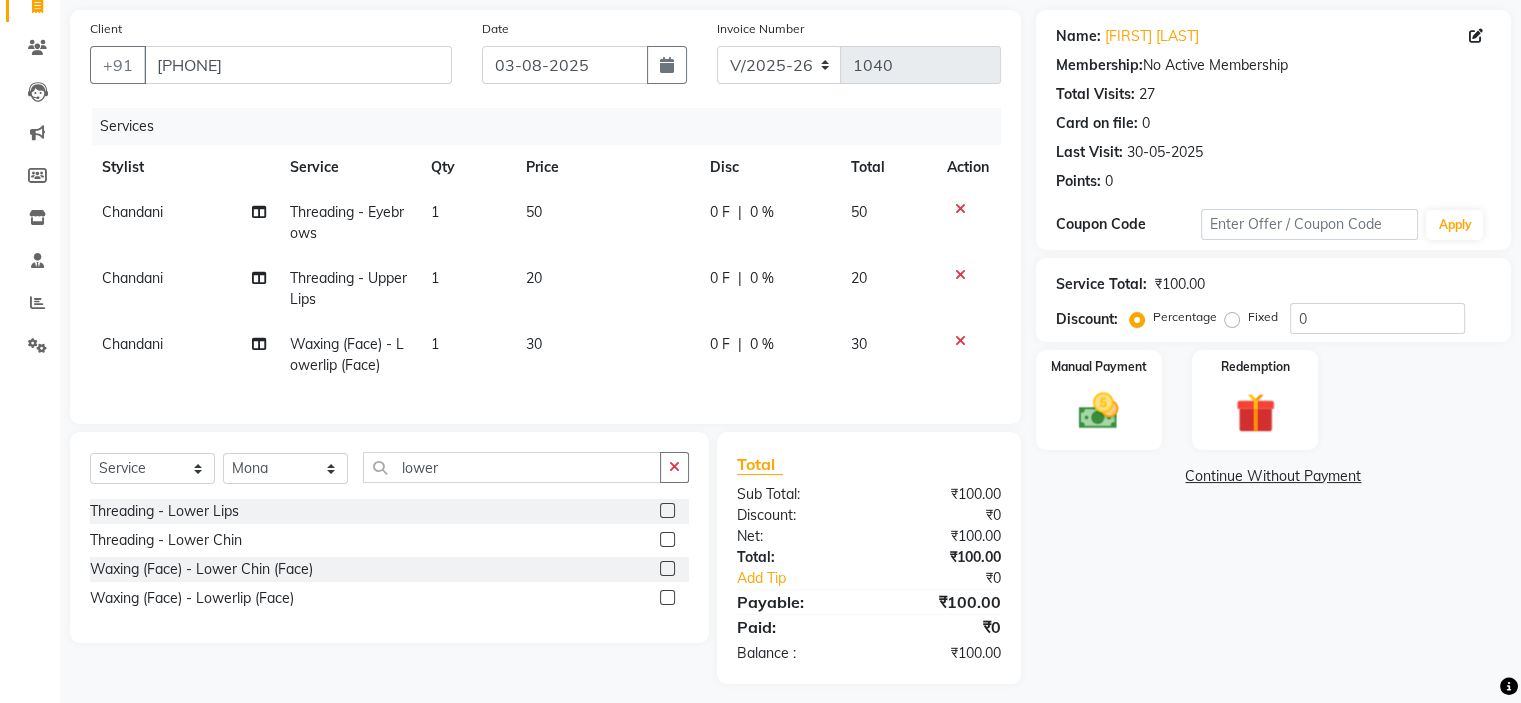 scroll, scrollTop: 166, scrollLeft: 0, axis: vertical 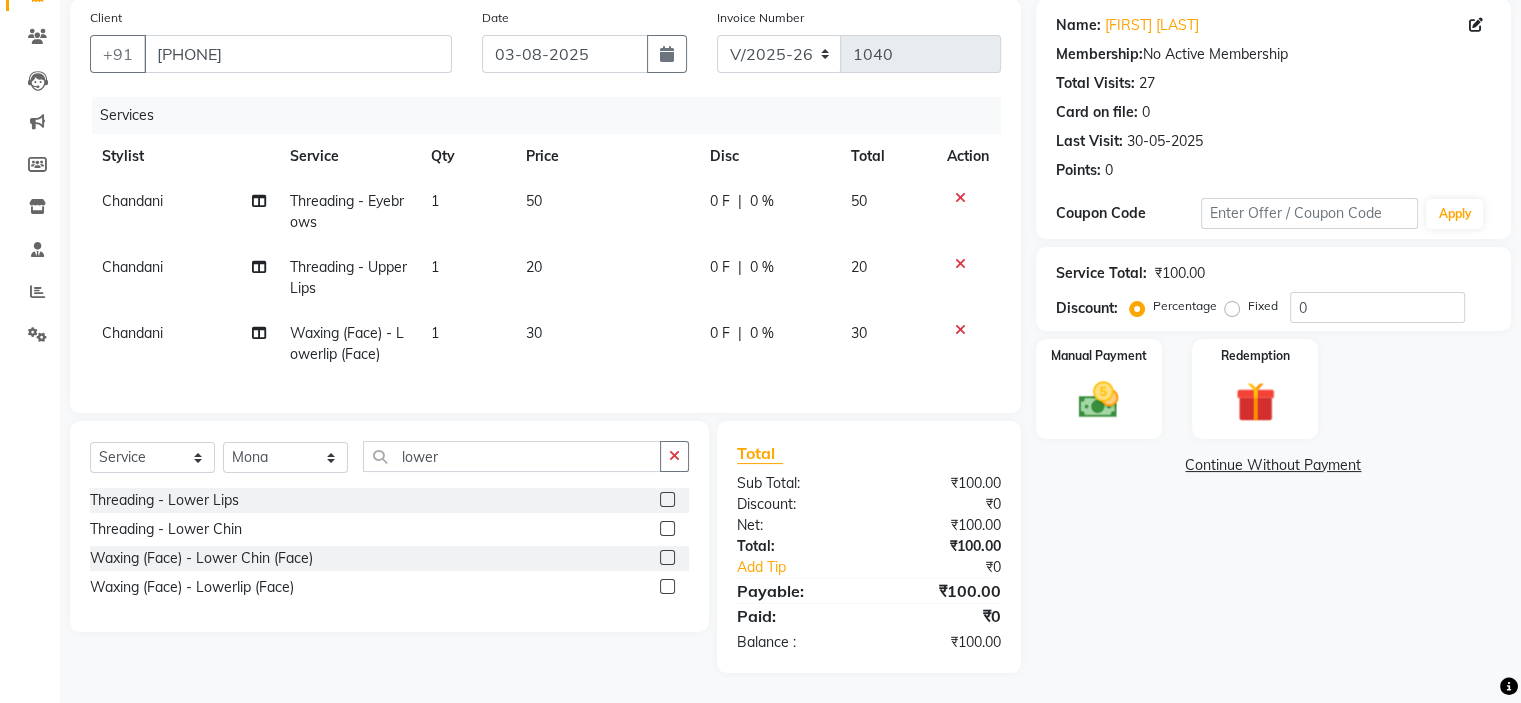 click 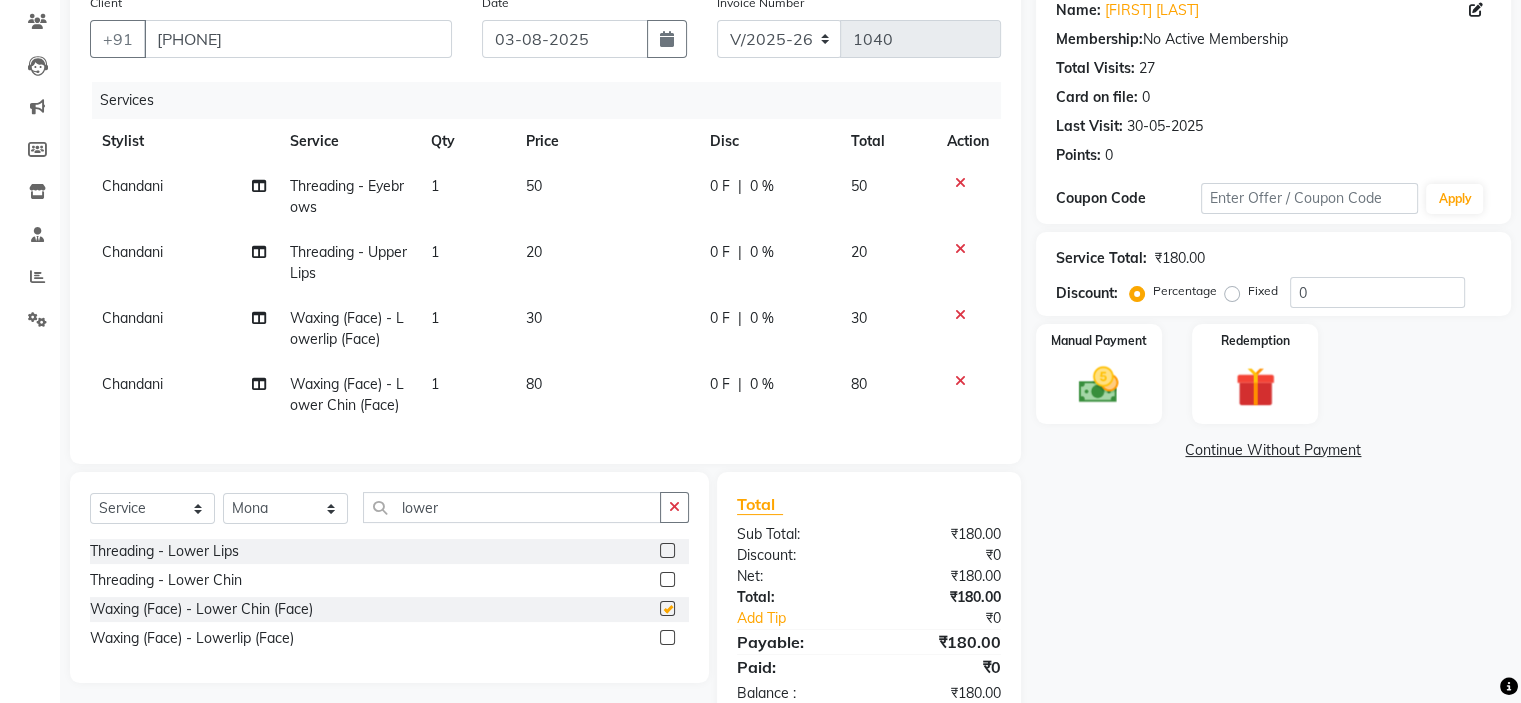 checkbox on "false" 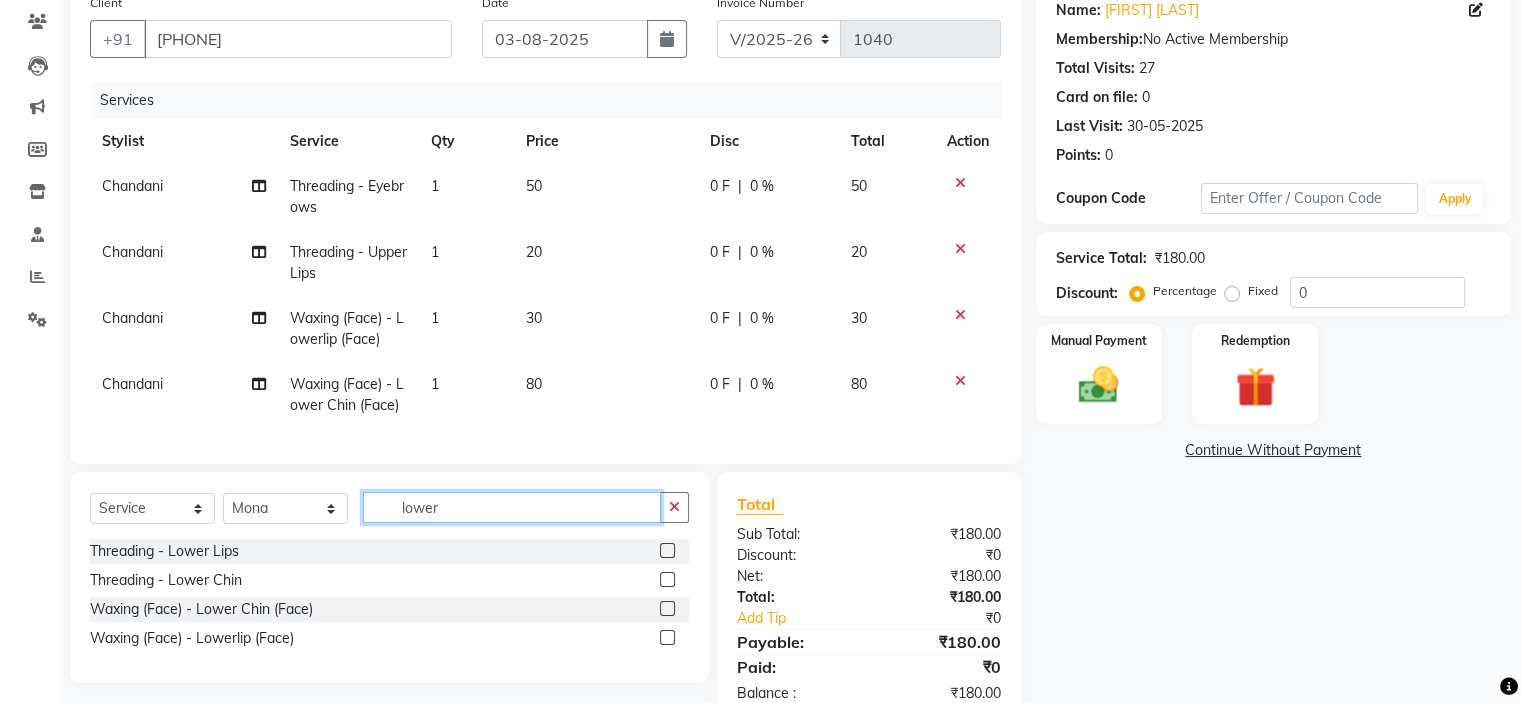 click on "lower" 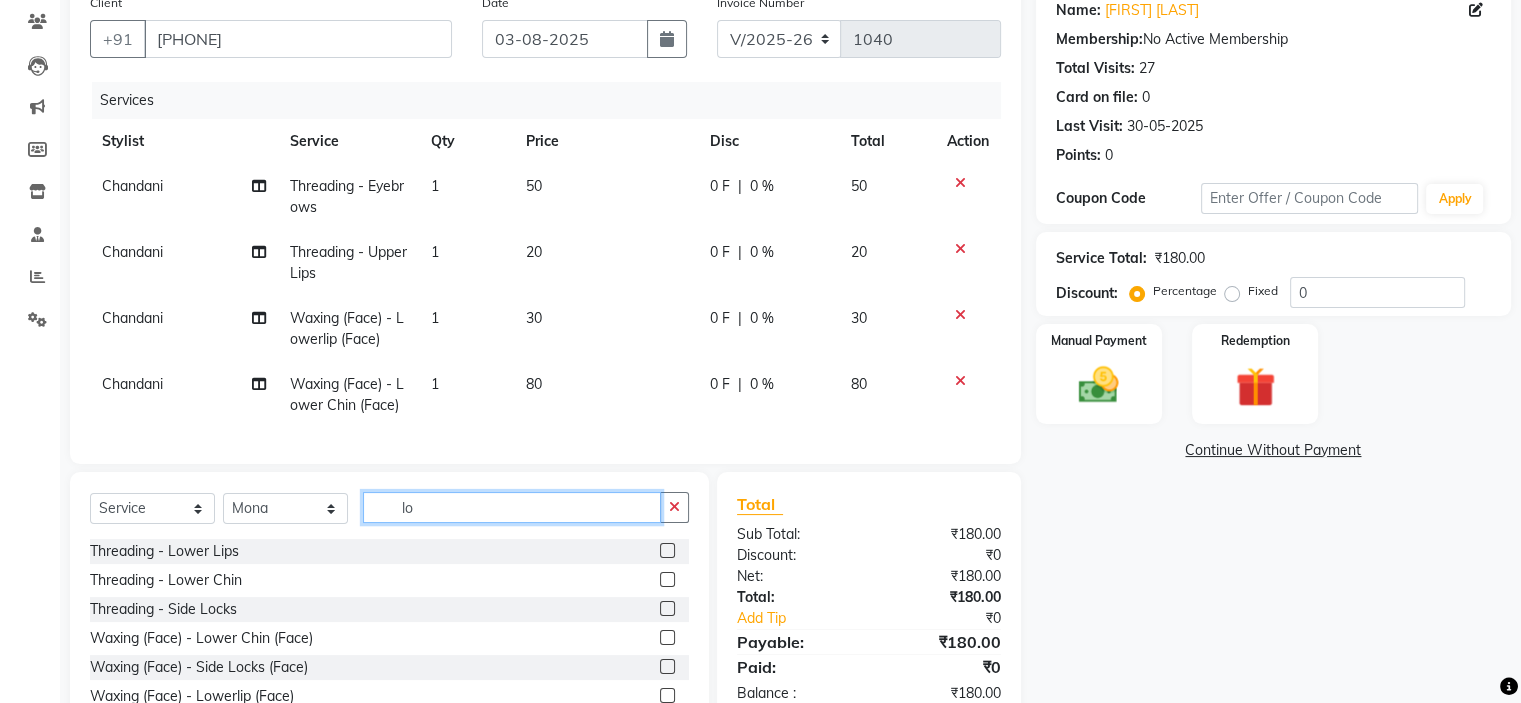 type on "l" 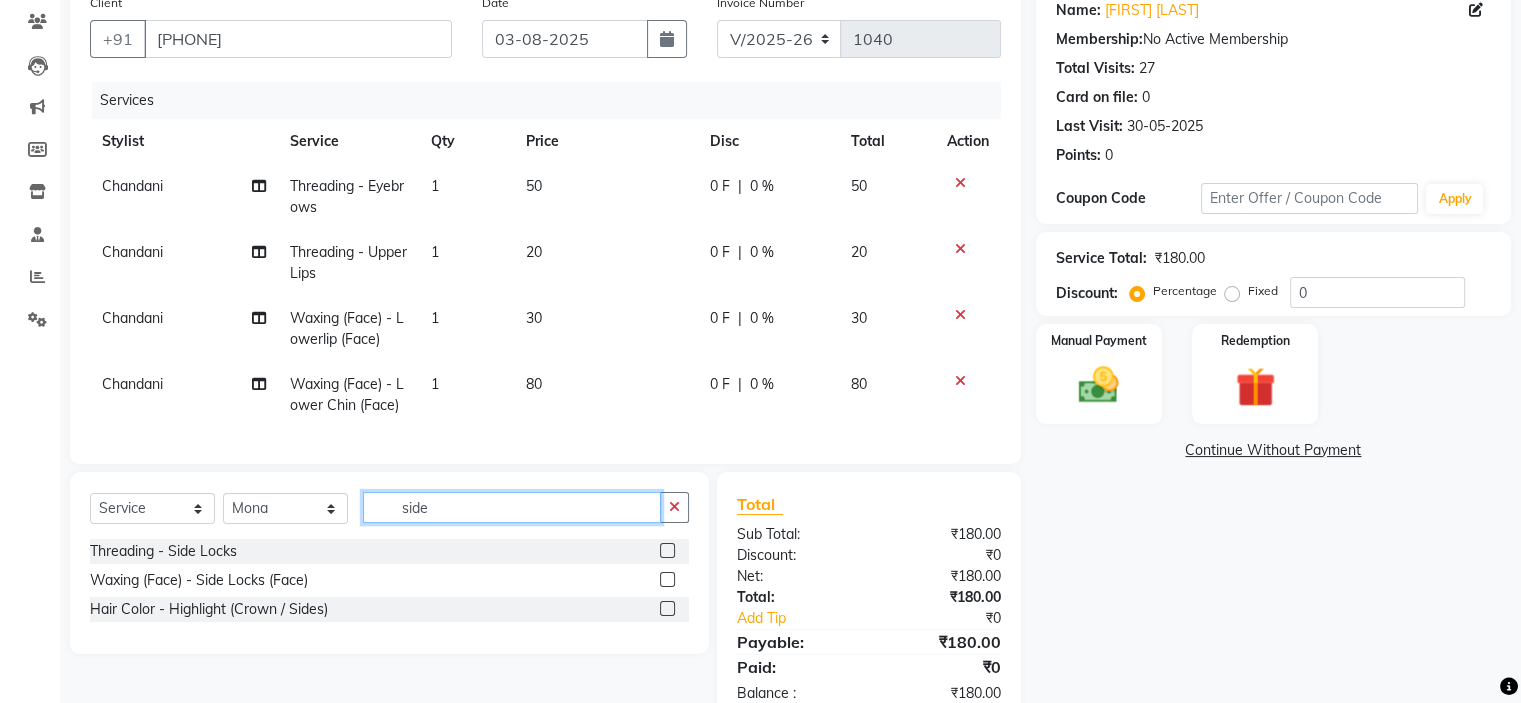 type on "side" 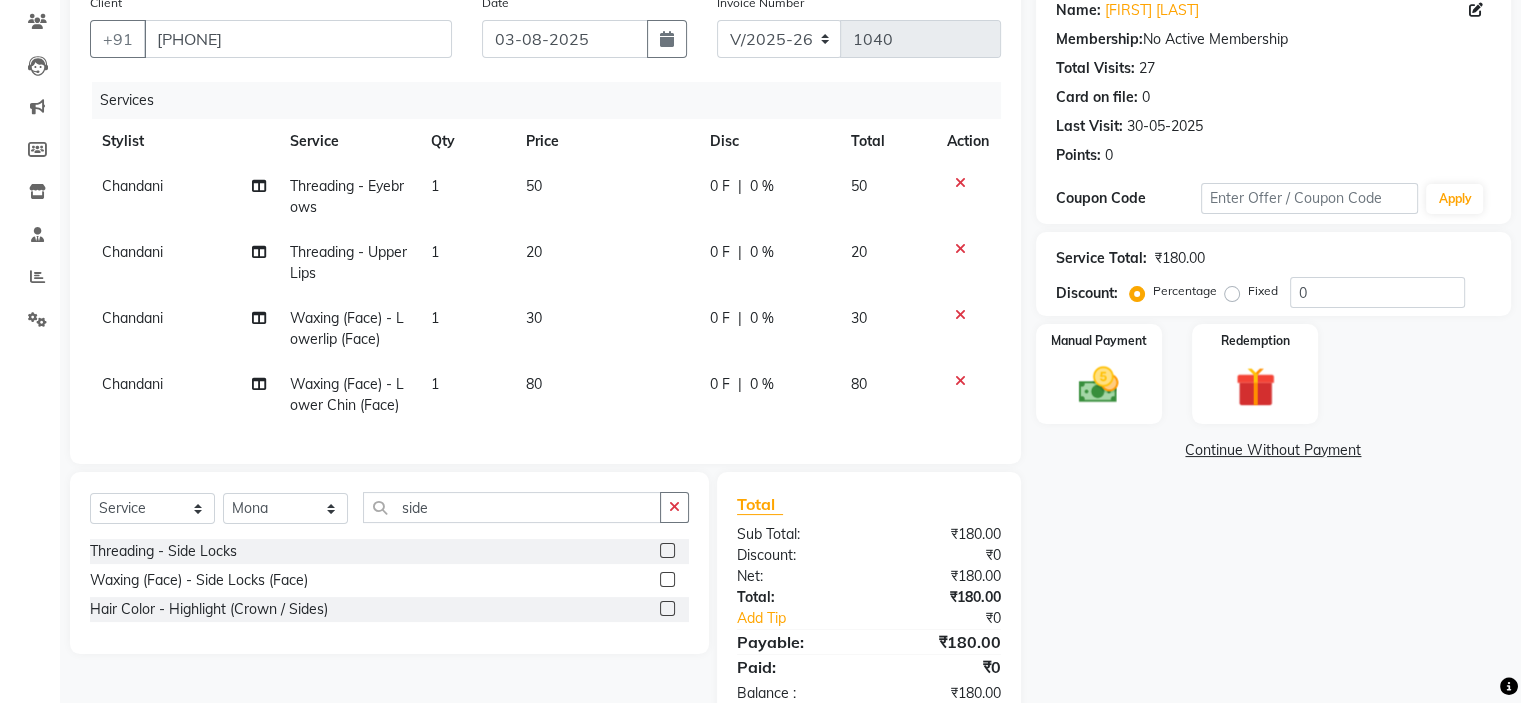 click 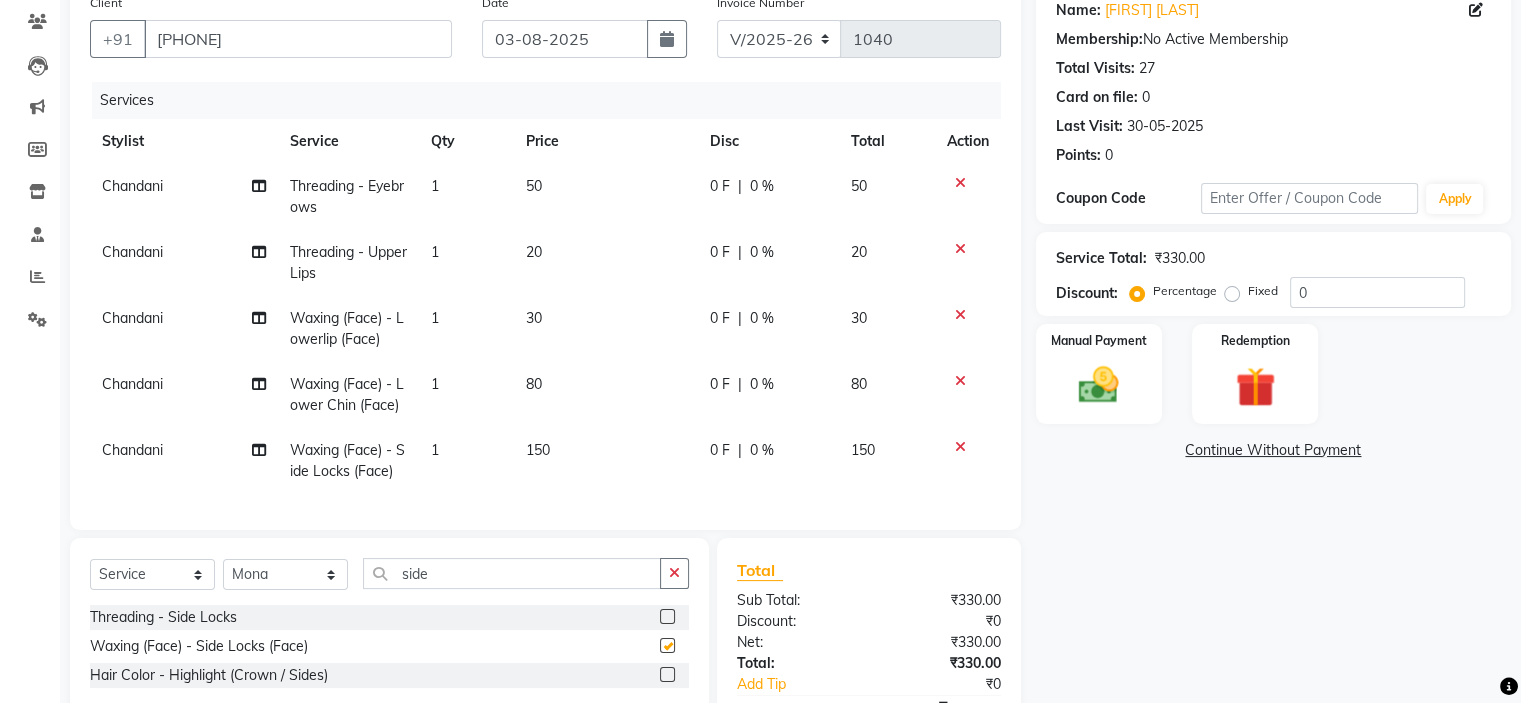 checkbox on "false" 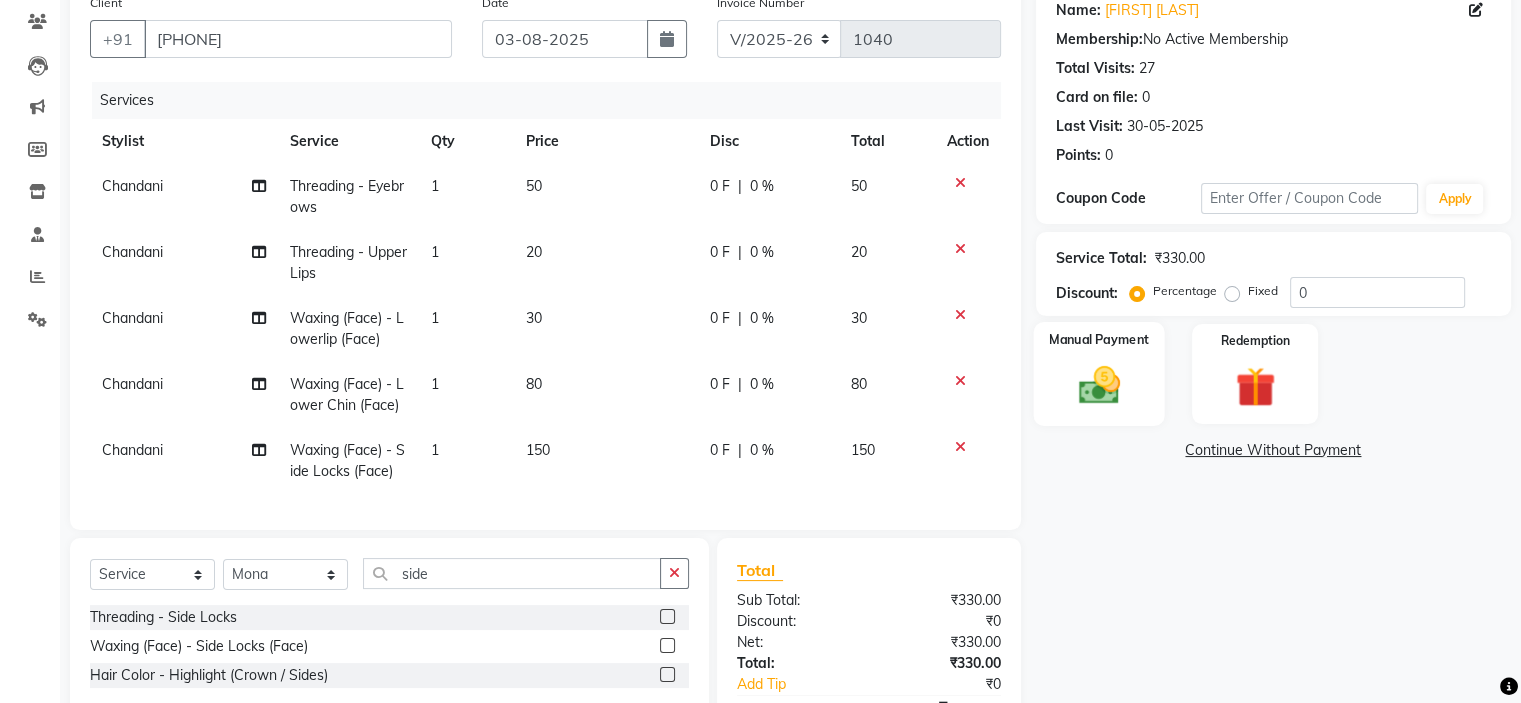 click 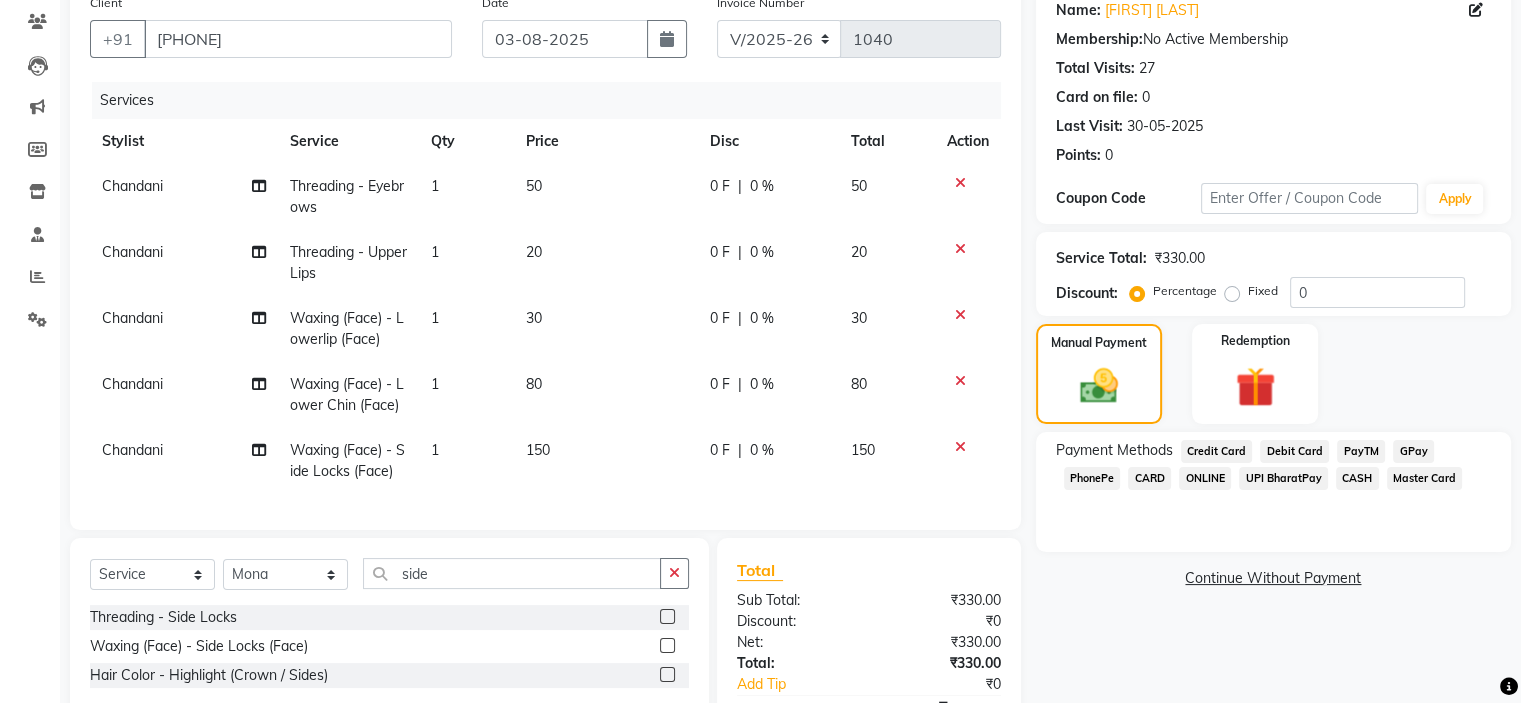 click on "GPay" 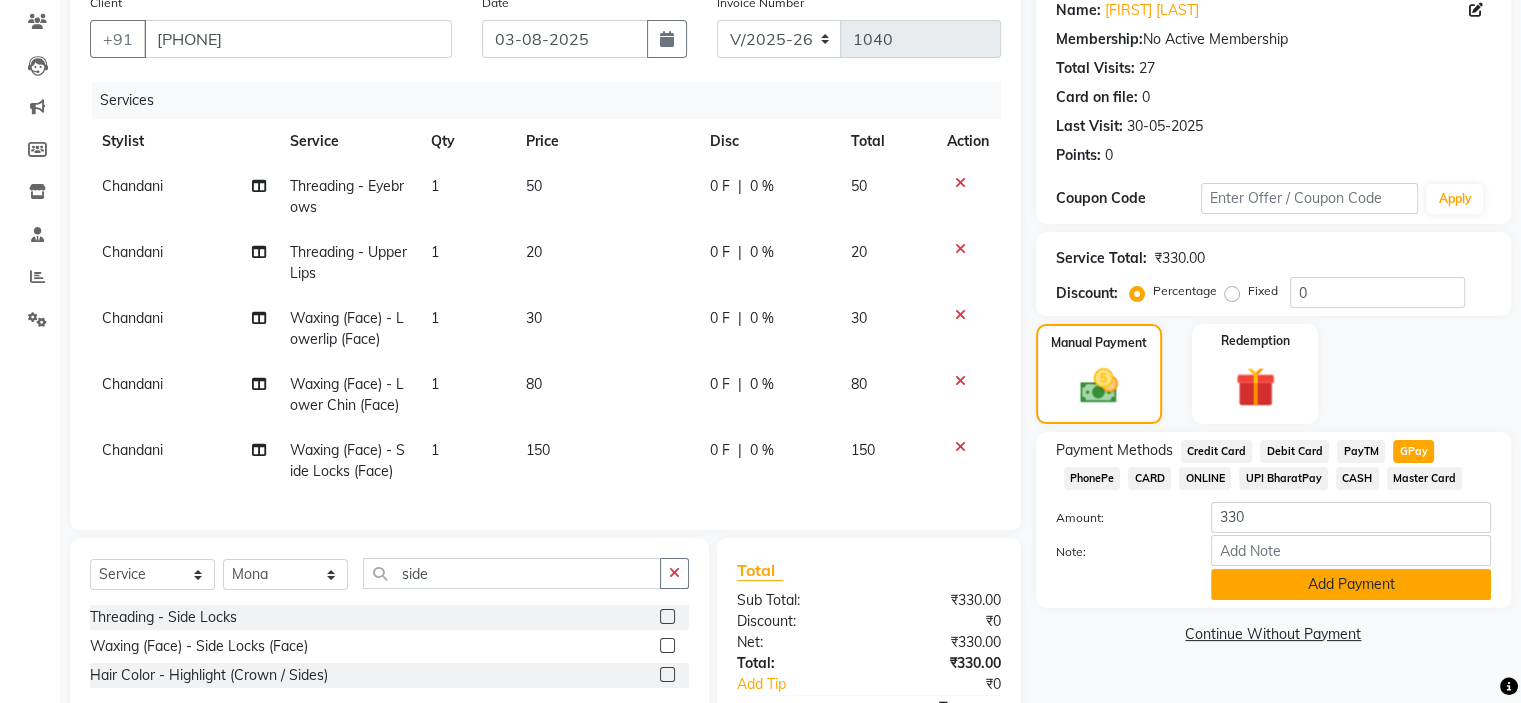 click on "Add Payment" 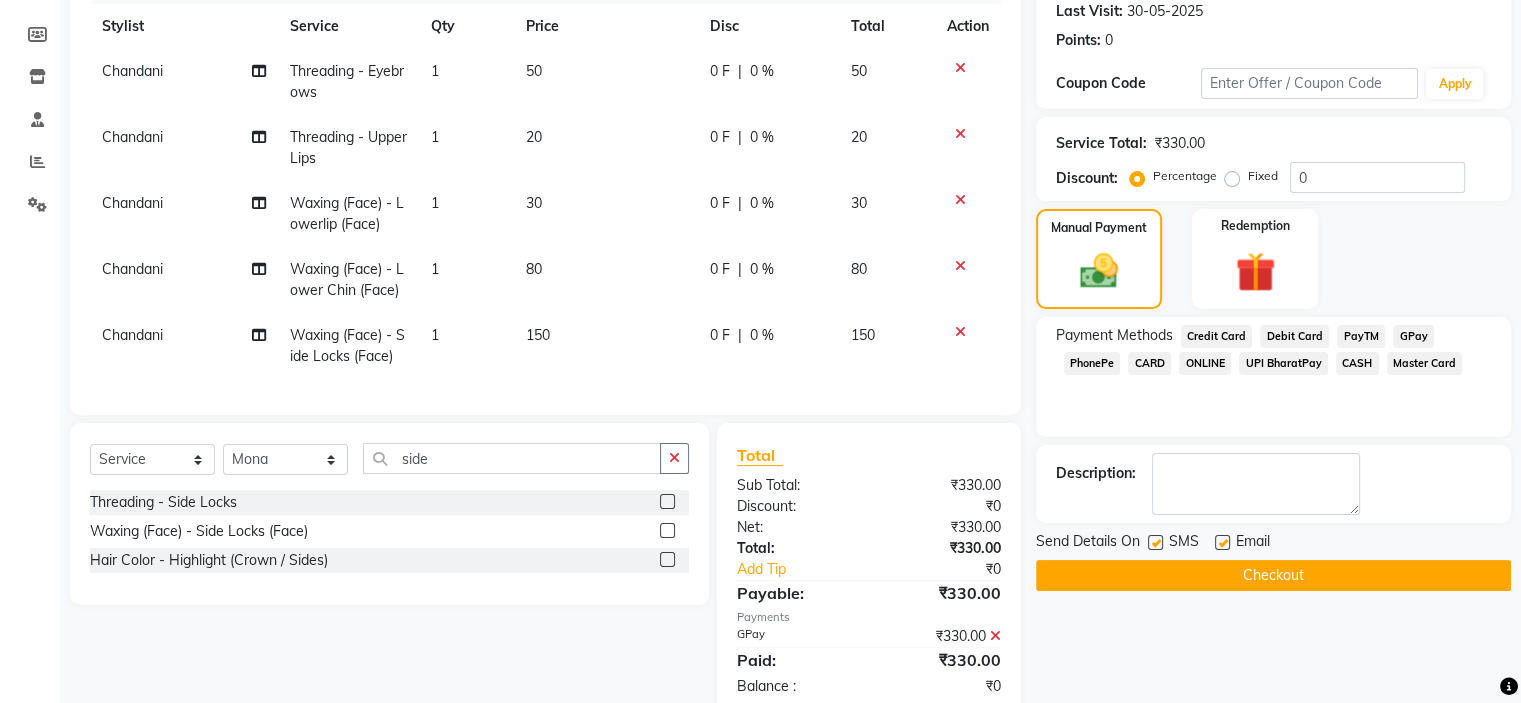 scroll, scrollTop: 340, scrollLeft: 0, axis: vertical 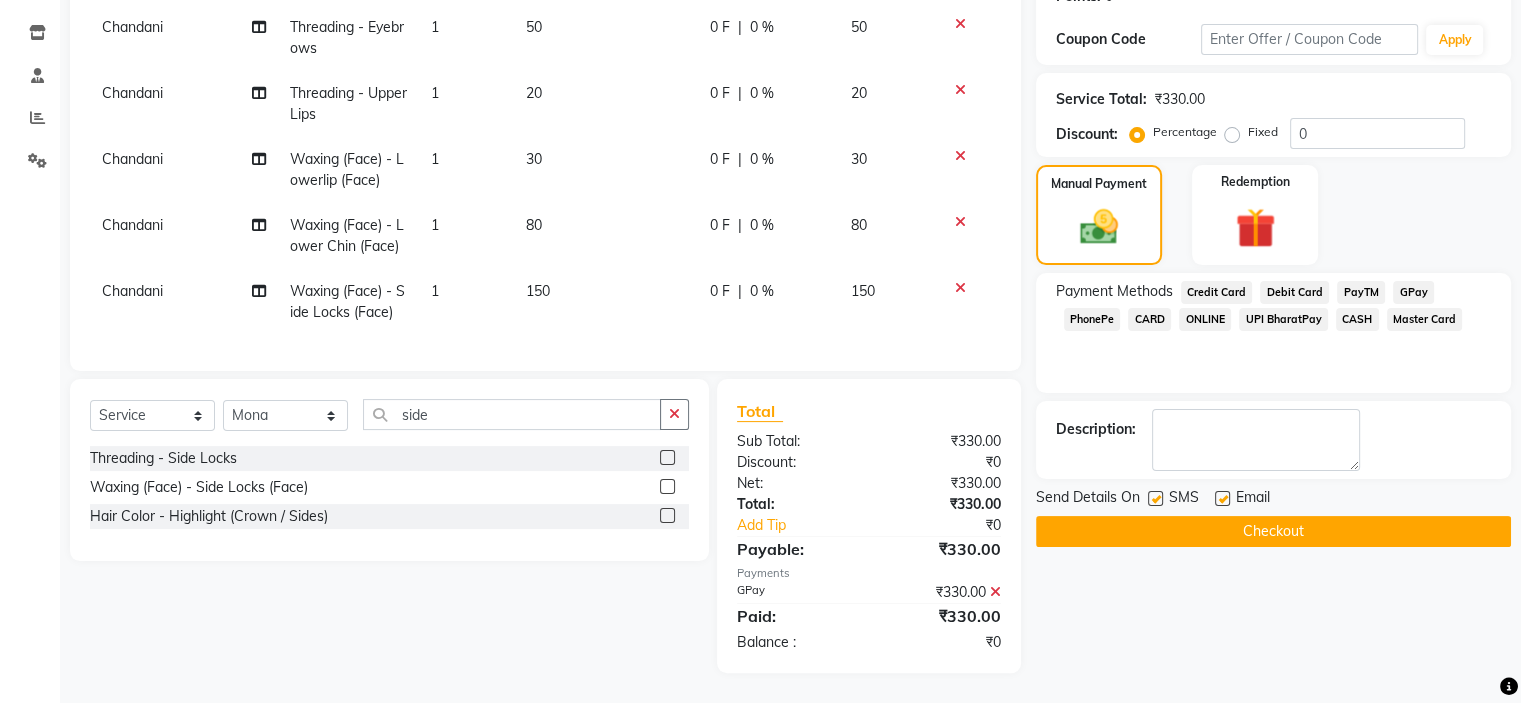 click on "Checkout" 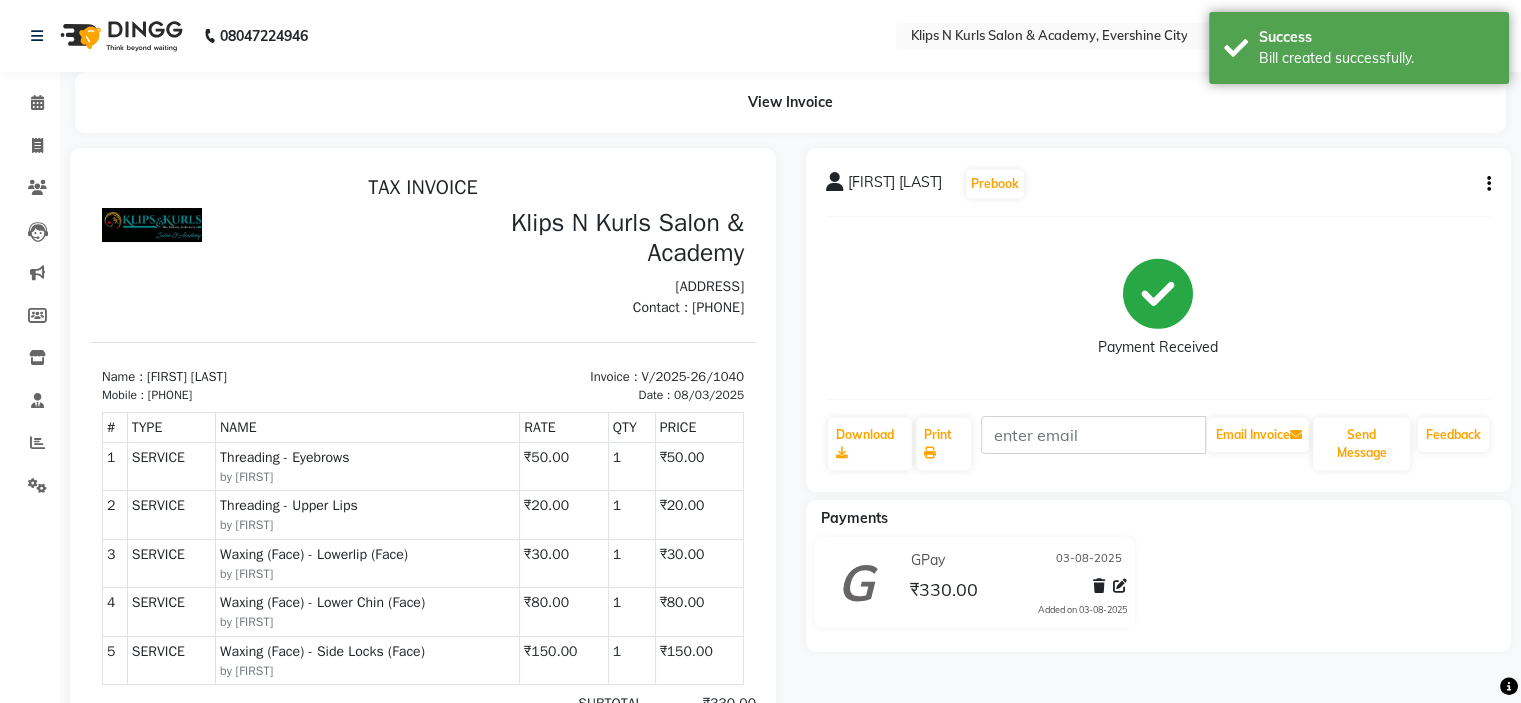 scroll, scrollTop: 0, scrollLeft: 0, axis: both 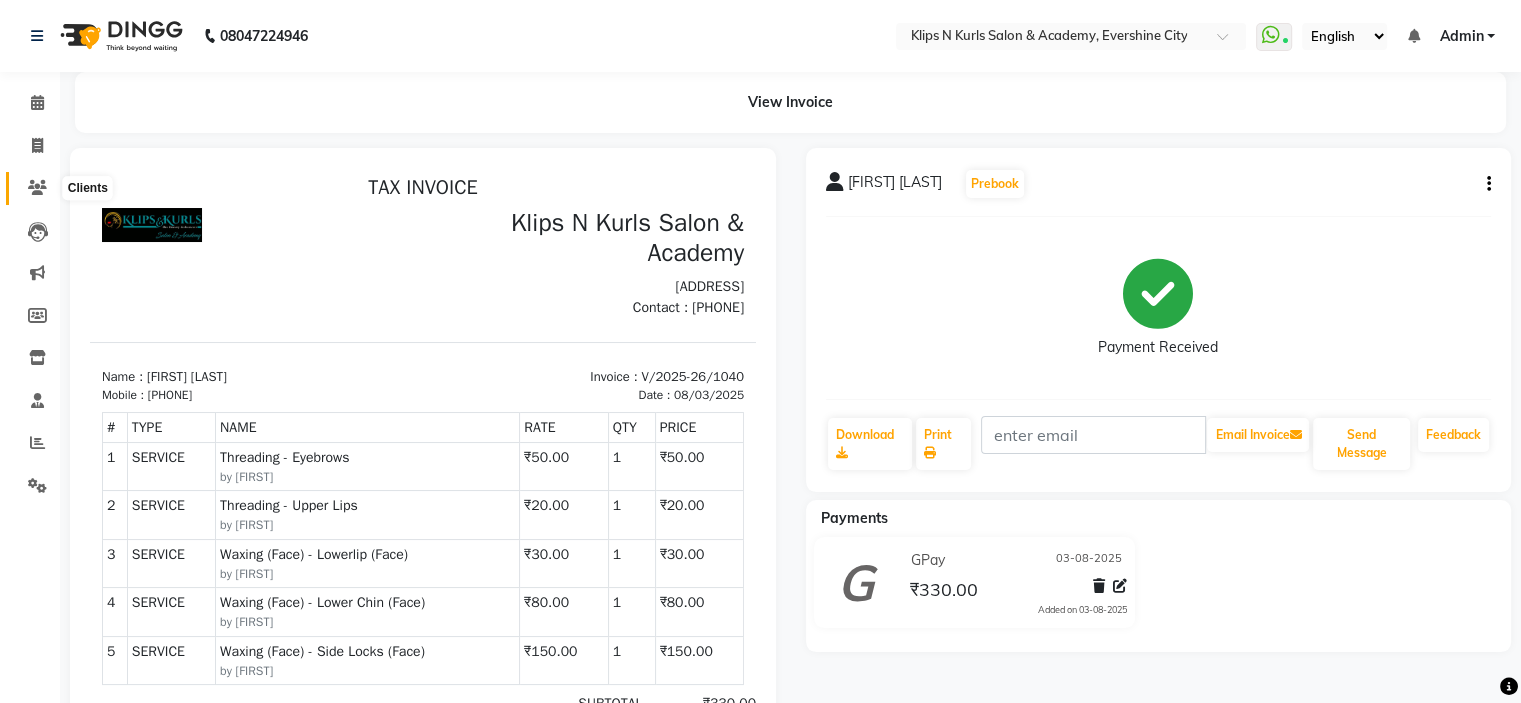 click 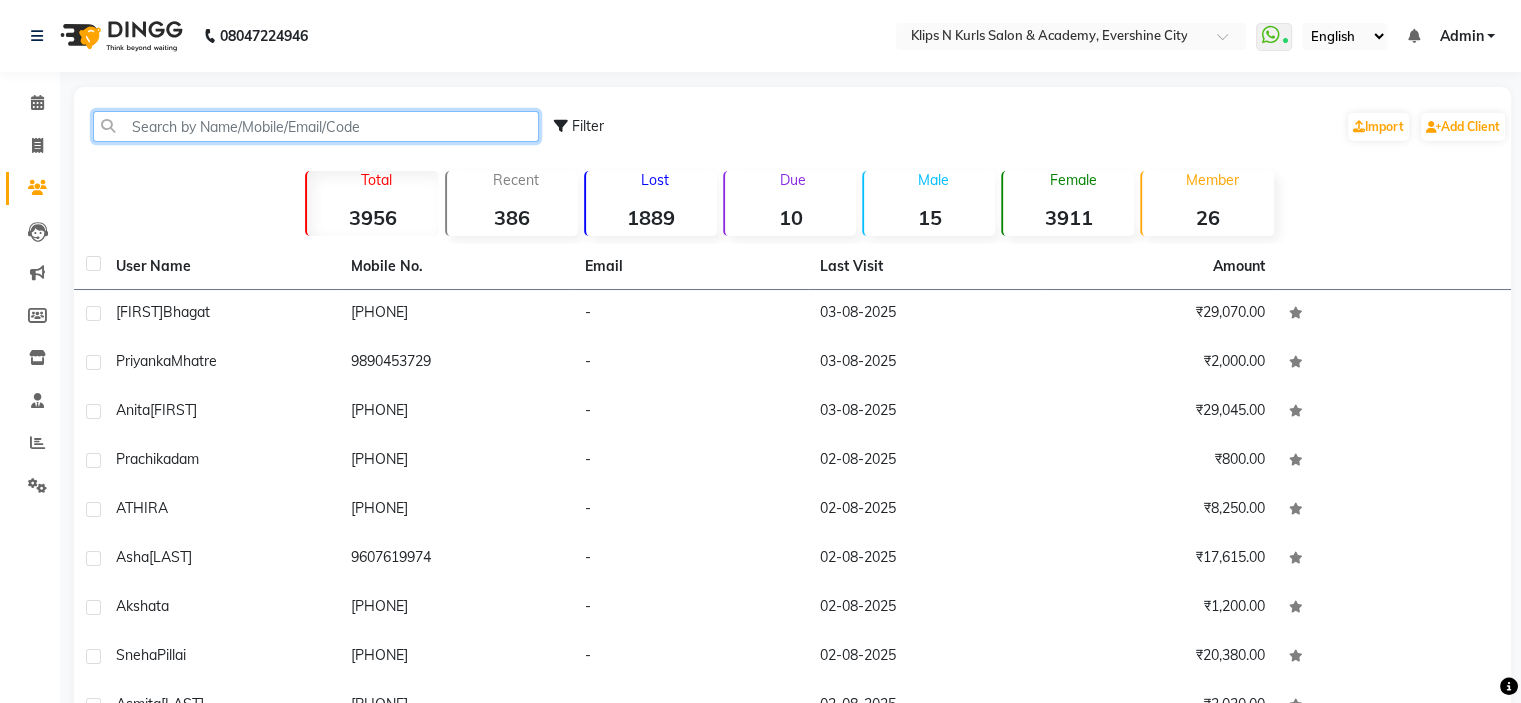 click 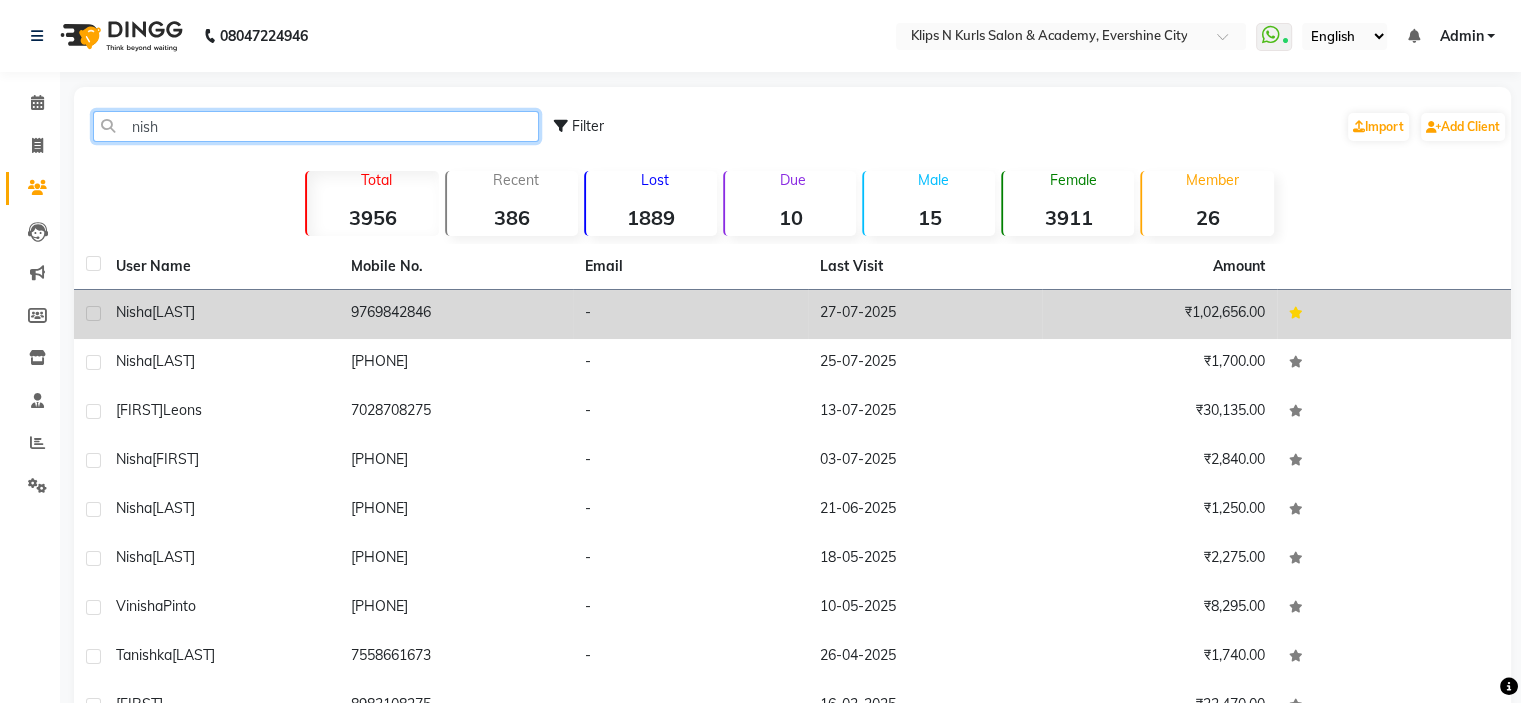 type on "nish" 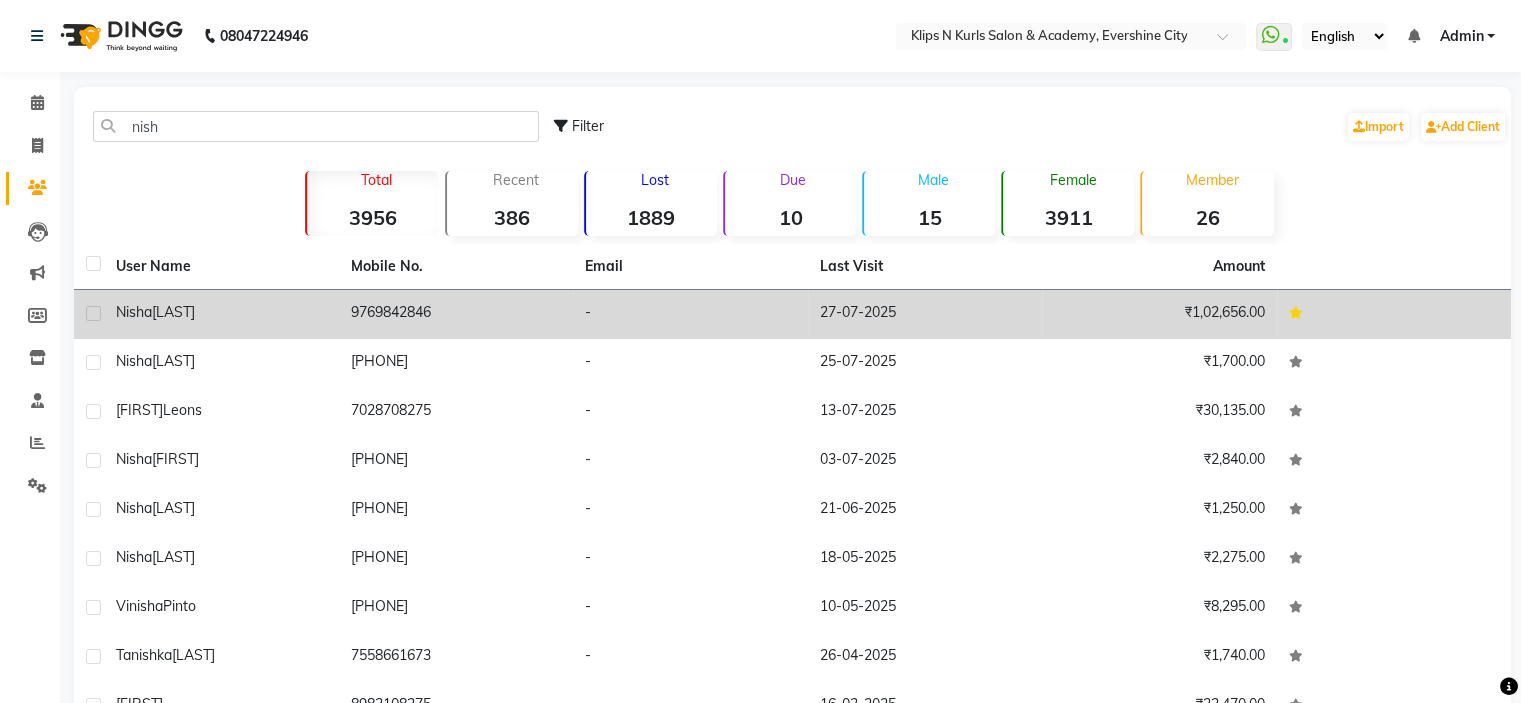 click on "Nisha  Maben" 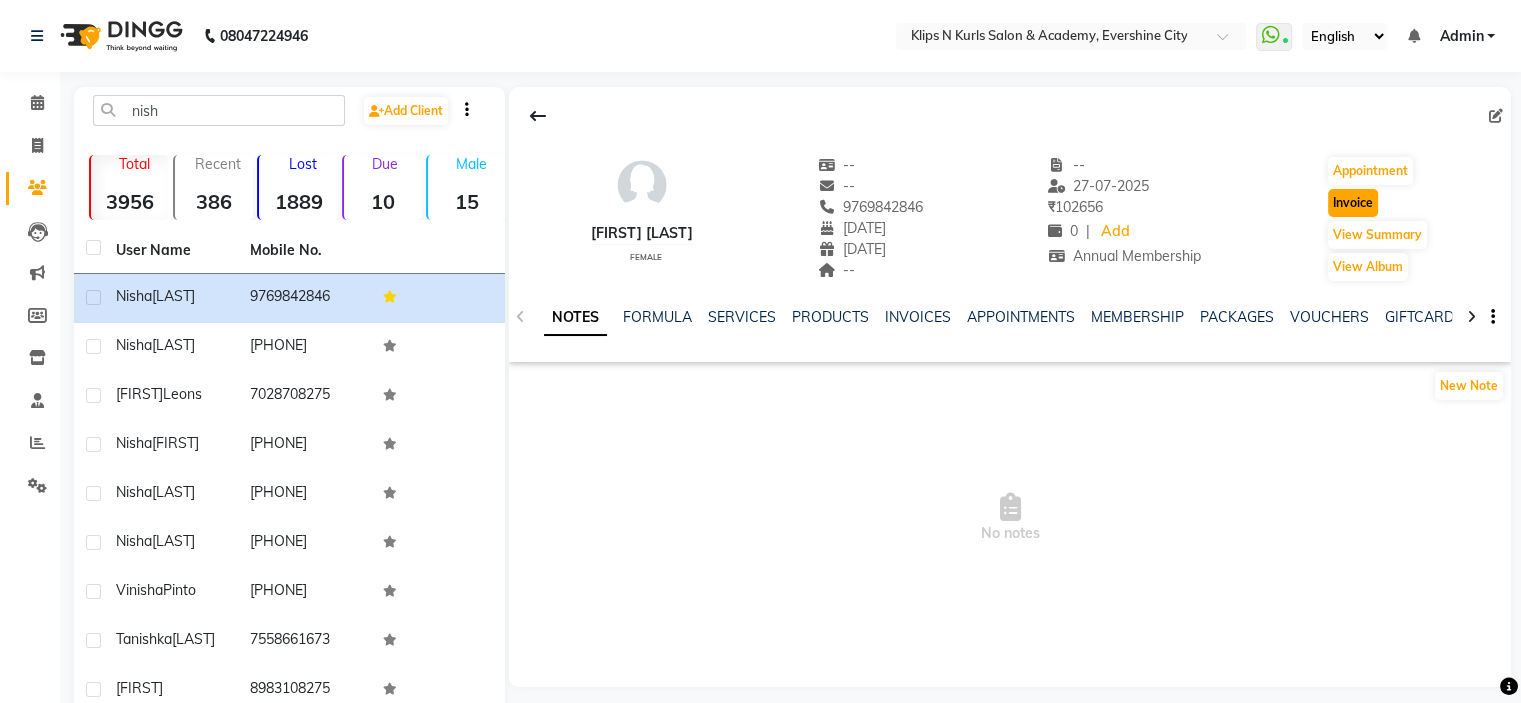 click on "Invoice" 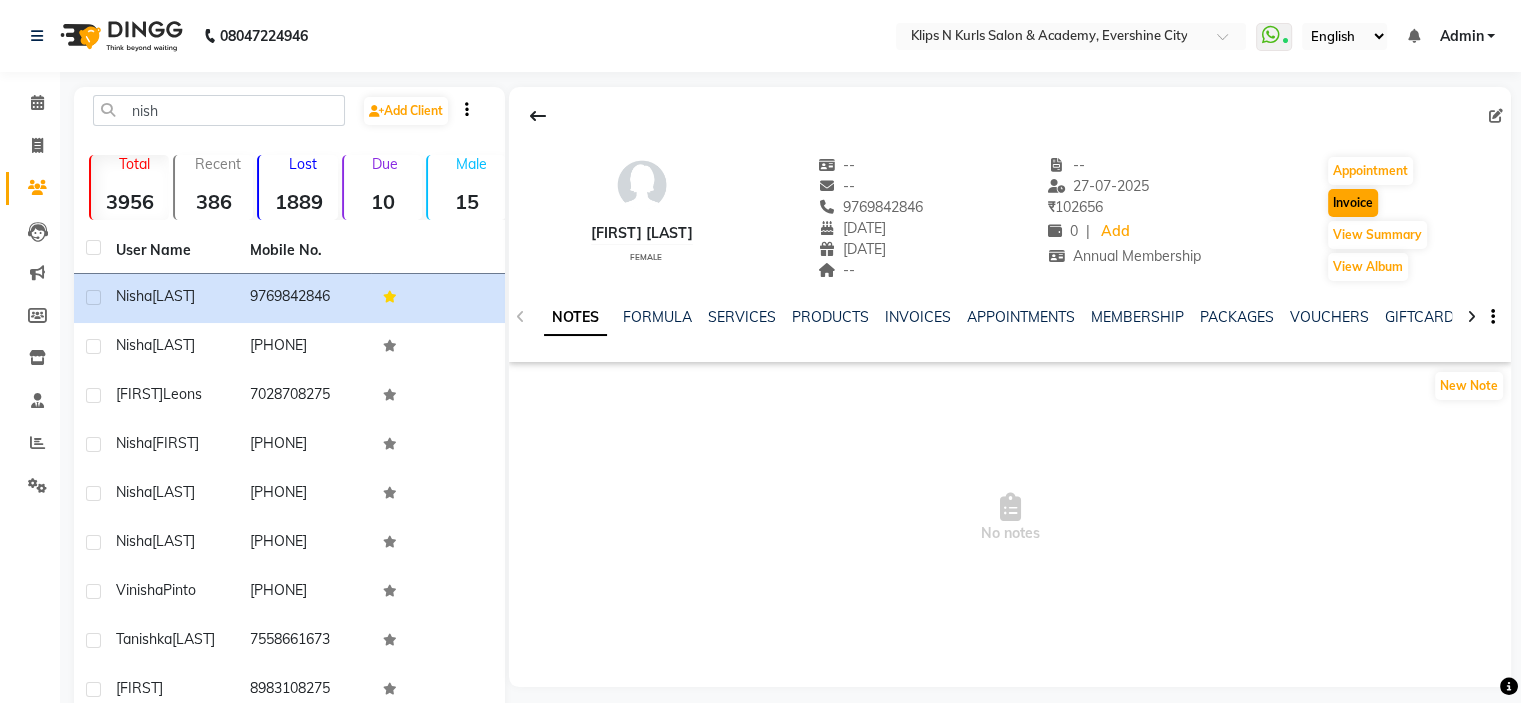 select on "124" 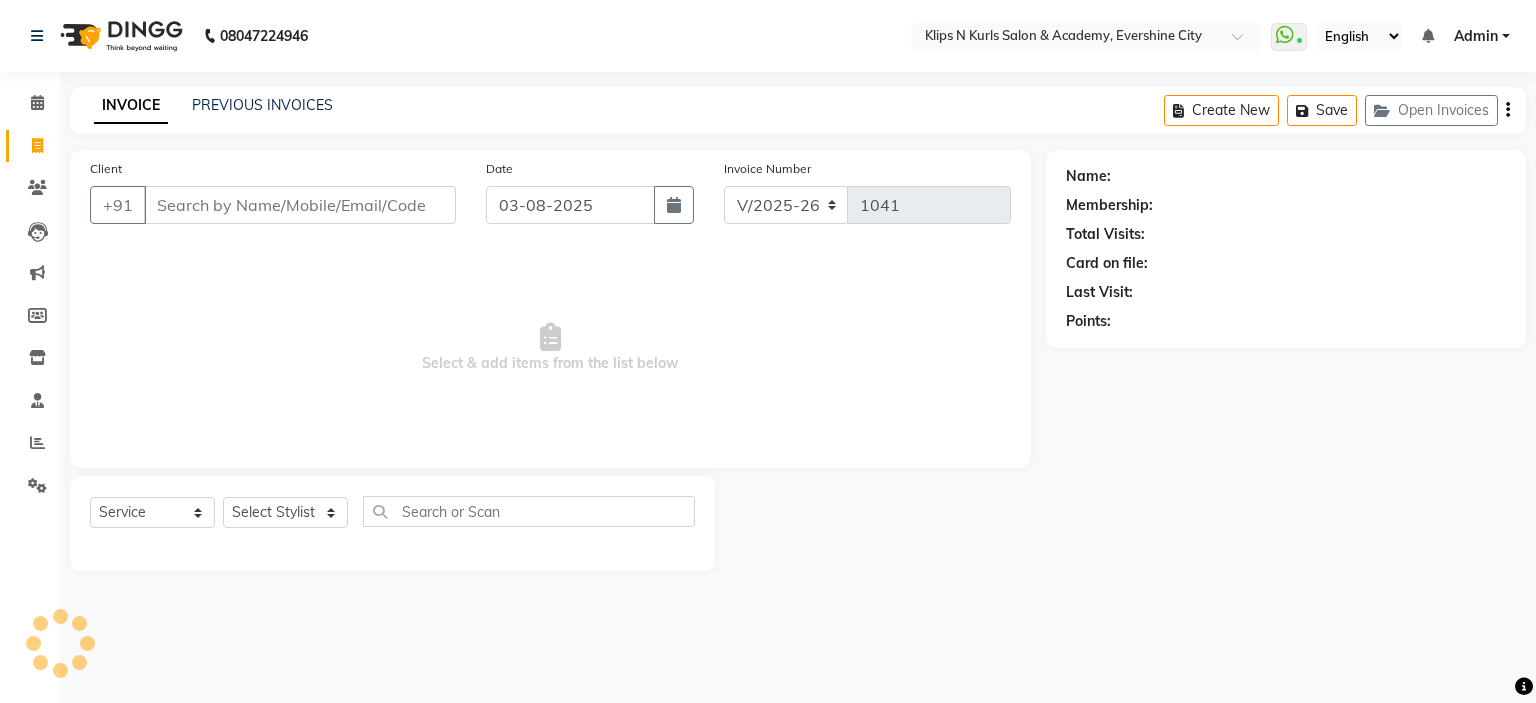 type on "9769842846" 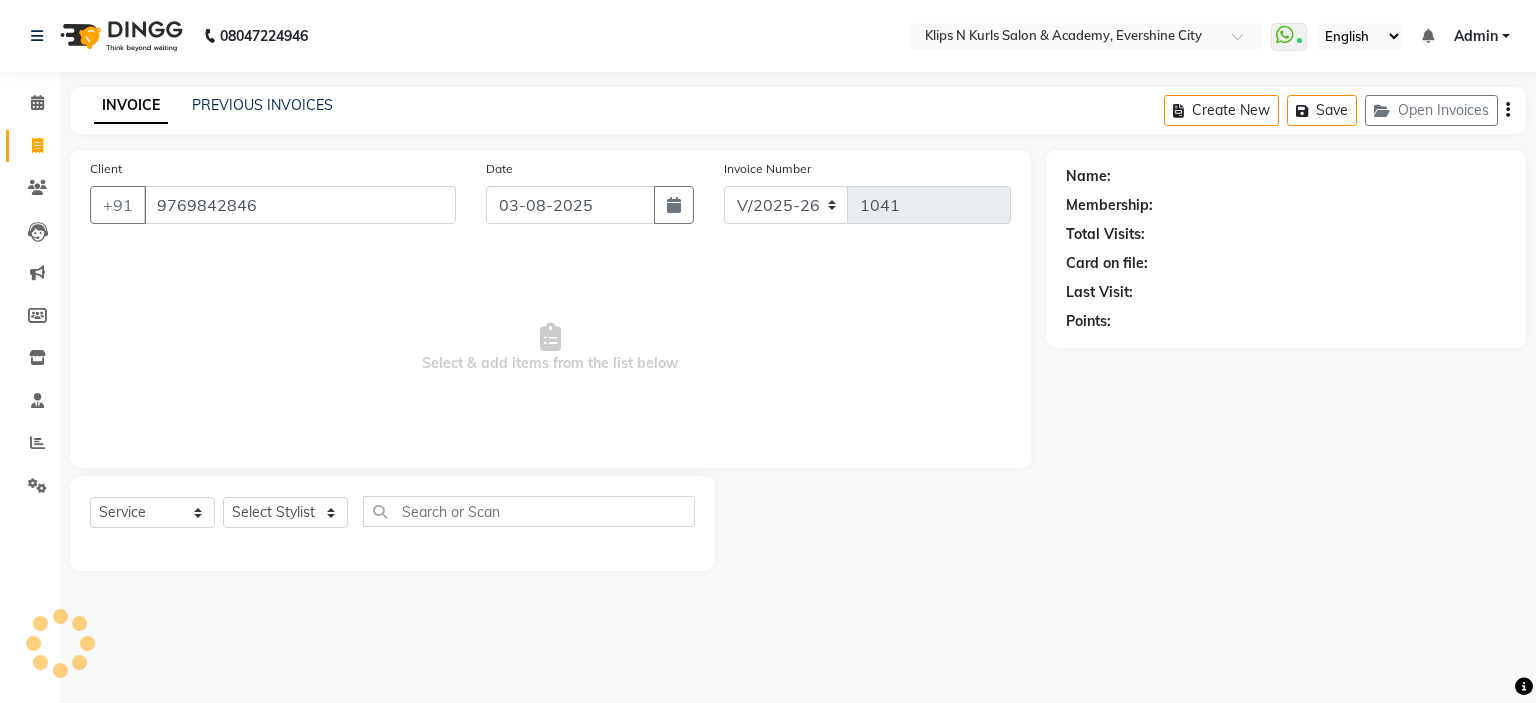 select on "3852" 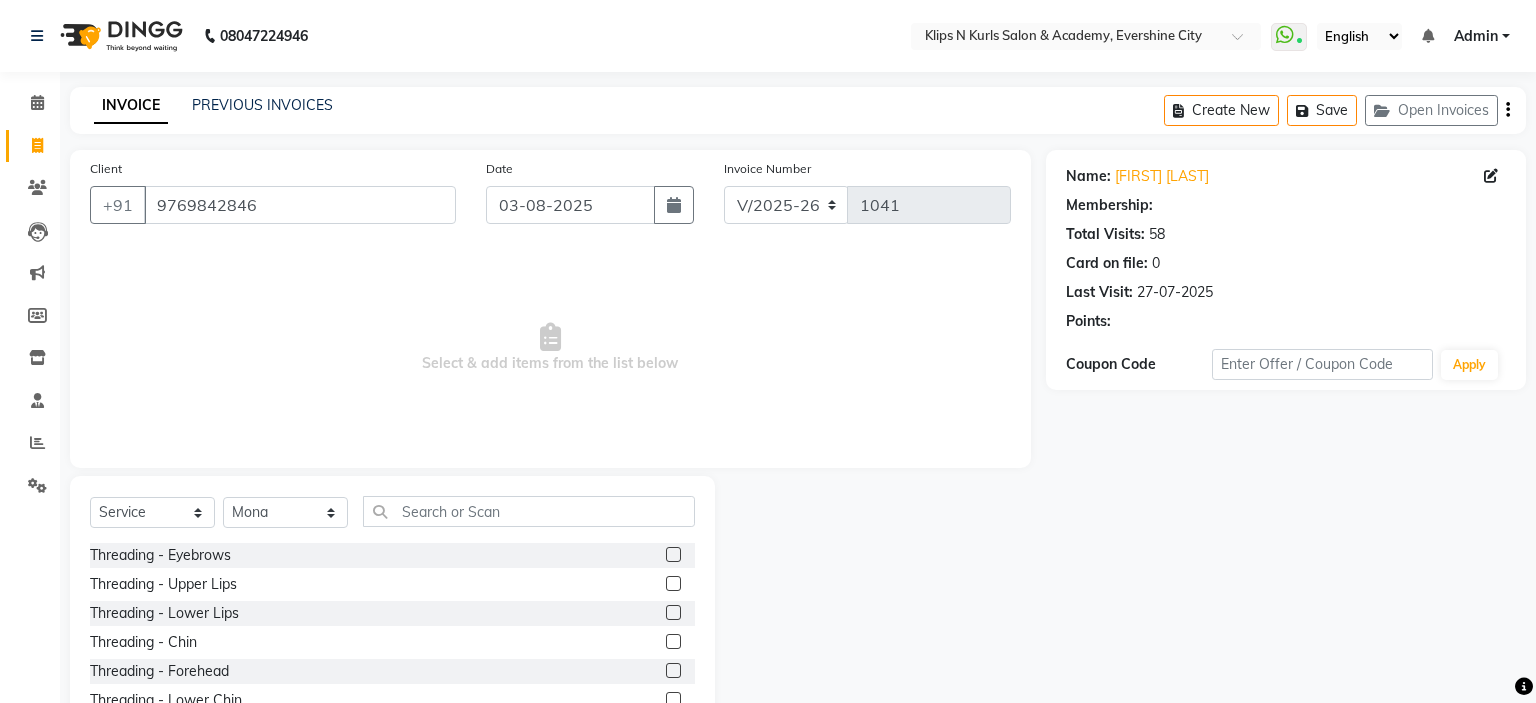 select on "1: Object" 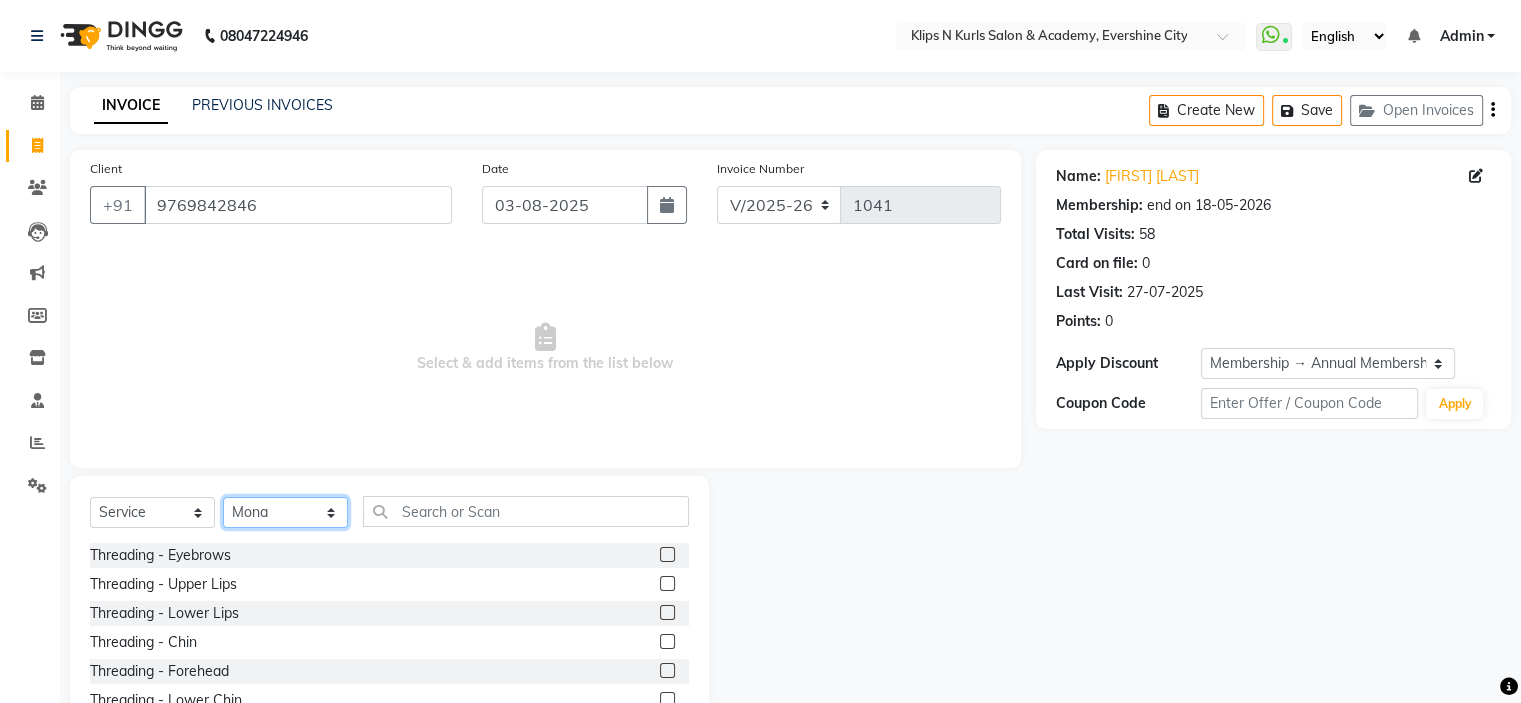 click on "Select Stylist [FIRST] Front Desk [FIRST]    [FIRST]   [FIRST]   [FIRST]   [FIRST]   [FIRST]" 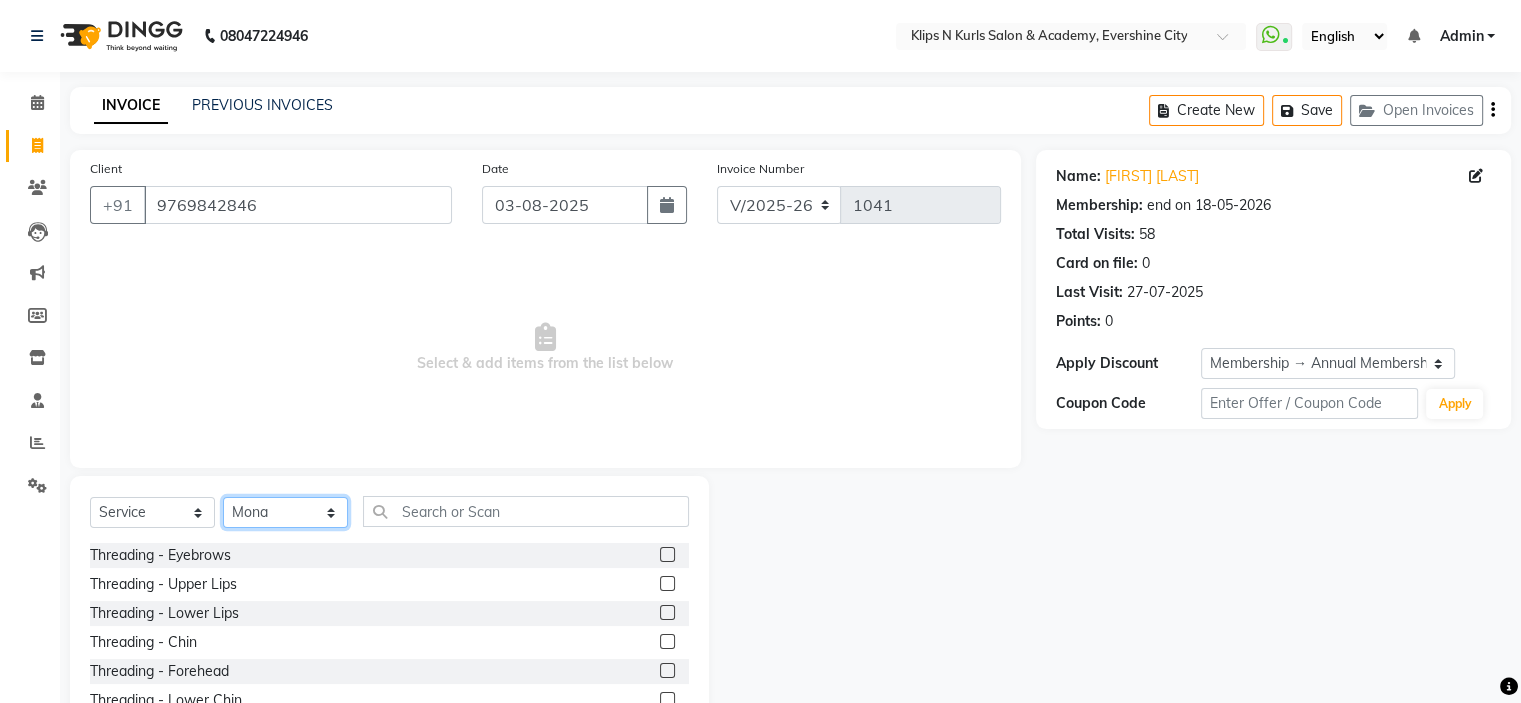 select on "61904" 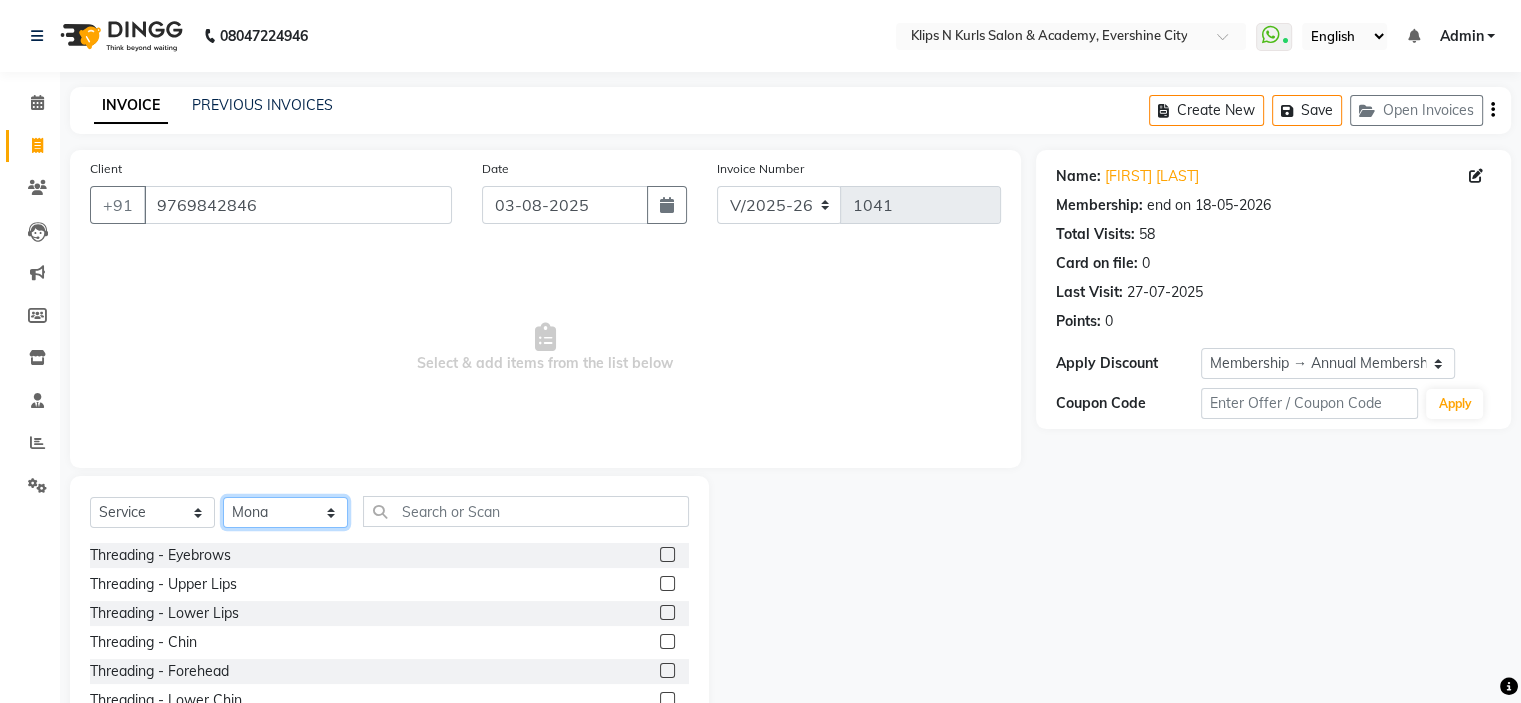 click on "Select Stylist [FIRST] Front Desk [FIRST]    [FIRST]   [FIRST]   [FIRST]   [FIRST]   [FIRST]" 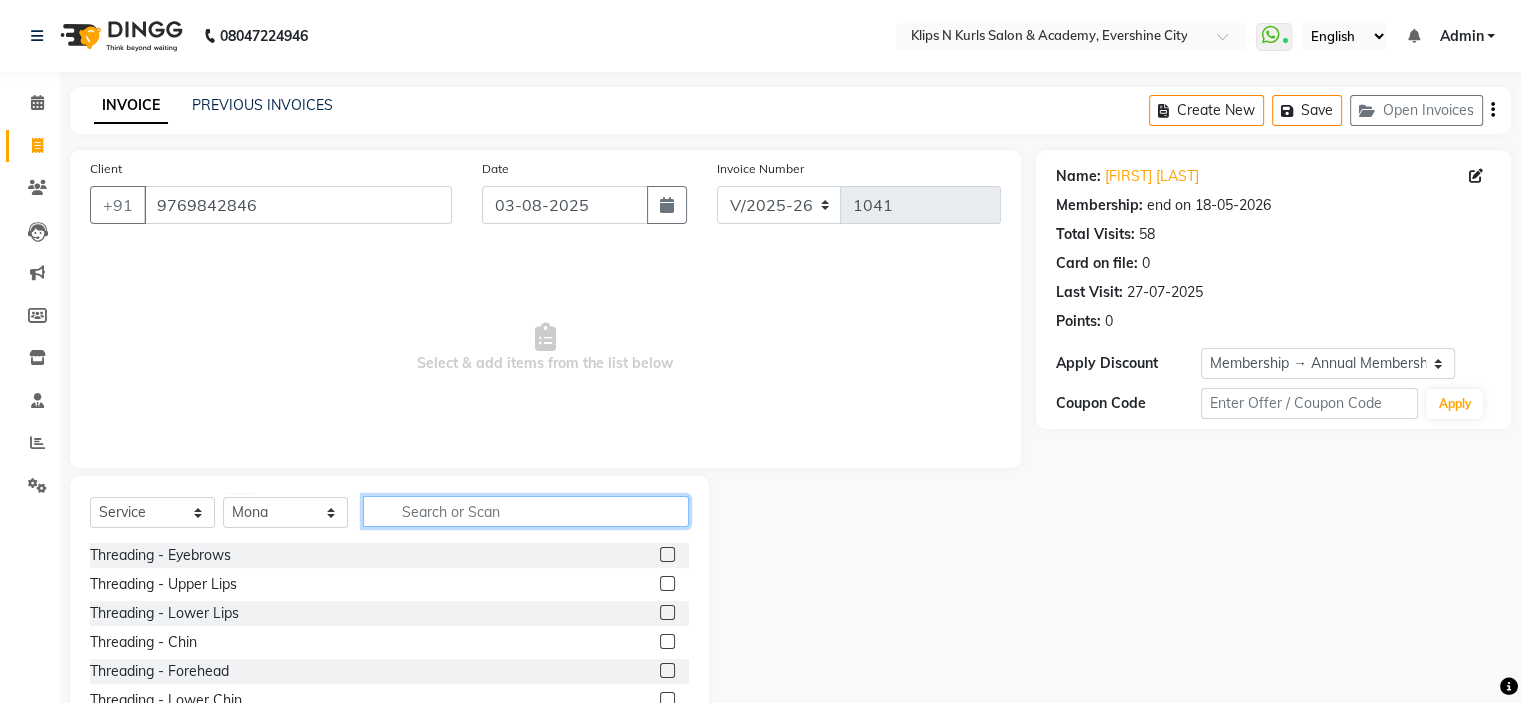 click 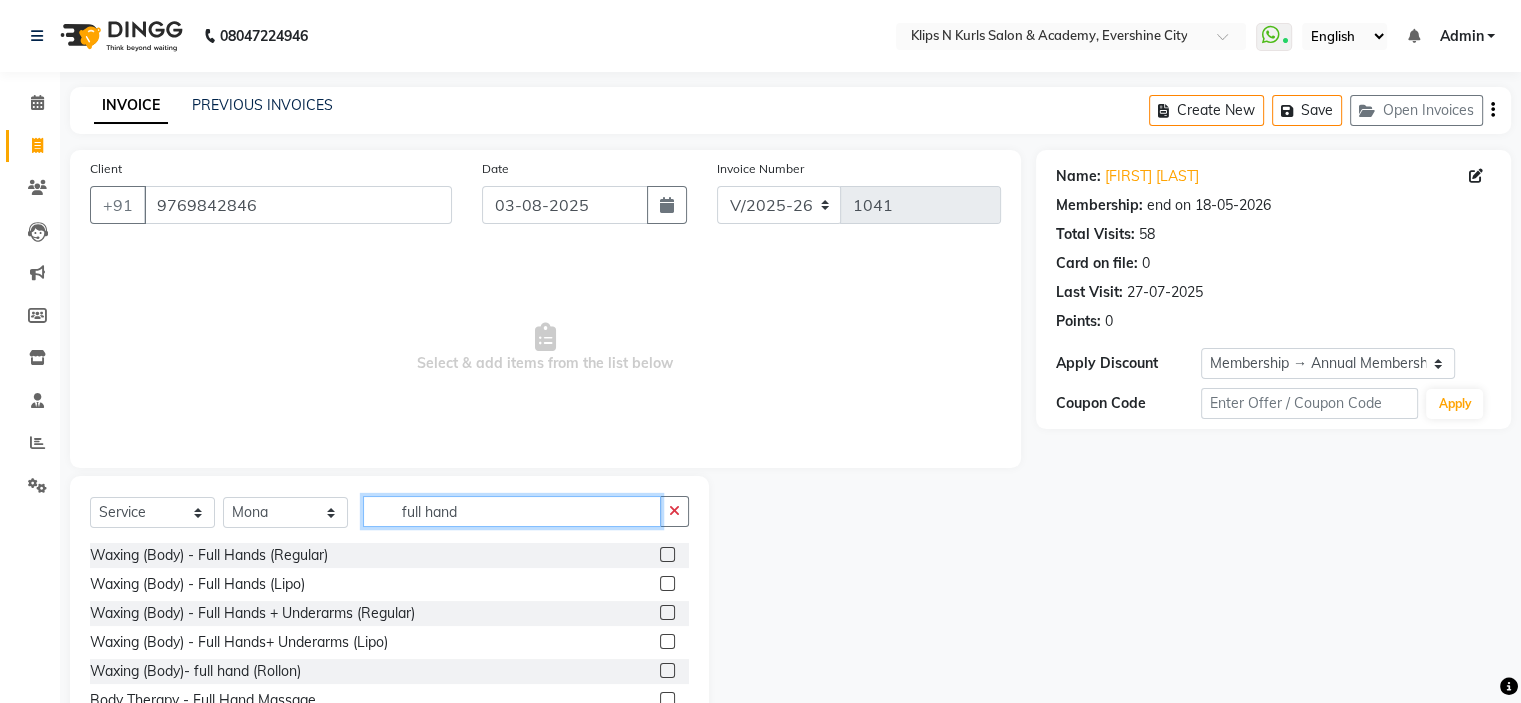 type on "full hand" 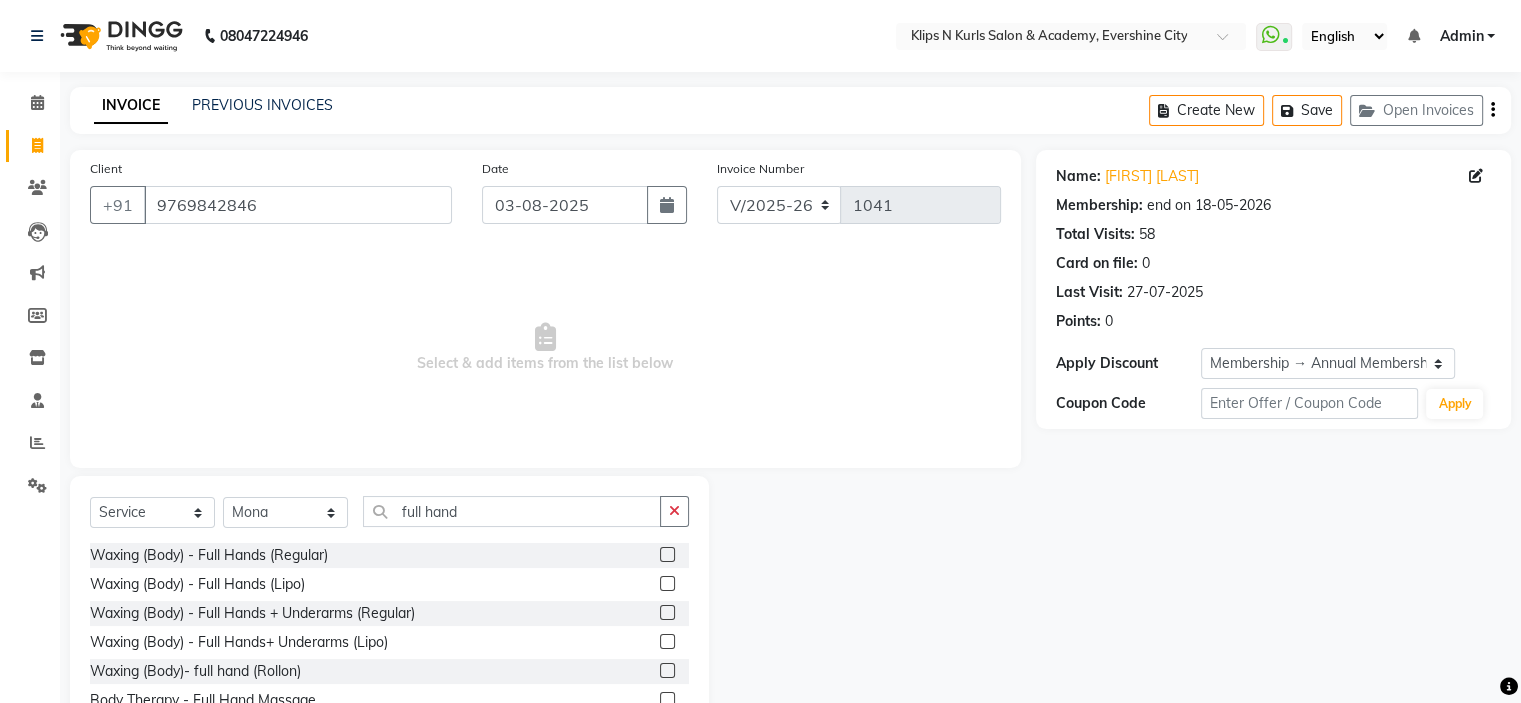 click 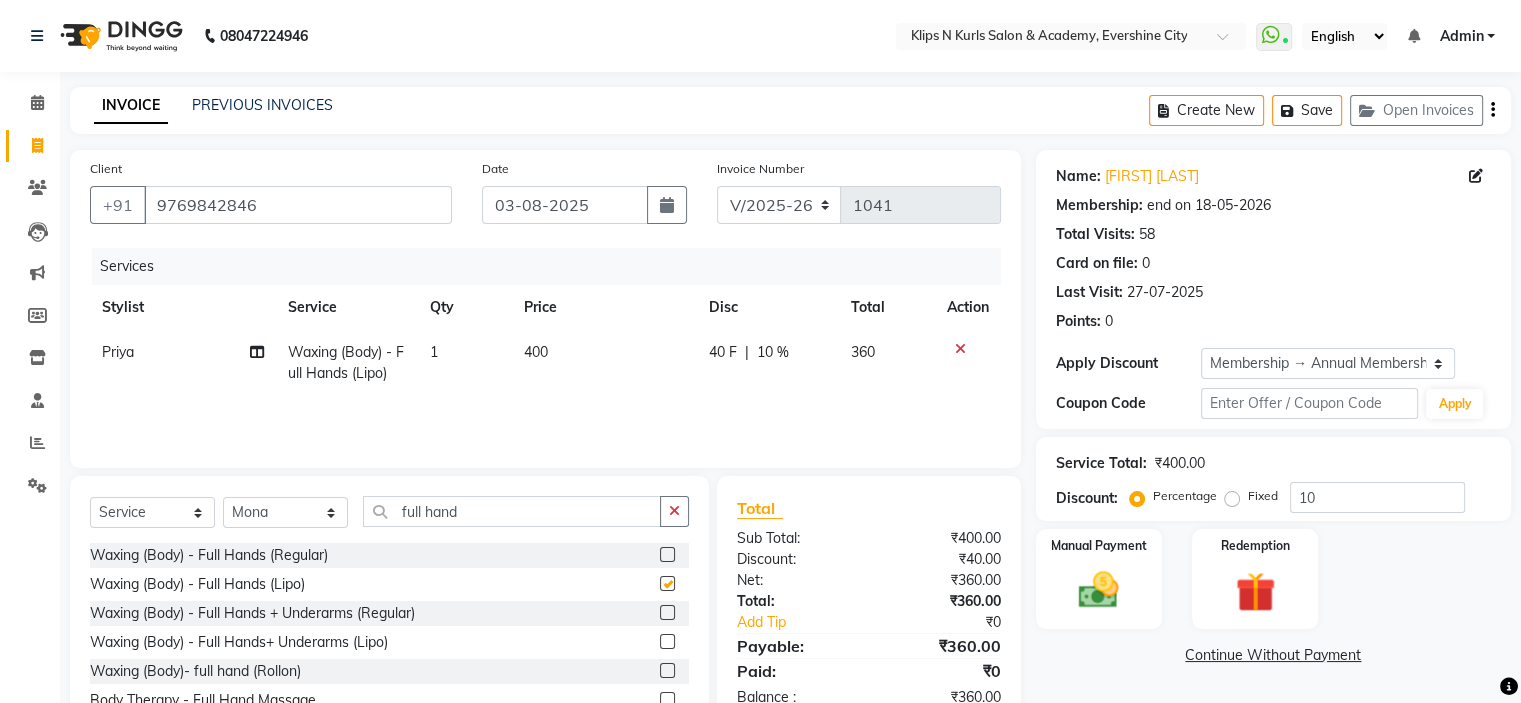checkbox on "false" 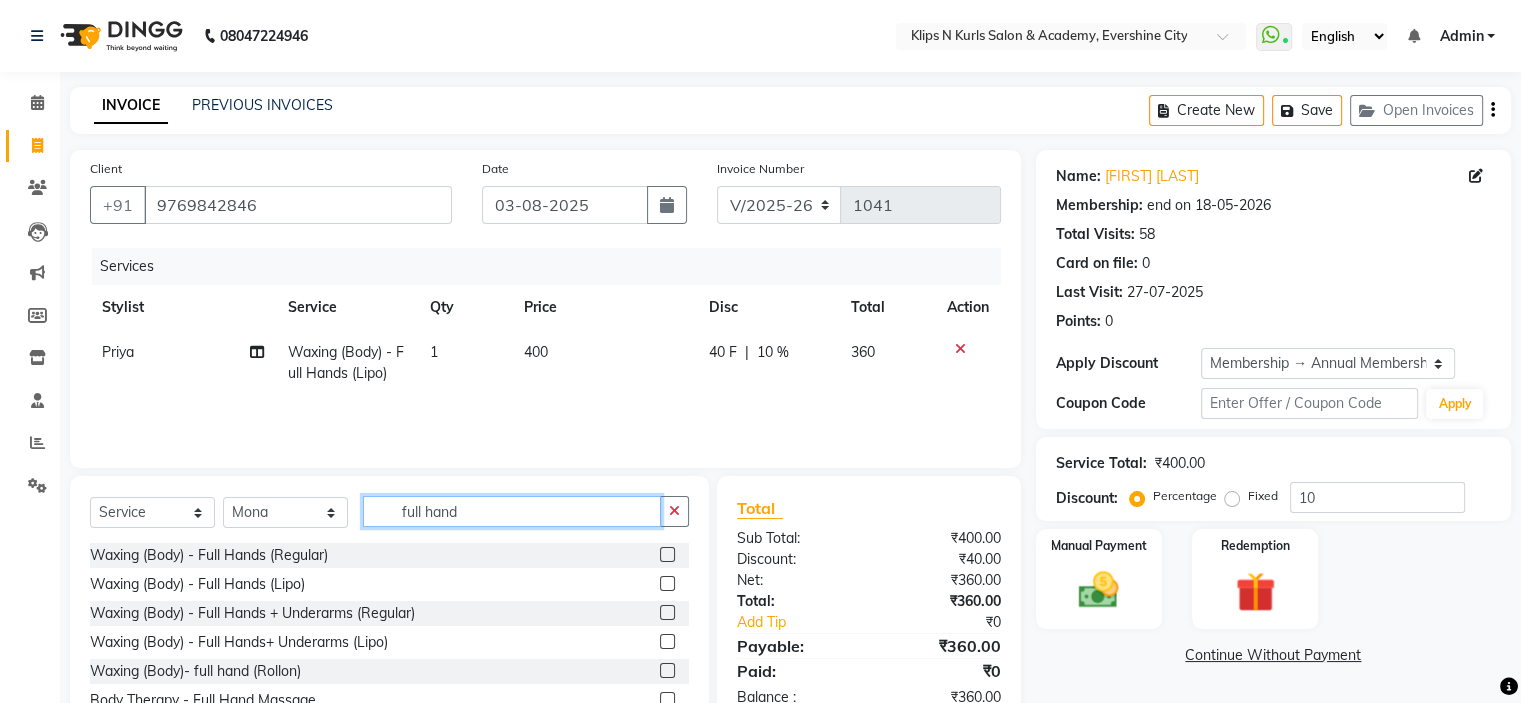 click on "full hand" 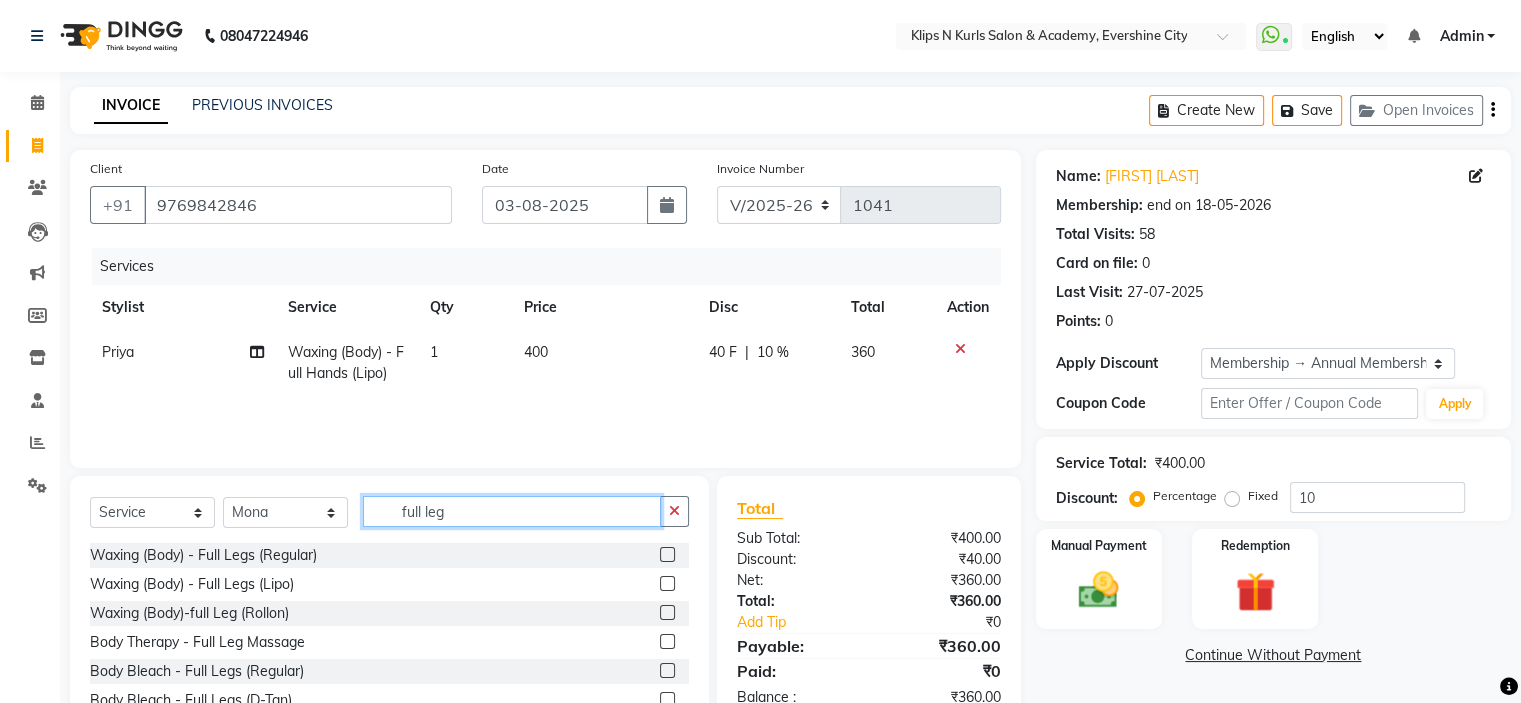 type on "full leg" 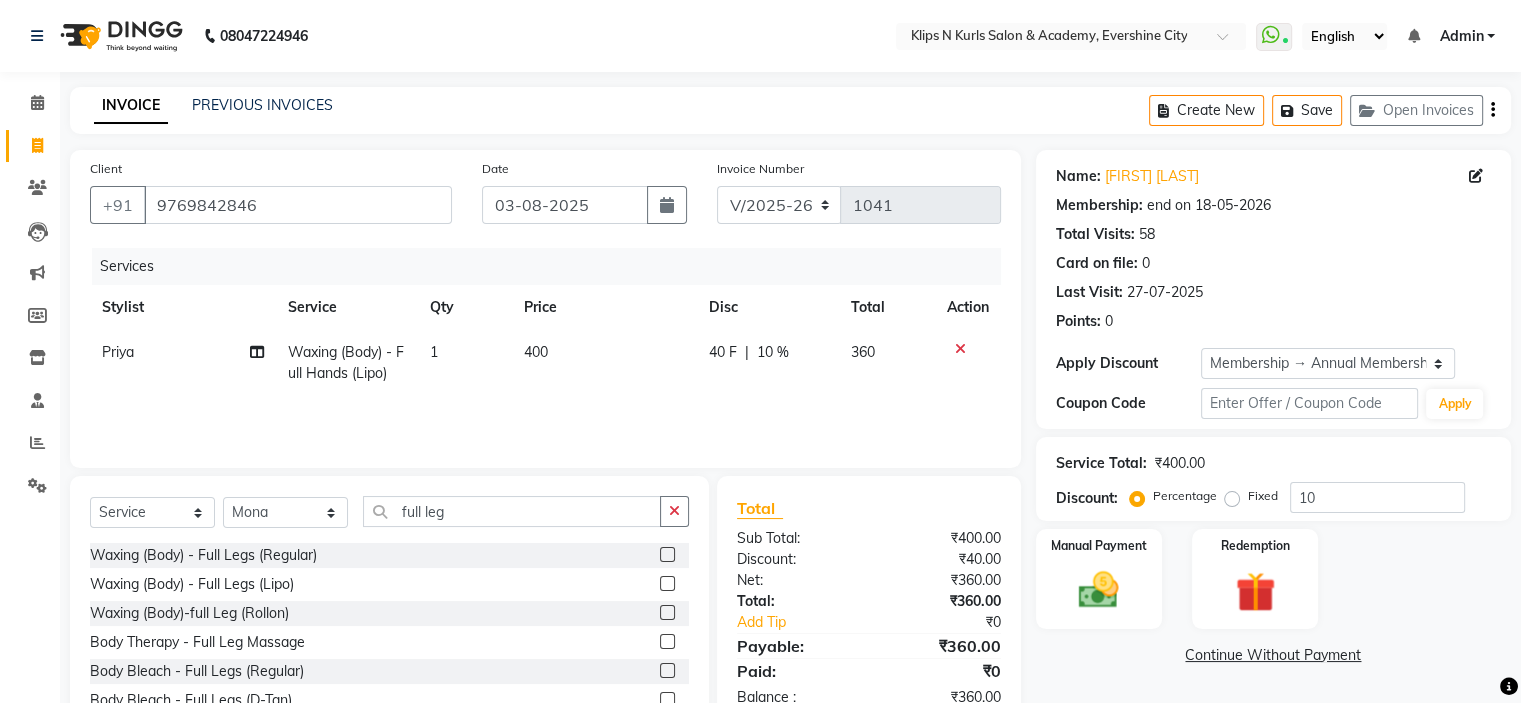 click 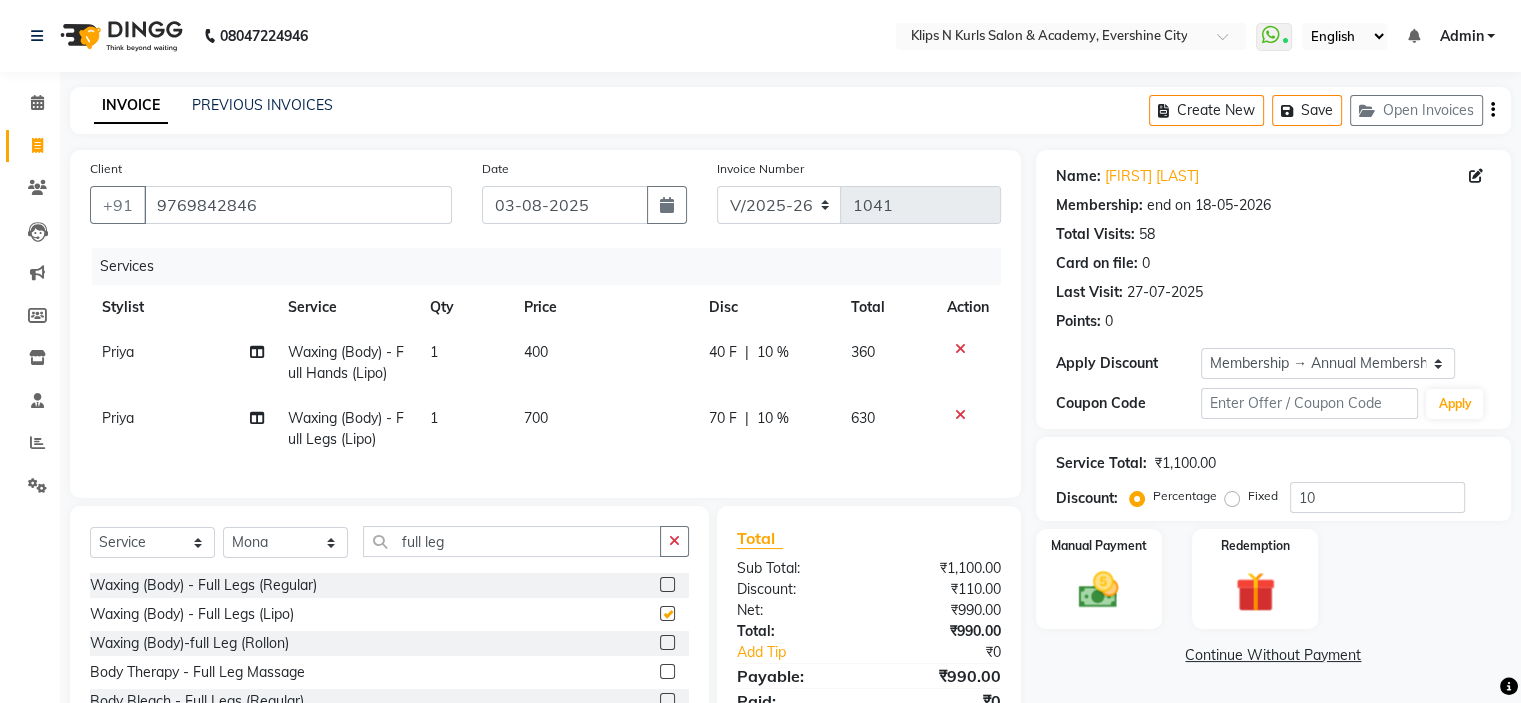checkbox on "false" 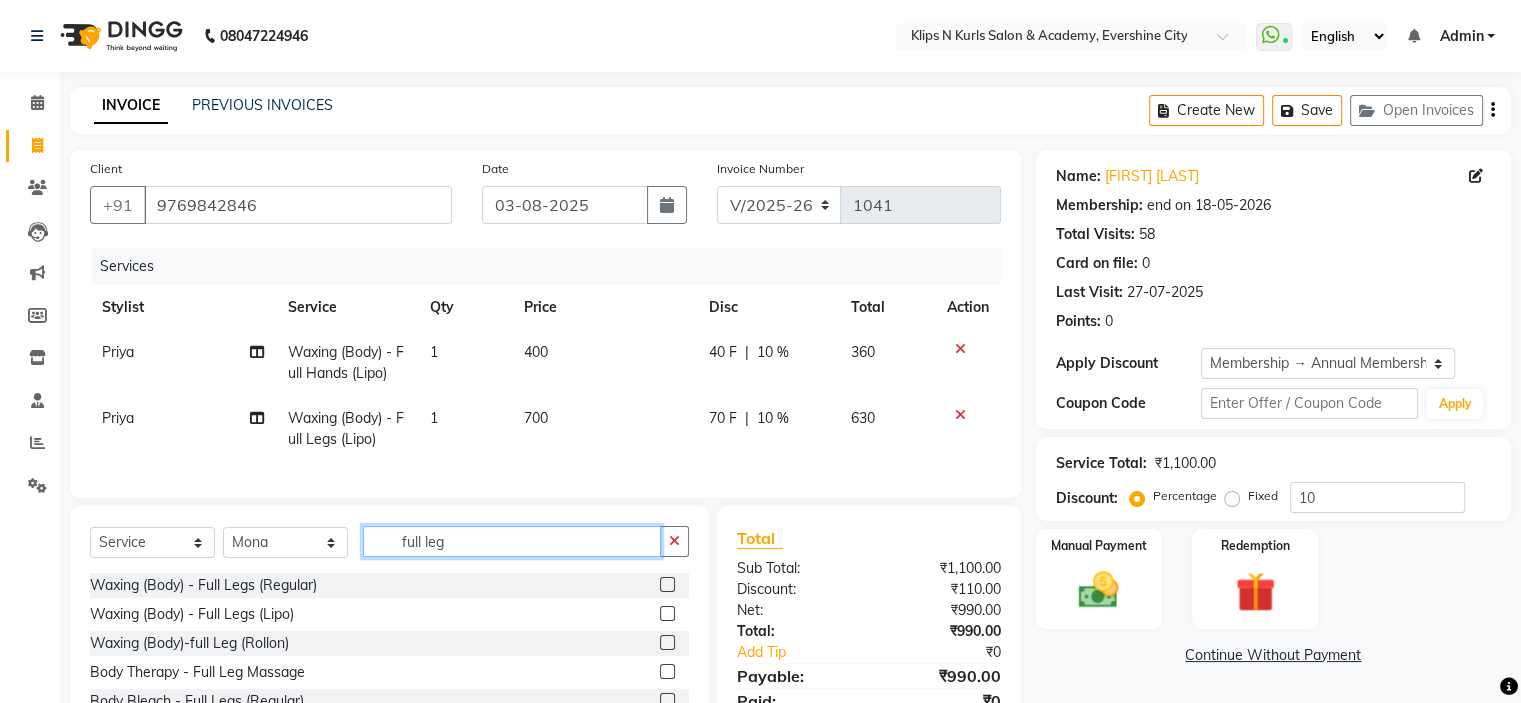 click on "full leg" 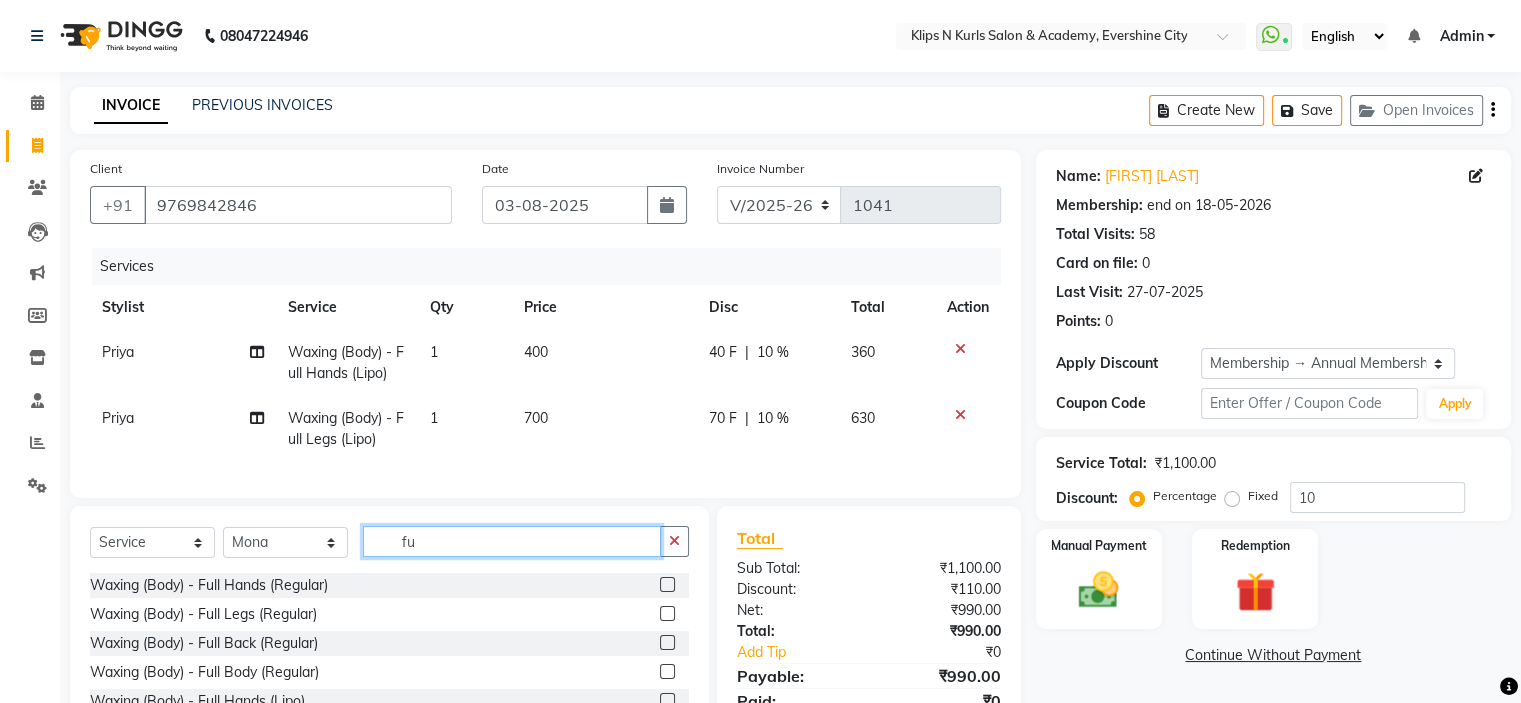 type on "f" 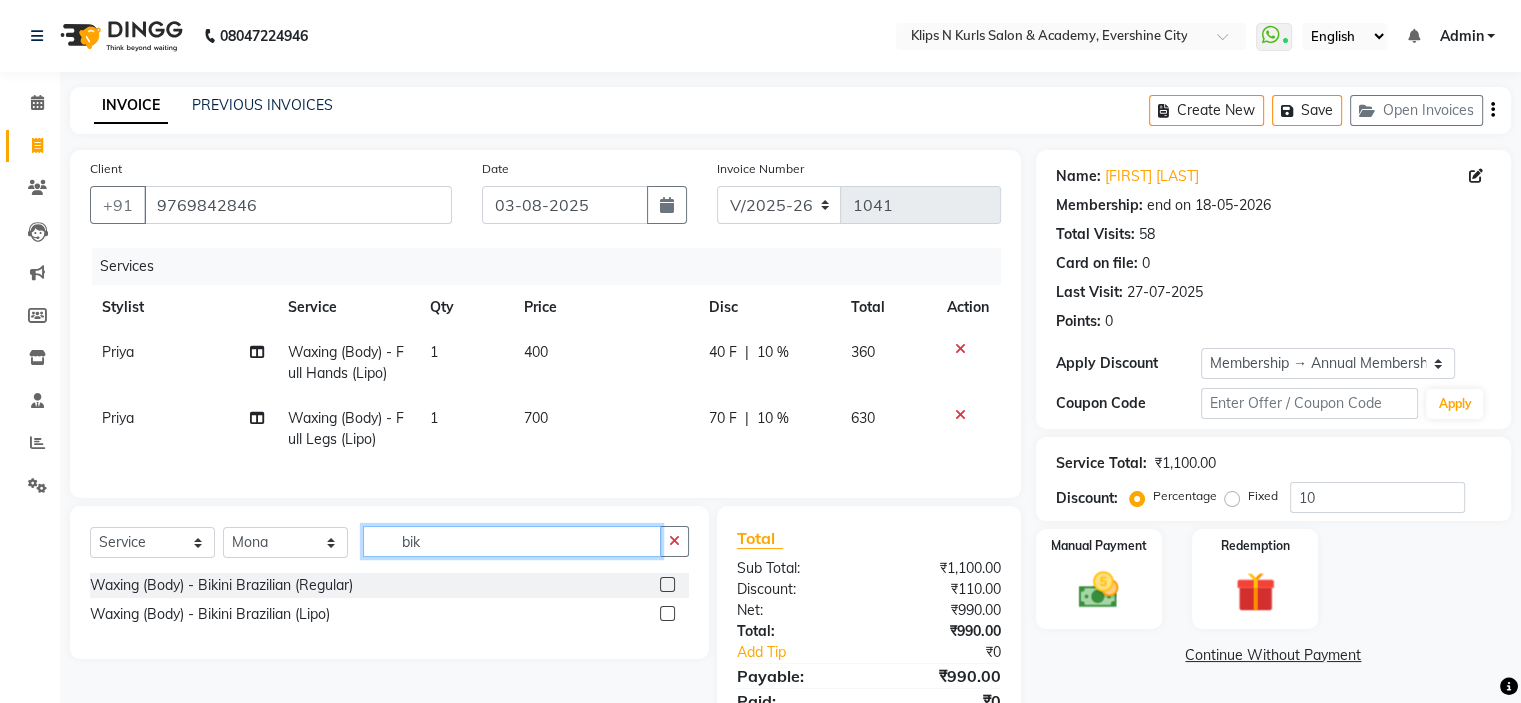 type on "bik" 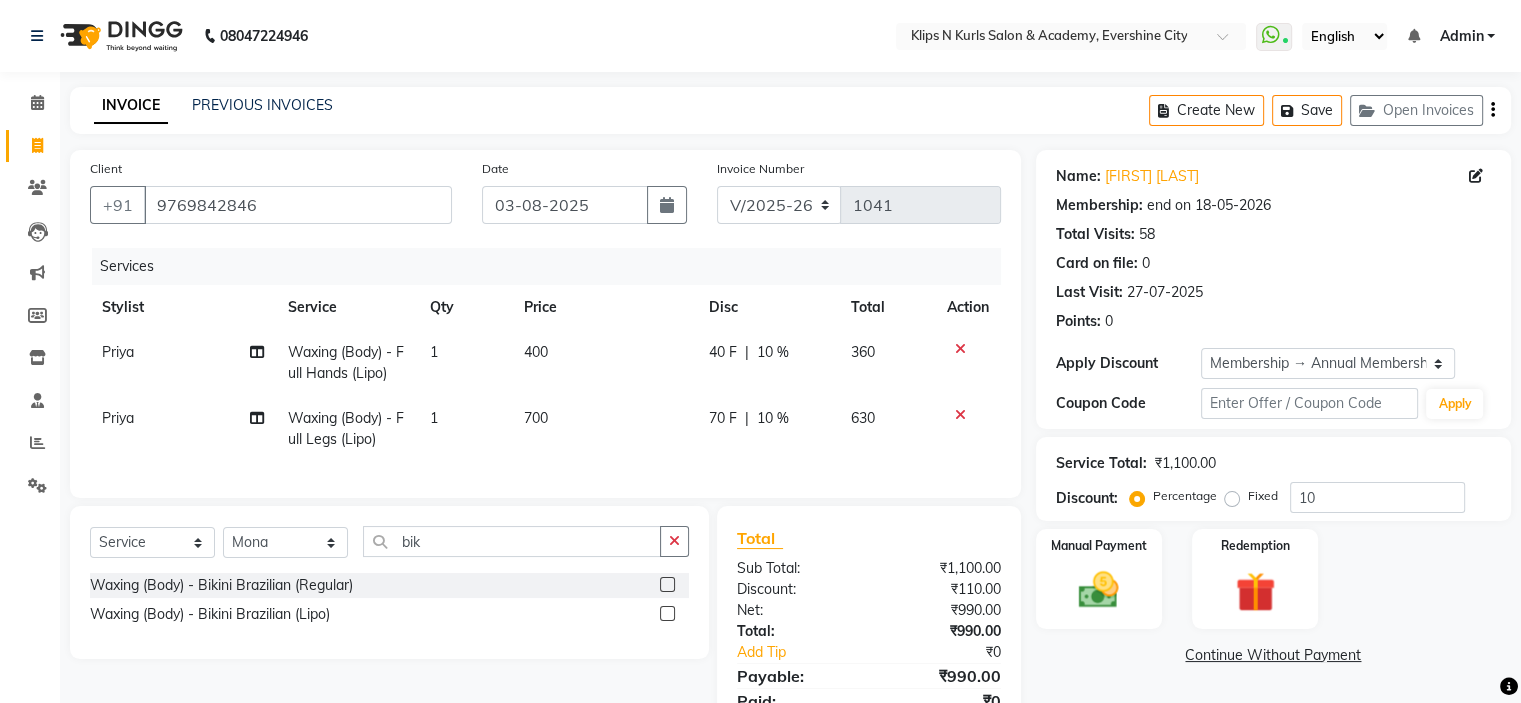 click 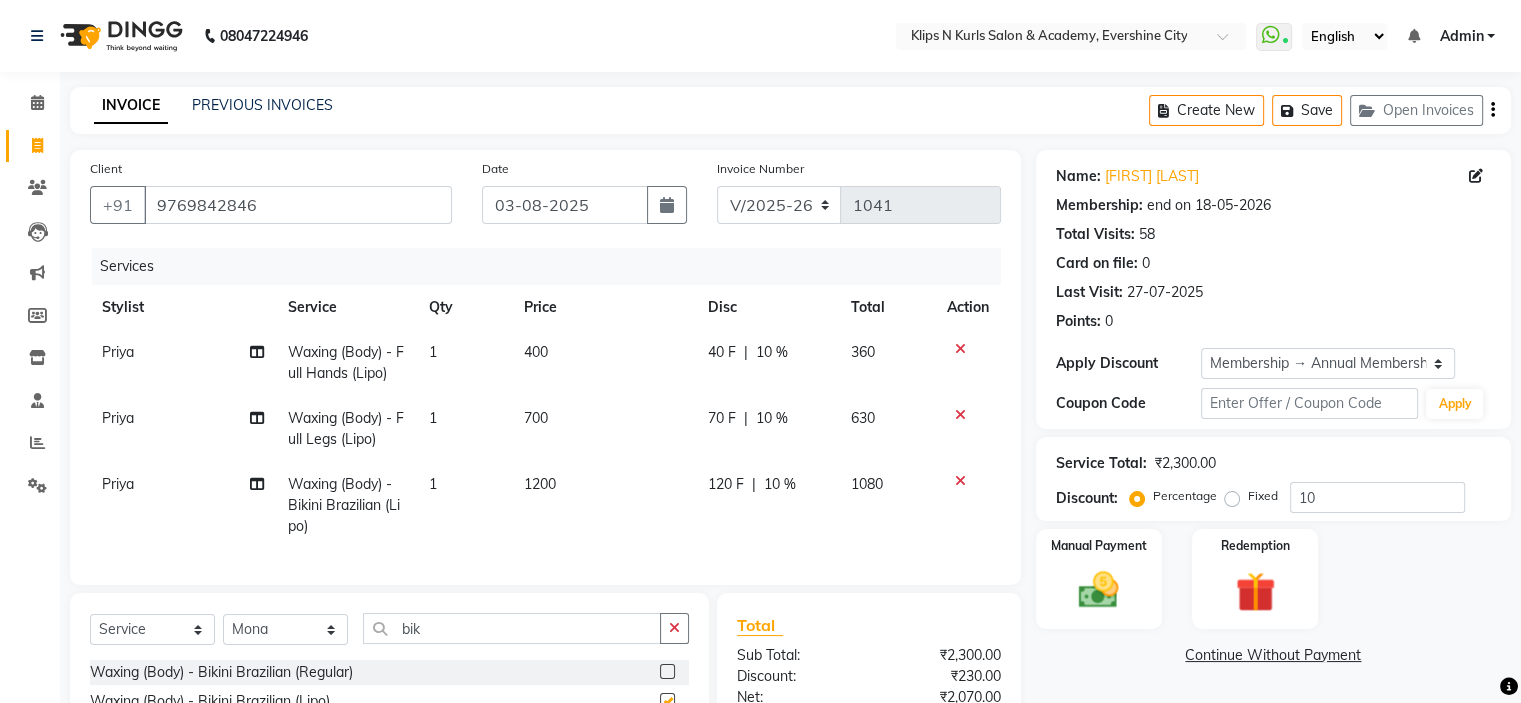 checkbox on "false" 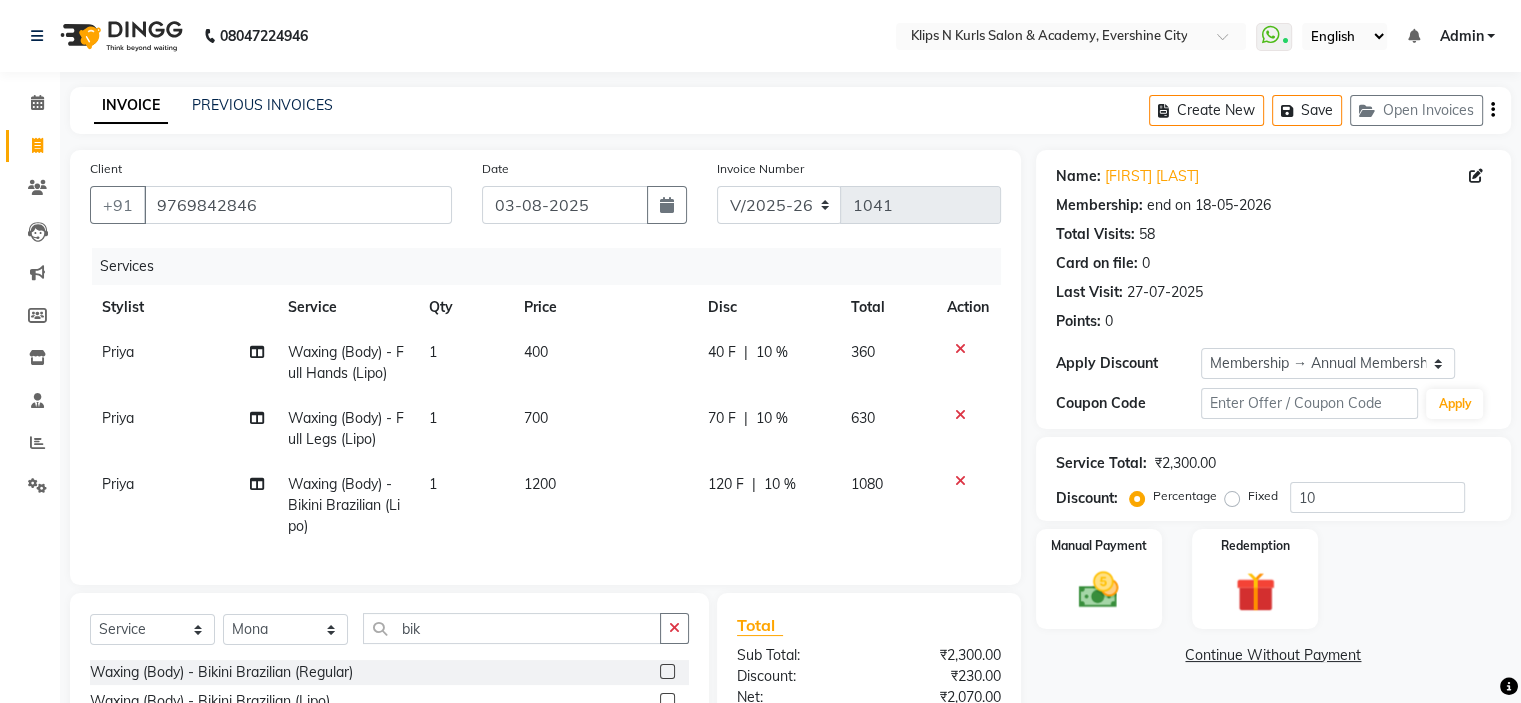 click on "10 %" 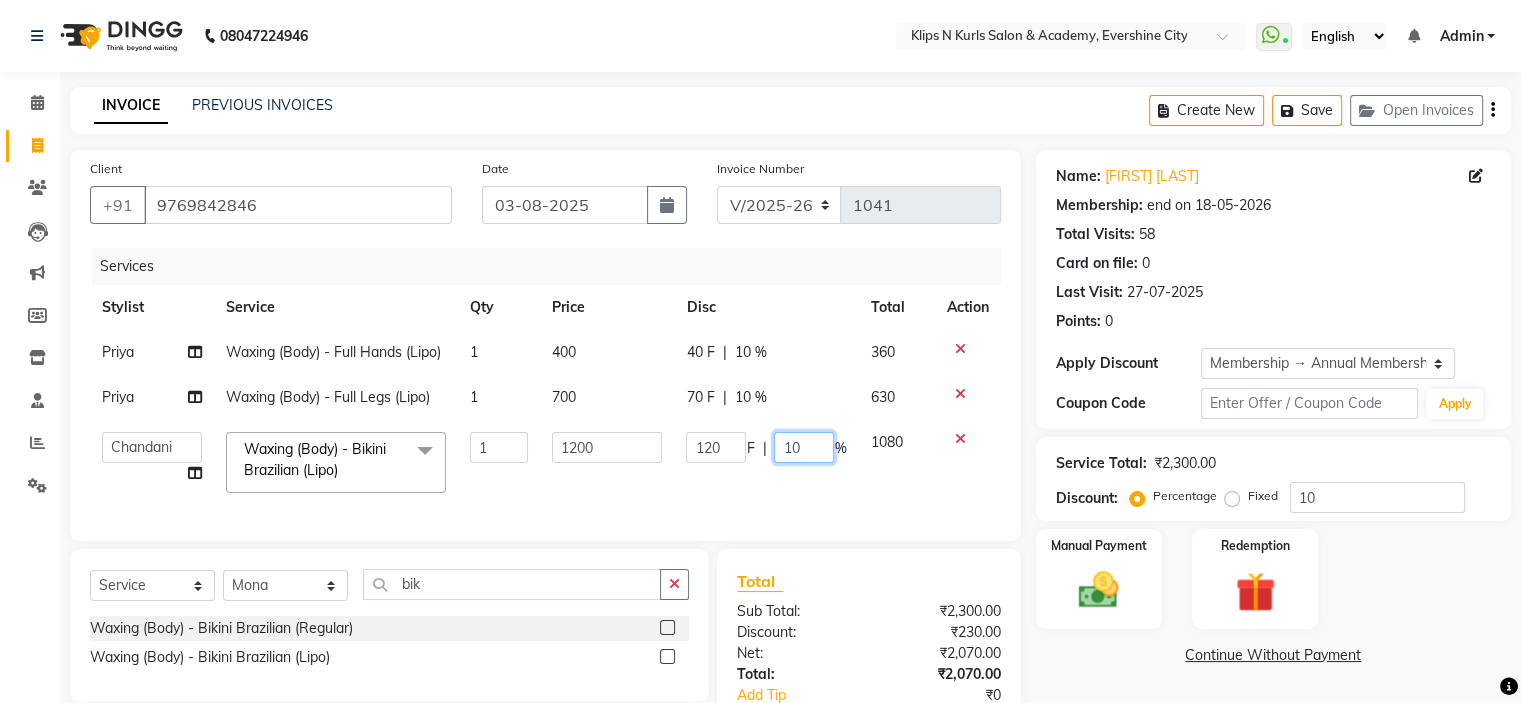 click on "10" 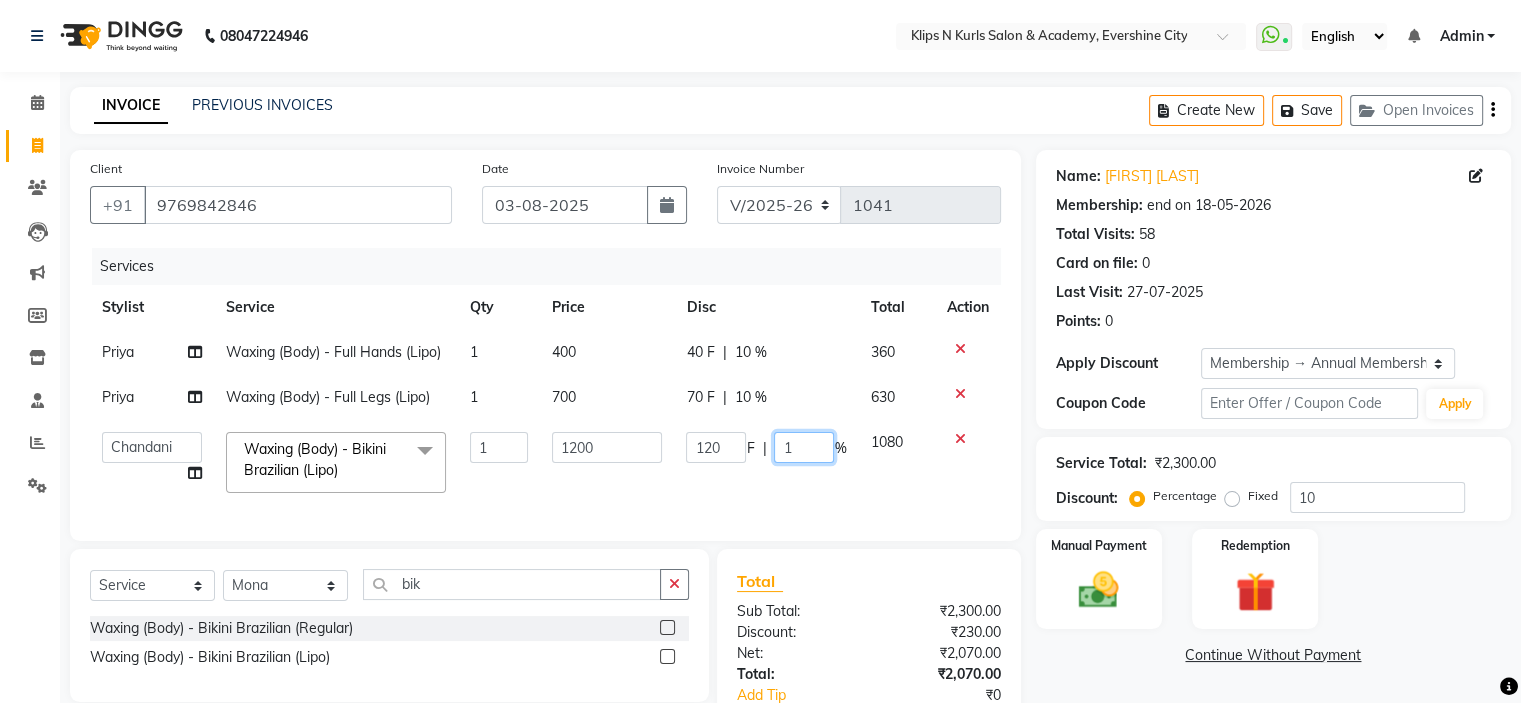 type 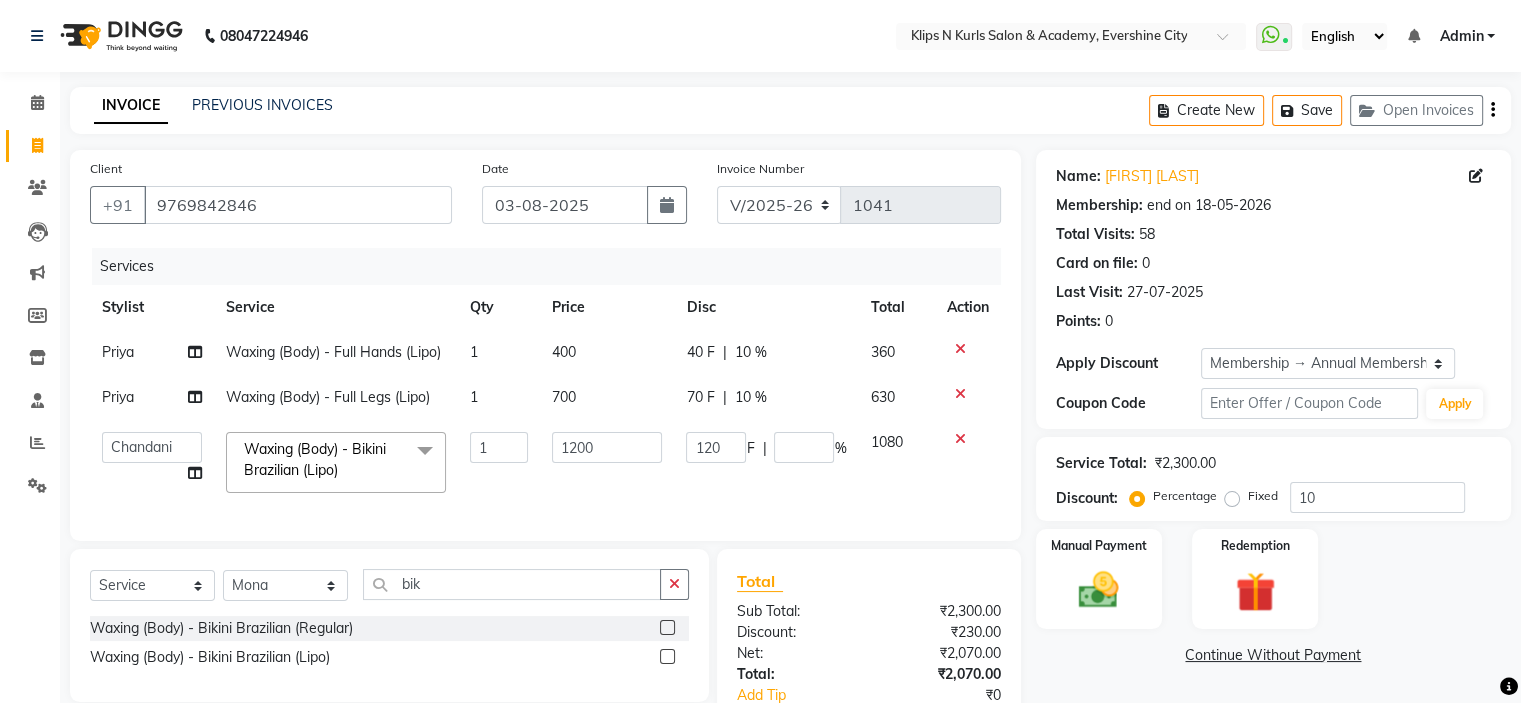 click on "Manual Payment Redemption" 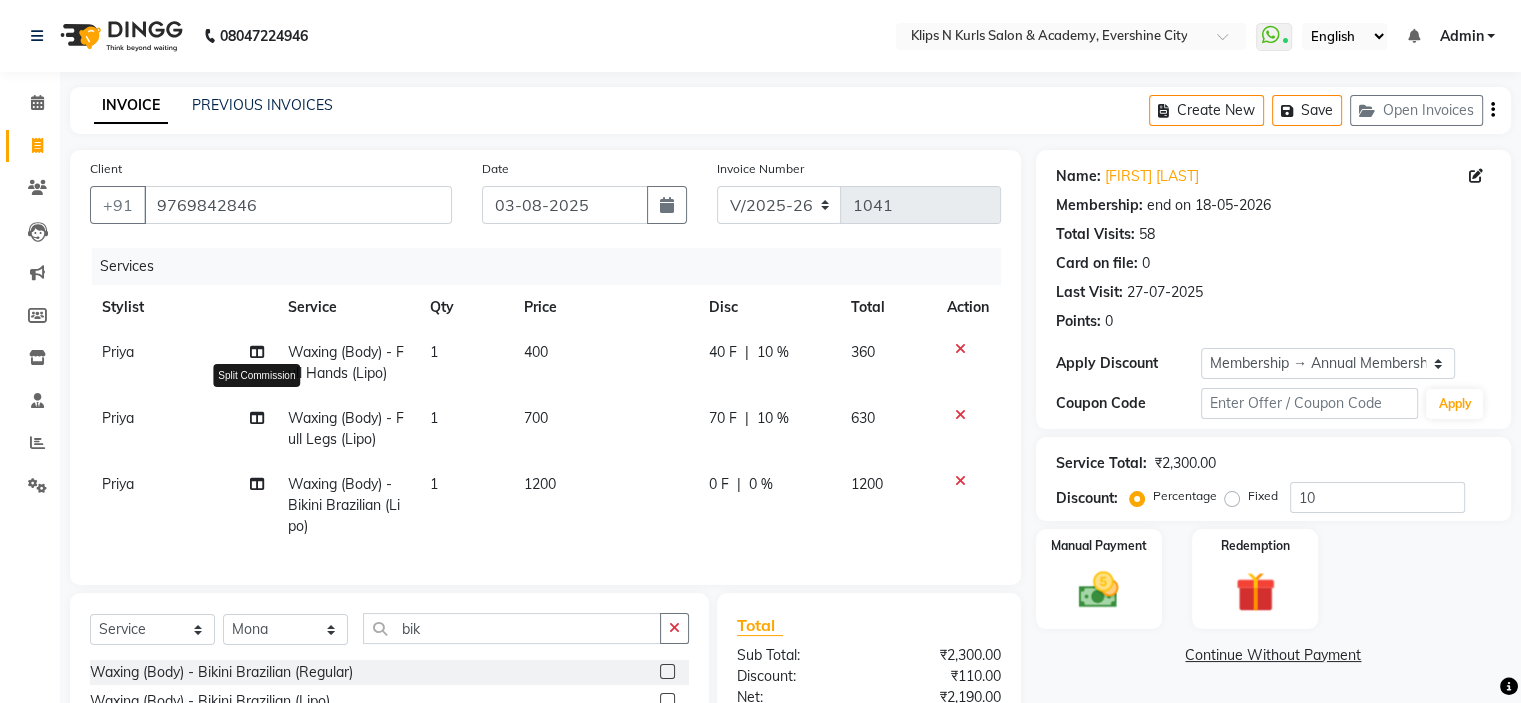 click 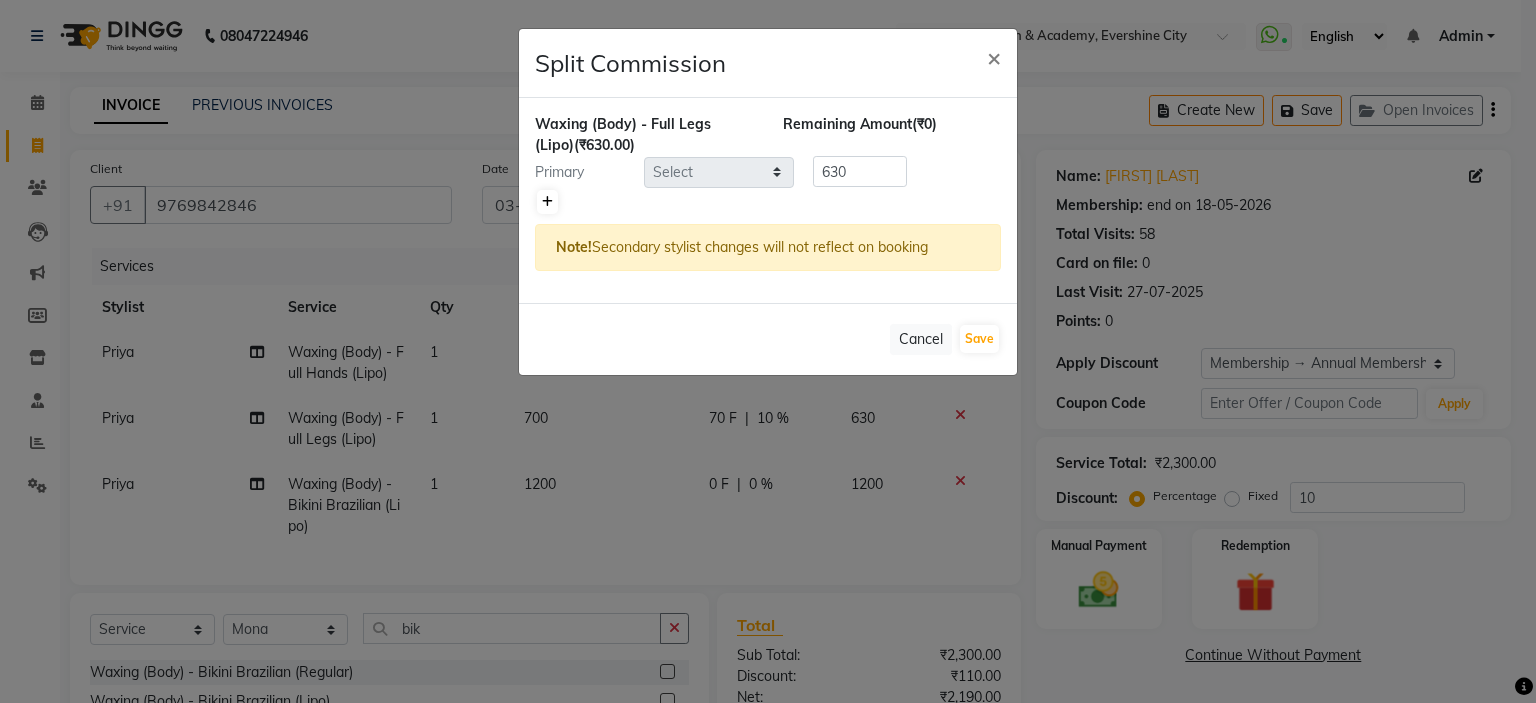 click 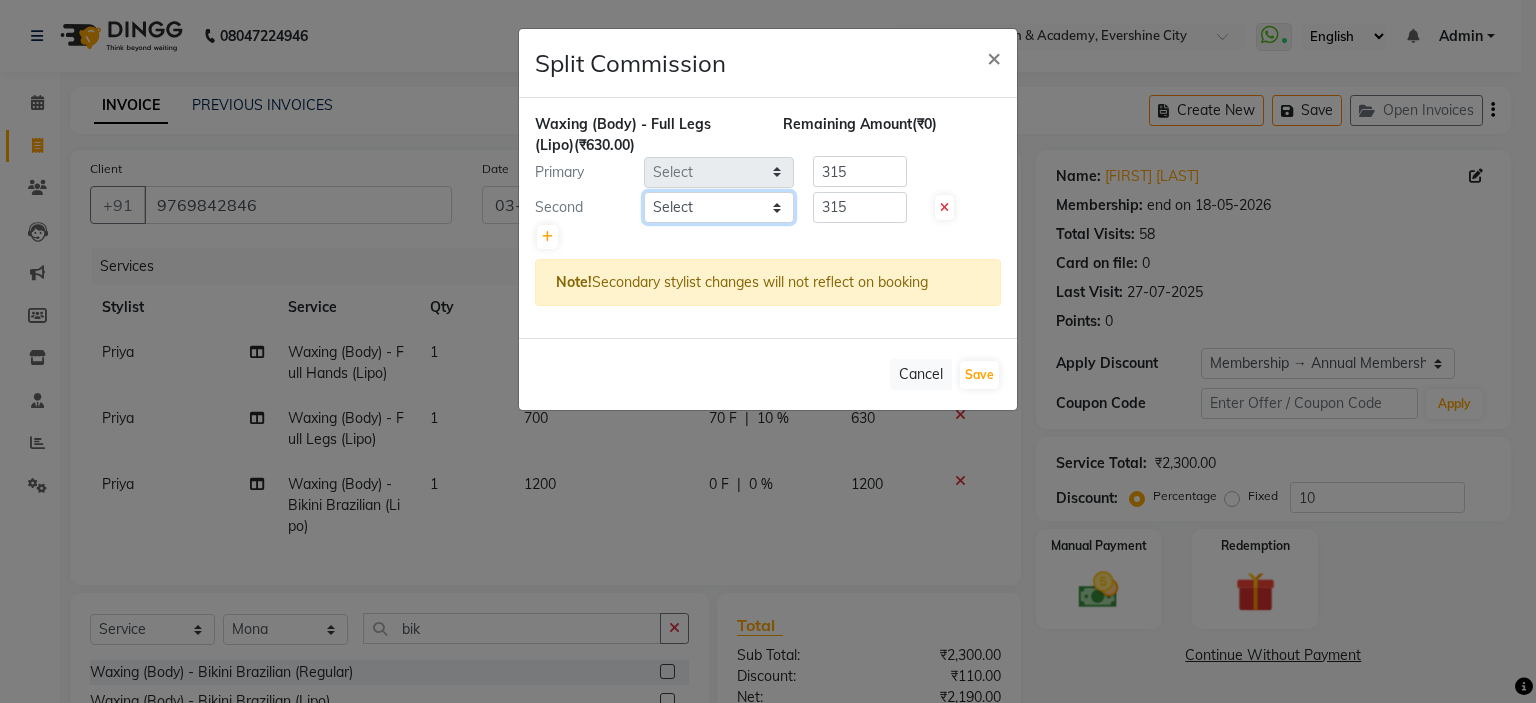 click on "Select  [FIRST]   Front Desk   [FIRST]    [FIRST]   [FIRST]   [FIRST]   [FIRST]   [FIRST]" 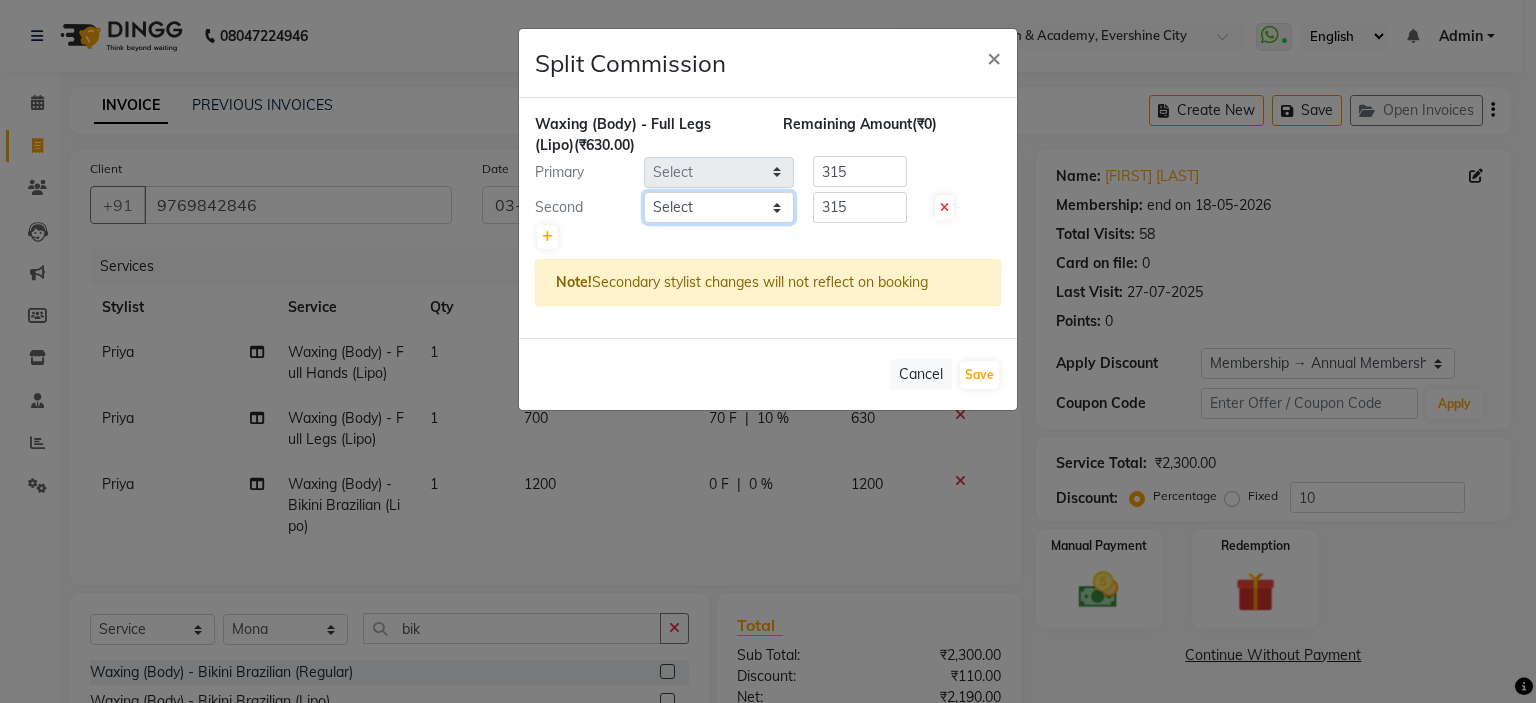 click on "Select  [FIRST]   Front Desk   [FIRST]    [FIRST]   [FIRST]   [FIRST]   [FIRST]   [FIRST]" 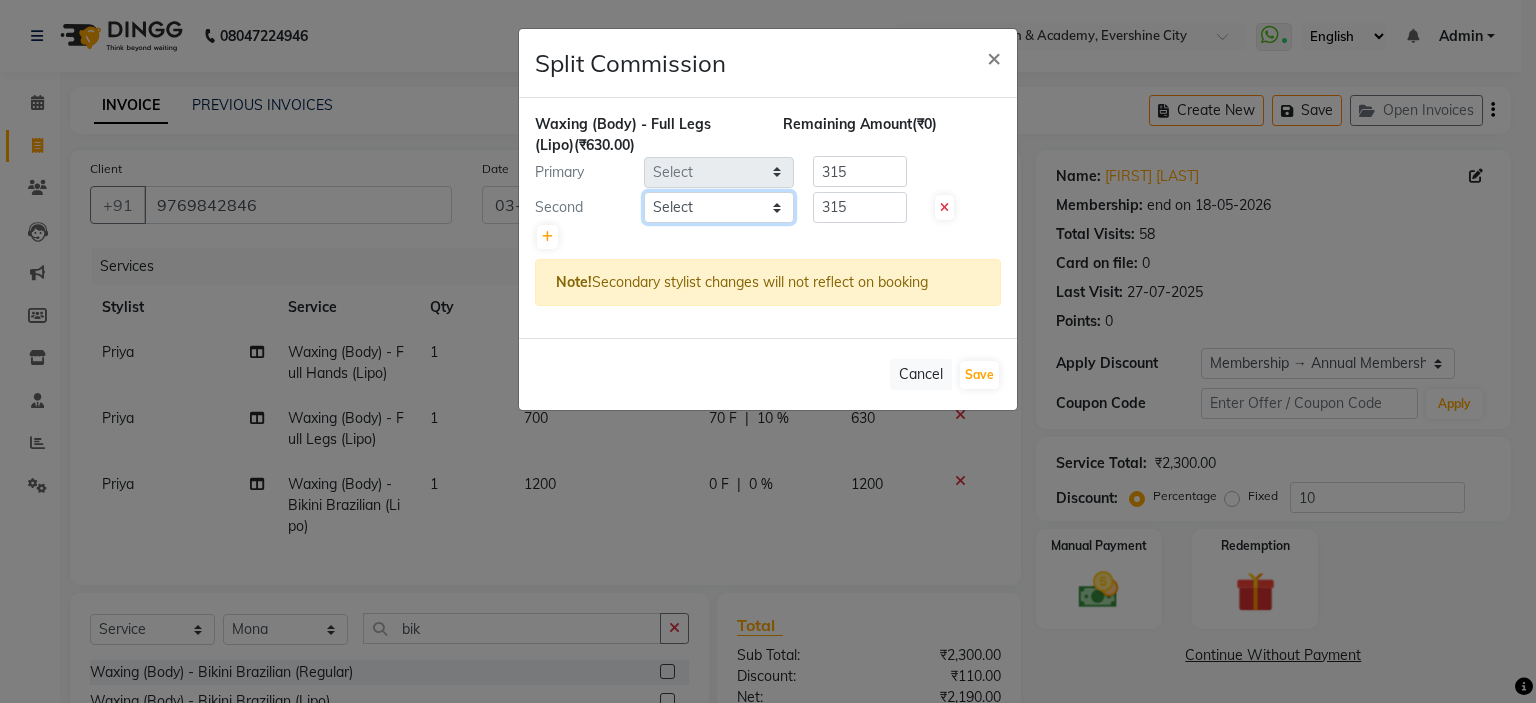 select on "71846" 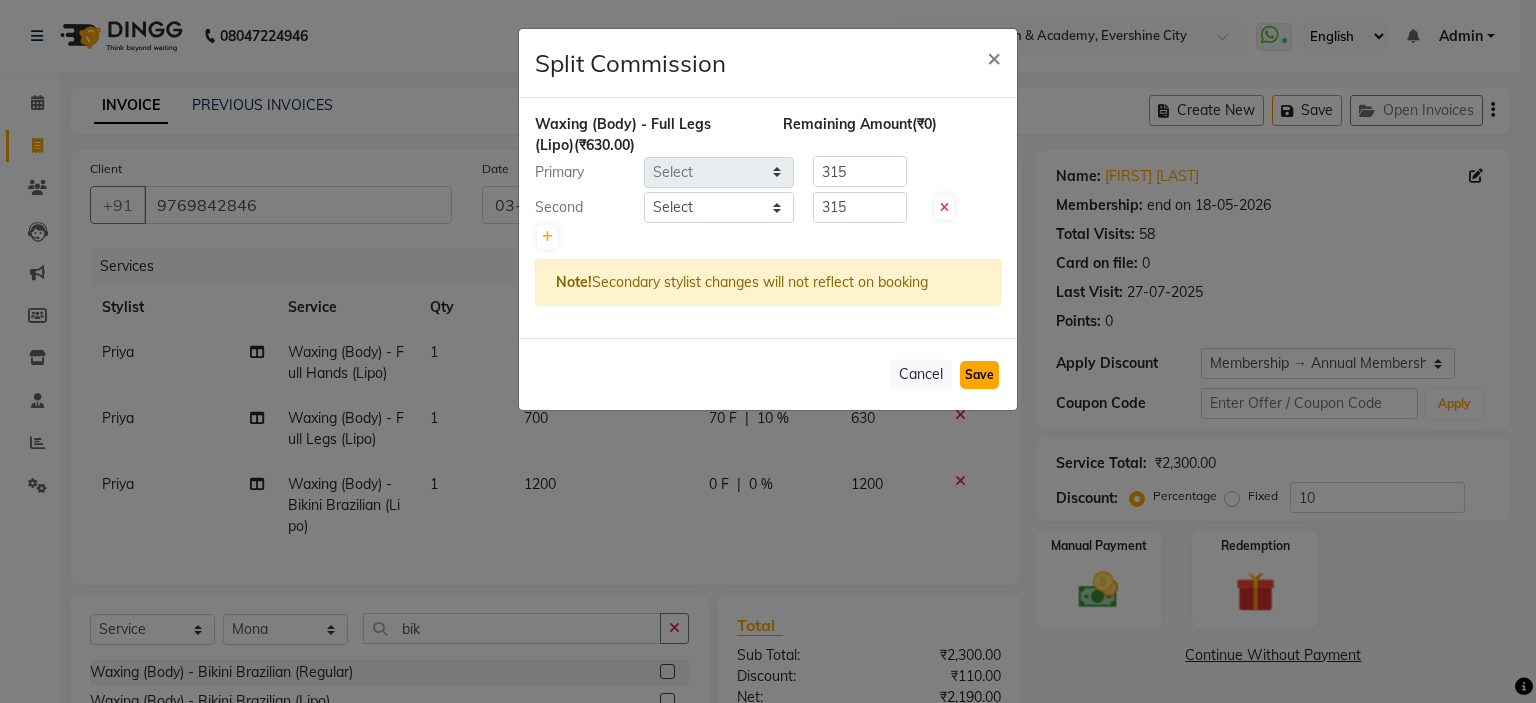 click on "Save" 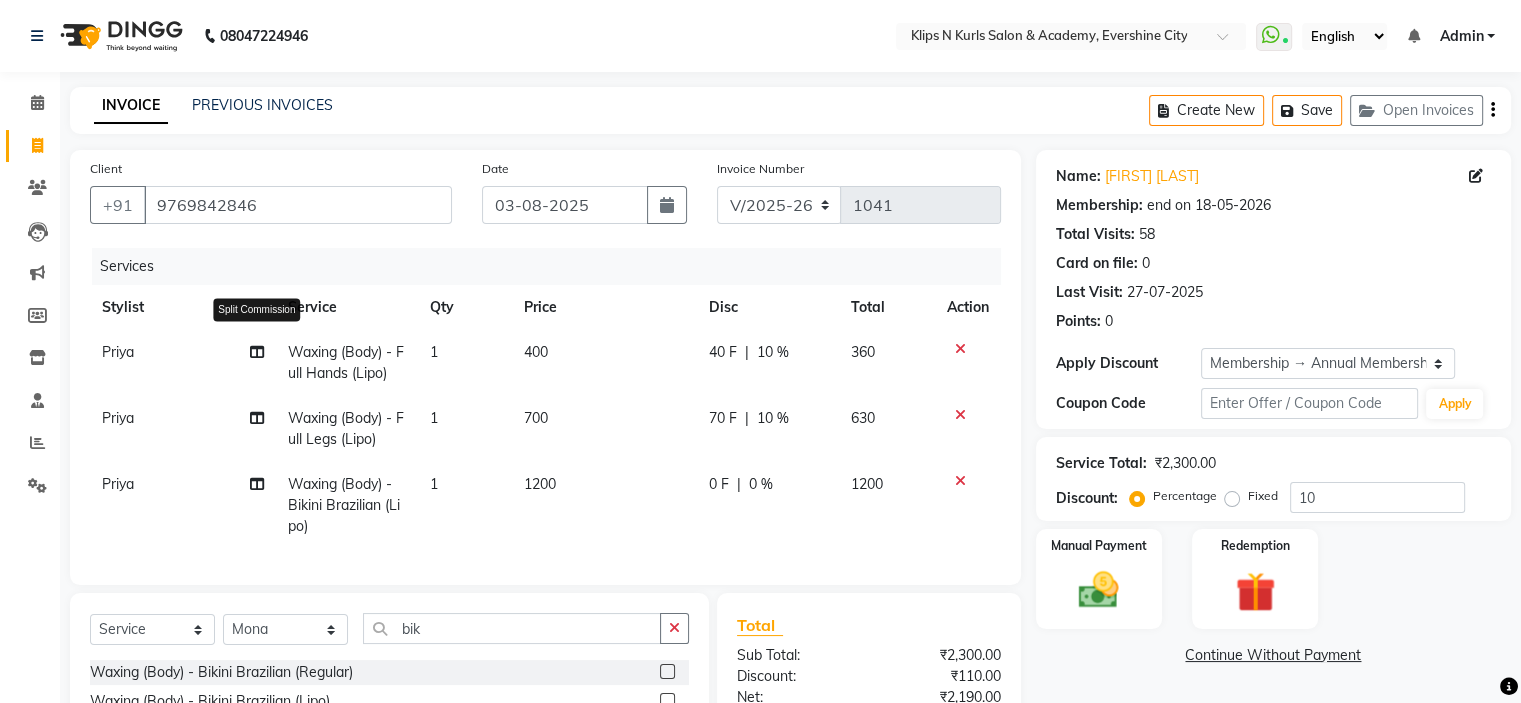 click 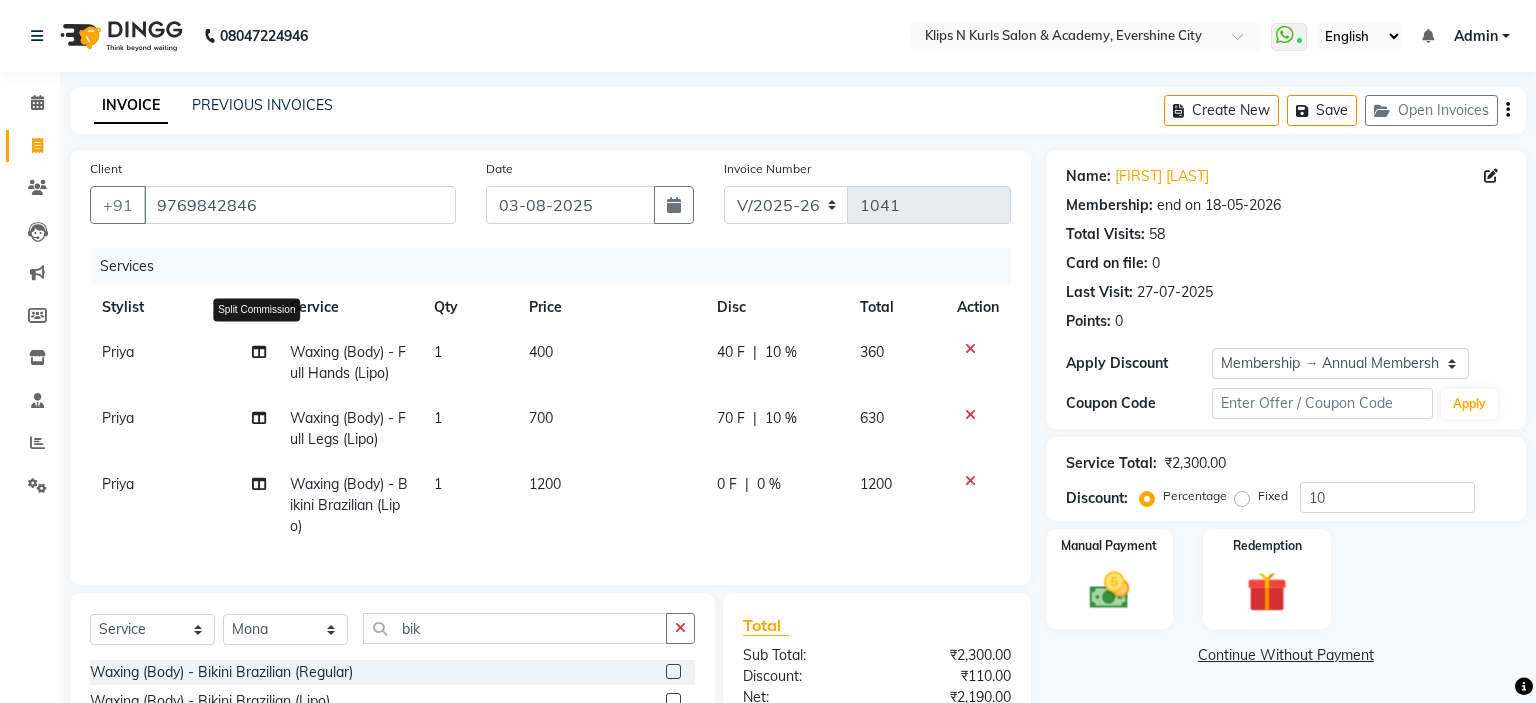 select on "61904" 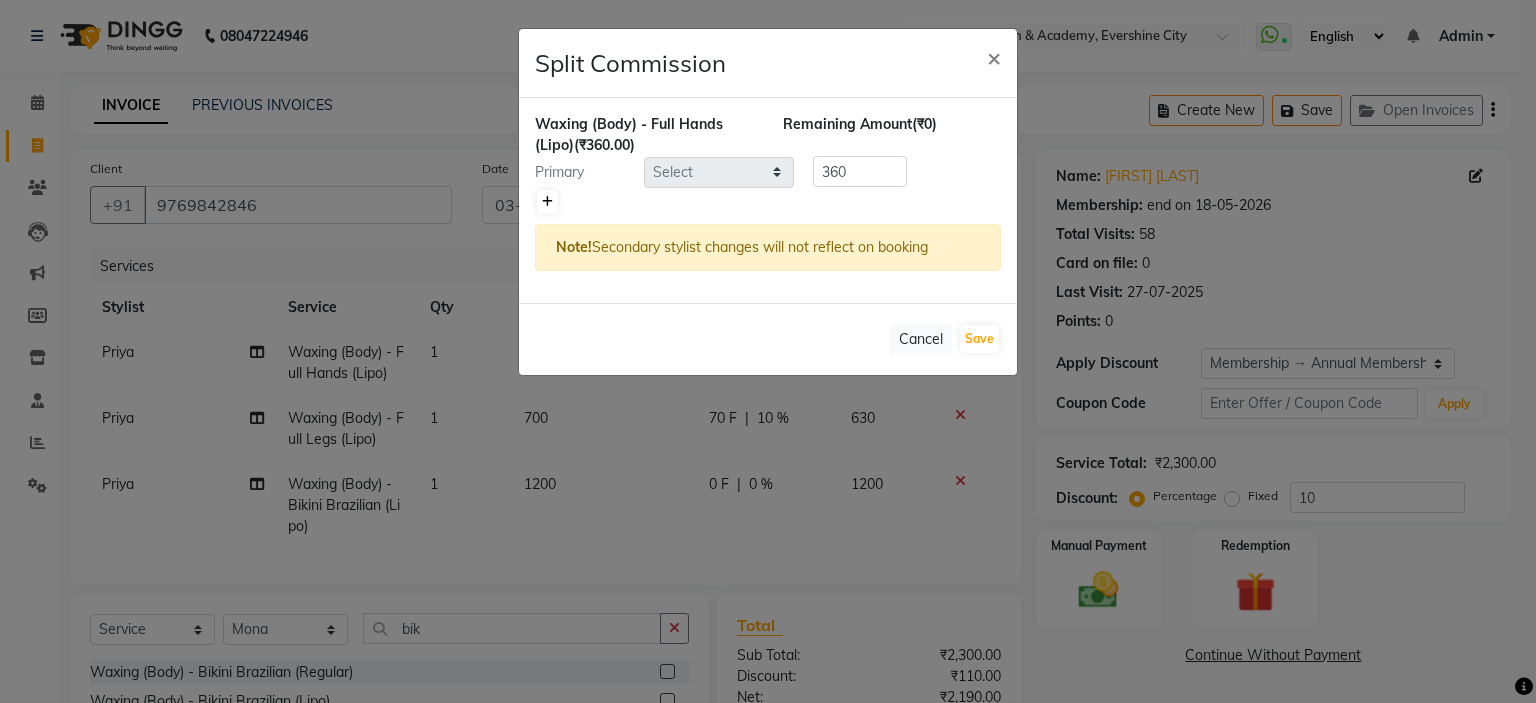 click 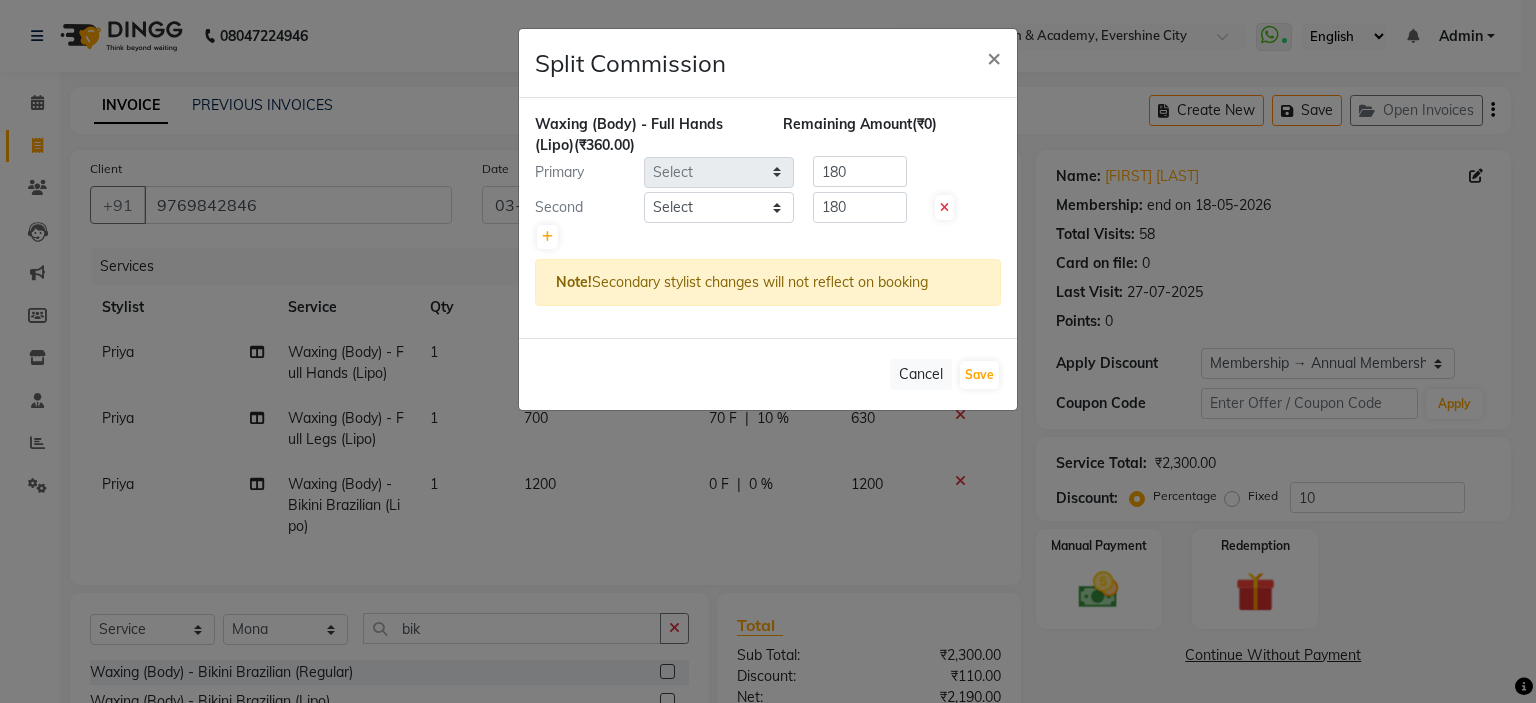 click on "Waxing (Body) - Full Hands (Lipo)  (₹360.00) Remaining Amount  (₹0) Primary Select  Chandani   Front Desk   Ishika    Mona   Neha   Pooja   Priya   Smitha  180 Second Select  Chandani   Front Desk   Ishika    Mona   Neha   Pooja   Priya   Smitha  180 Note!  Secondary stylist changes will not reflect on booking" 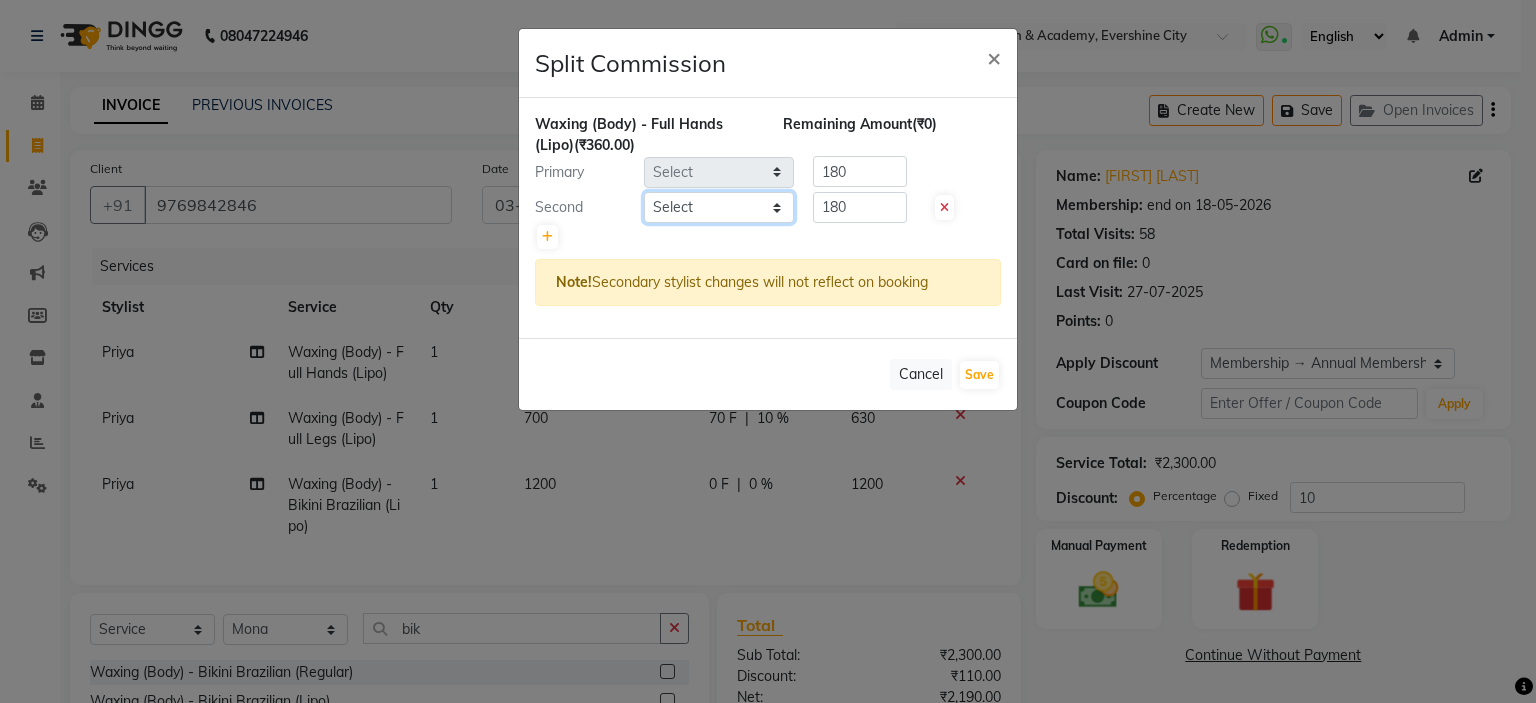 click on "Select  [FIRST]   Front Desk   [FIRST]    [FIRST]   [FIRST]   [FIRST]   [FIRST]   [FIRST]" 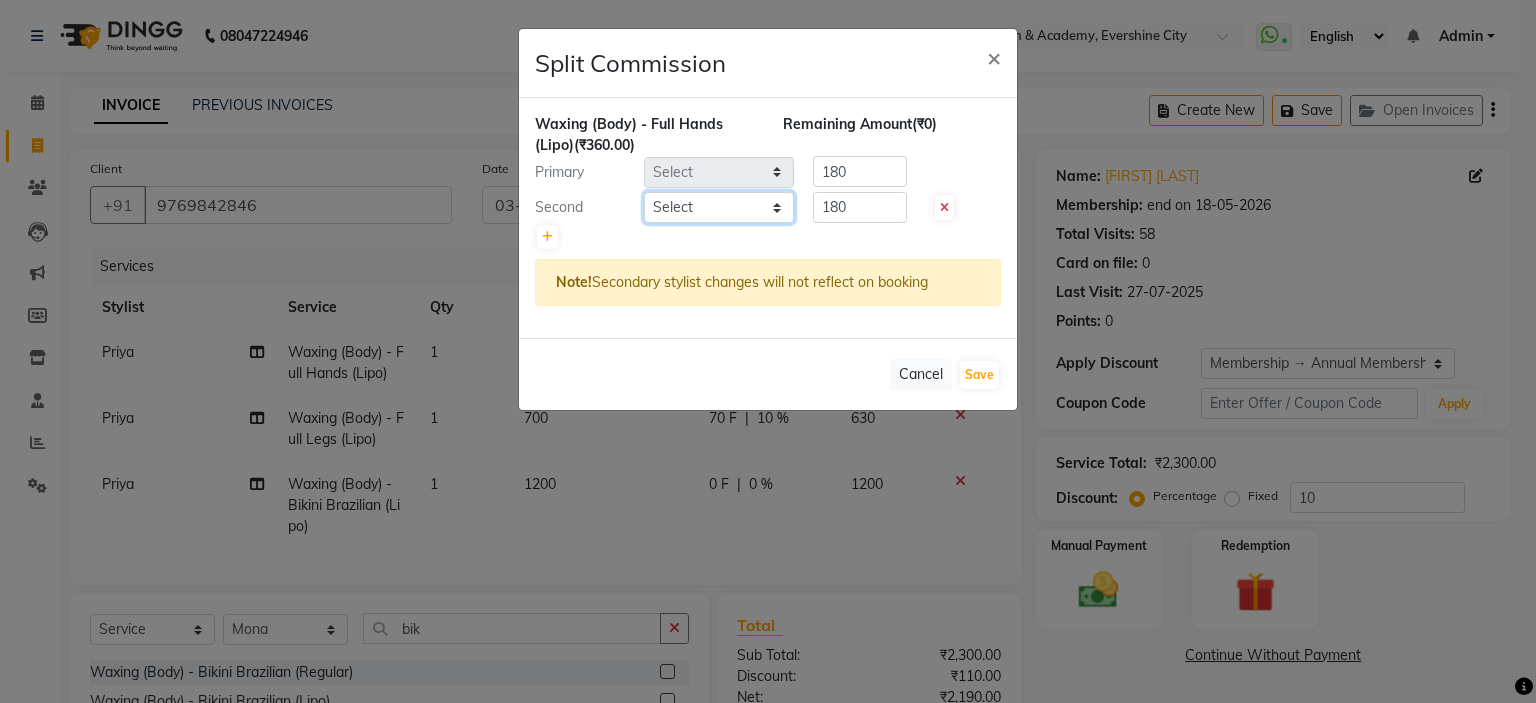 select on "71846" 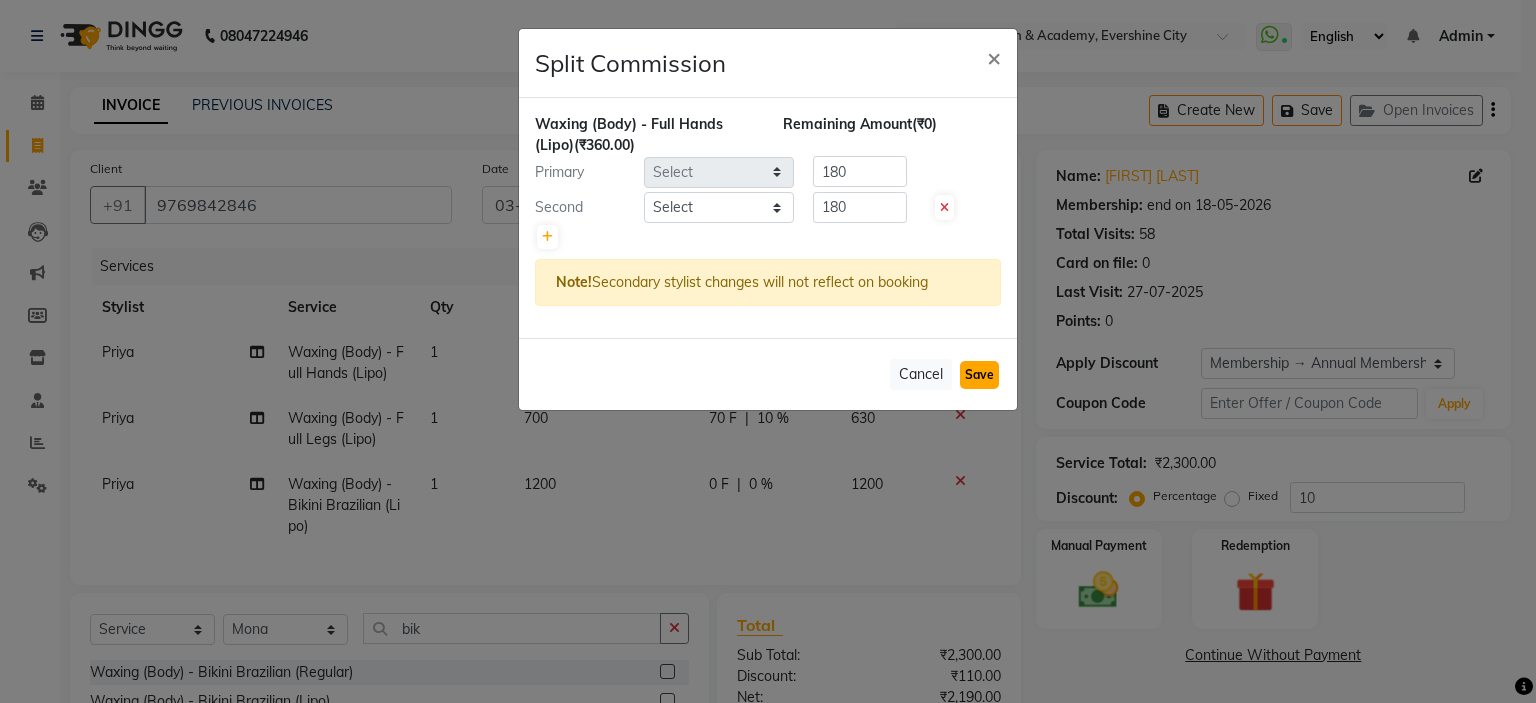 click on "Save" 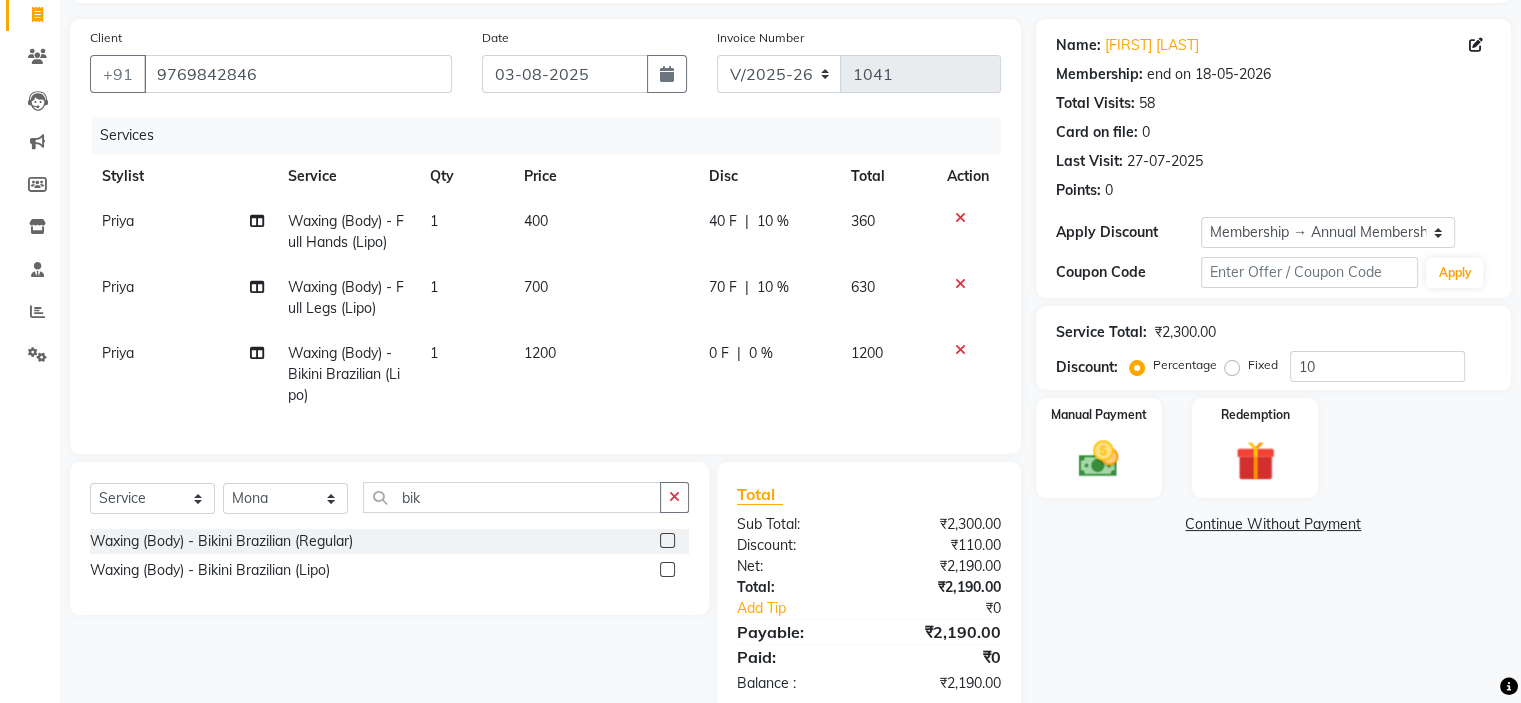 scroll, scrollTop: 187, scrollLeft: 0, axis: vertical 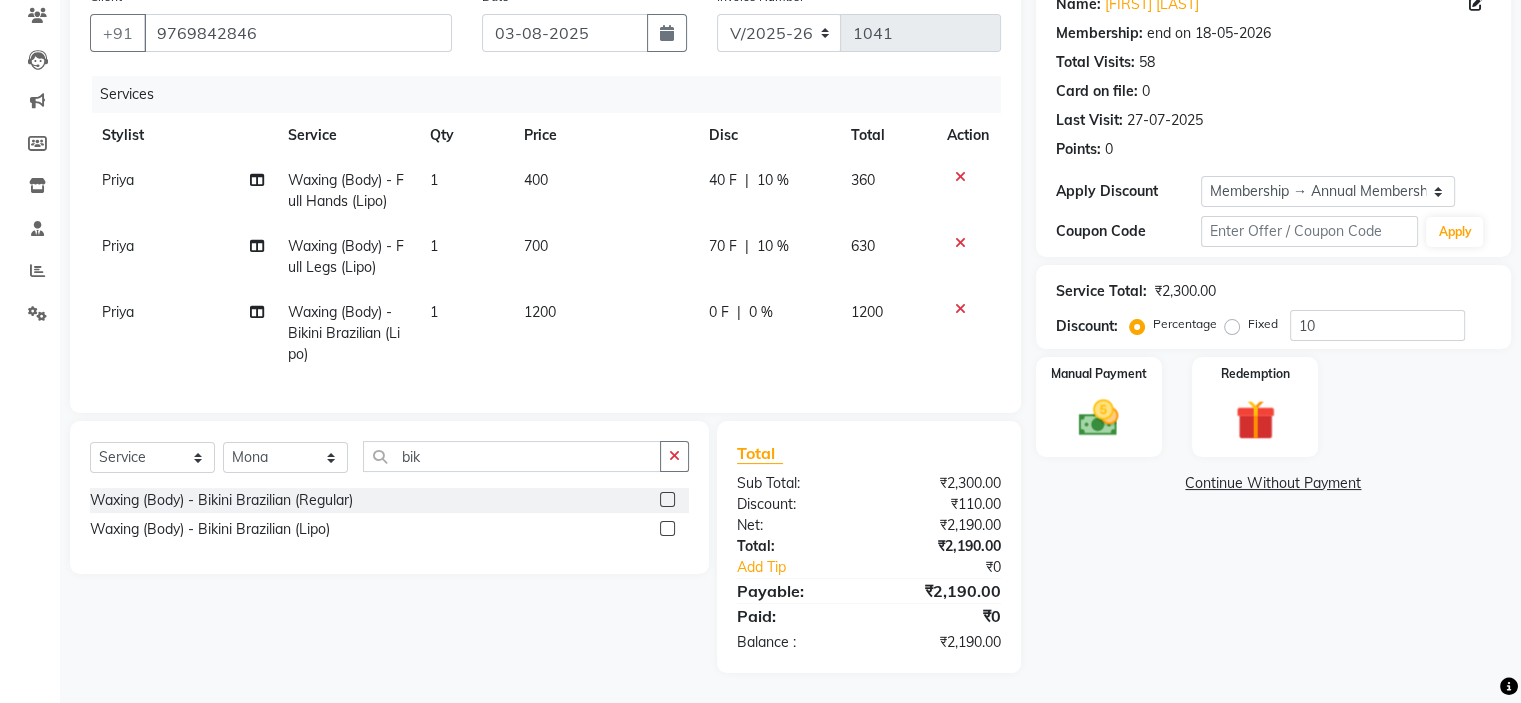 click on "Waxing (Body) - Full Hands (Lipo)" 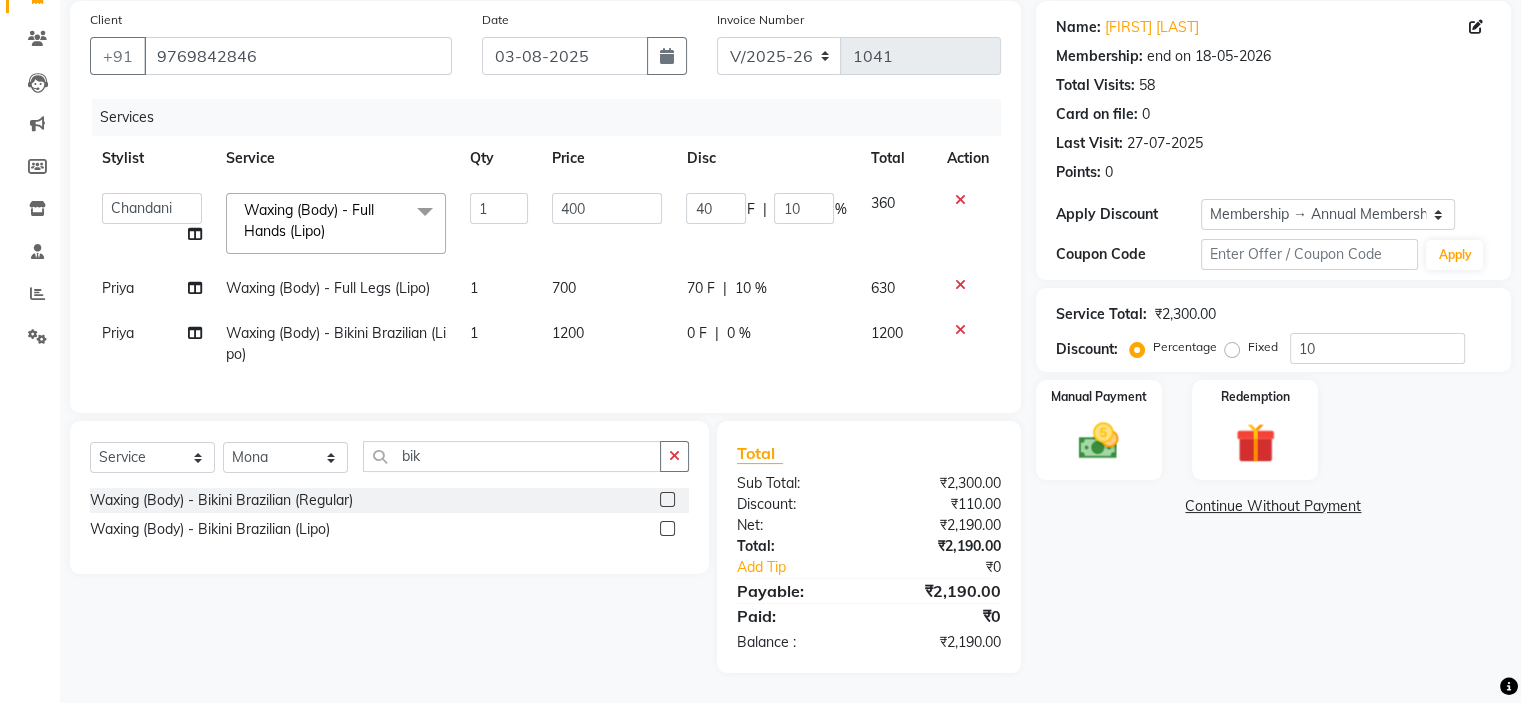 scroll, scrollTop: 164, scrollLeft: 0, axis: vertical 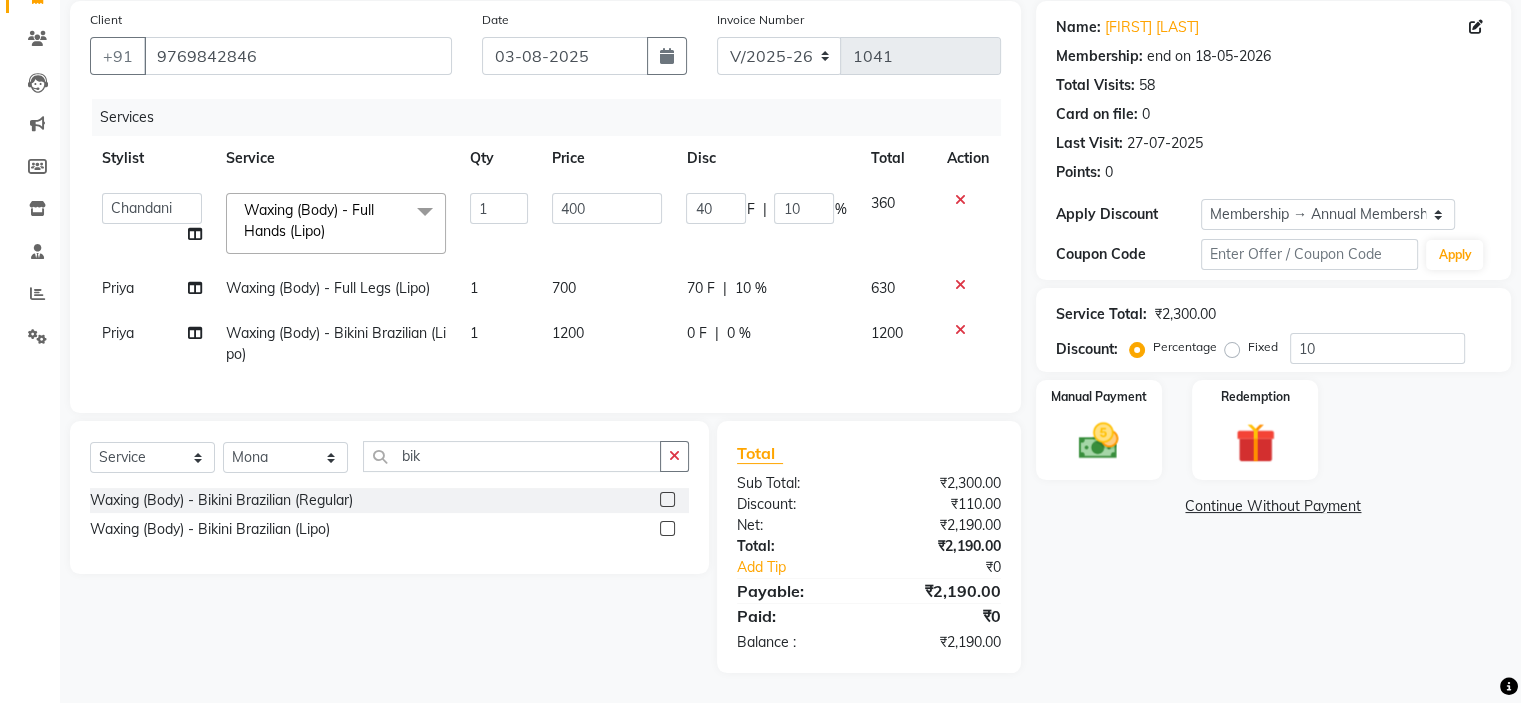 click on "Waxing (Body) - Full Hands (Lipo)" 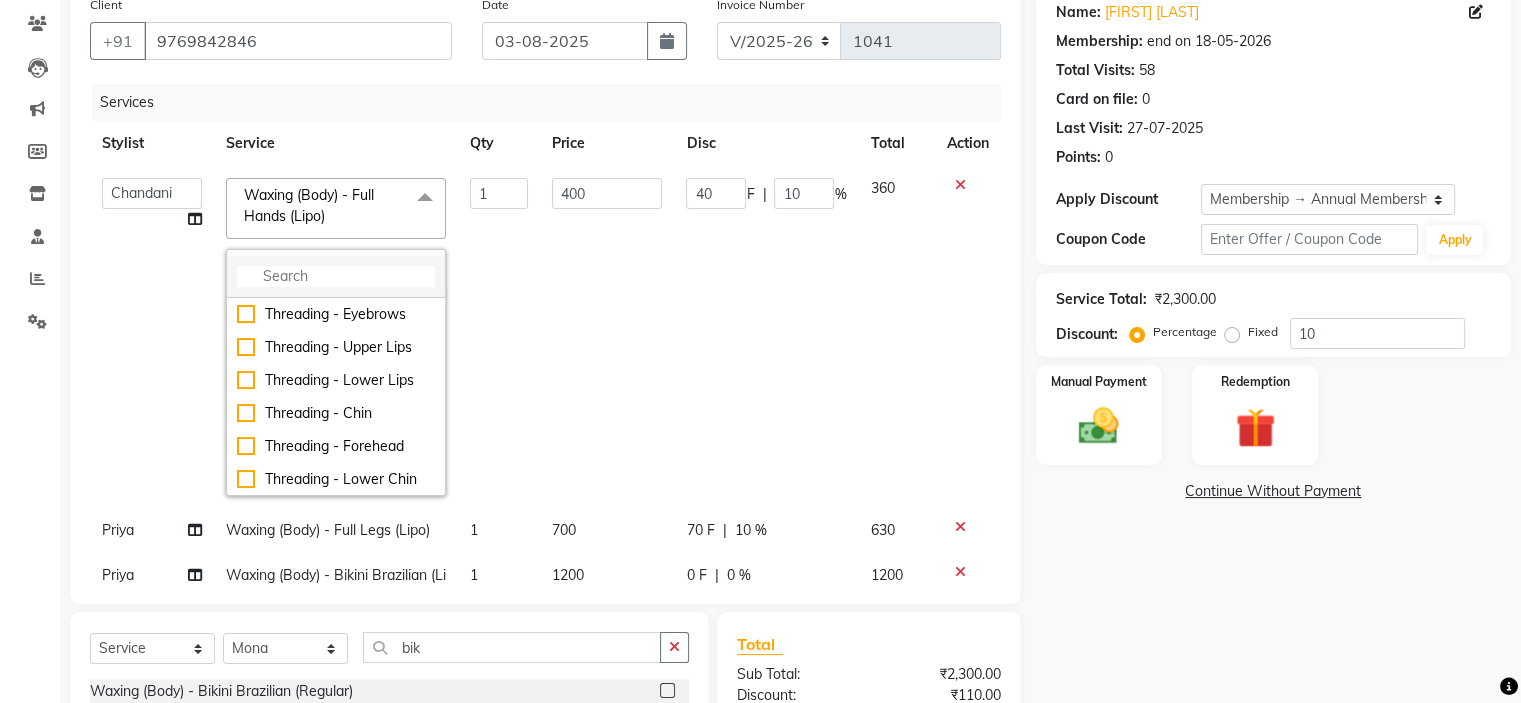 click 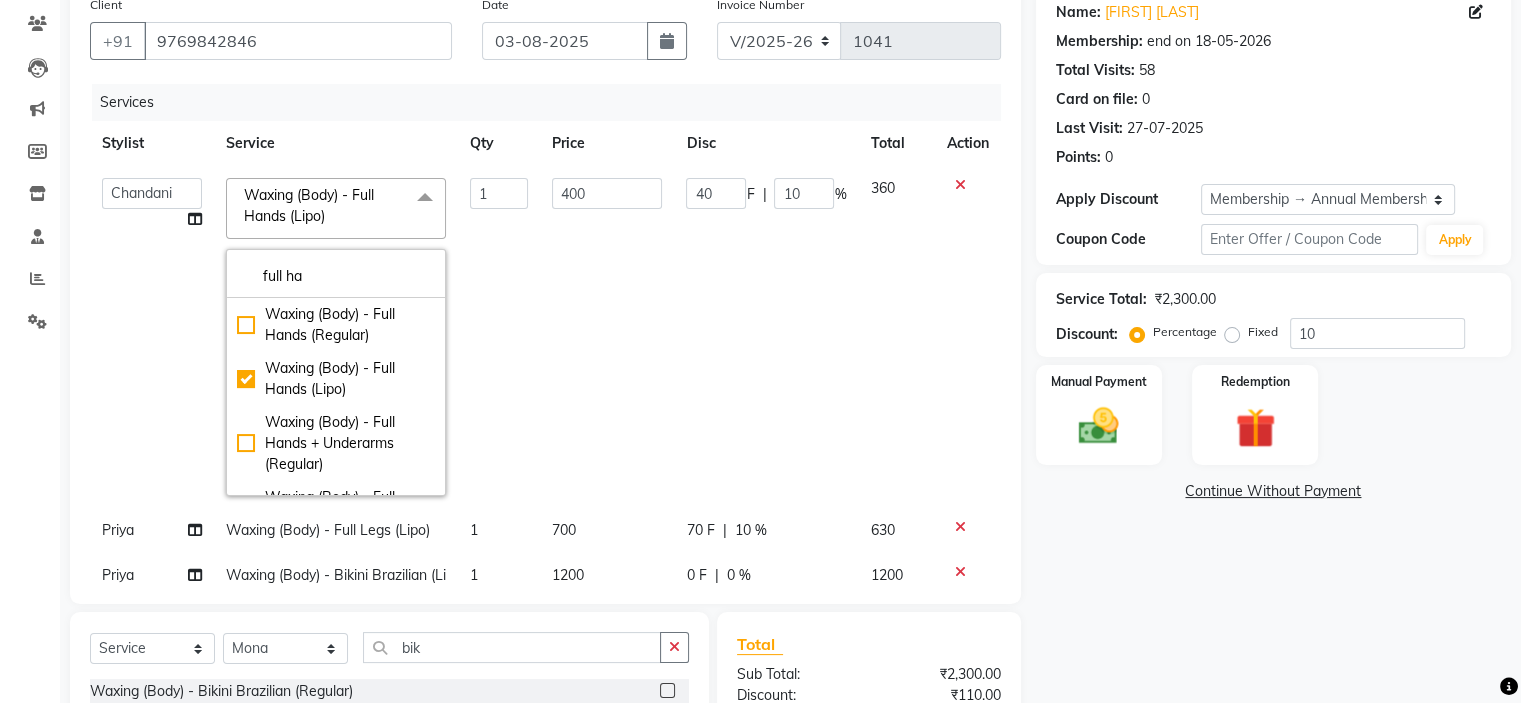 type on "full ha" 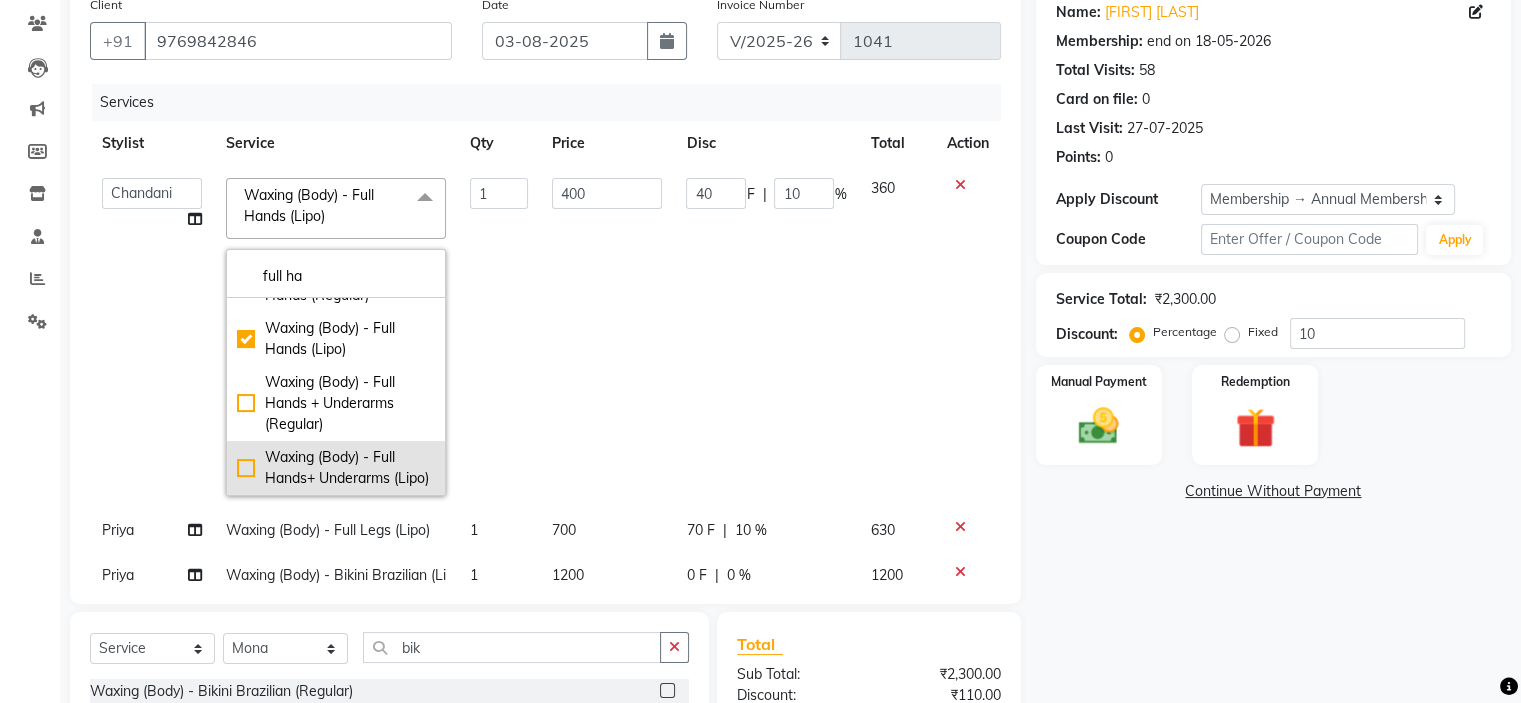 click on "Waxing (Body) - Full Hands+ Underarms (Lipo)" 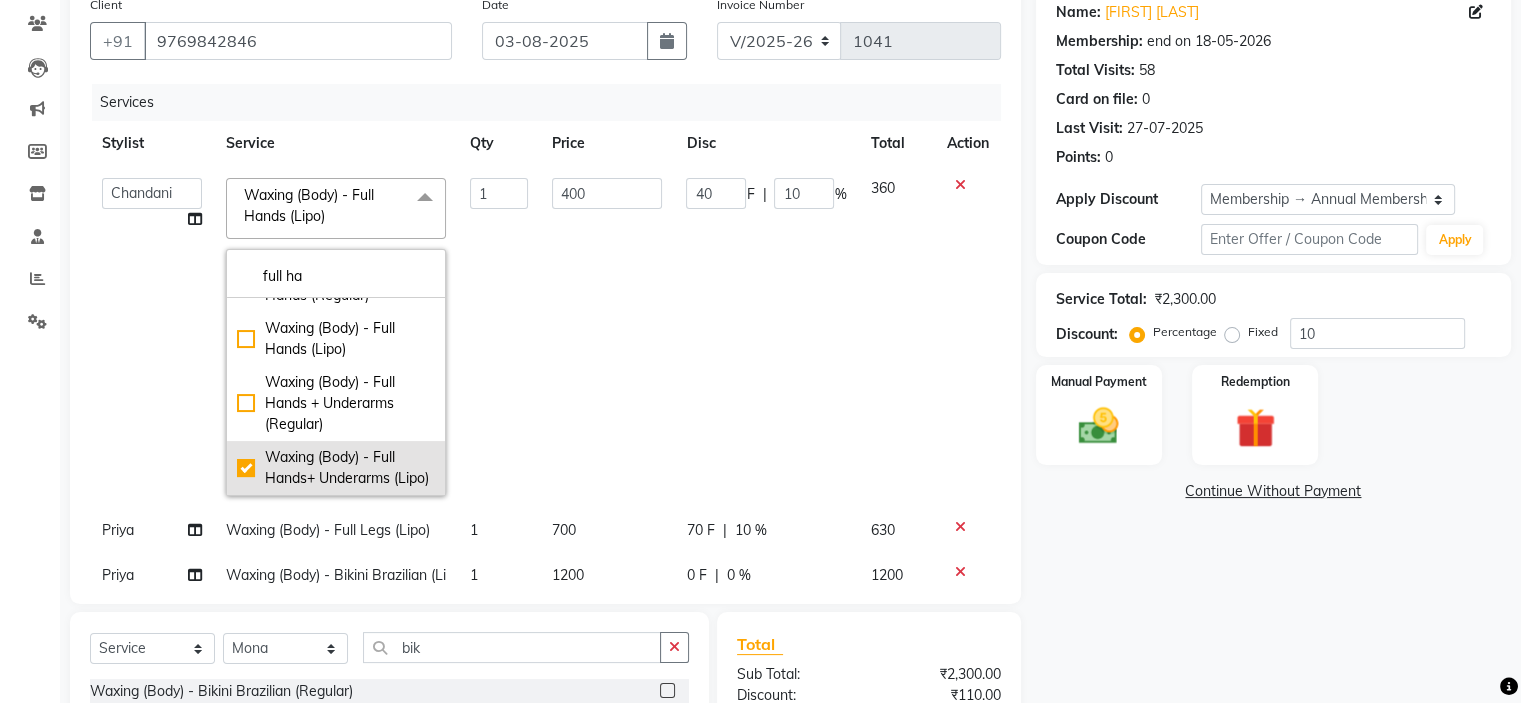 checkbox on "false" 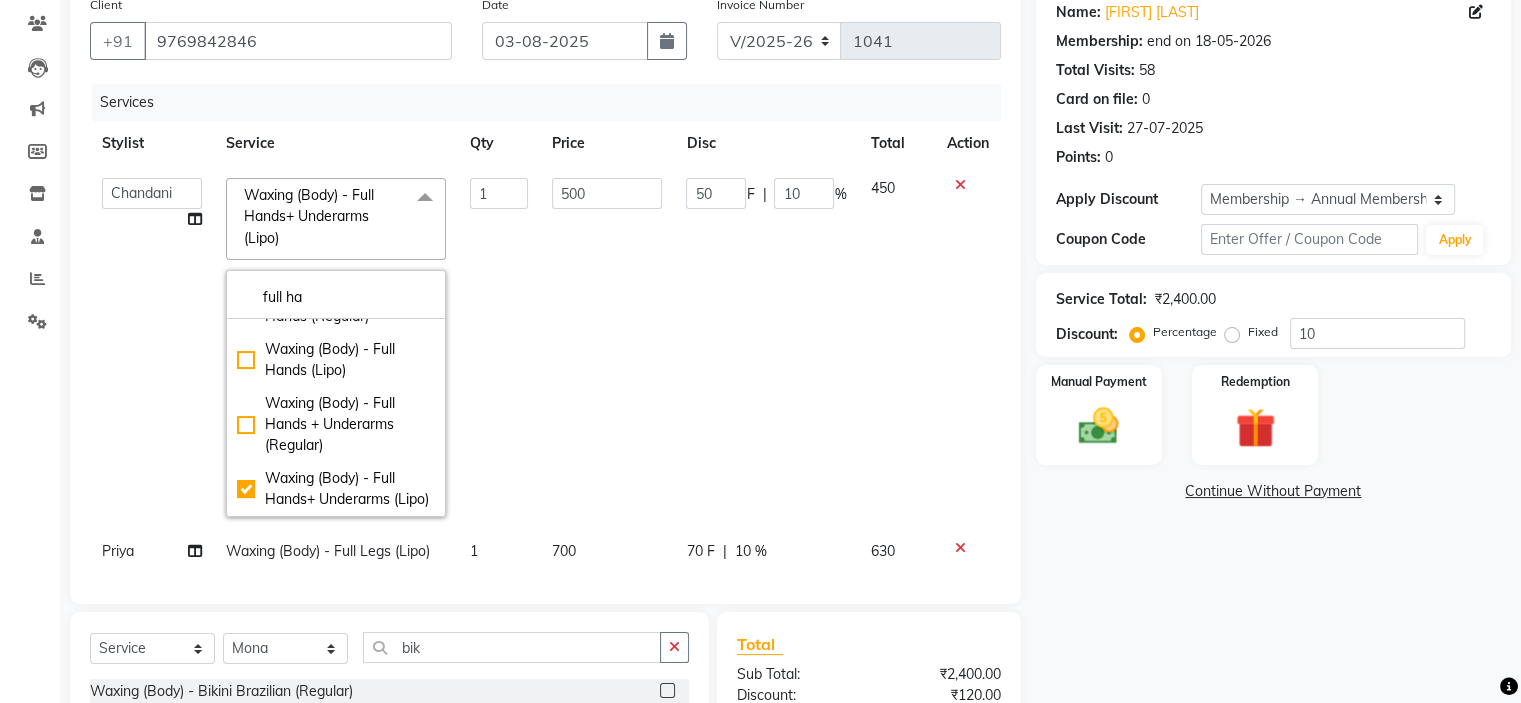 click on "Name: Nisha Maben Membership: end on 18-05-2026 Total Visits:  58 Card on file:  0 Last Visit:   27-07-2025 Points:   0  Apply Discount Select Membership → Annual Membership Coupon Code Apply Service Total:  ₹2,400.00  Discount:  Percentage   Fixed  10 Manual Payment Redemption  Continue Without Payment" 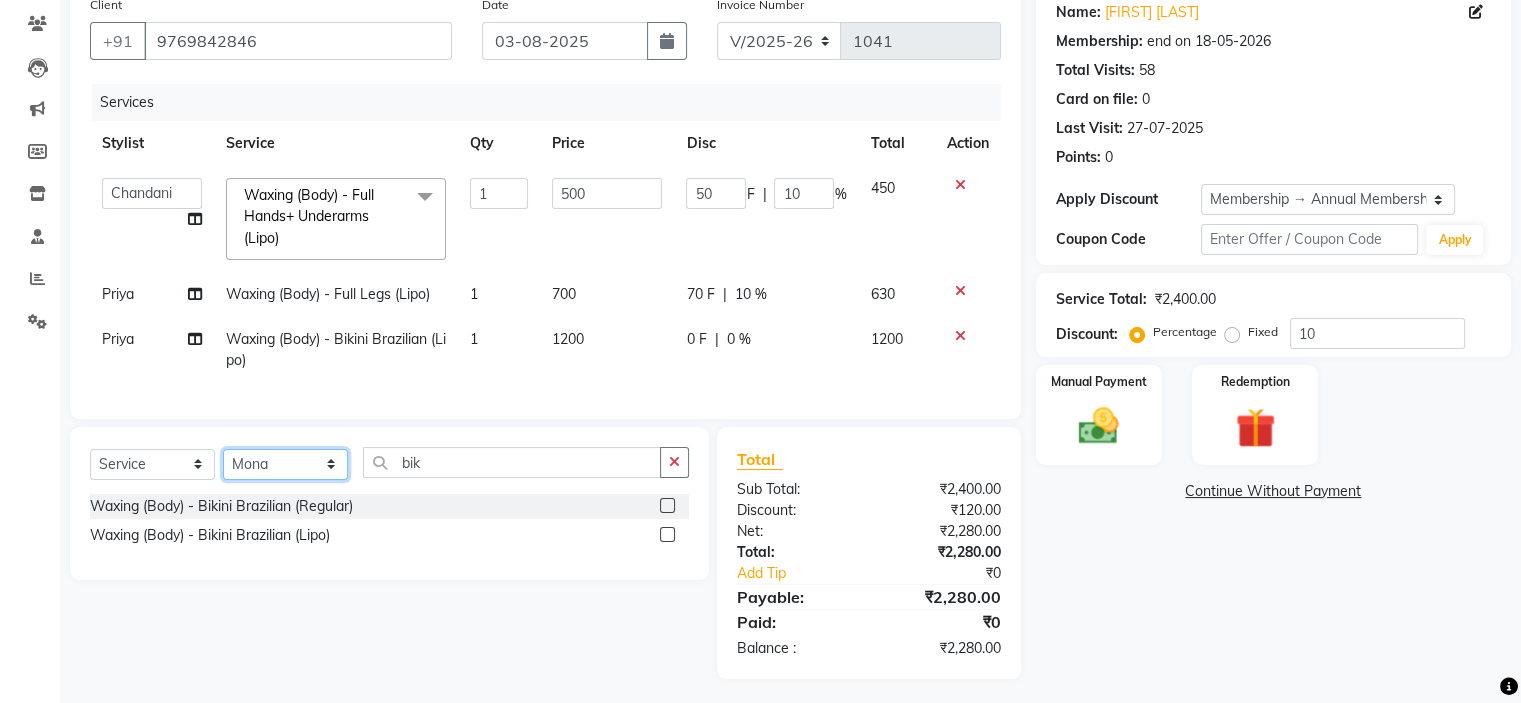 click on "Select Stylist [FIRST] Front Desk [FIRST]    [FIRST]   [FIRST]   [FIRST]   [FIRST]   [FIRST]" 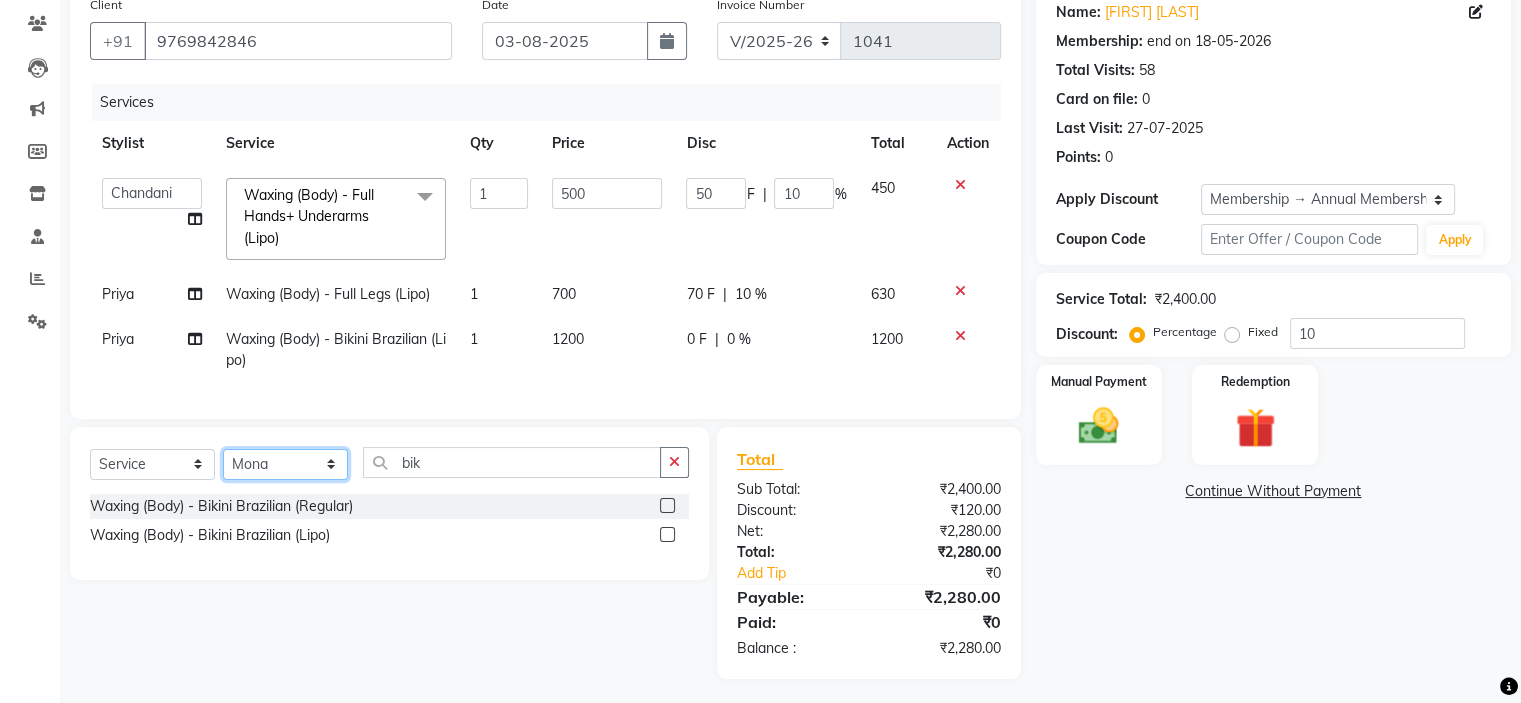 select on "3738" 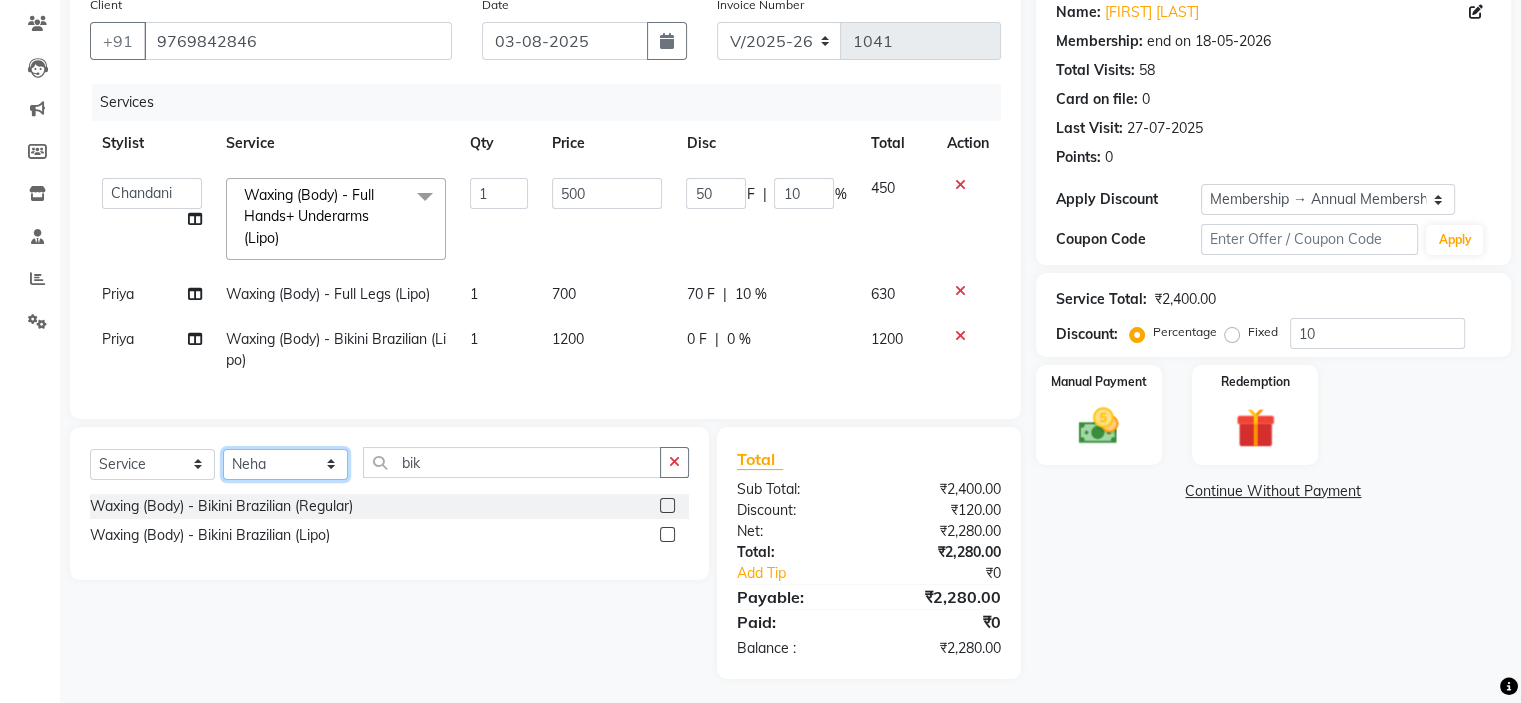 click on "Select Stylist [FIRST] Front Desk [FIRST]    [FIRST]   [FIRST]   [FIRST]   [FIRST]   [FIRST]" 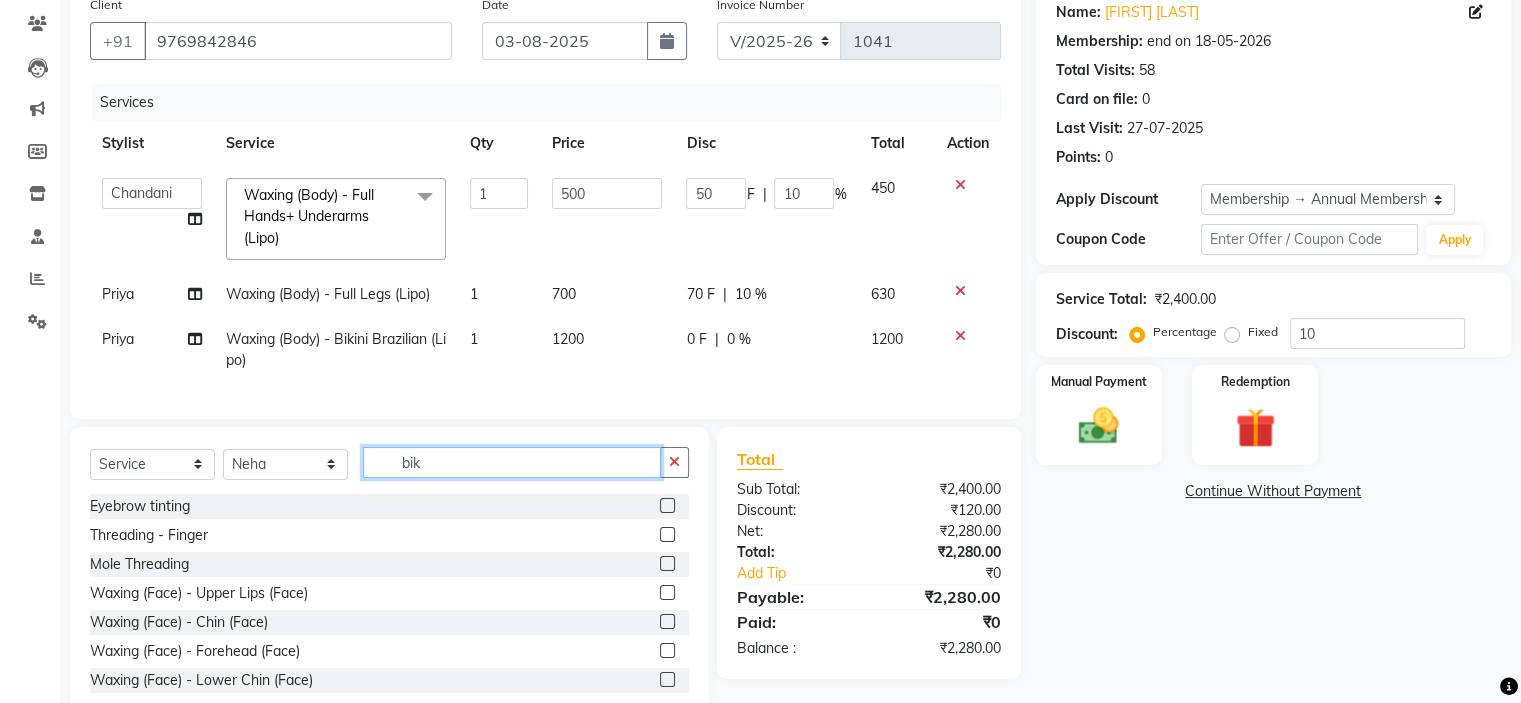 click on "bik" 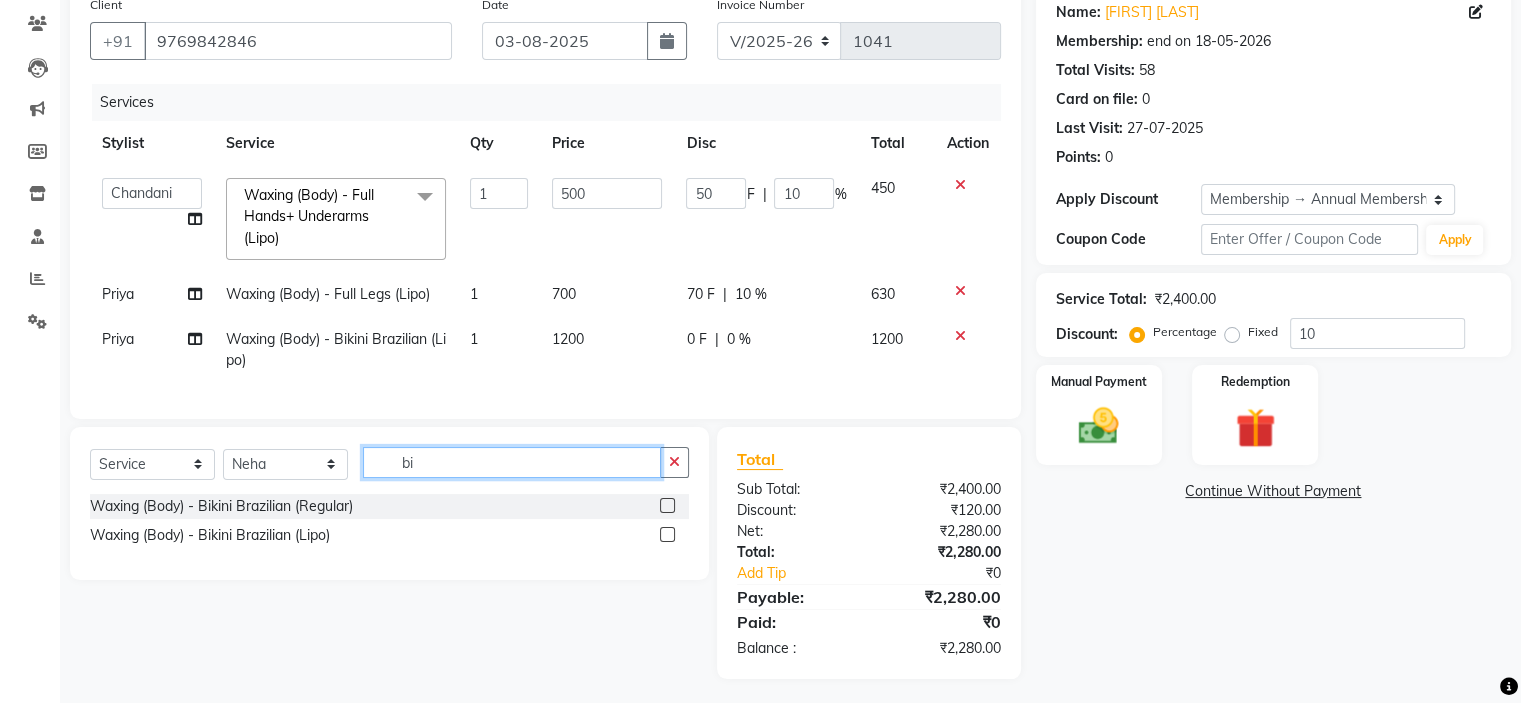 type on "b" 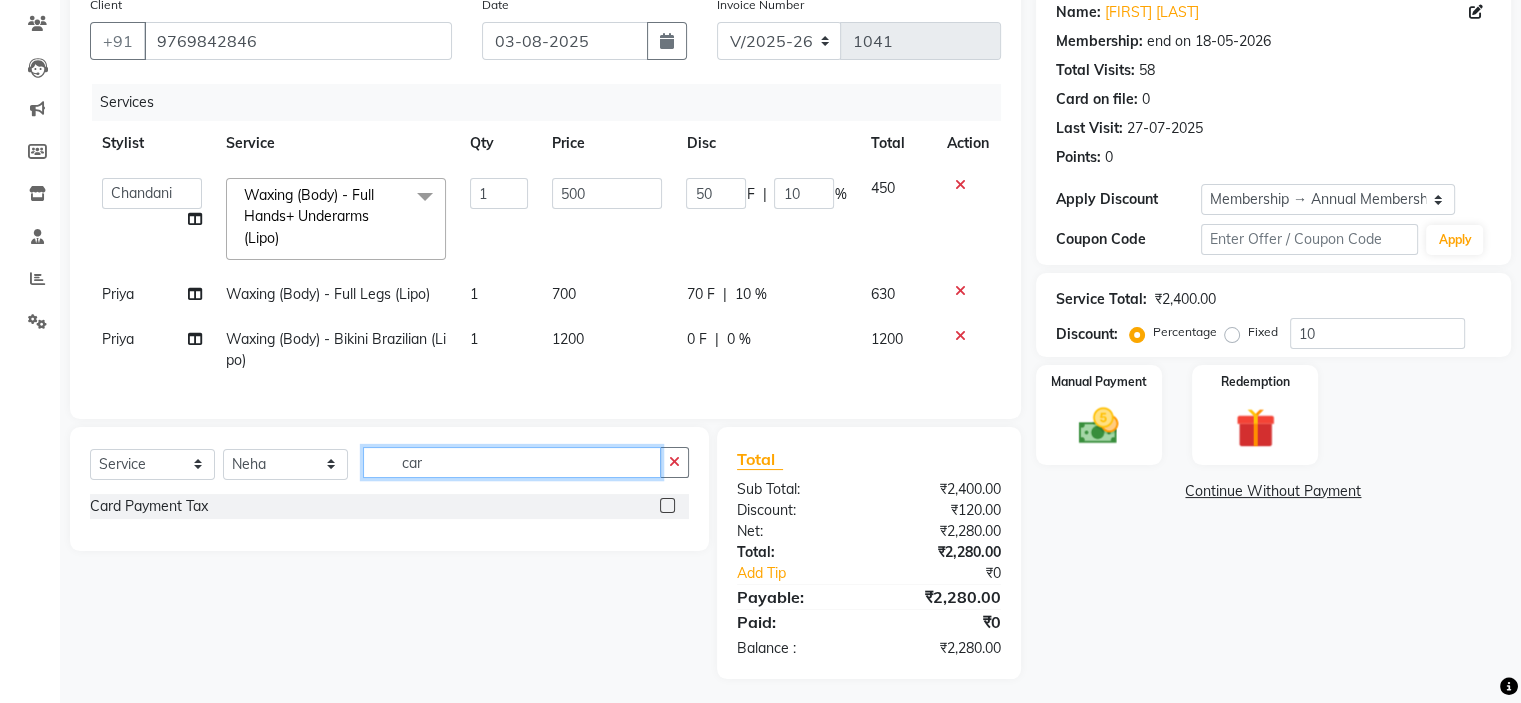 type on "car" 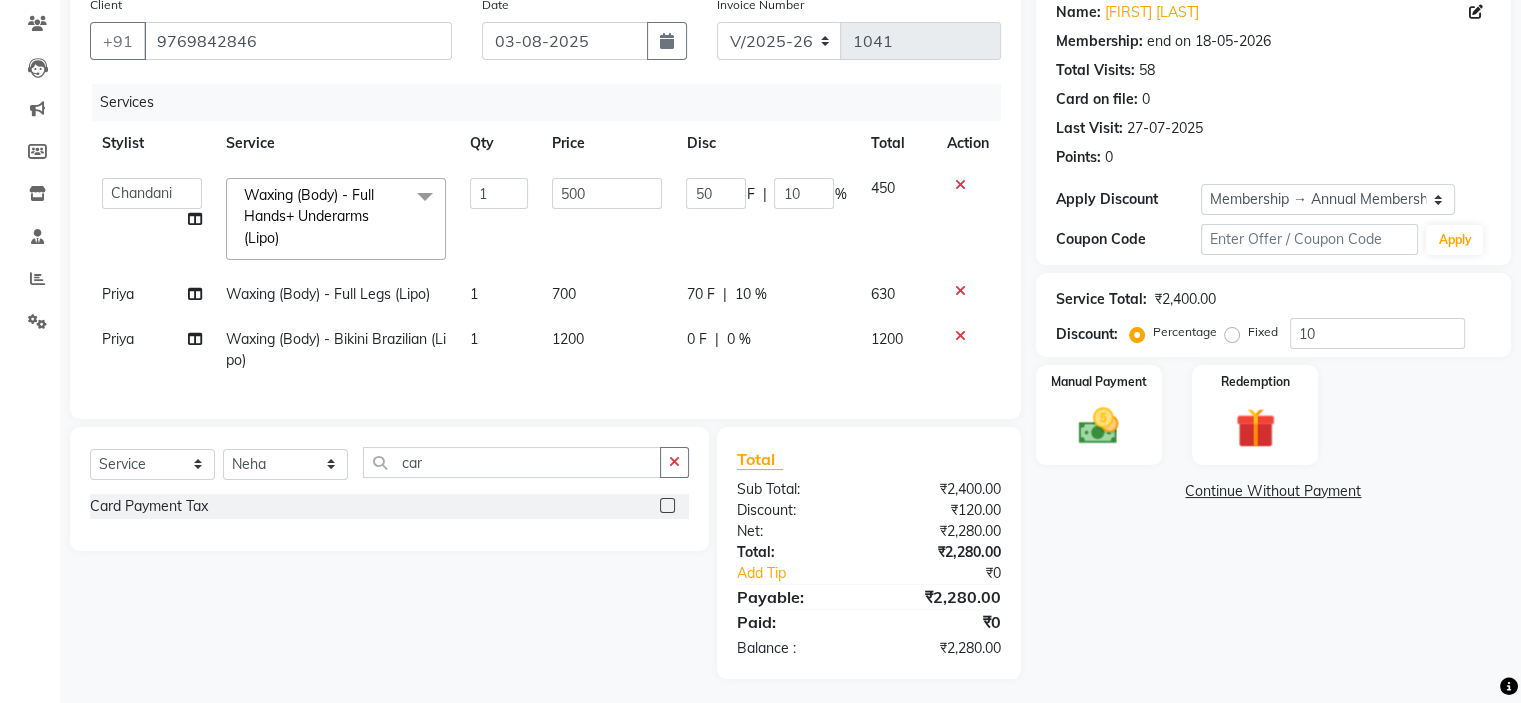 click 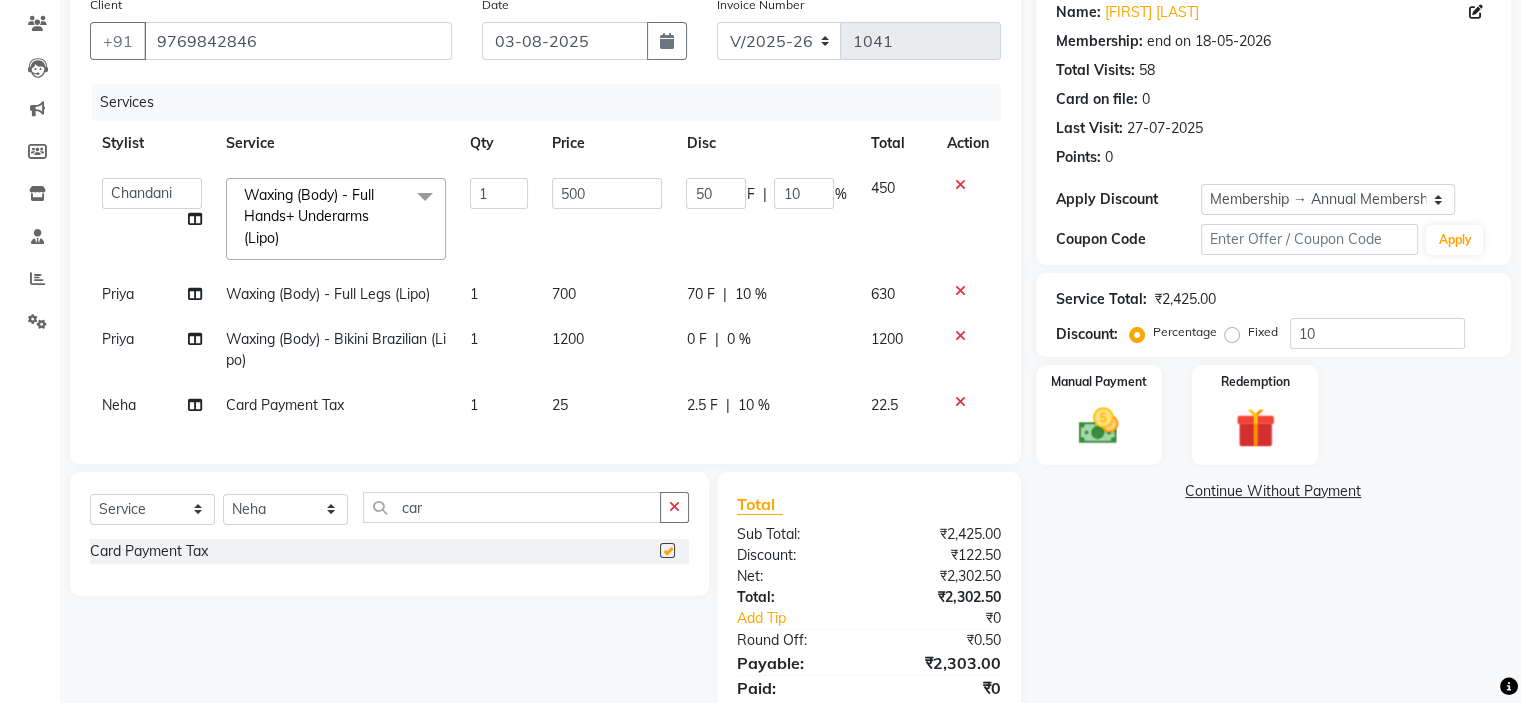checkbox on "false" 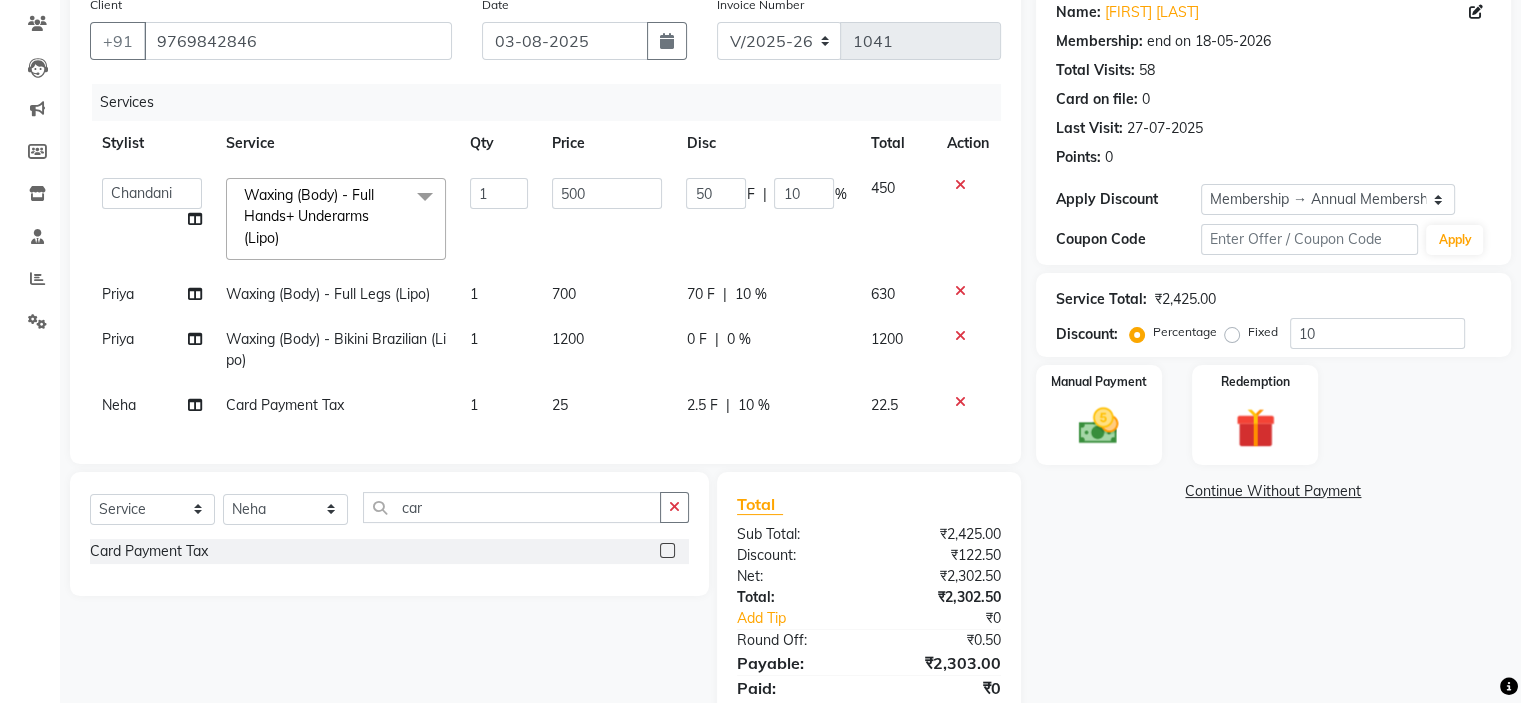 click on "25" 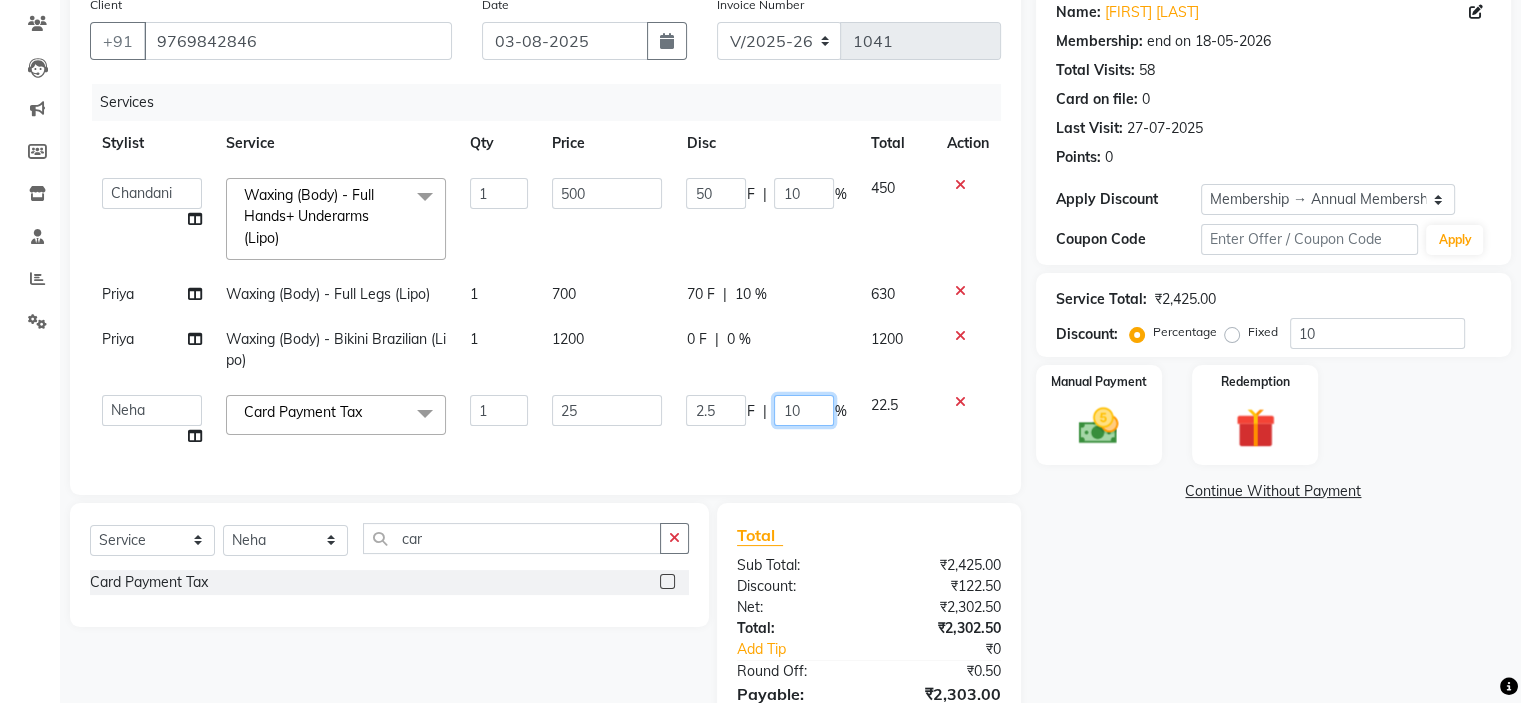 click on "10" 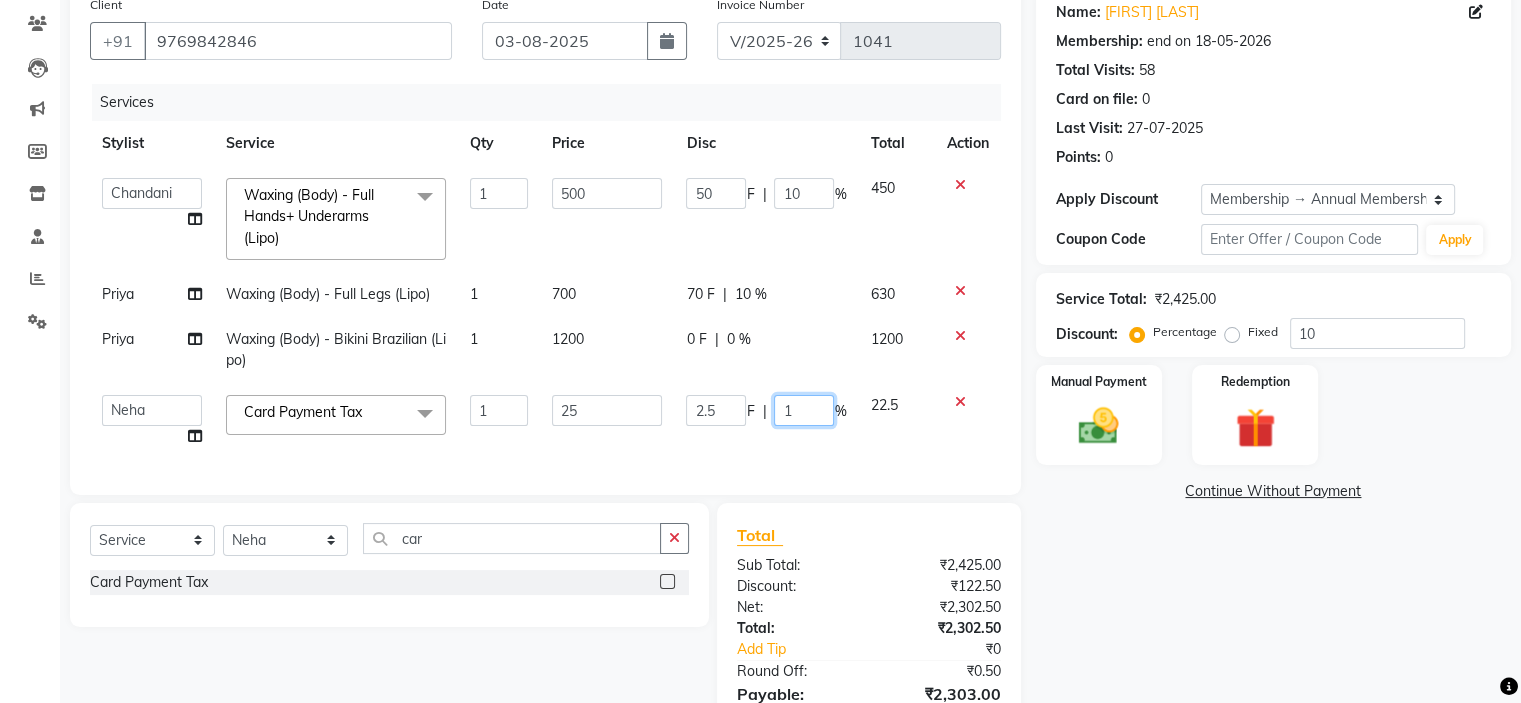 type 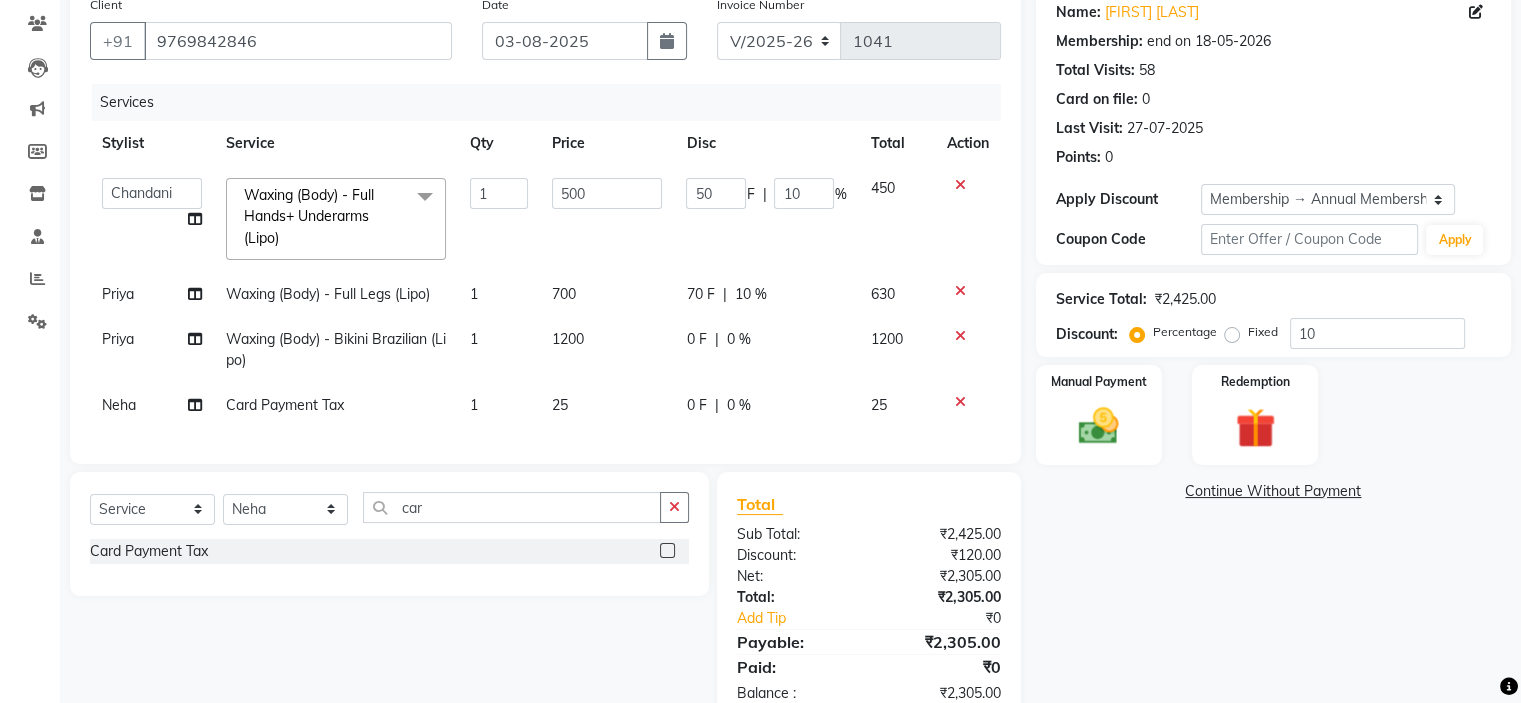 click on "25" 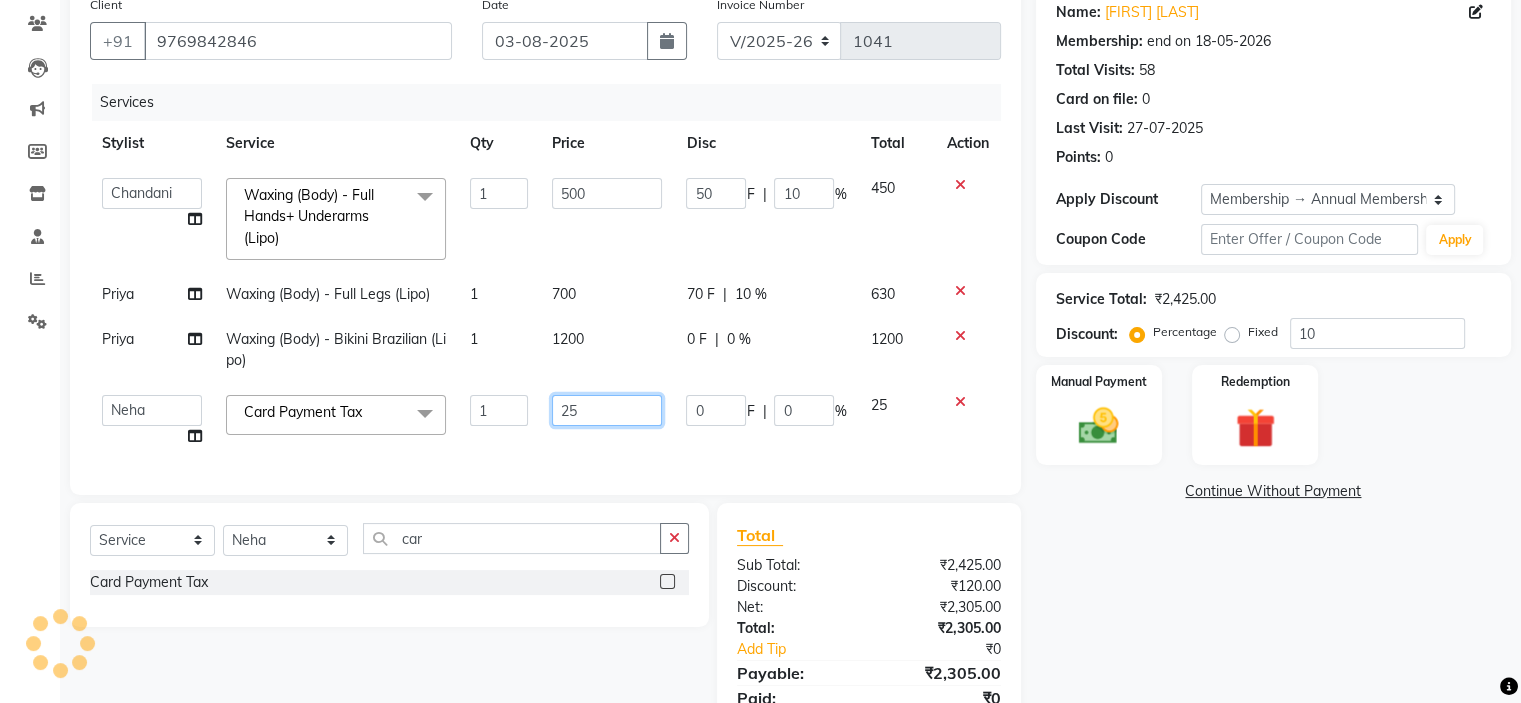click on "25" 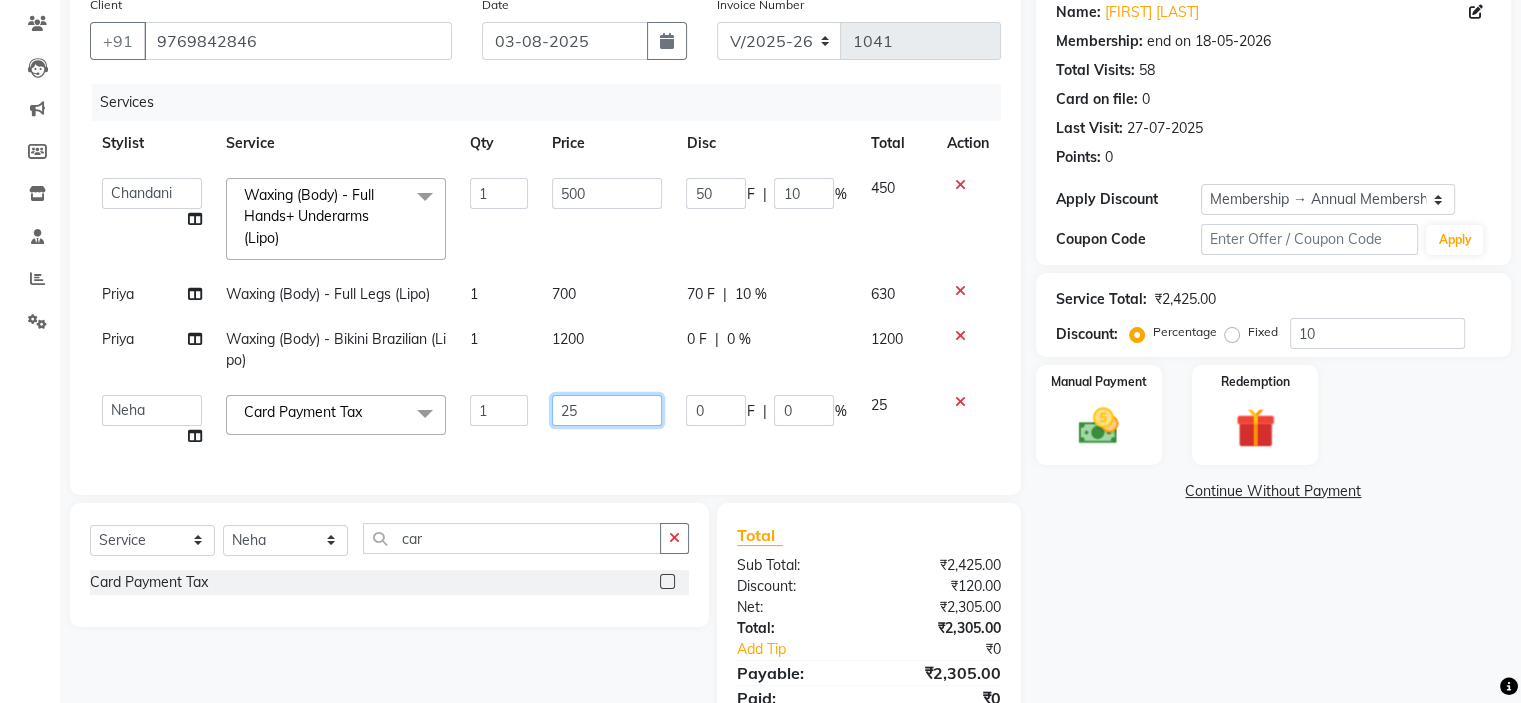 type on "2" 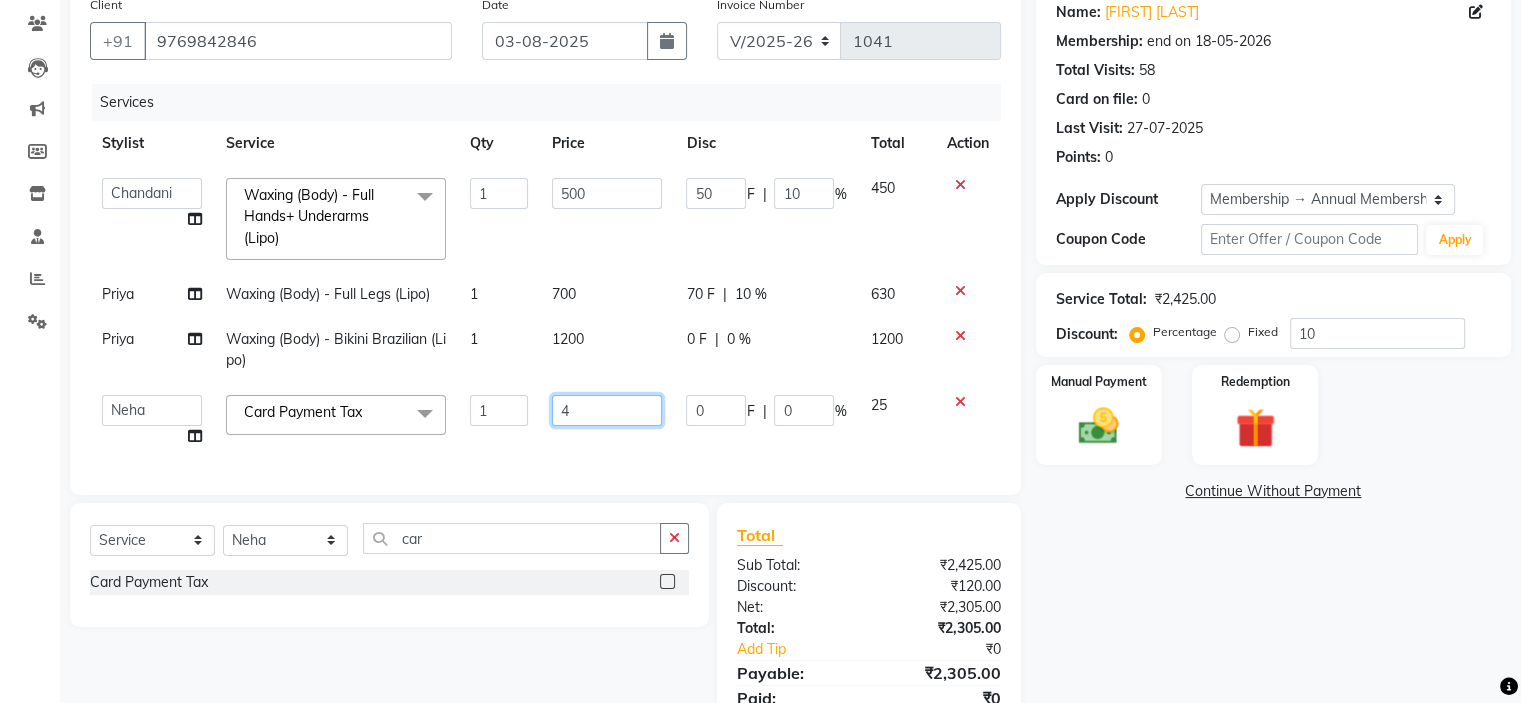 type on "46" 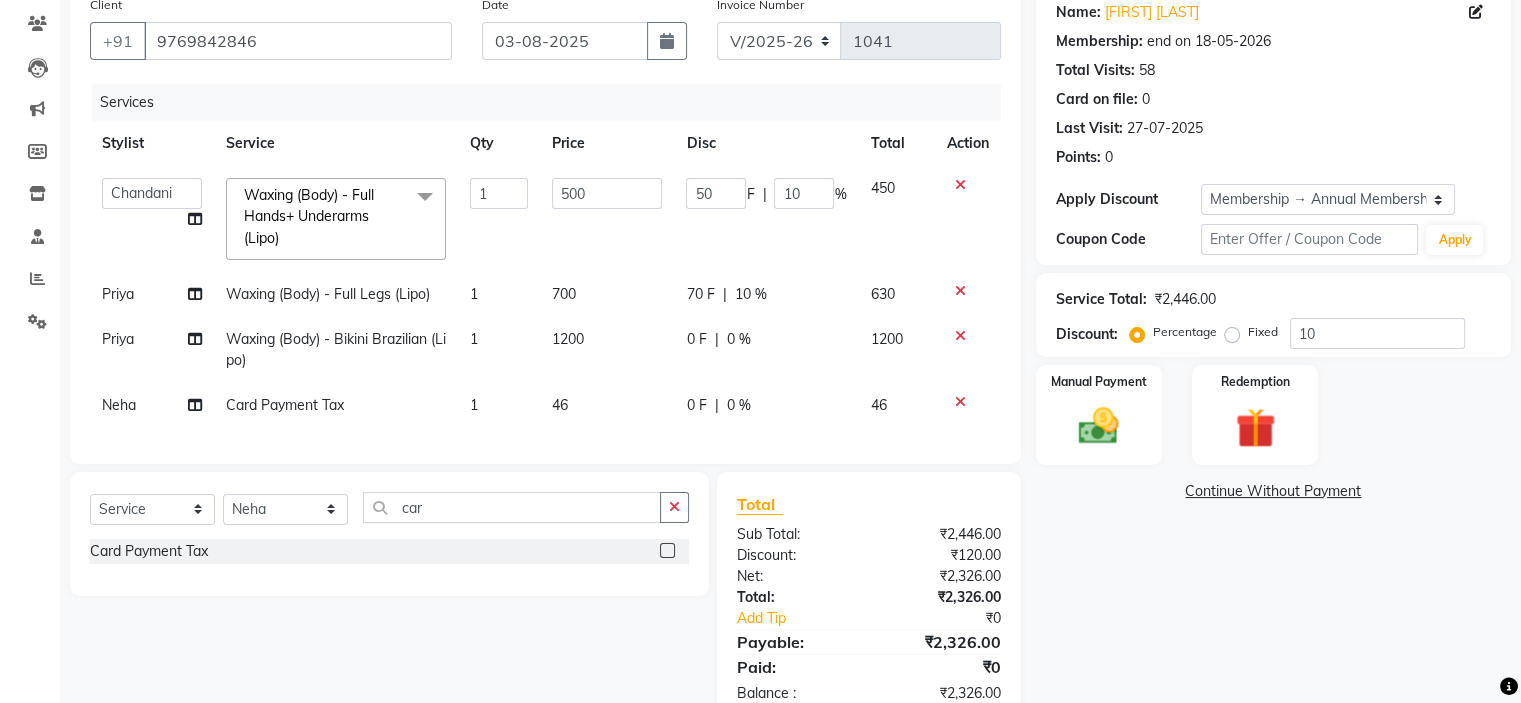 click on "Name: Nisha Maben Membership: end on 18-05-2026 Total Visits:  58 Card on file:  0 Last Visit:   27-07-2025 Points:   0  Apply Discount Select Membership → Annual Membership Coupon Code Apply Service Total:  ₹2,446.00  Discount:  Percentage   Fixed  10 Manual Payment Redemption  Continue Without Payment" 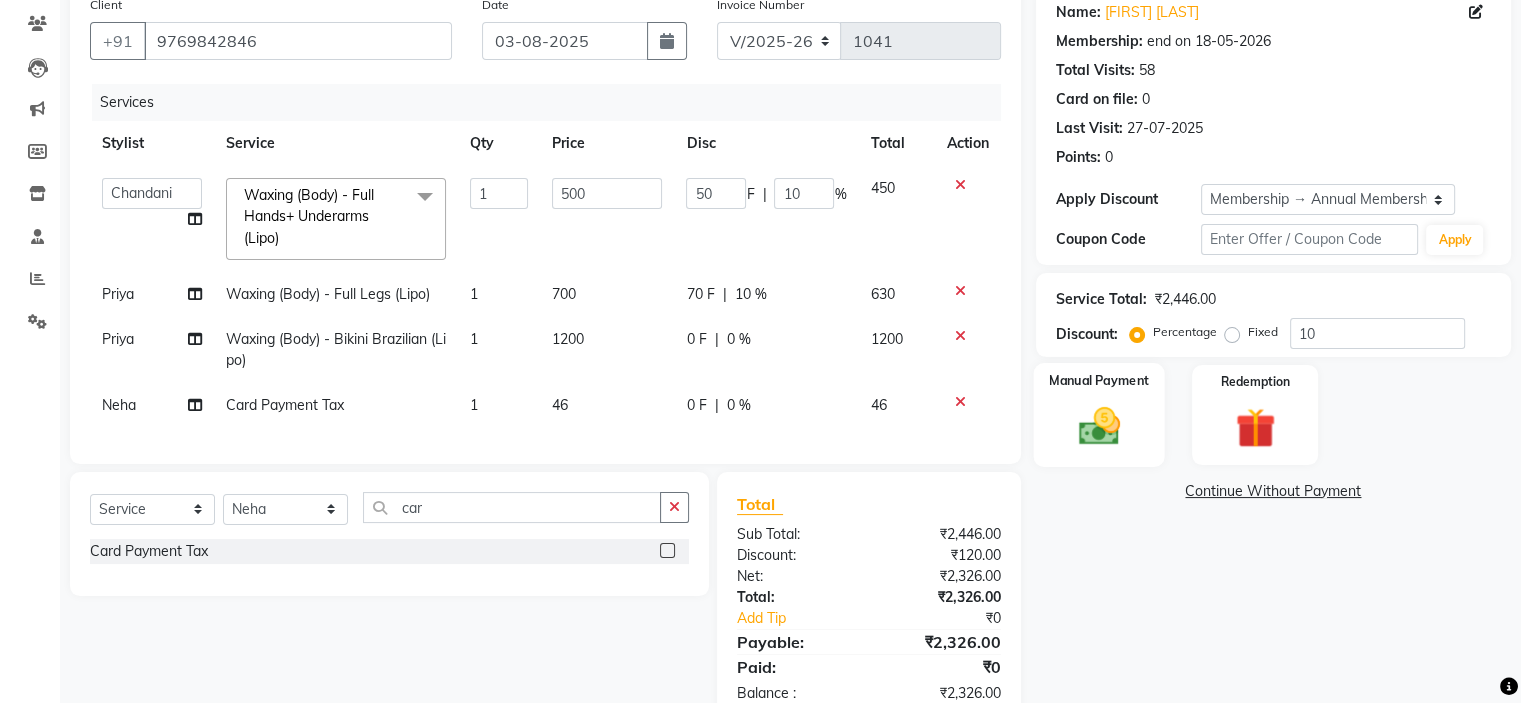 click 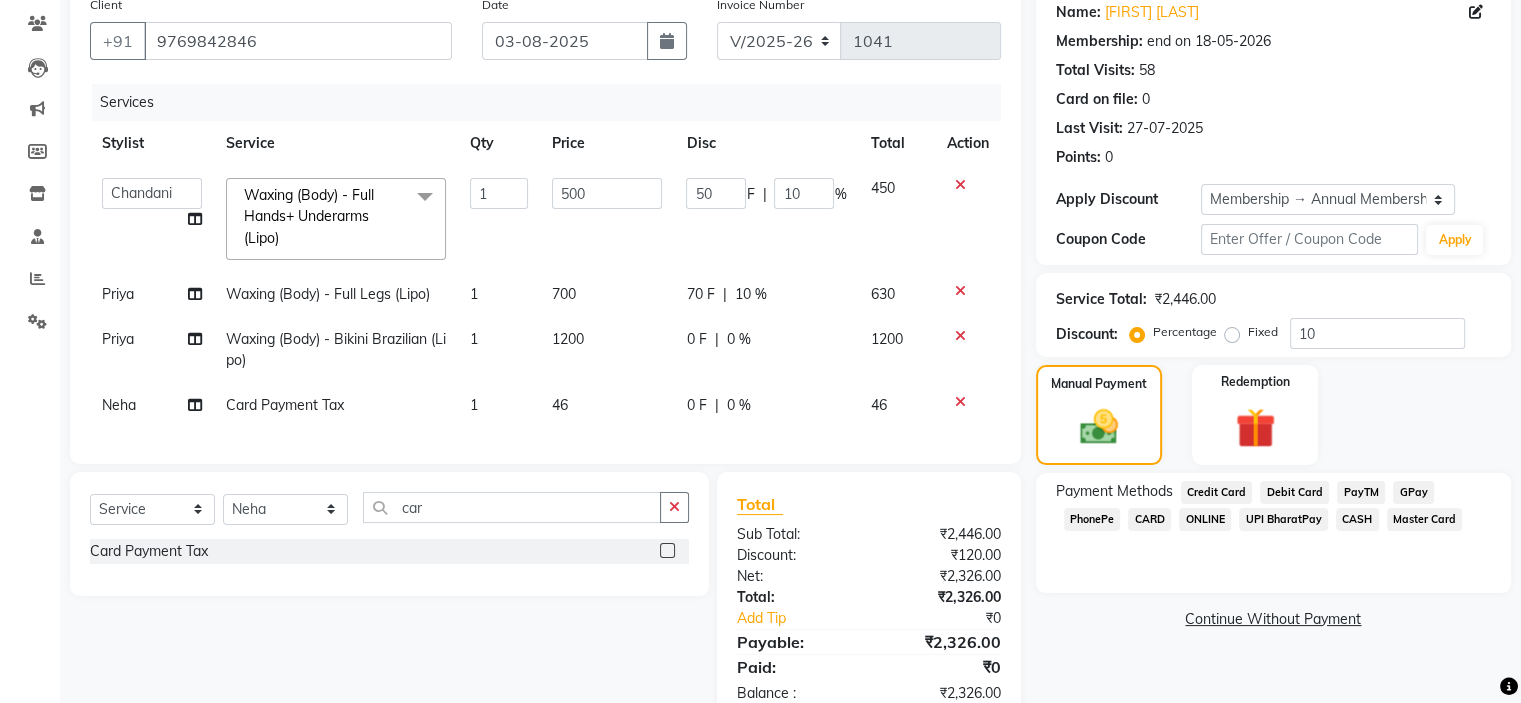 click on "Credit Card" 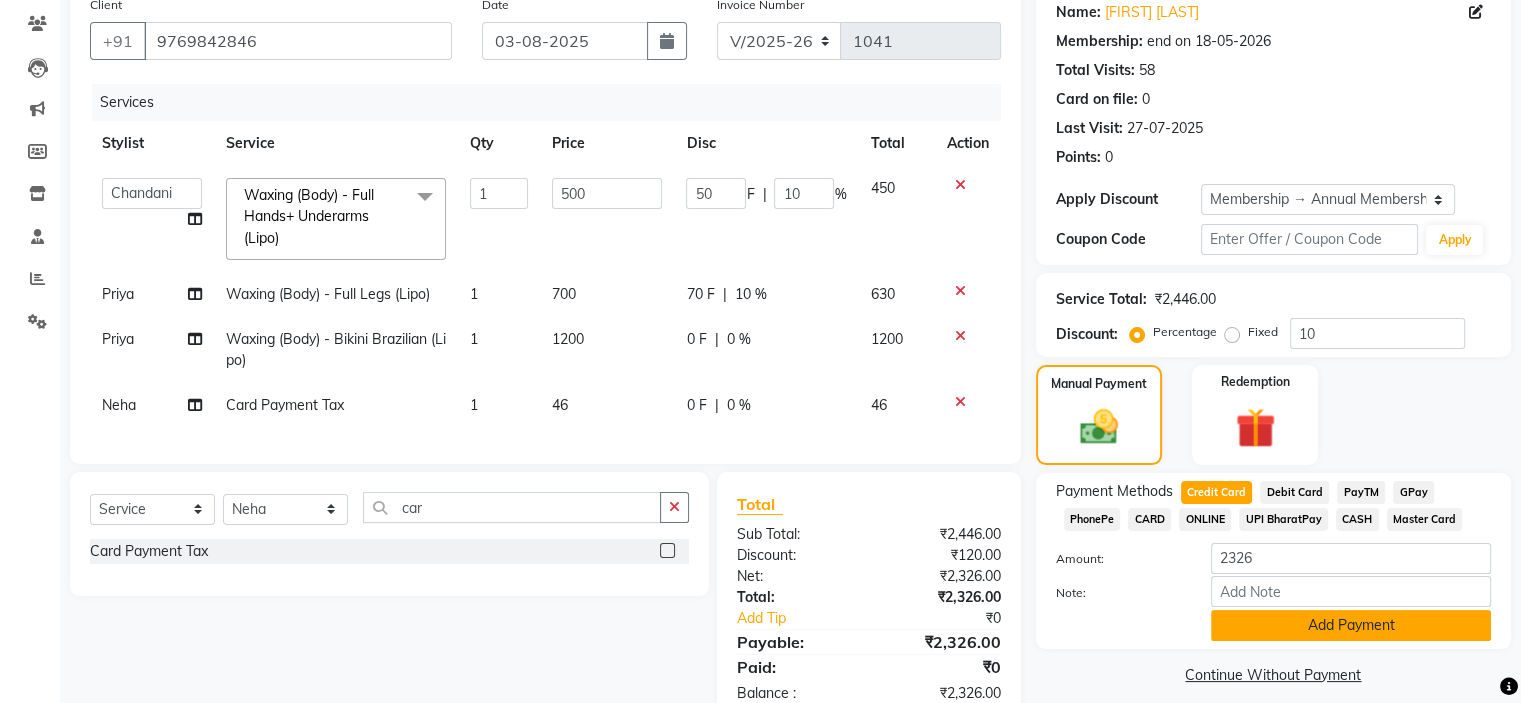 click on "Add Payment" 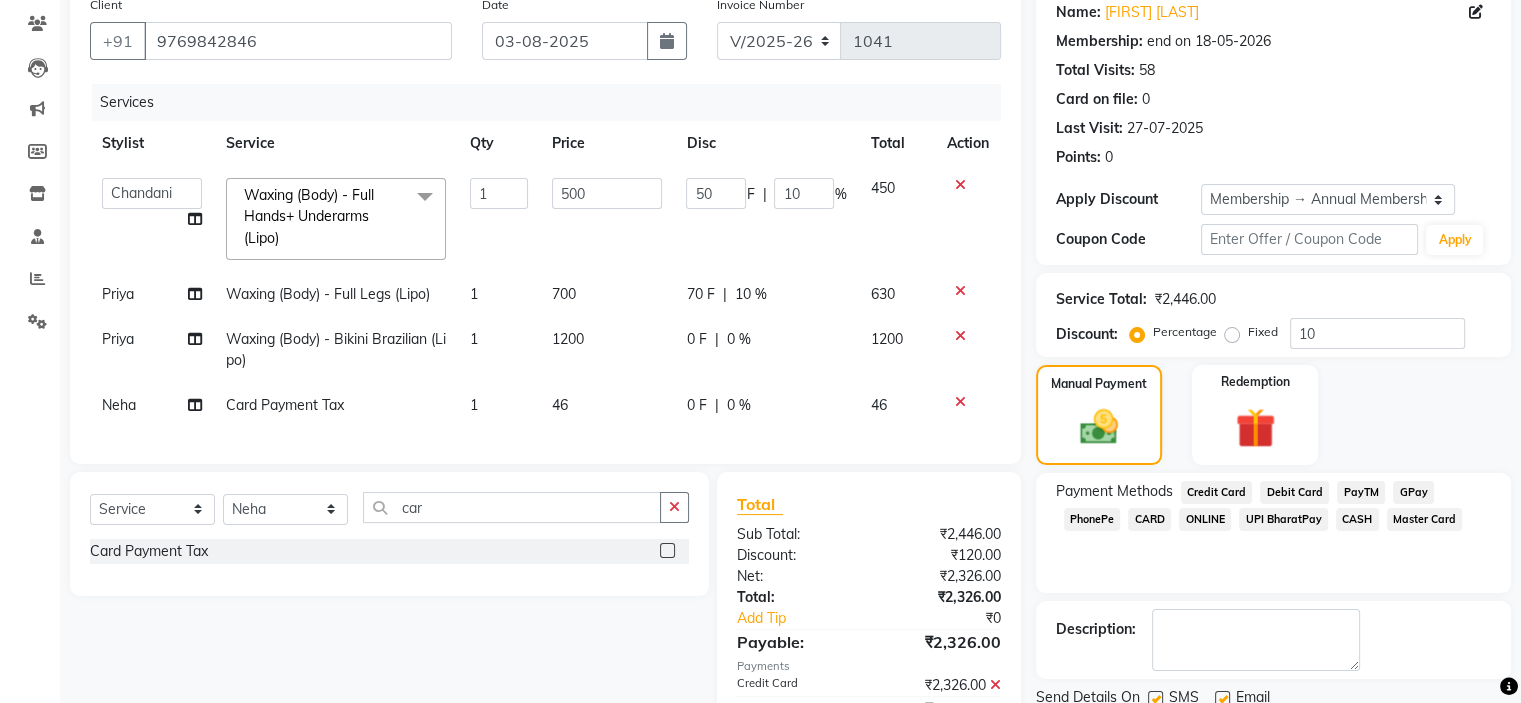 scroll, scrollTop: 272, scrollLeft: 0, axis: vertical 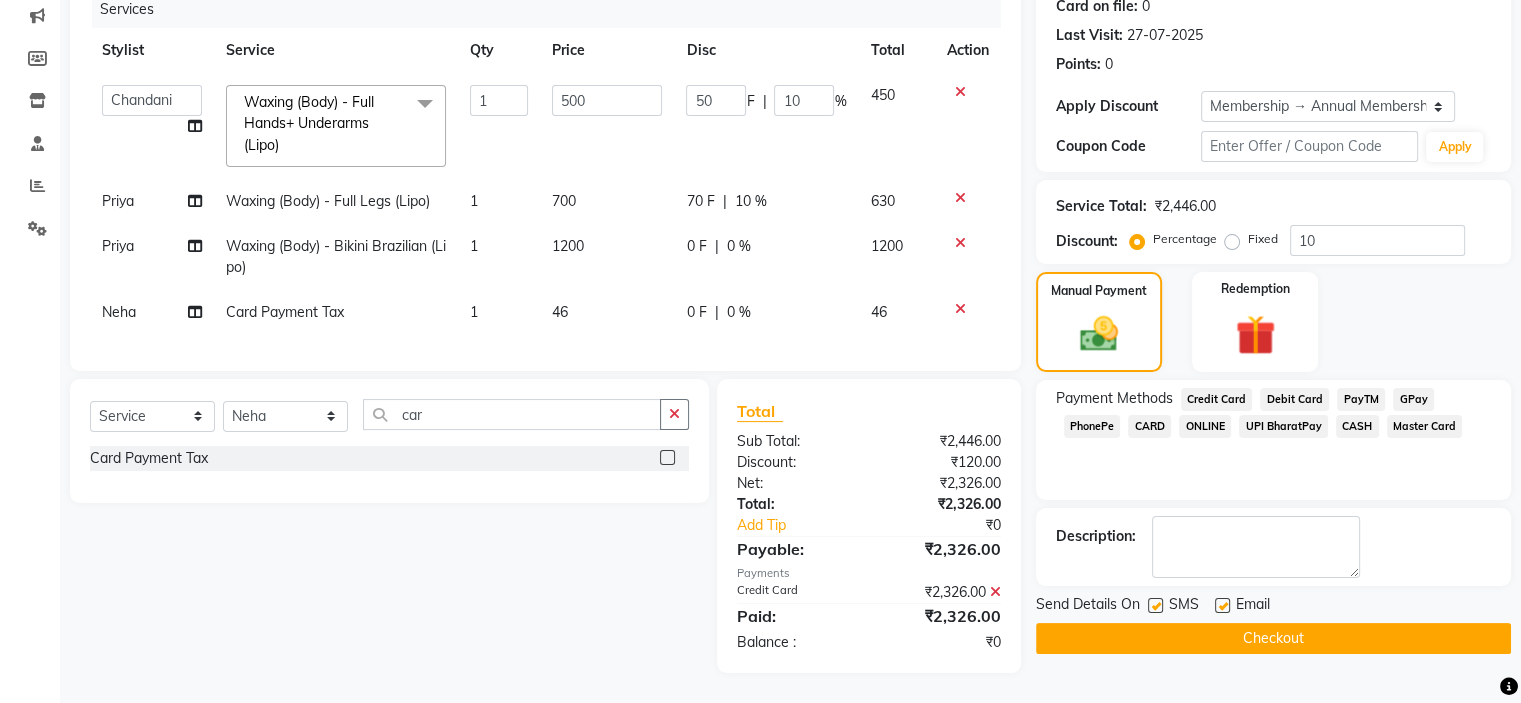 click on "Checkout" 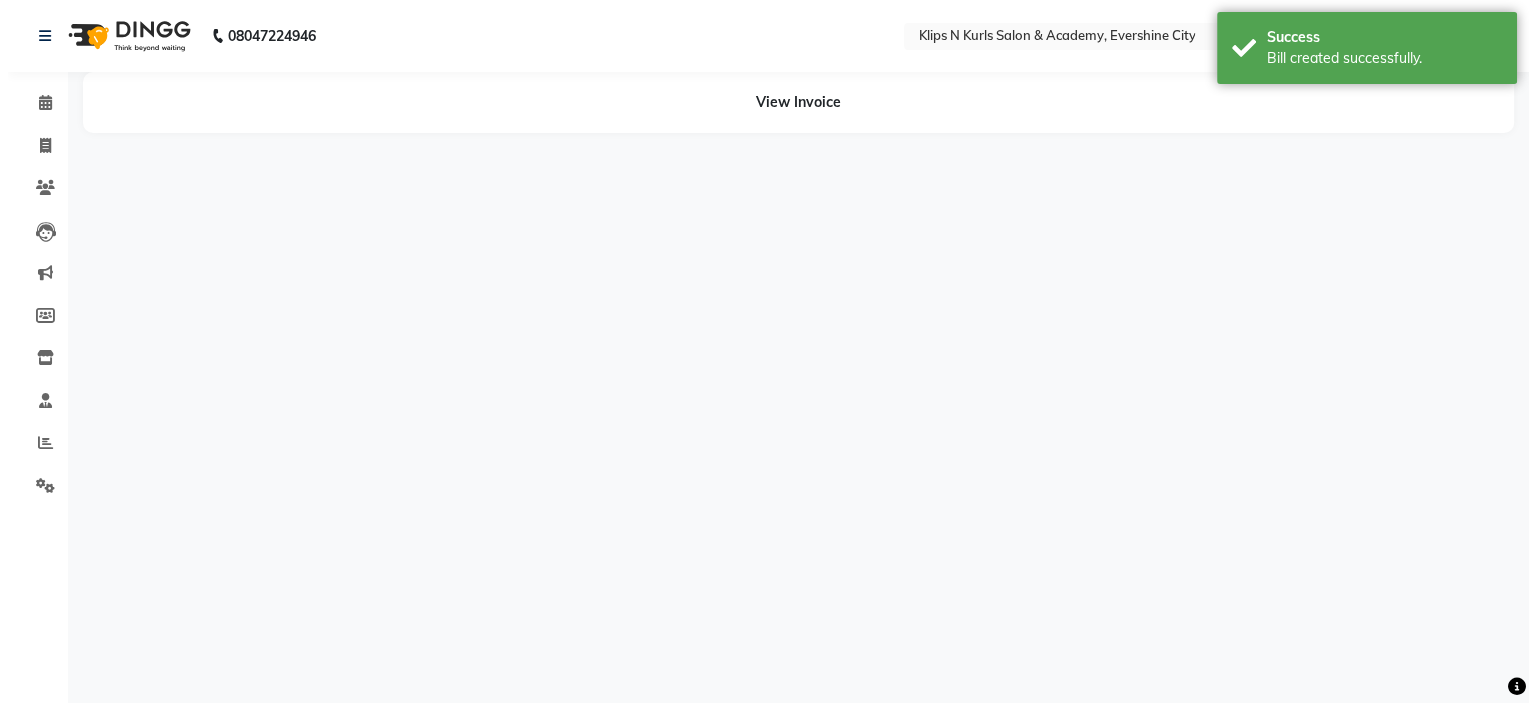 scroll, scrollTop: 0, scrollLeft: 0, axis: both 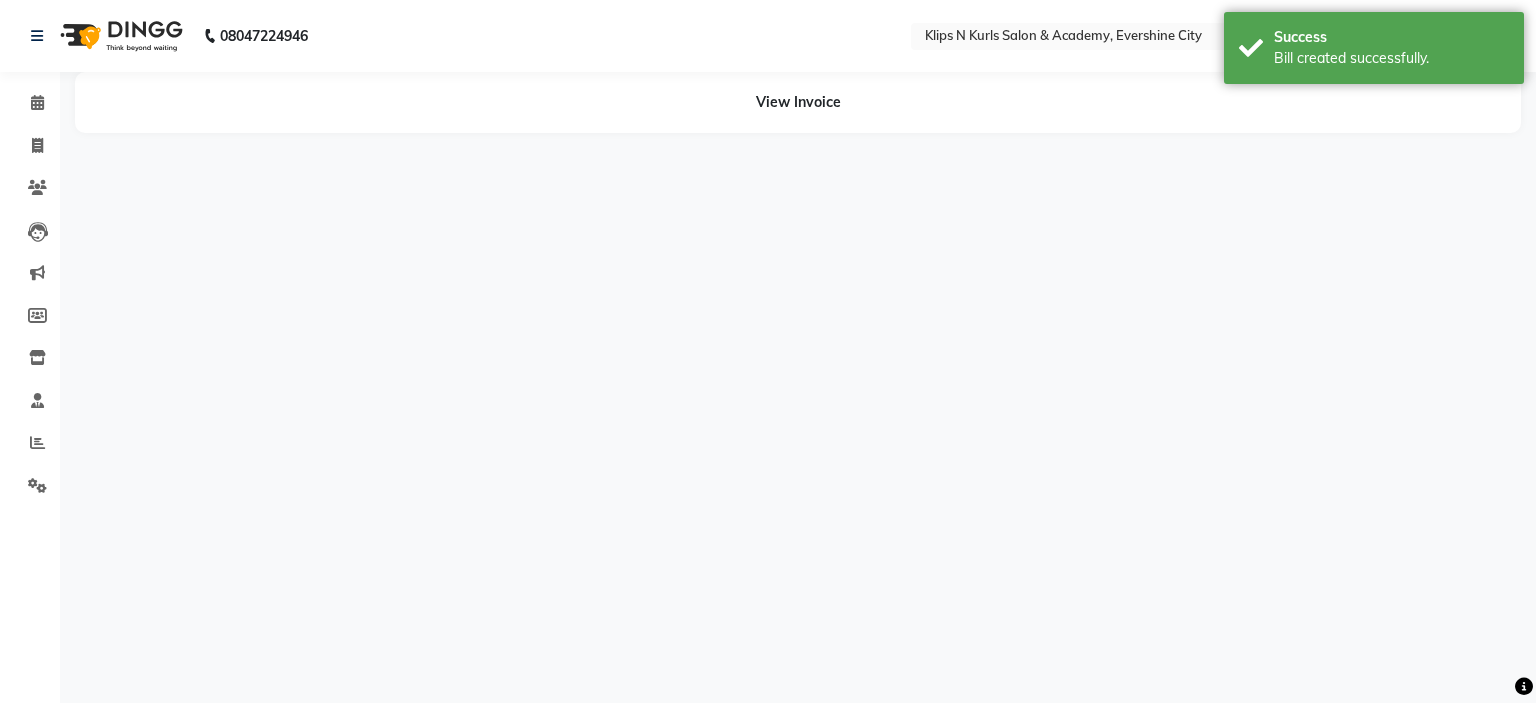 select on "61904" 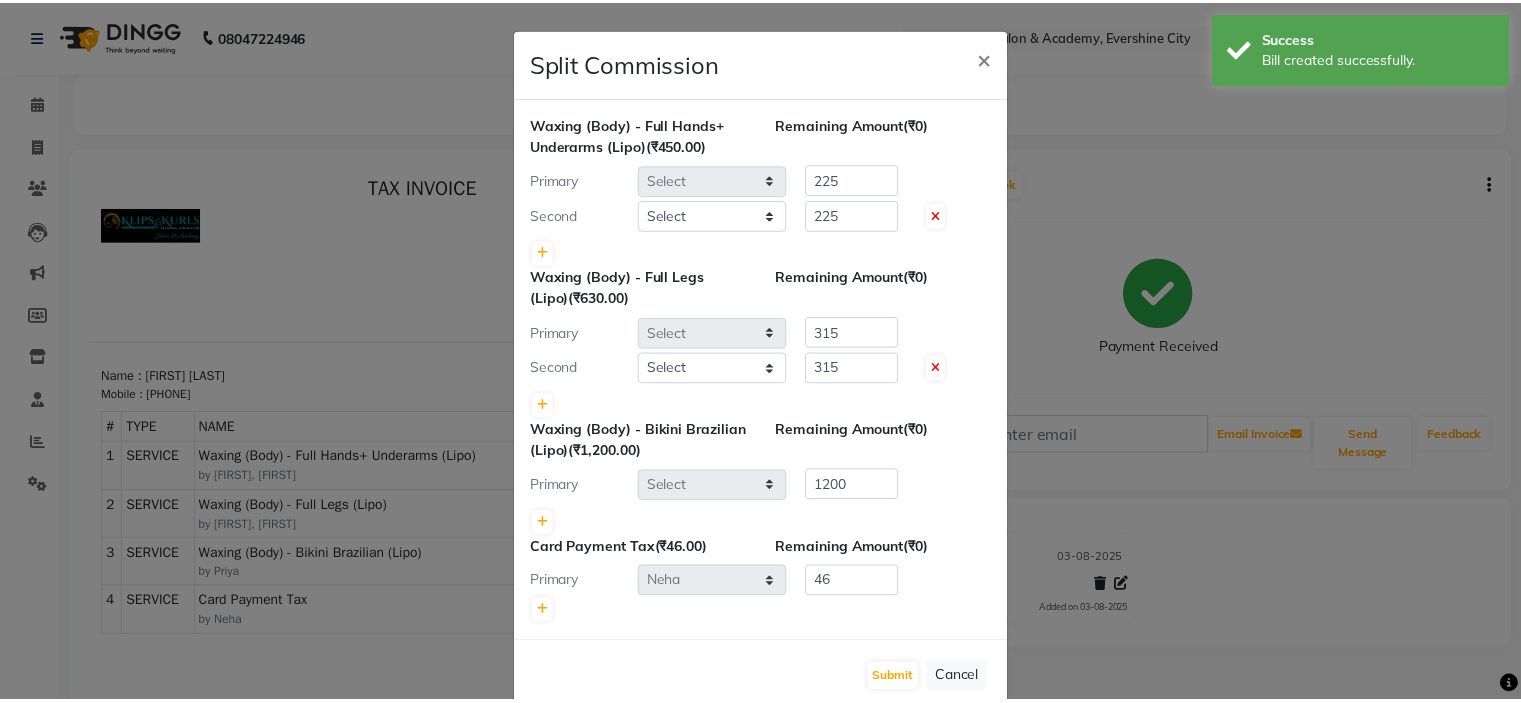 scroll, scrollTop: 0, scrollLeft: 0, axis: both 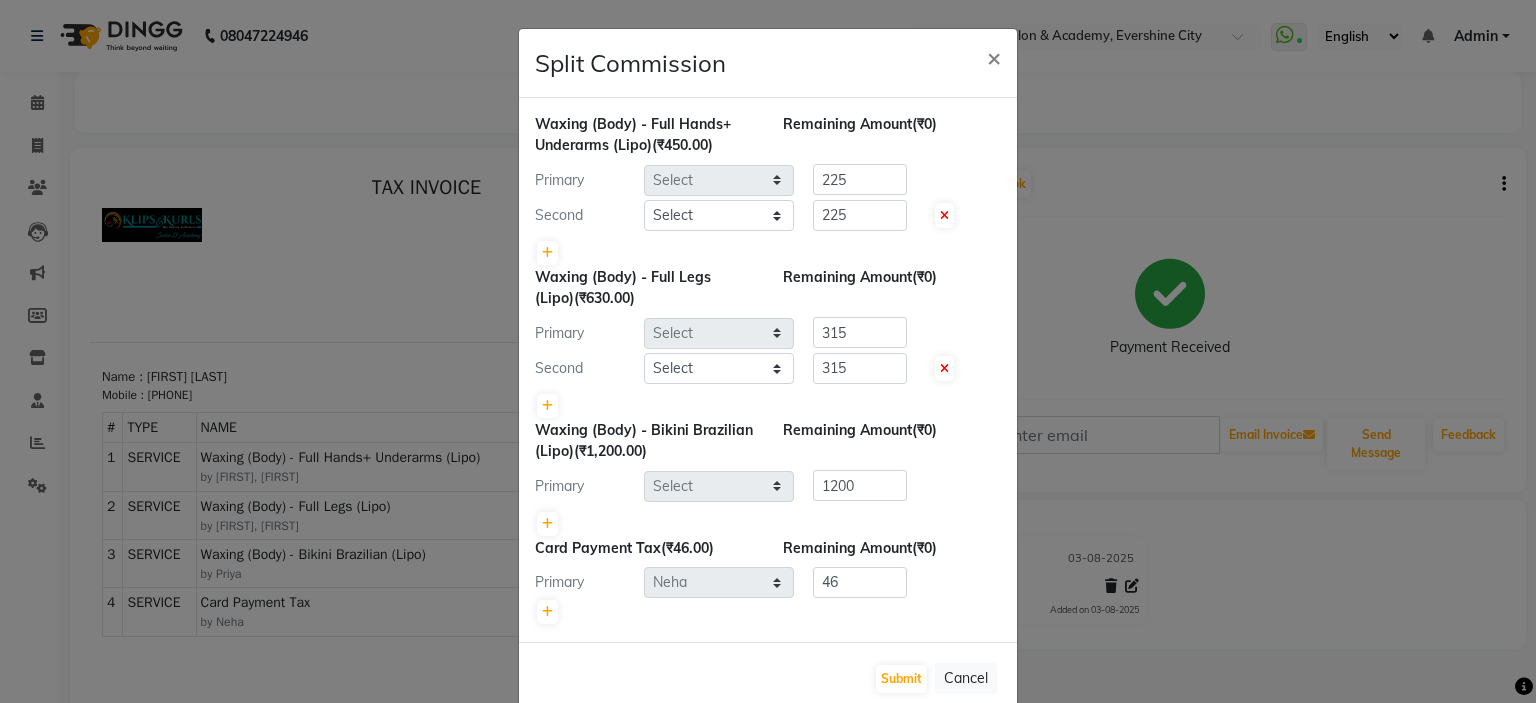 type 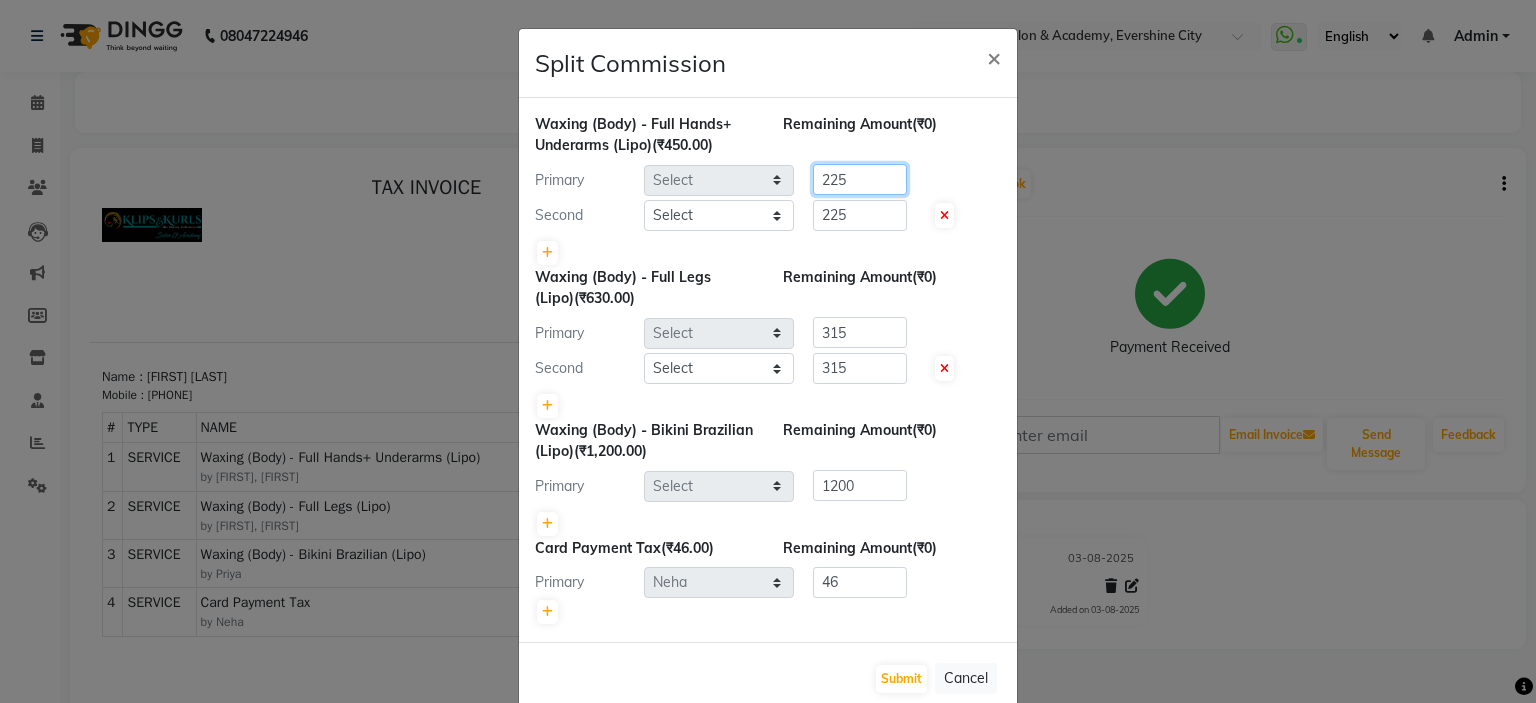 click on "225" 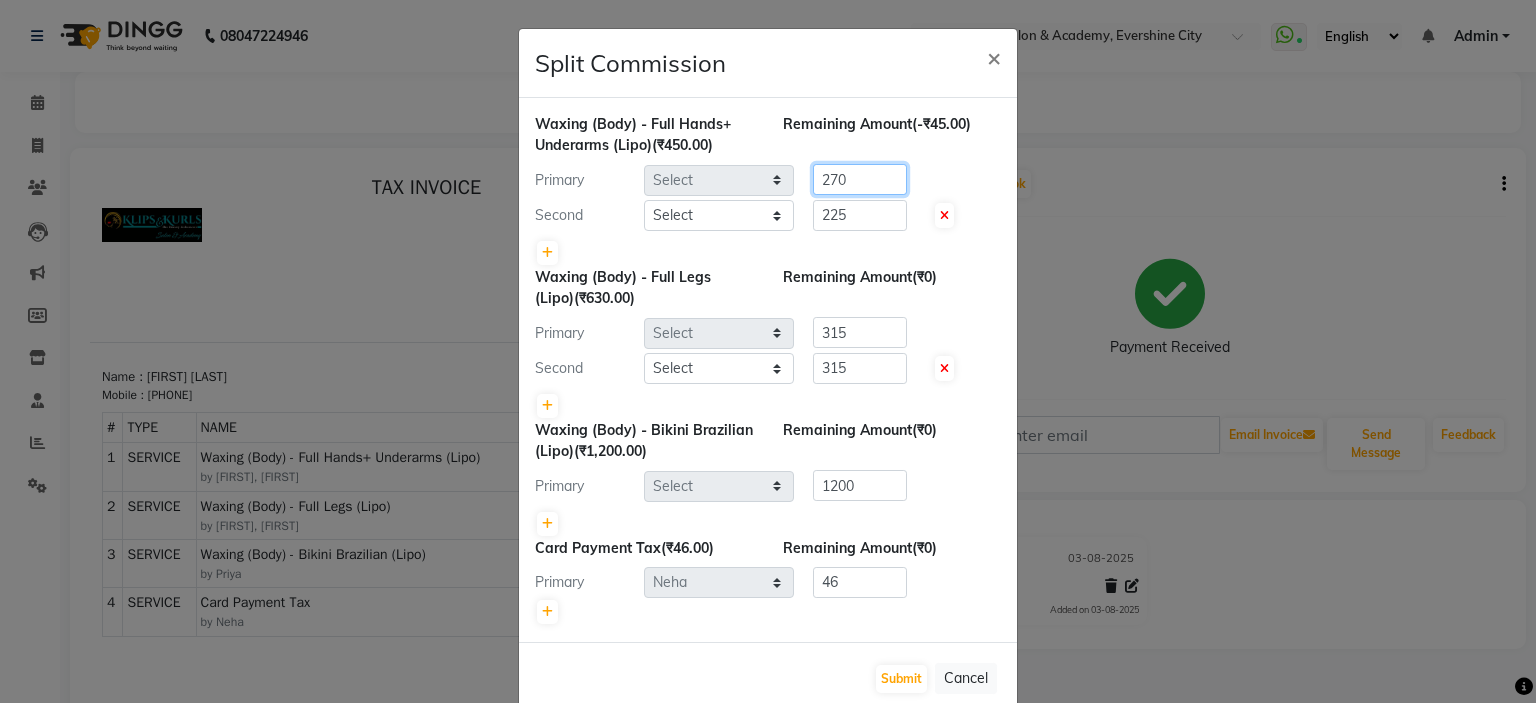 type on "270" 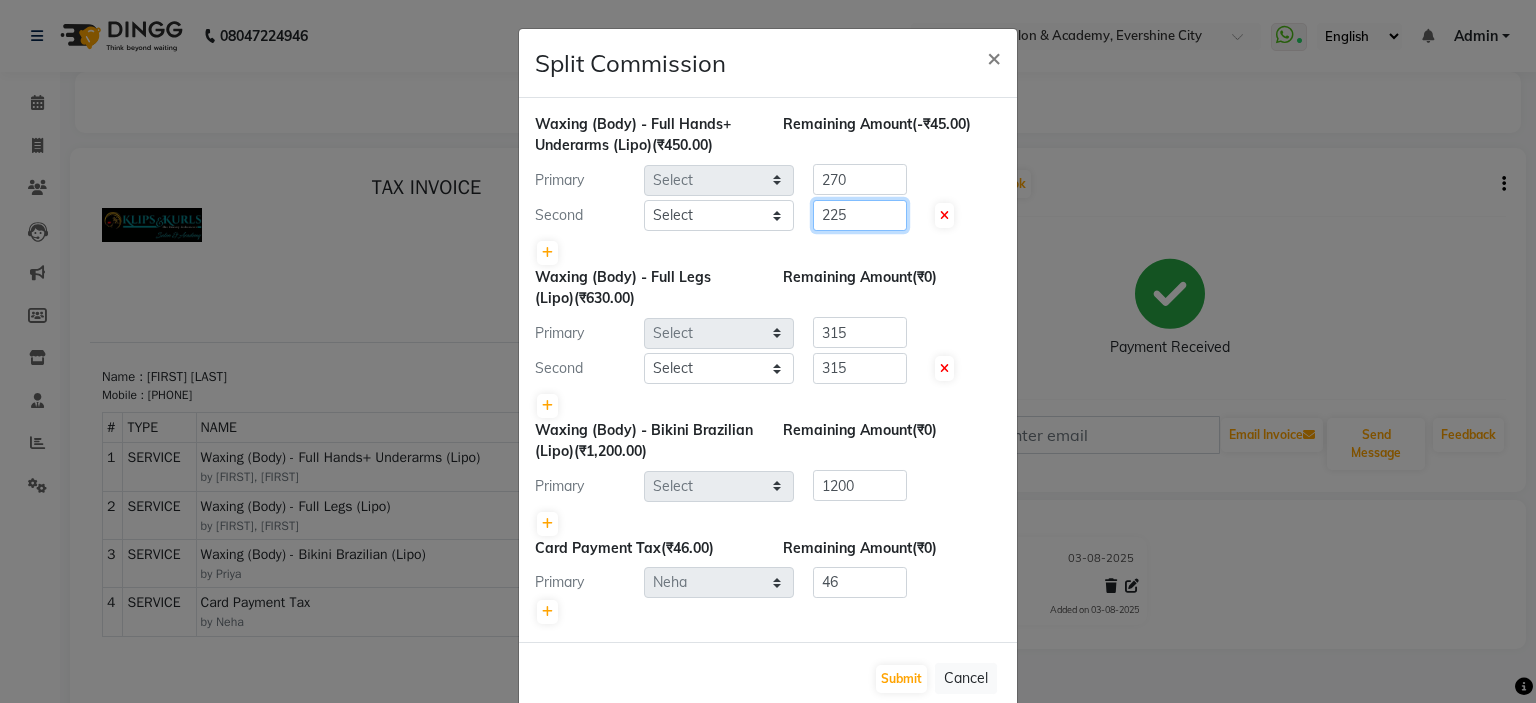 click on "225" 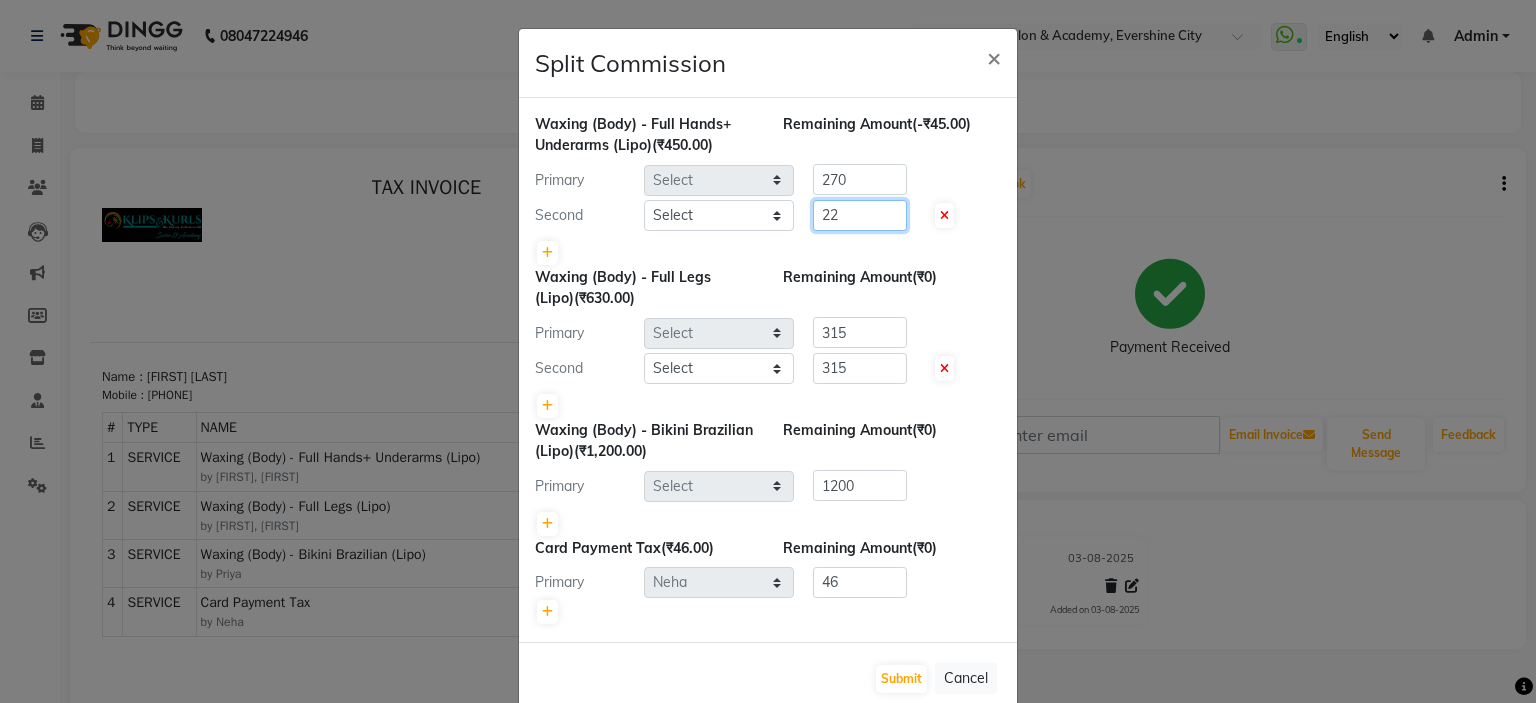 type on "2" 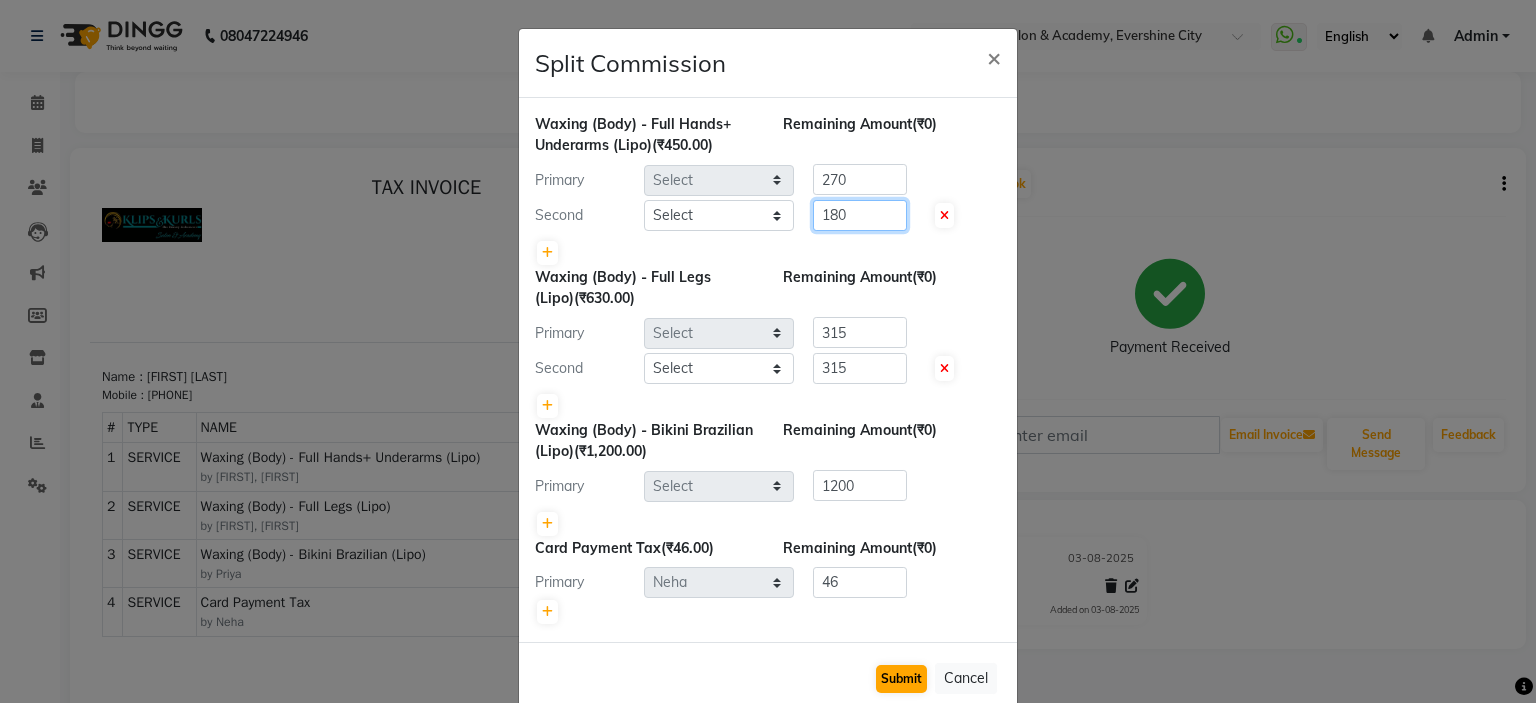 type on "180" 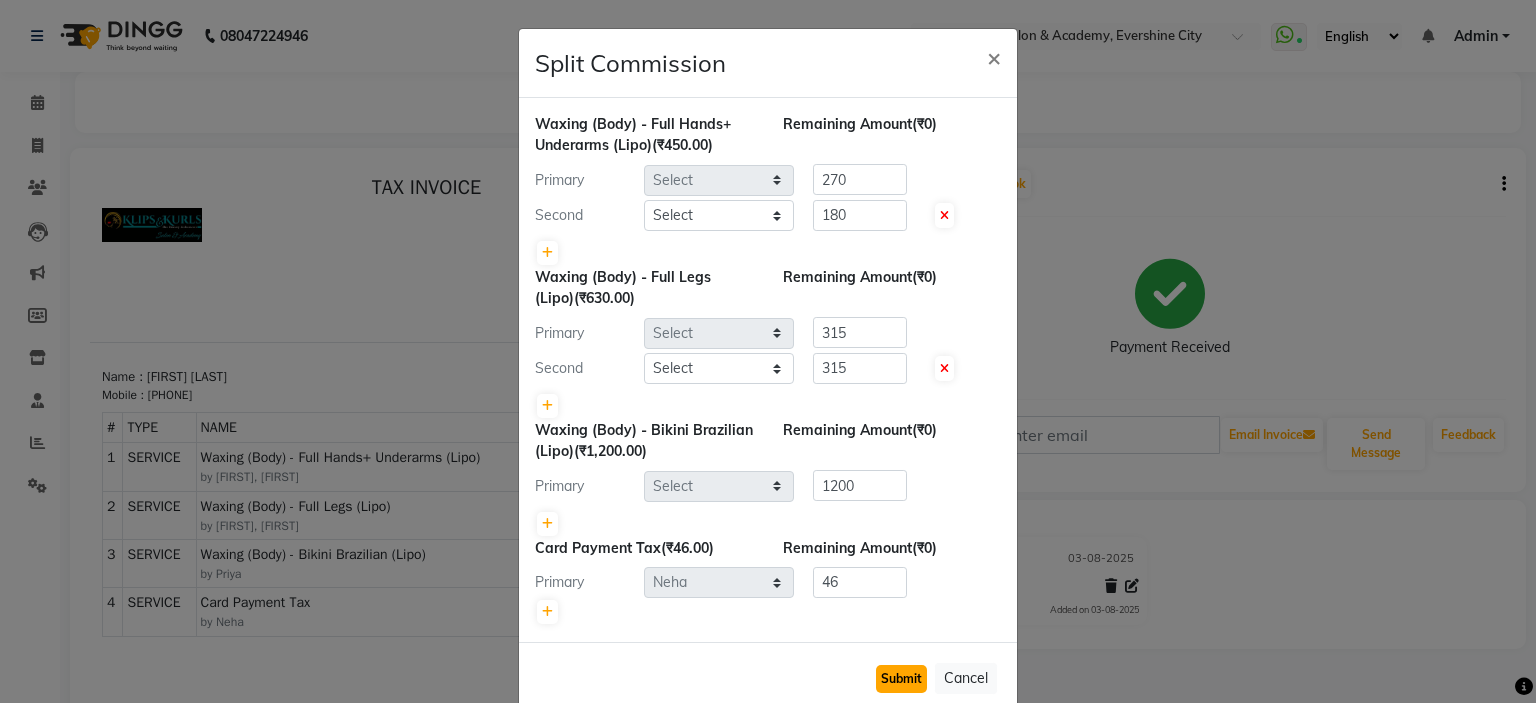 click on "Submit" 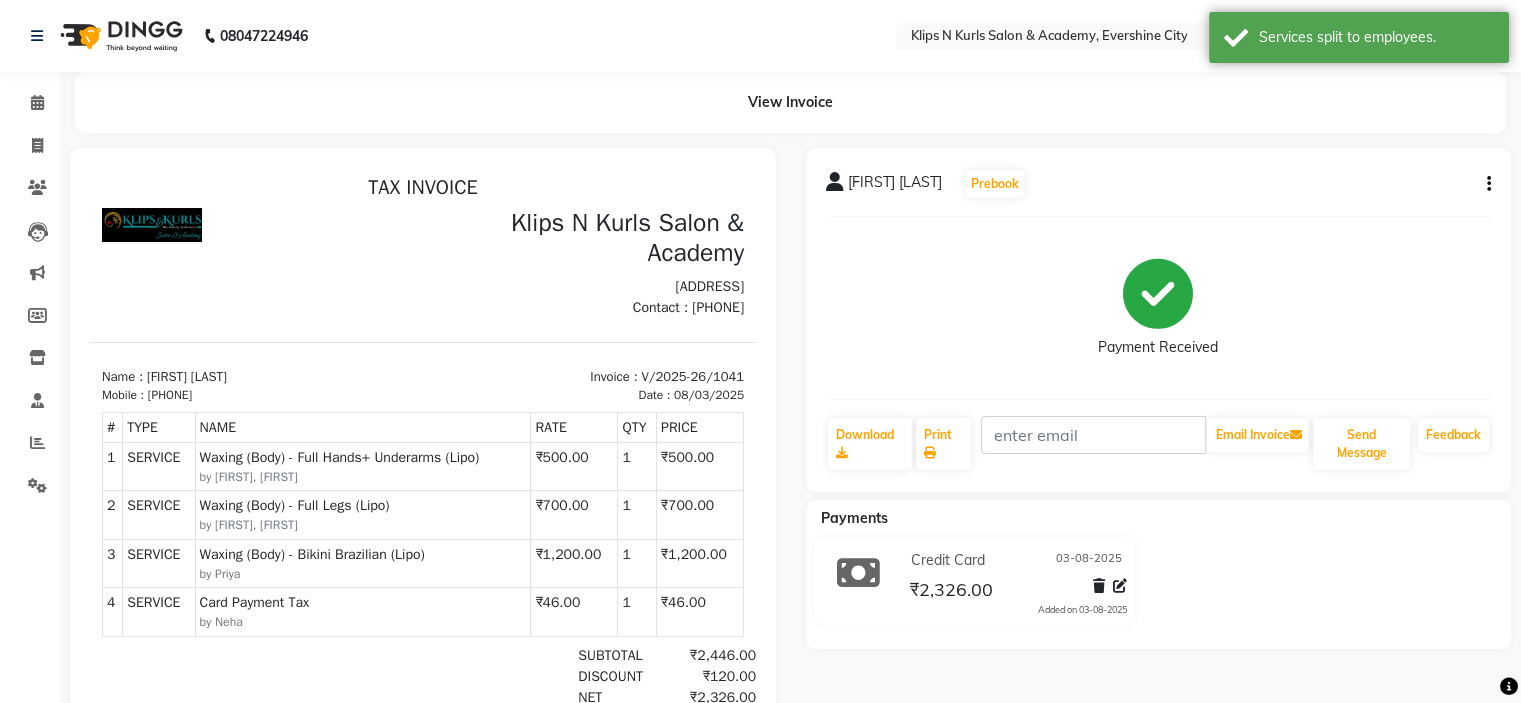 click 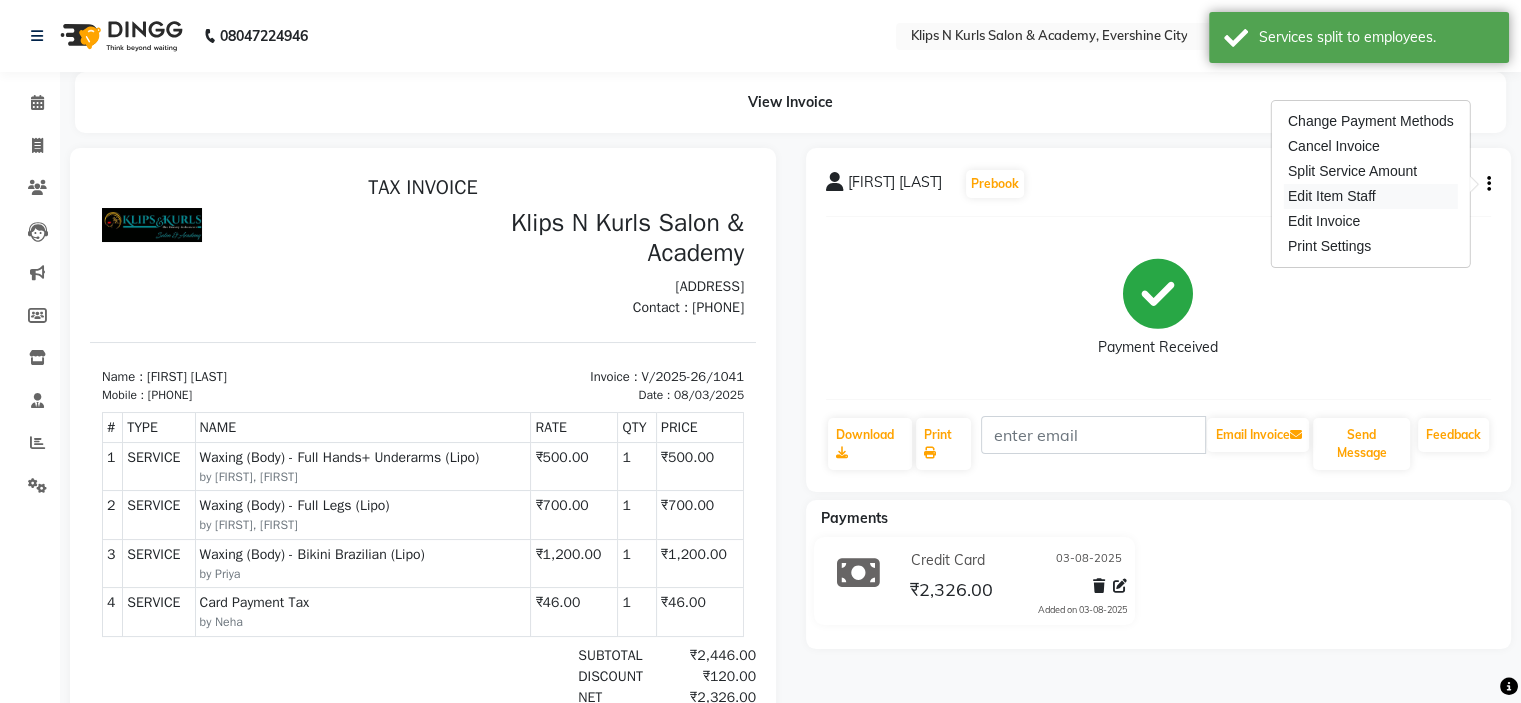 click on "Edit Item Staff" at bounding box center (1371, 196) 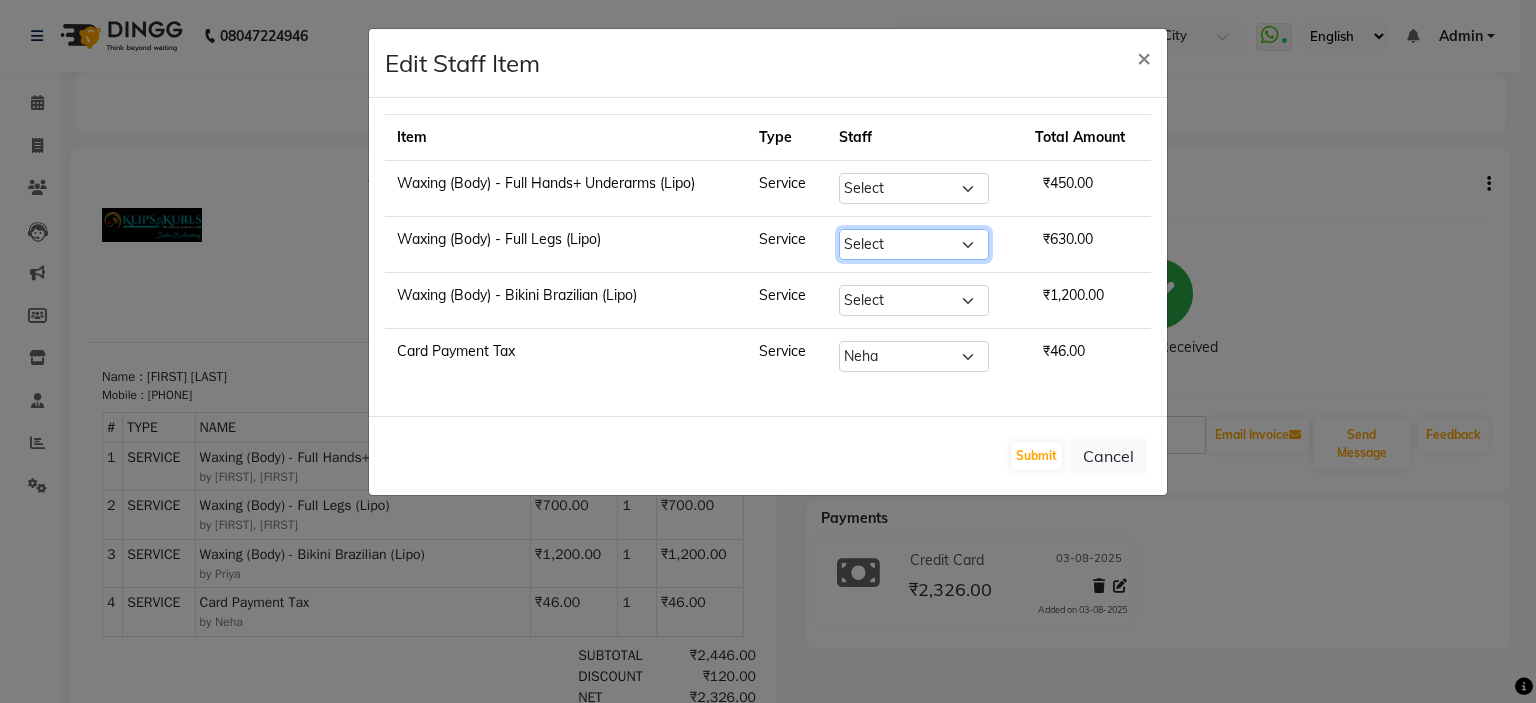 click on "Select  [FIRST]   Front Desk   [FIRST]    [FIRST]   [FIRST]   [FIRST]   [FIRST]   [FIRST]" 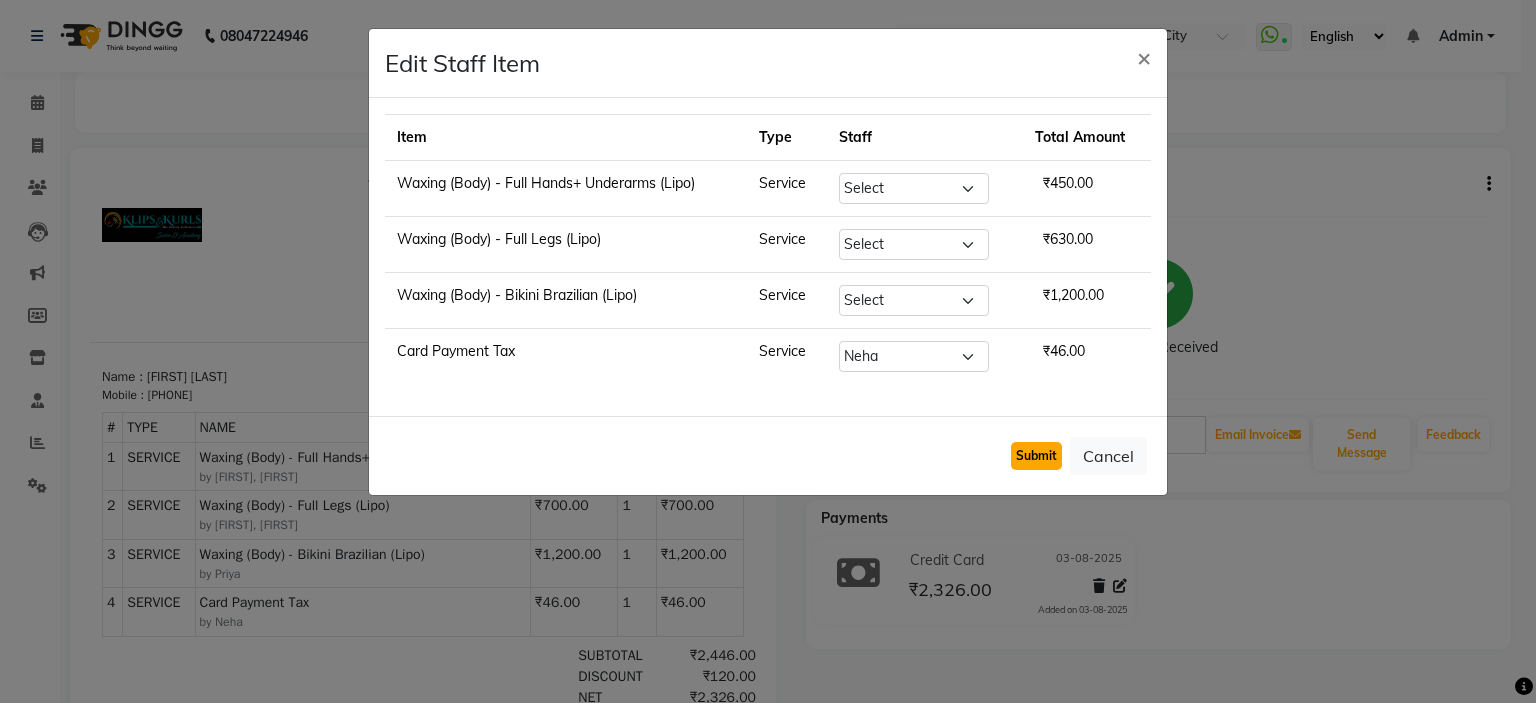 click on "Submit" 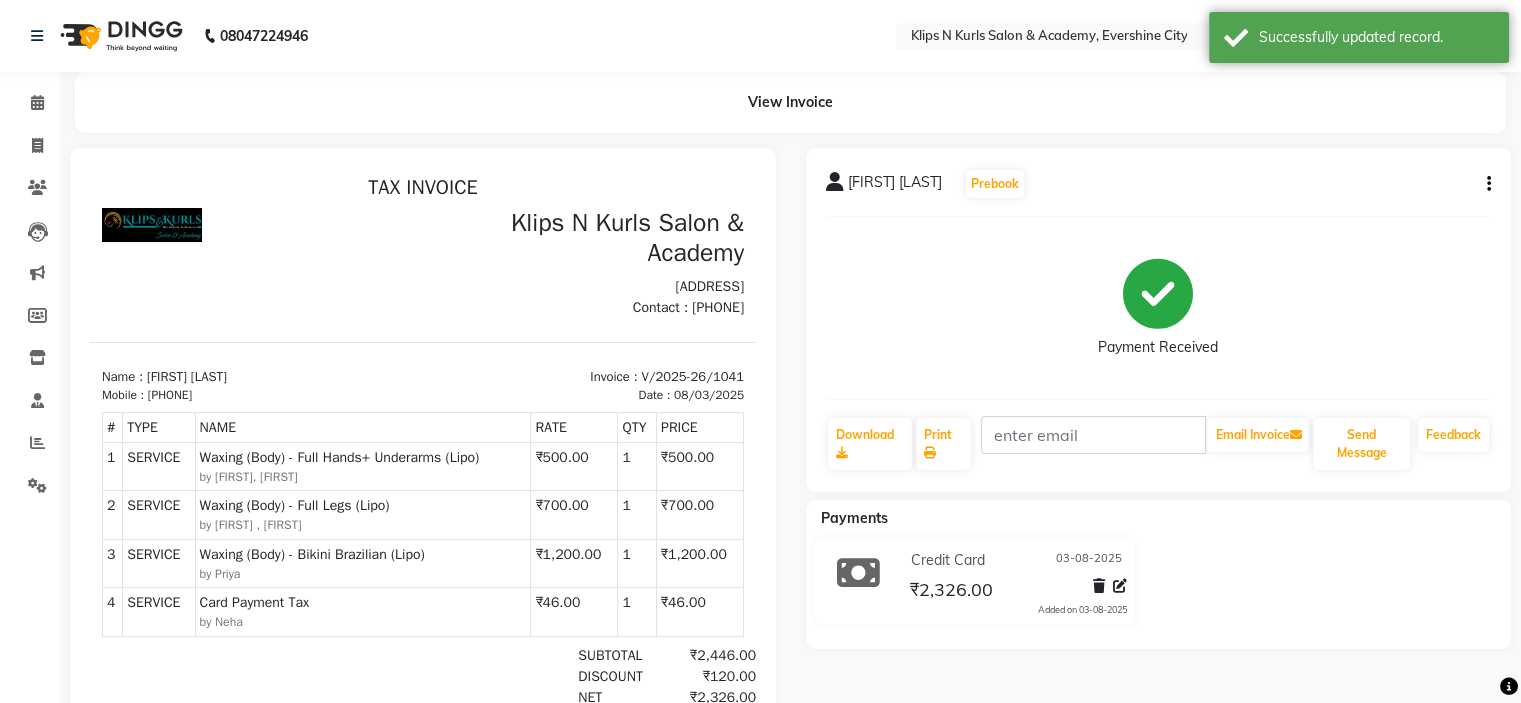 click 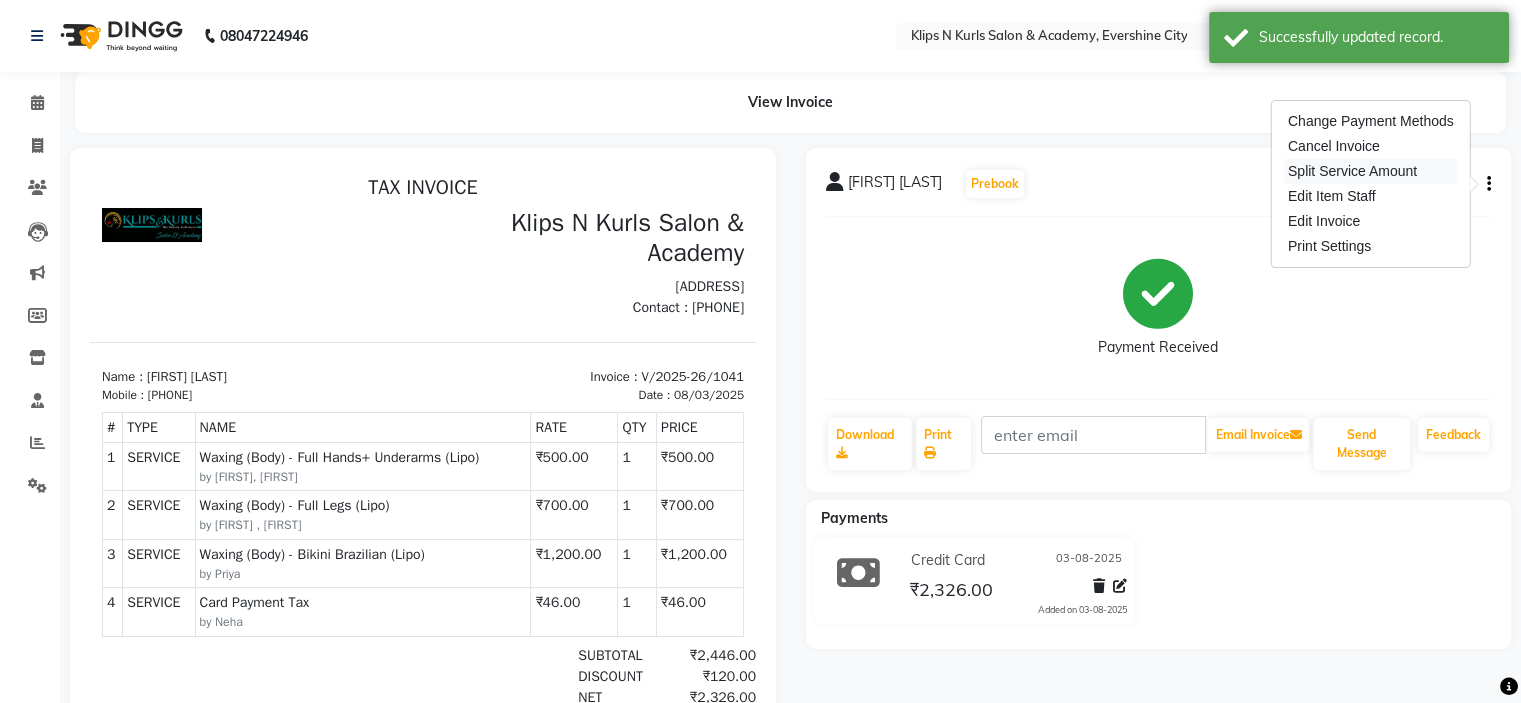 click on "Split Service Amount" at bounding box center [1371, 171] 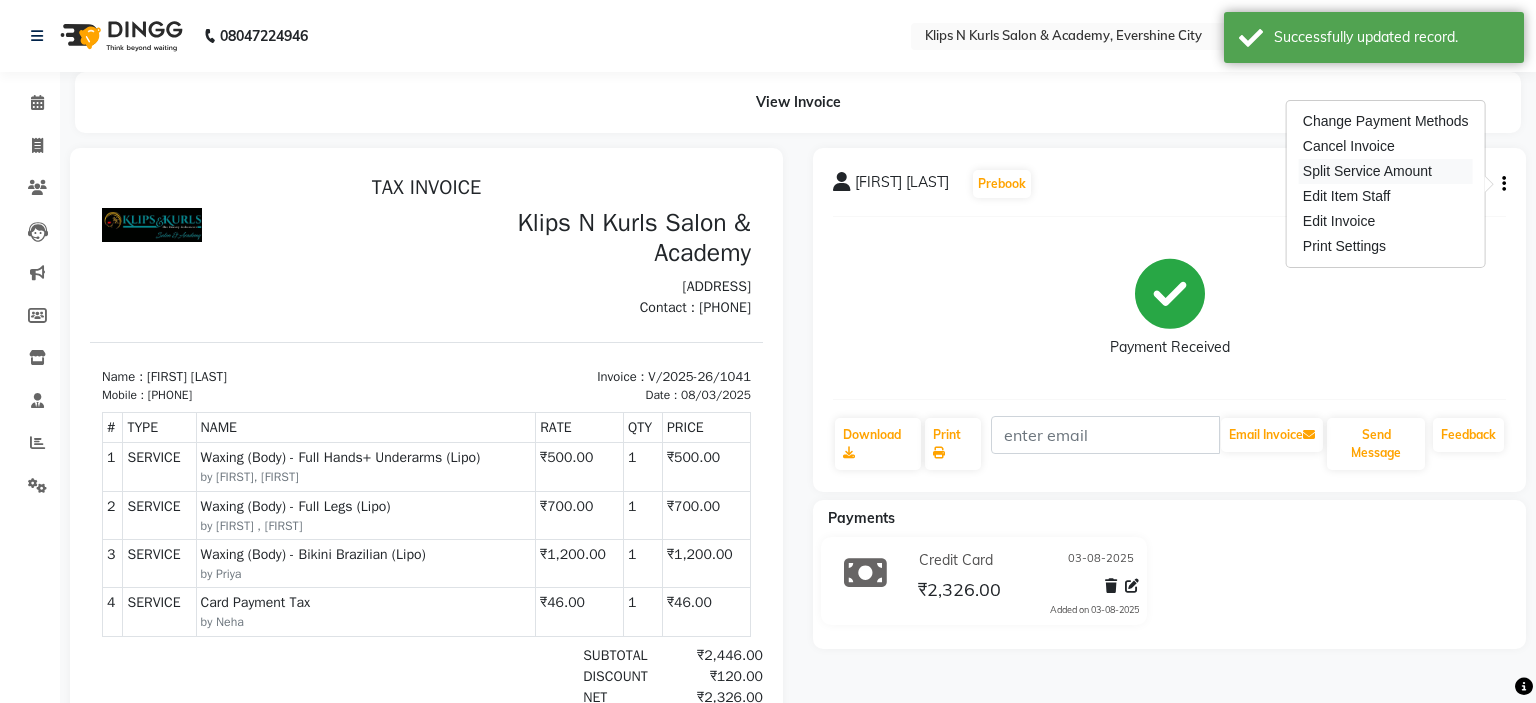 select on "61904" 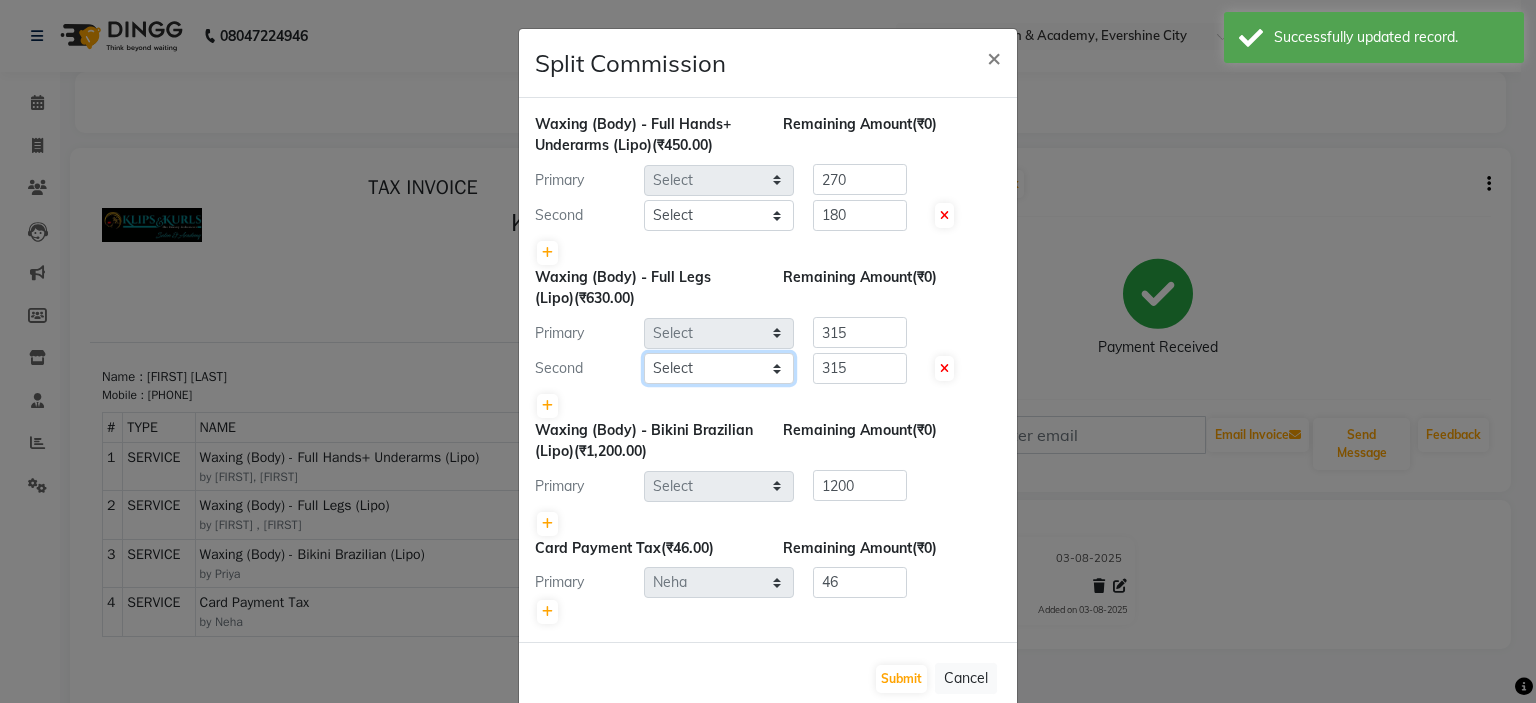 click on "Select  [FIRST]   Front Desk   [FIRST]    [FIRST]   [FIRST]   [FIRST]   [FIRST]   [FIRST]" 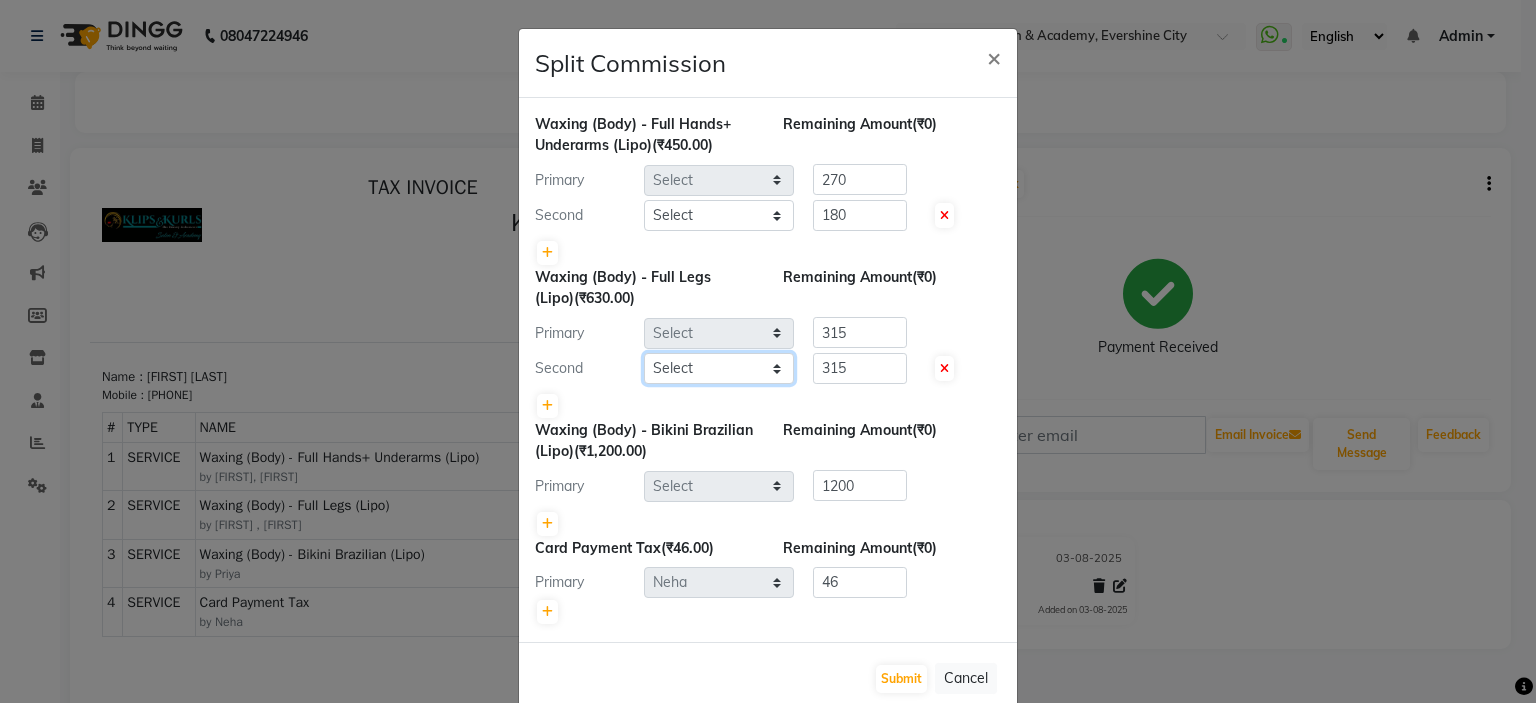 select on "61904" 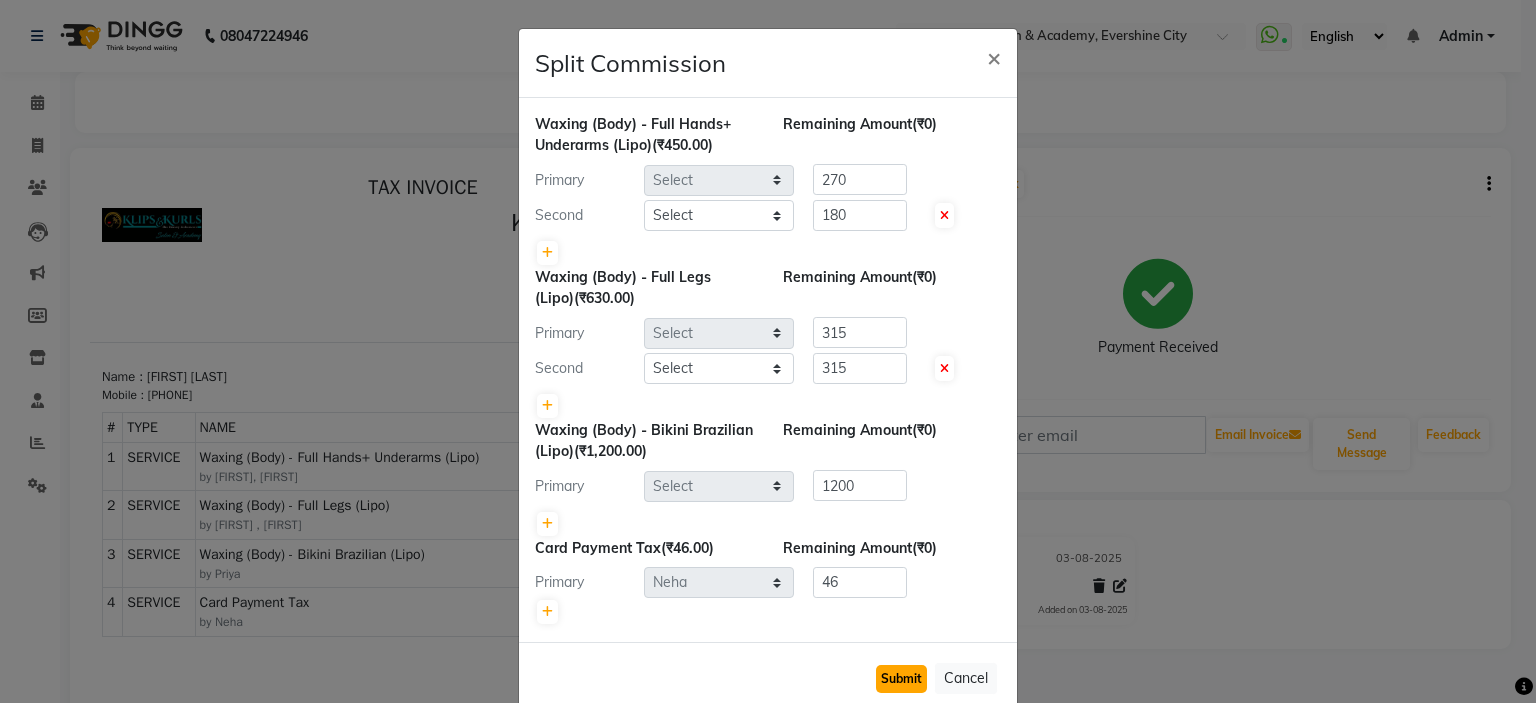click on "Submit" 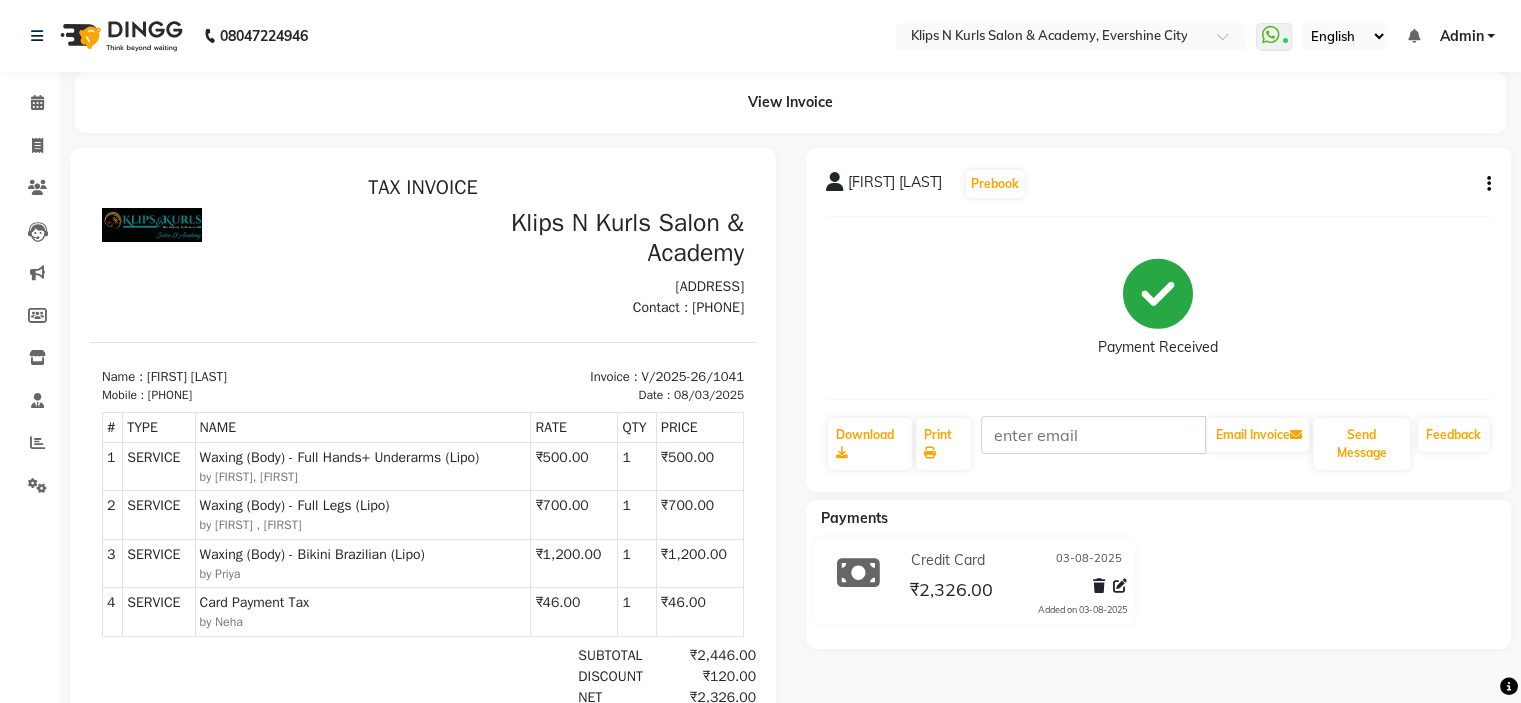 scroll, scrollTop: 280, scrollLeft: 0, axis: vertical 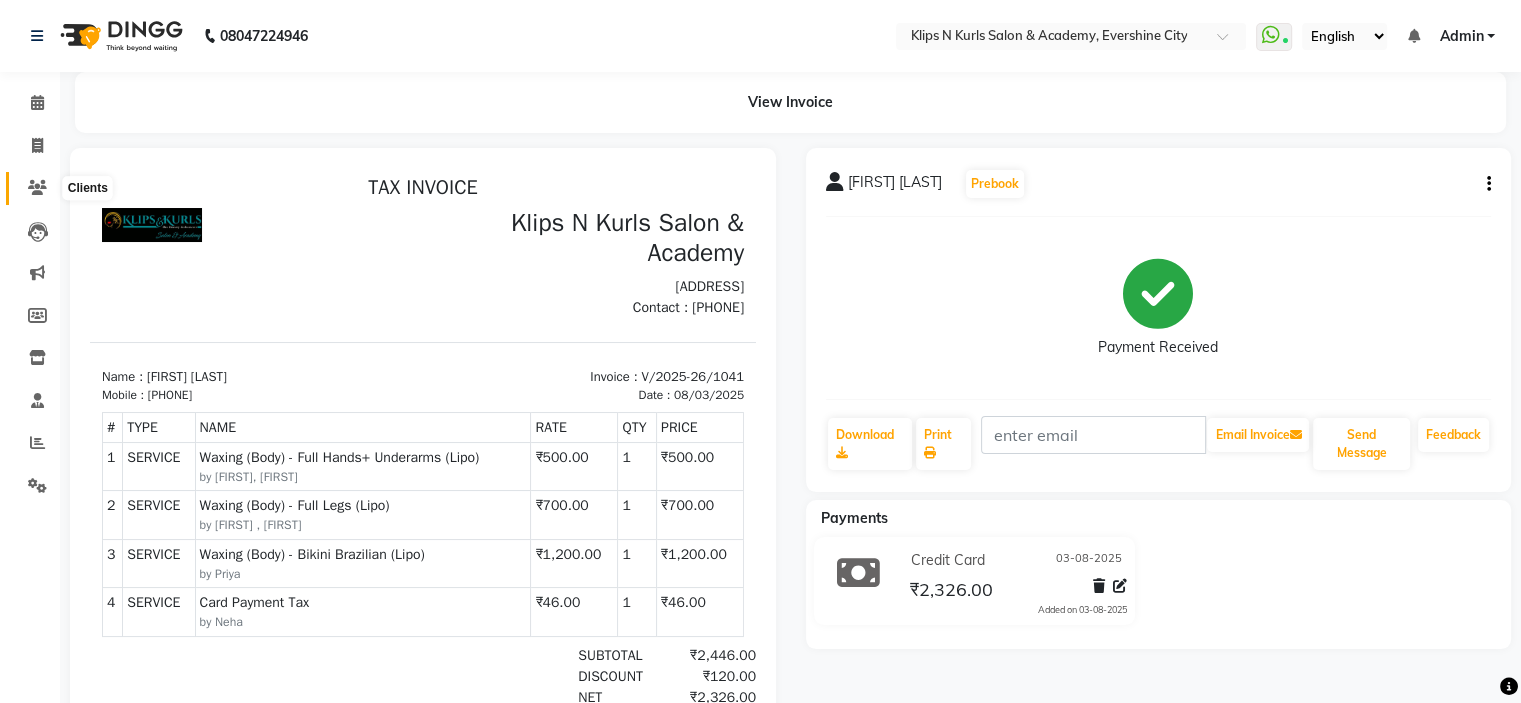 click 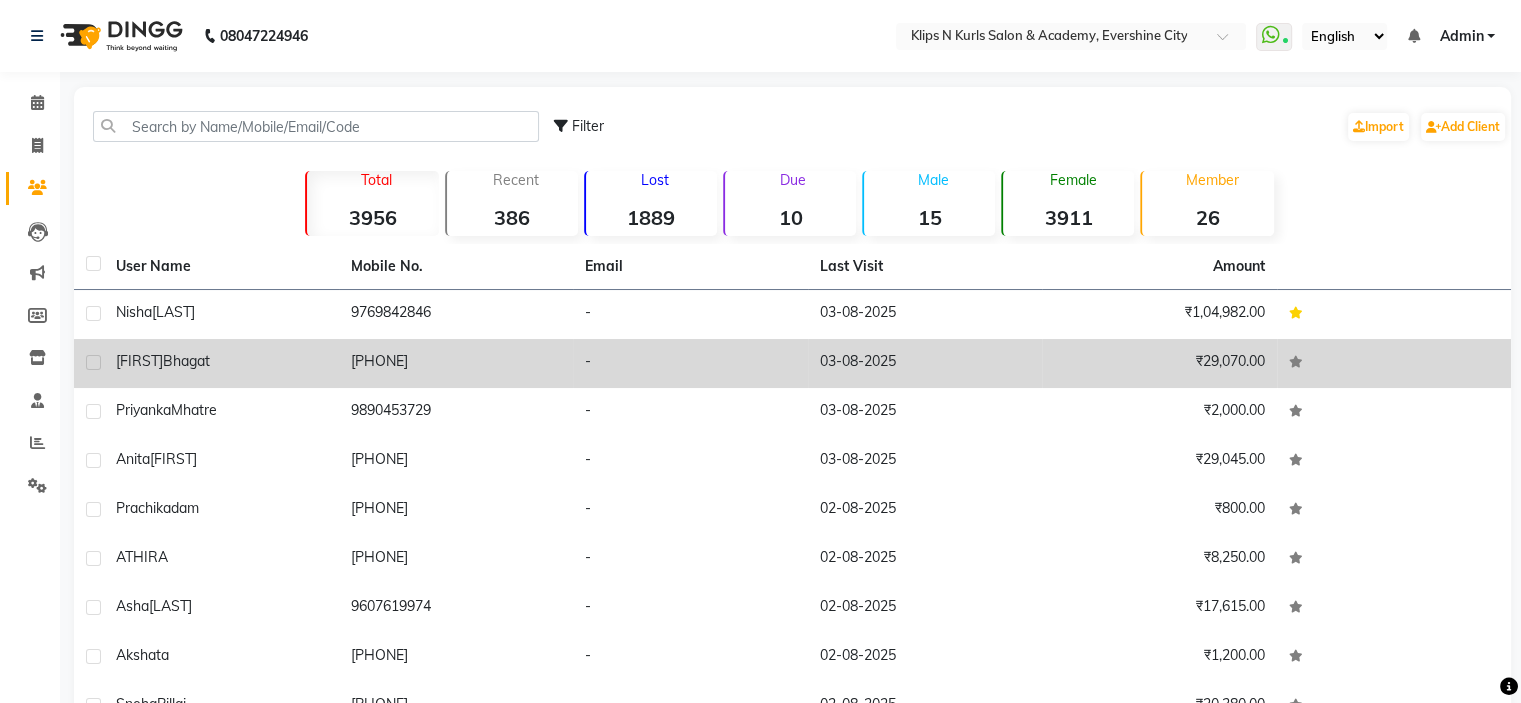 click on "Twinkal  Bhagat" 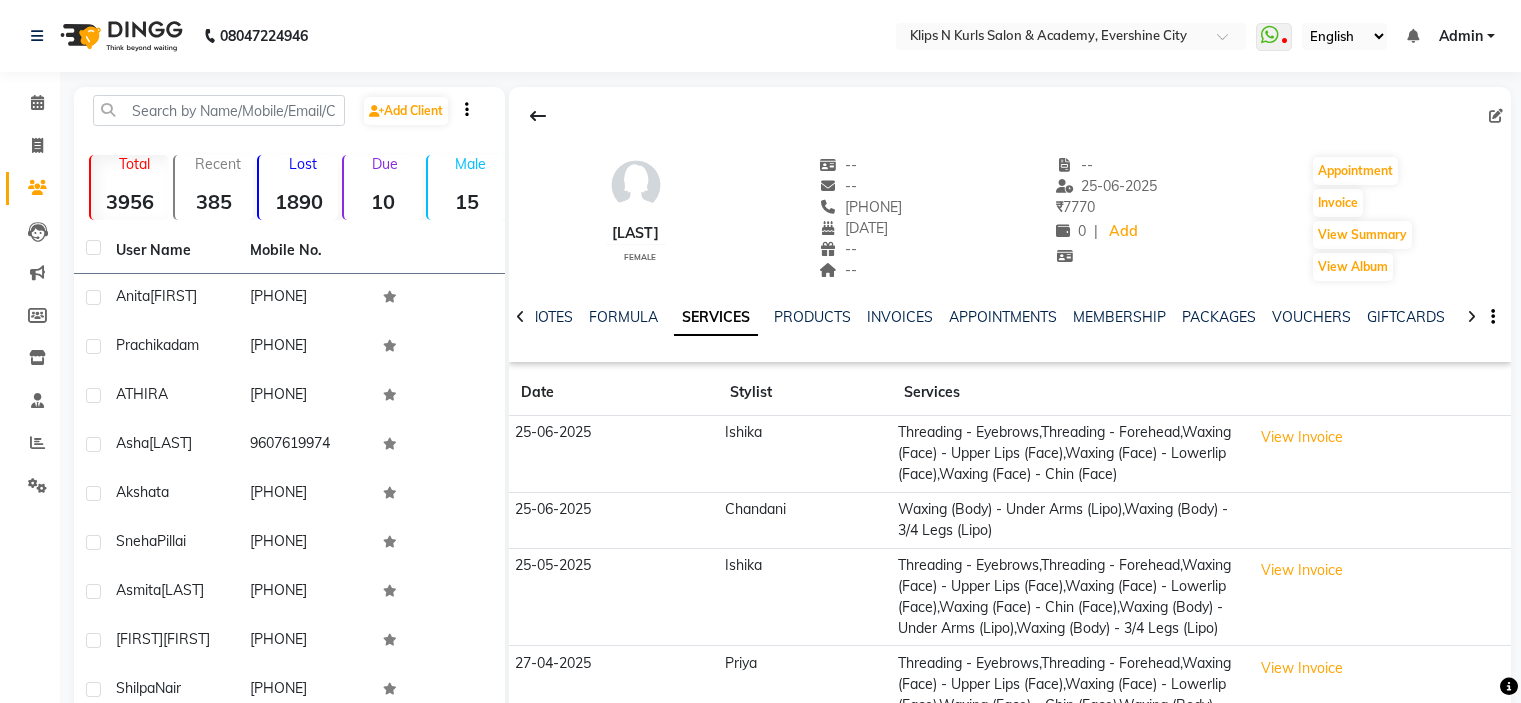 scroll, scrollTop: 107, scrollLeft: 0, axis: vertical 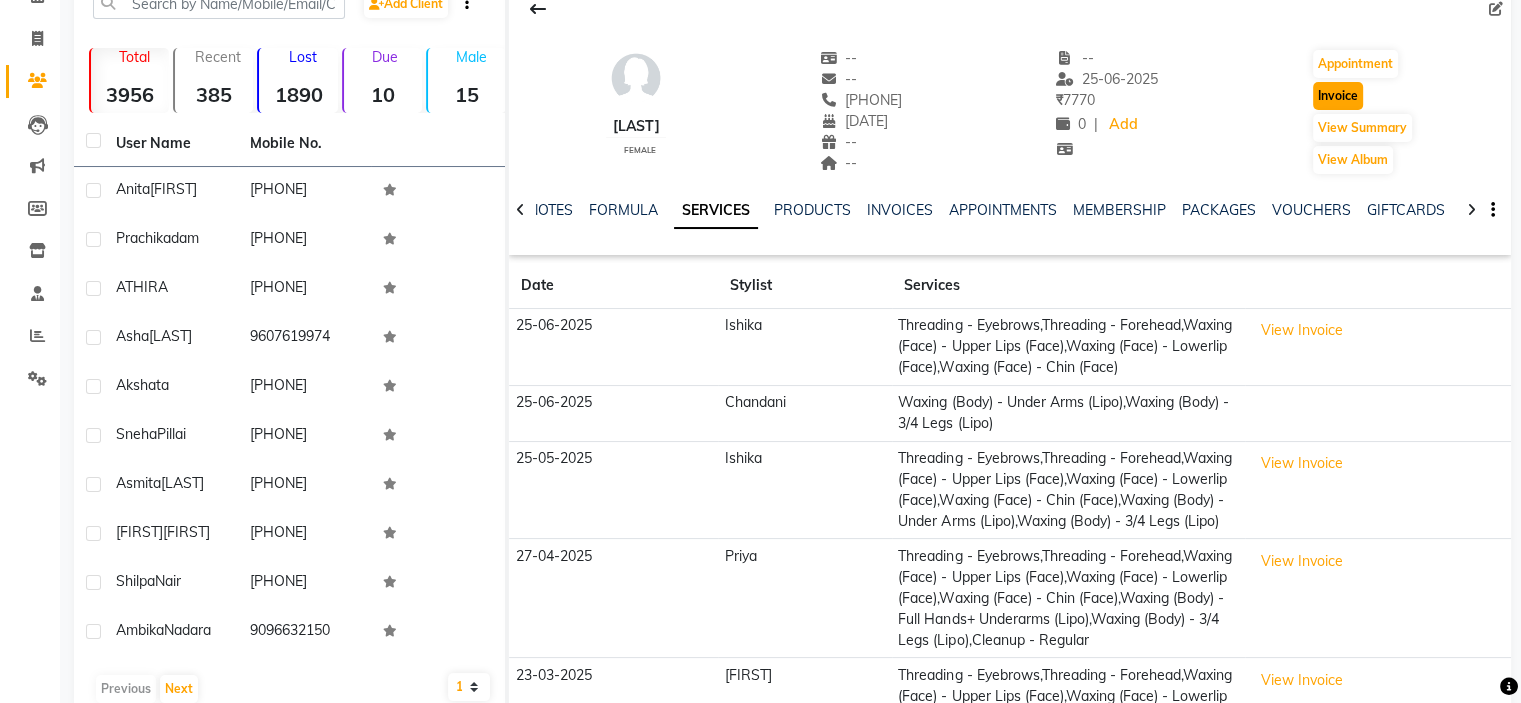 click on "Invoice" 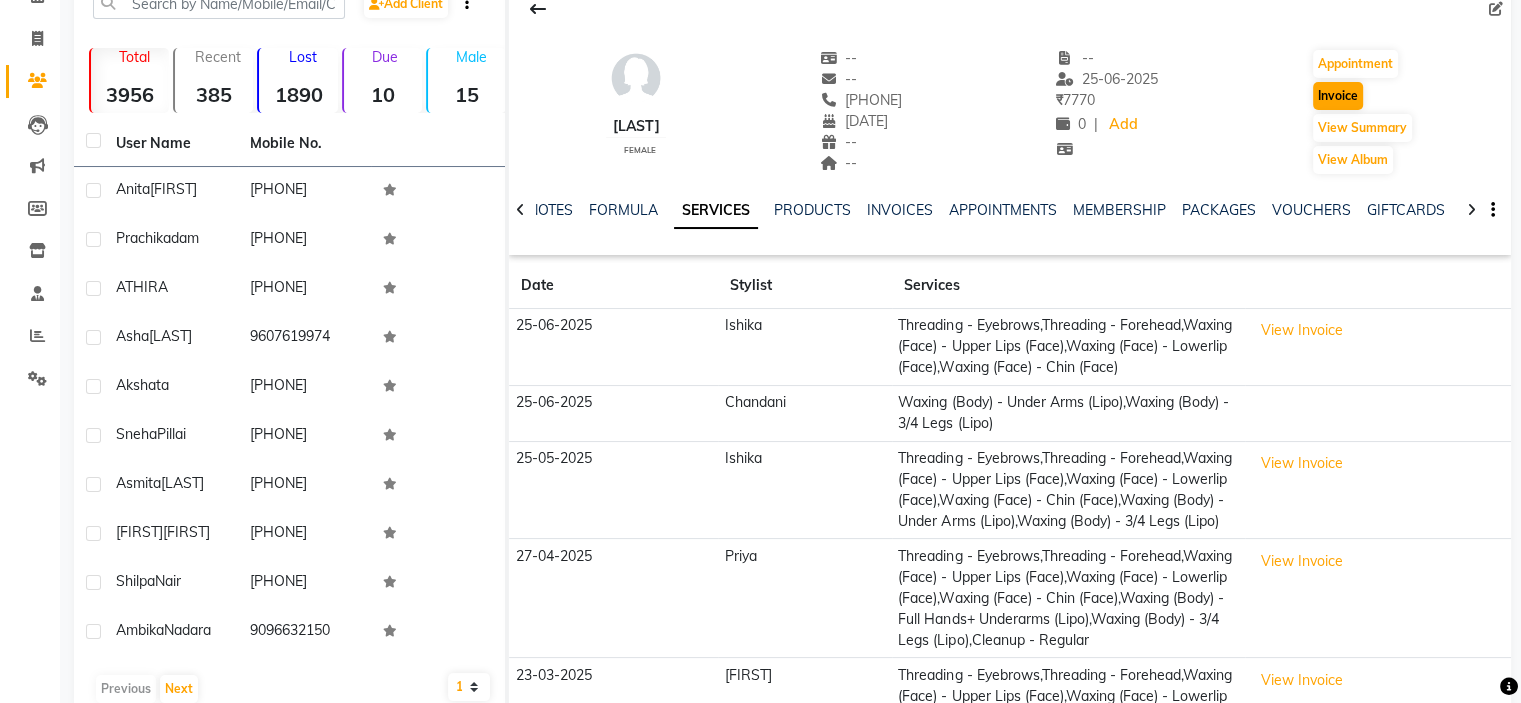 select on "124" 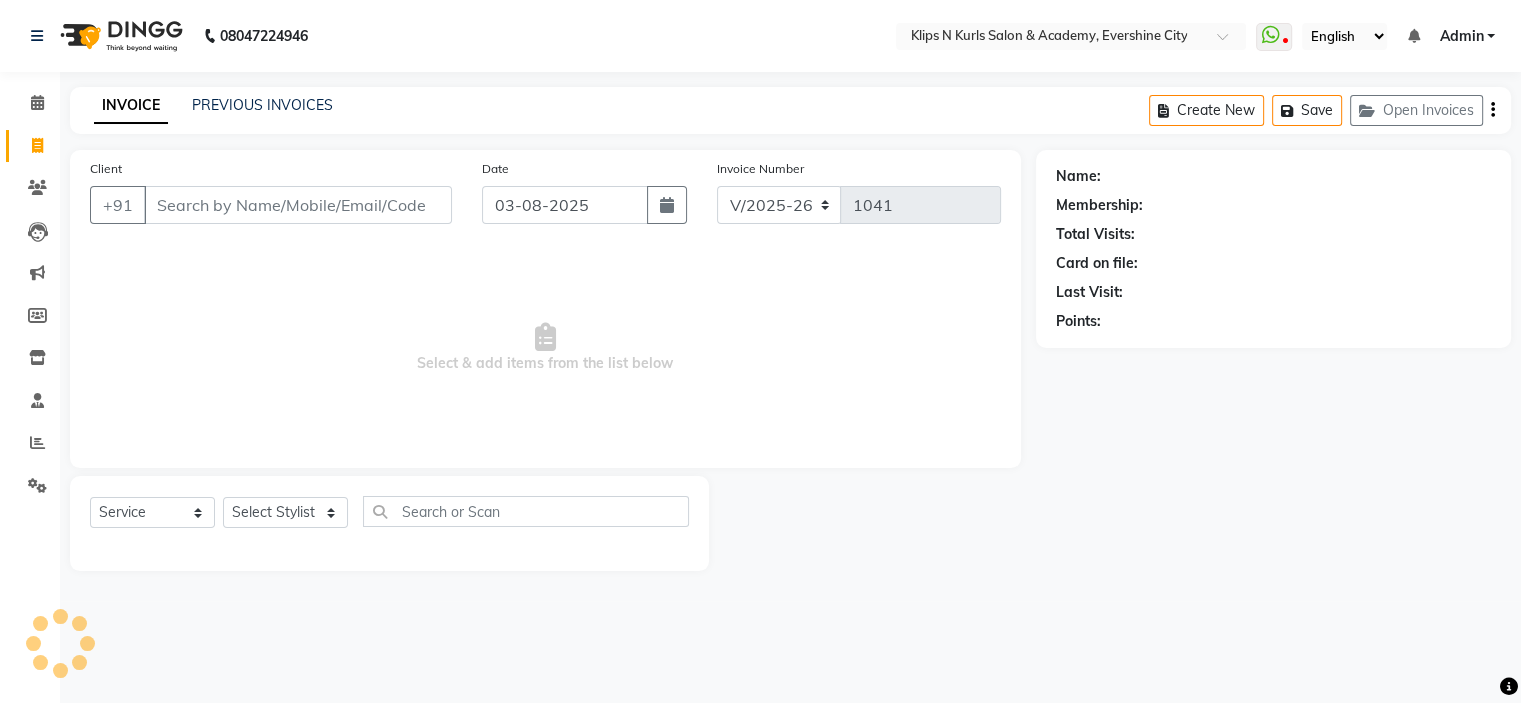 scroll, scrollTop: 0, scrollLeft: 0, axis: both 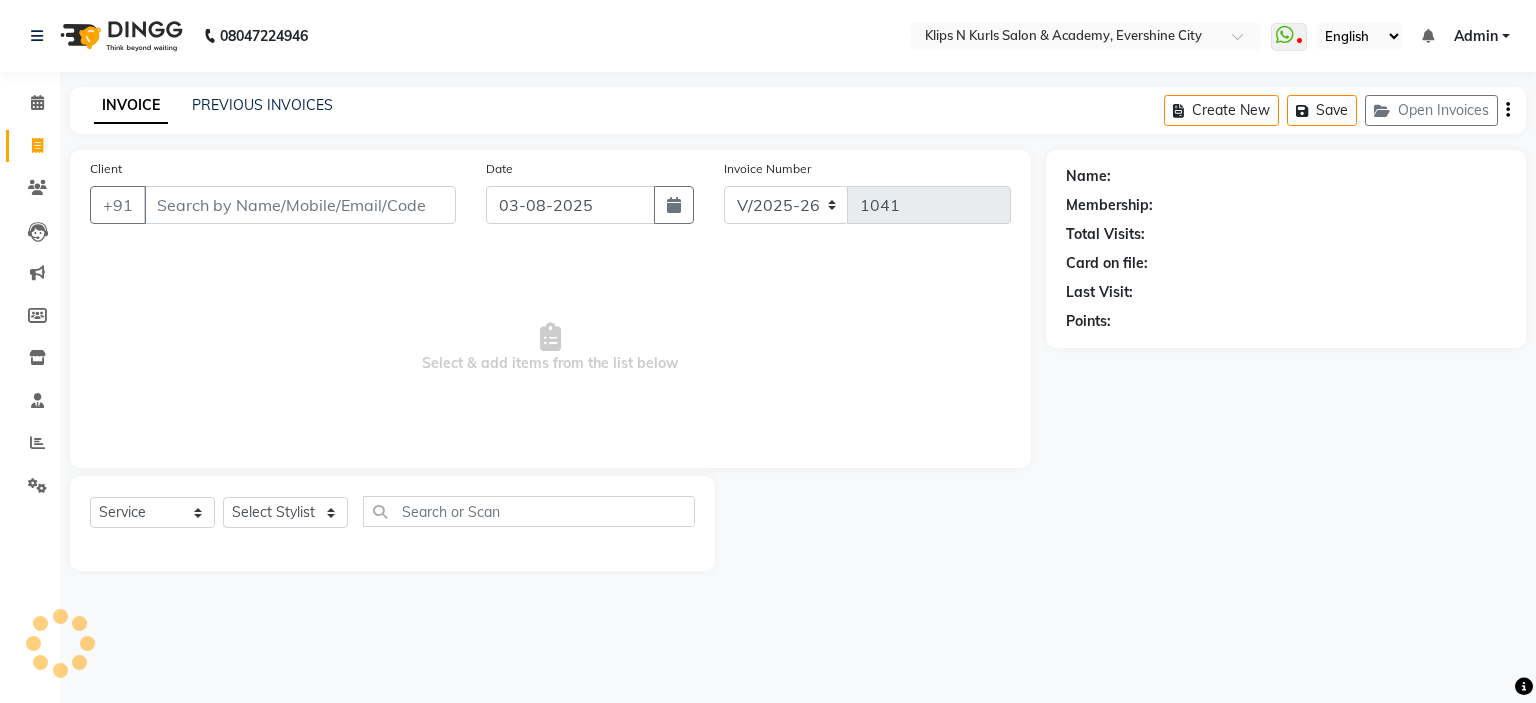 type on "7721957275" 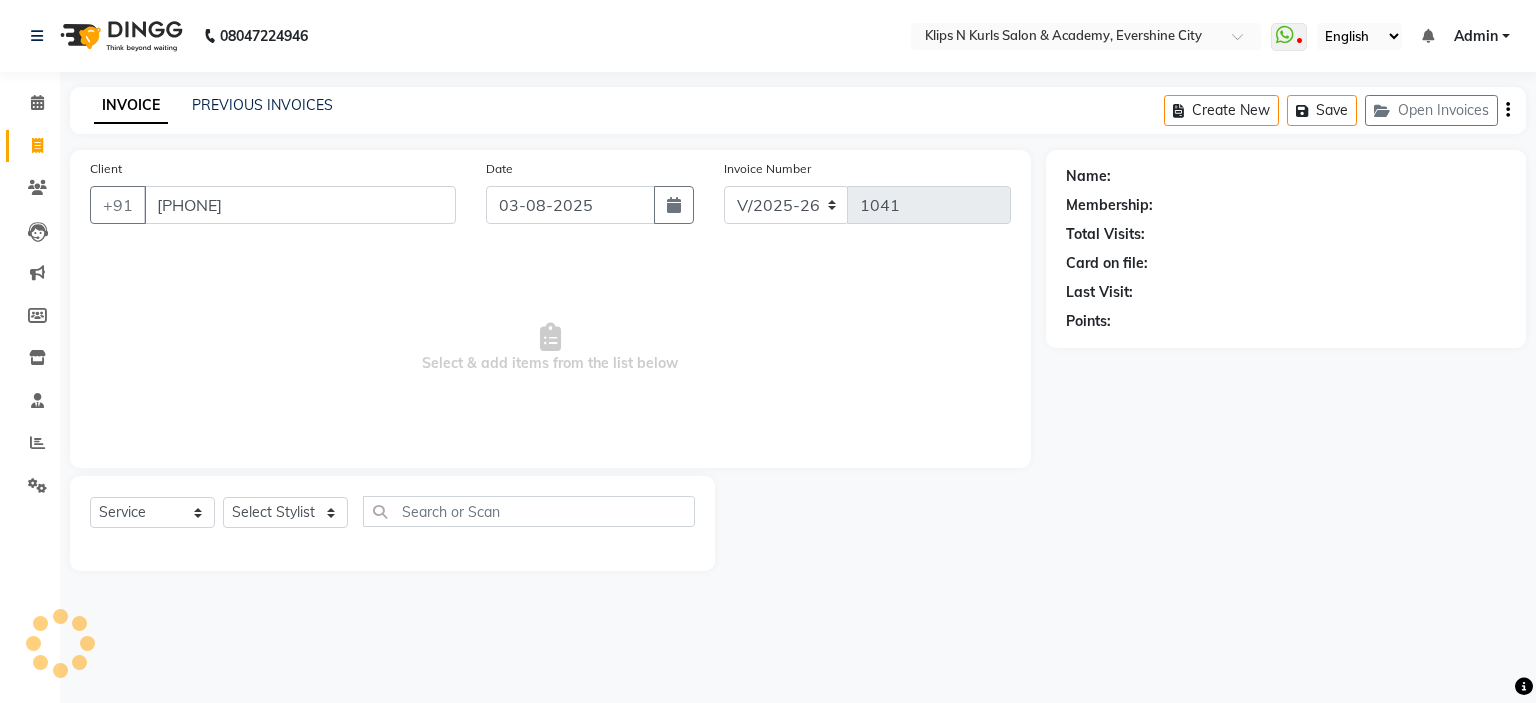 select on "3852" 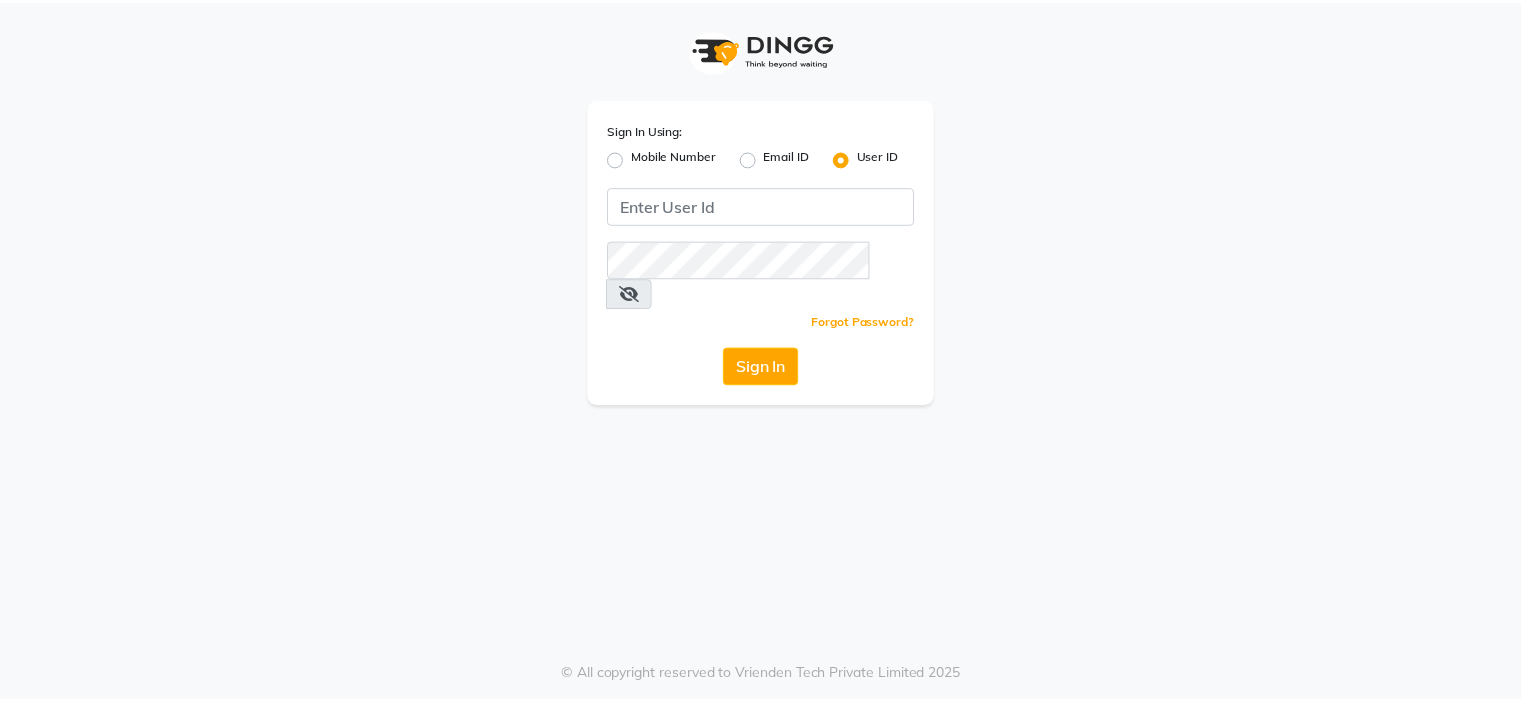 scroll, scrollTop: 0, scrollLeft: 0, axis: both 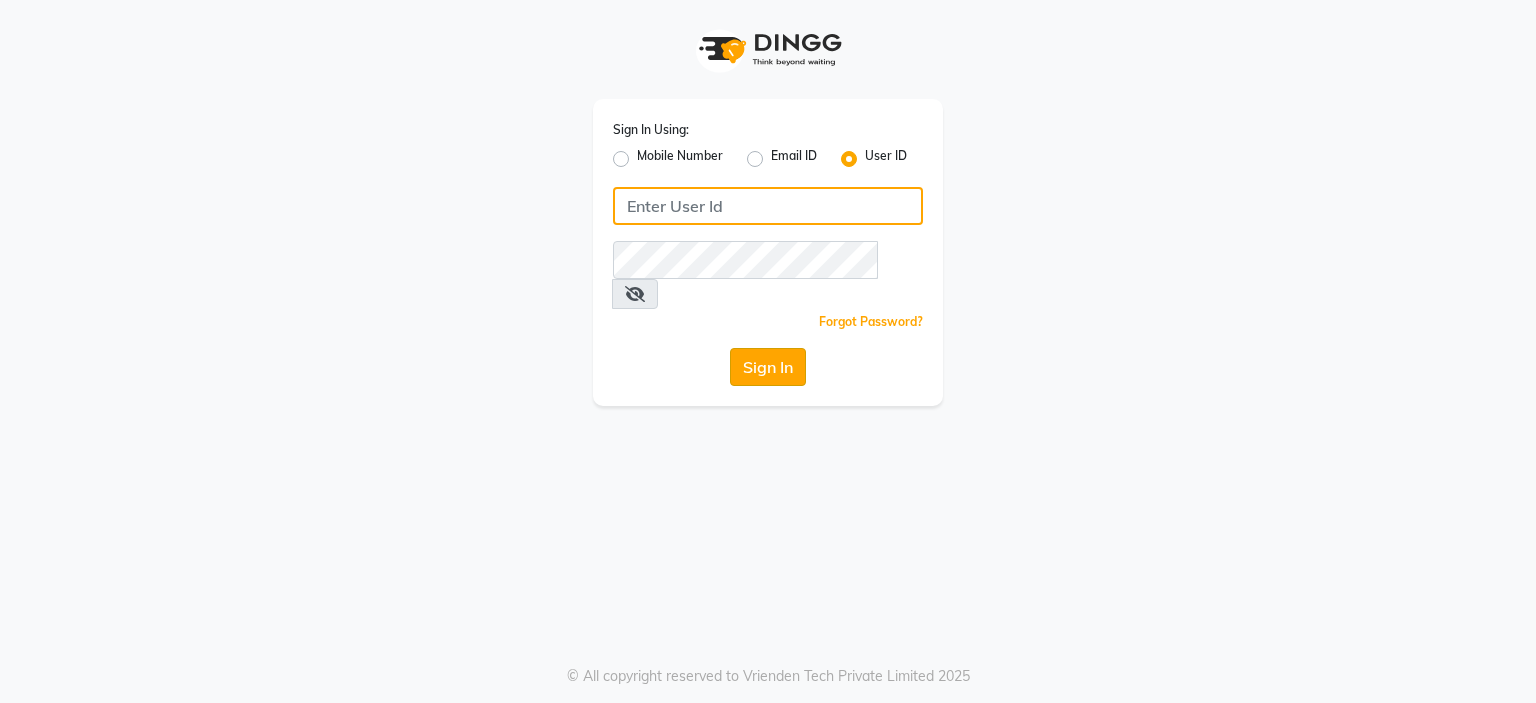 type on "klipsnkurls" 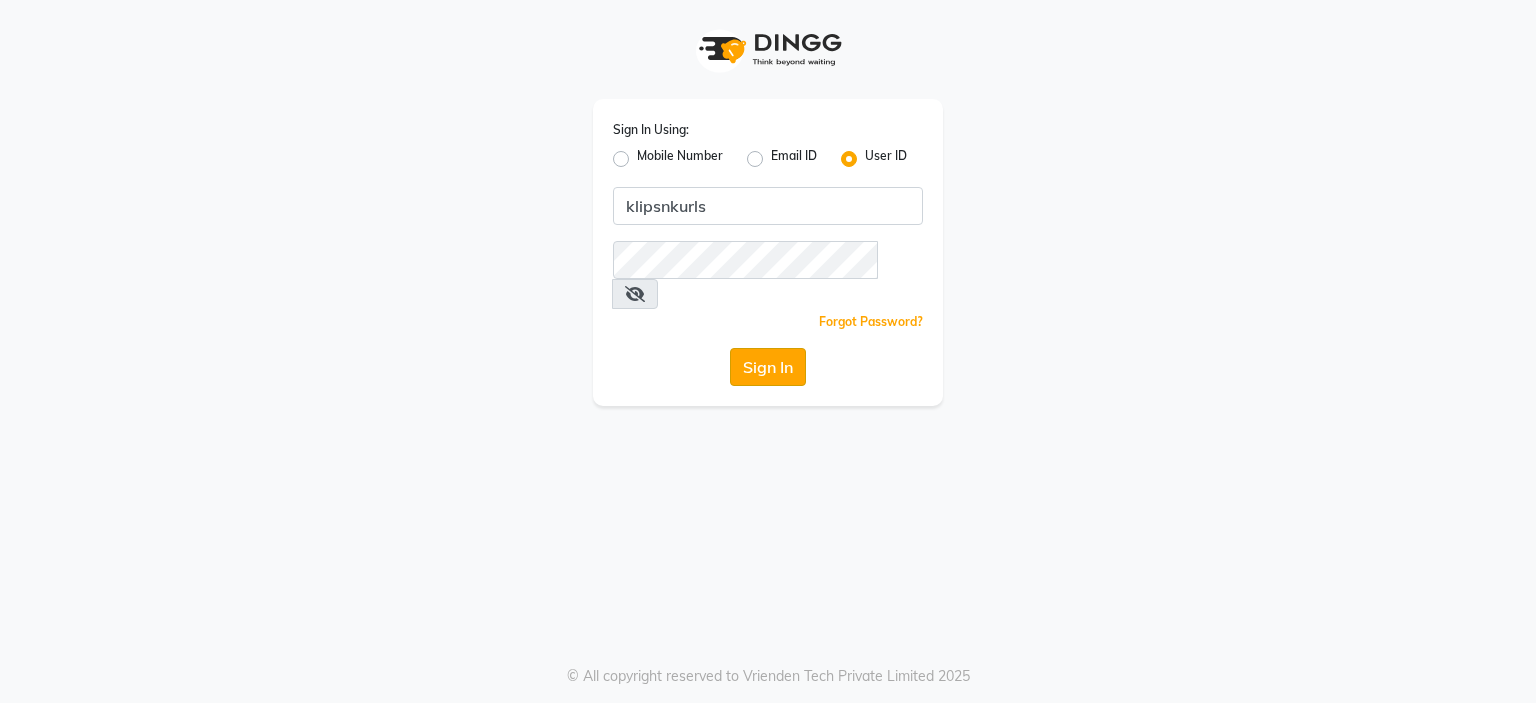 click on "Sign In" 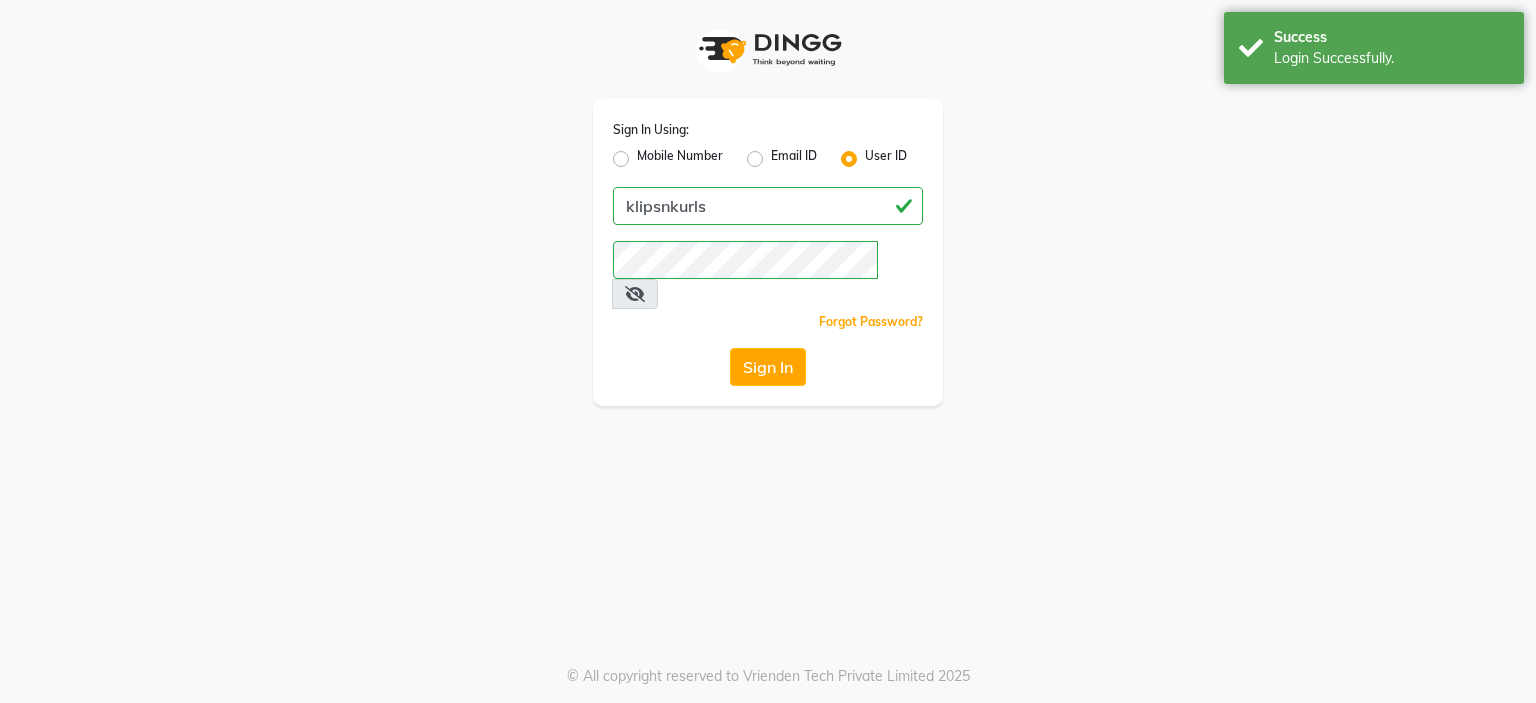 click on "Sign In" 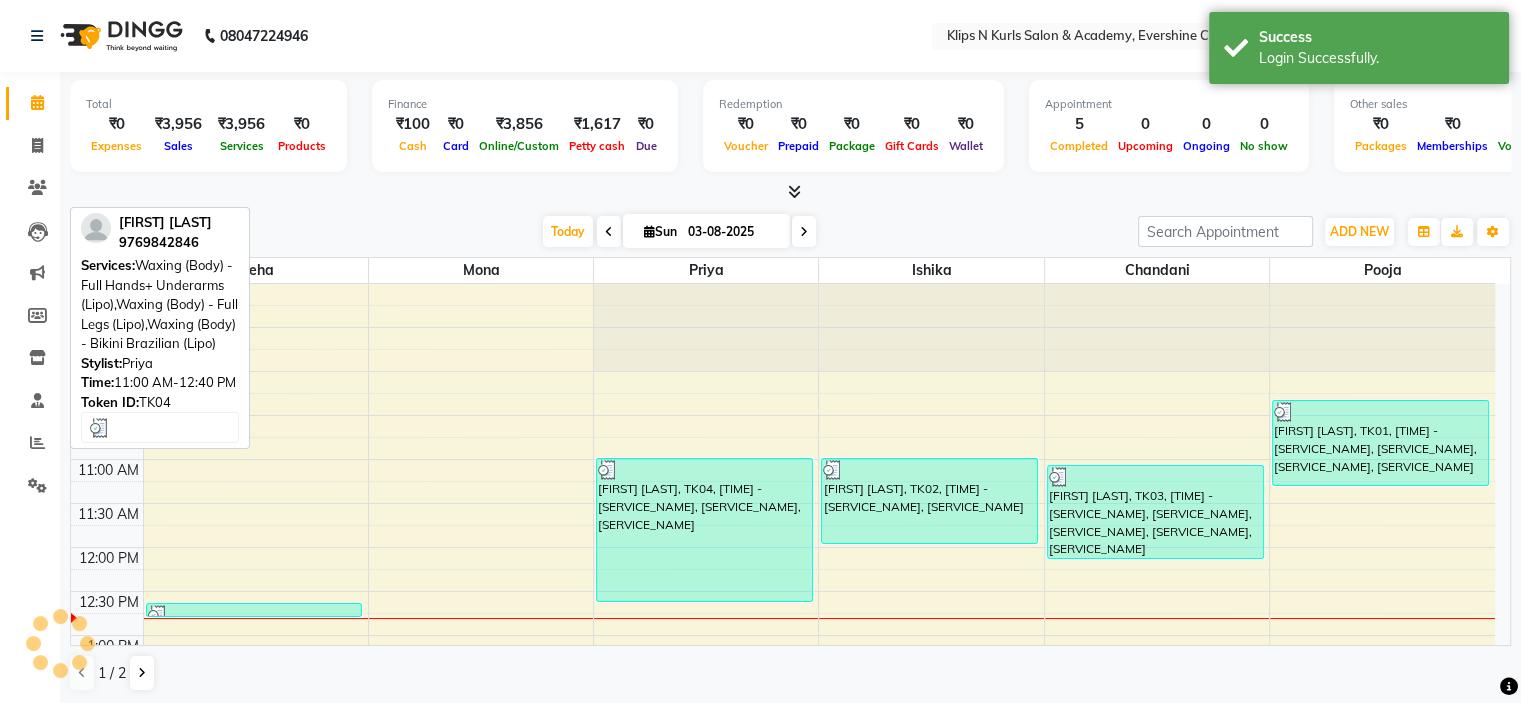 scroll, scrollTop: 263, scrollLeft: 0, axis: vertical 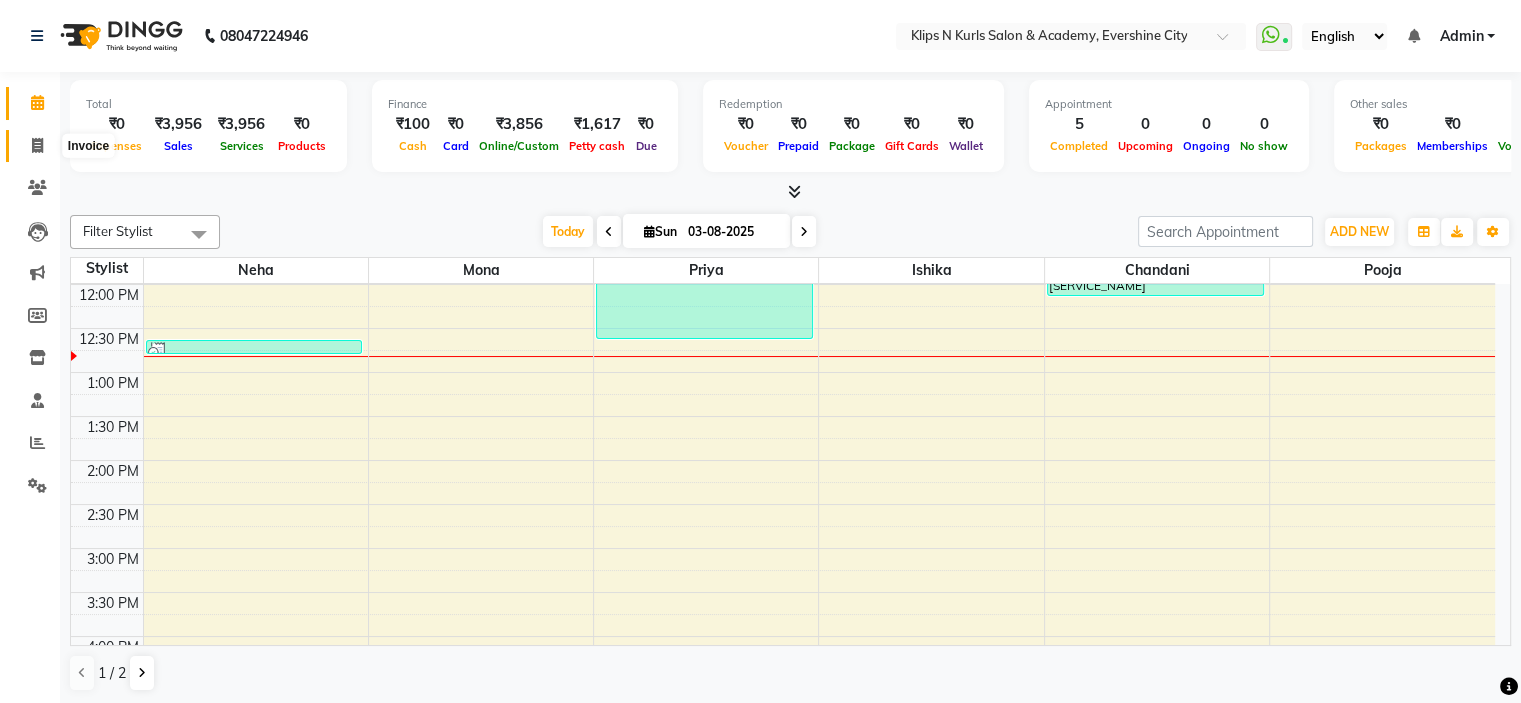 click 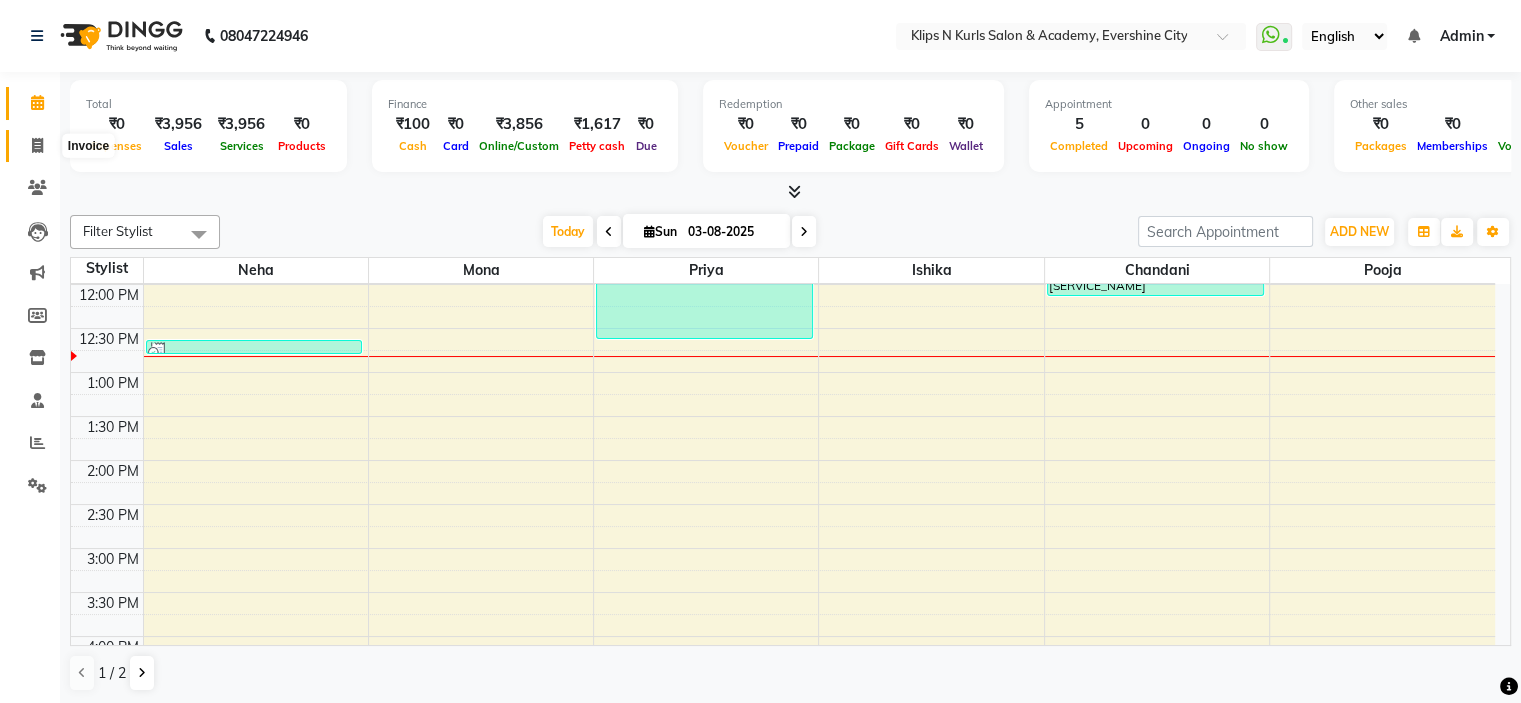 select on "service" 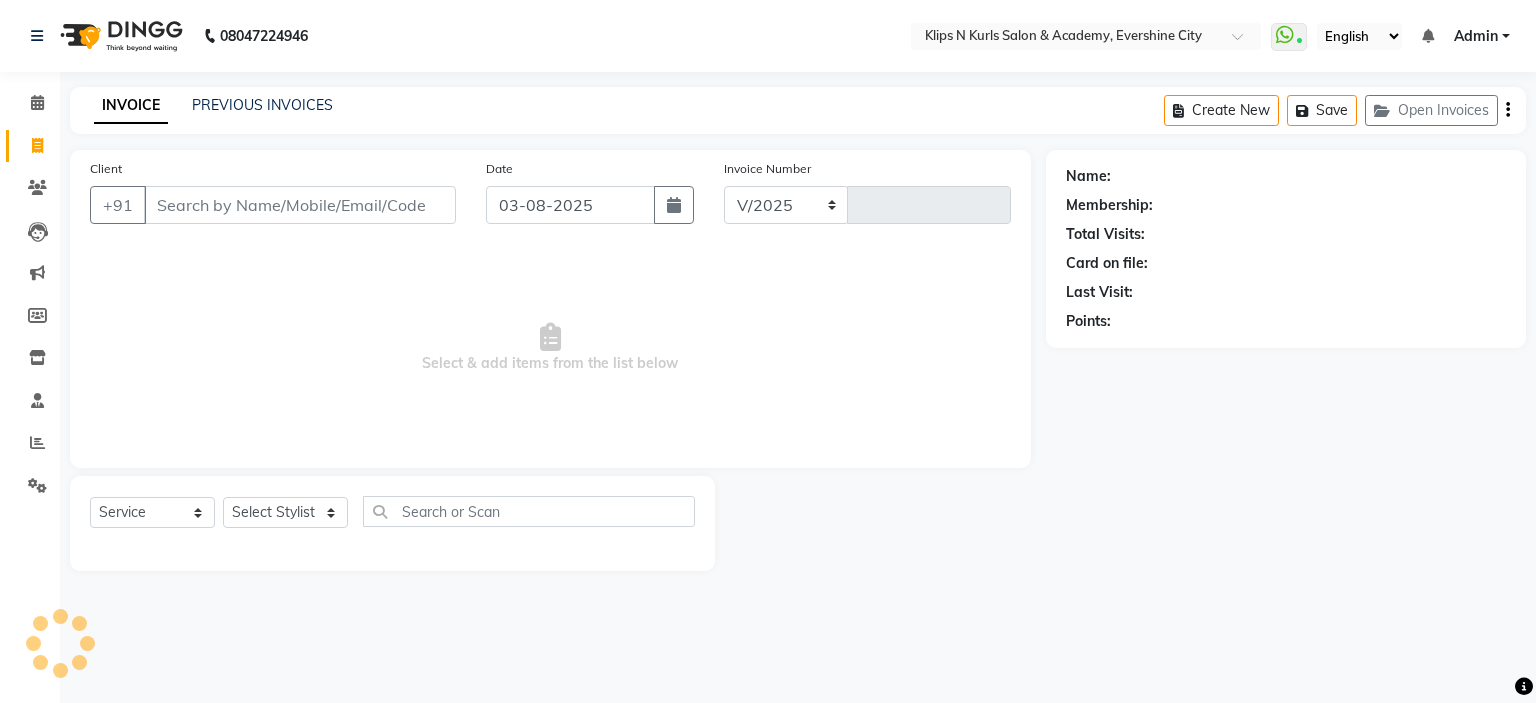 select on "124" 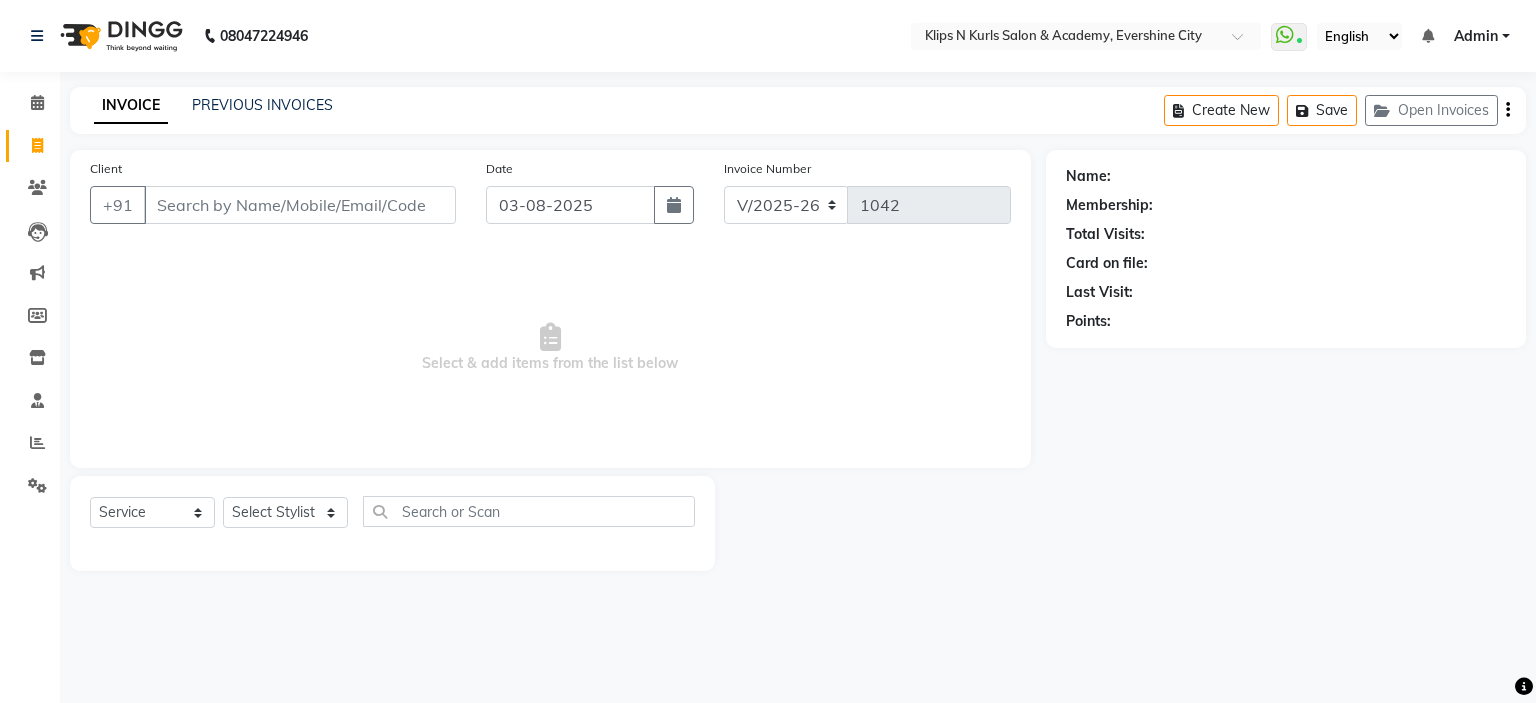 select on "3852" 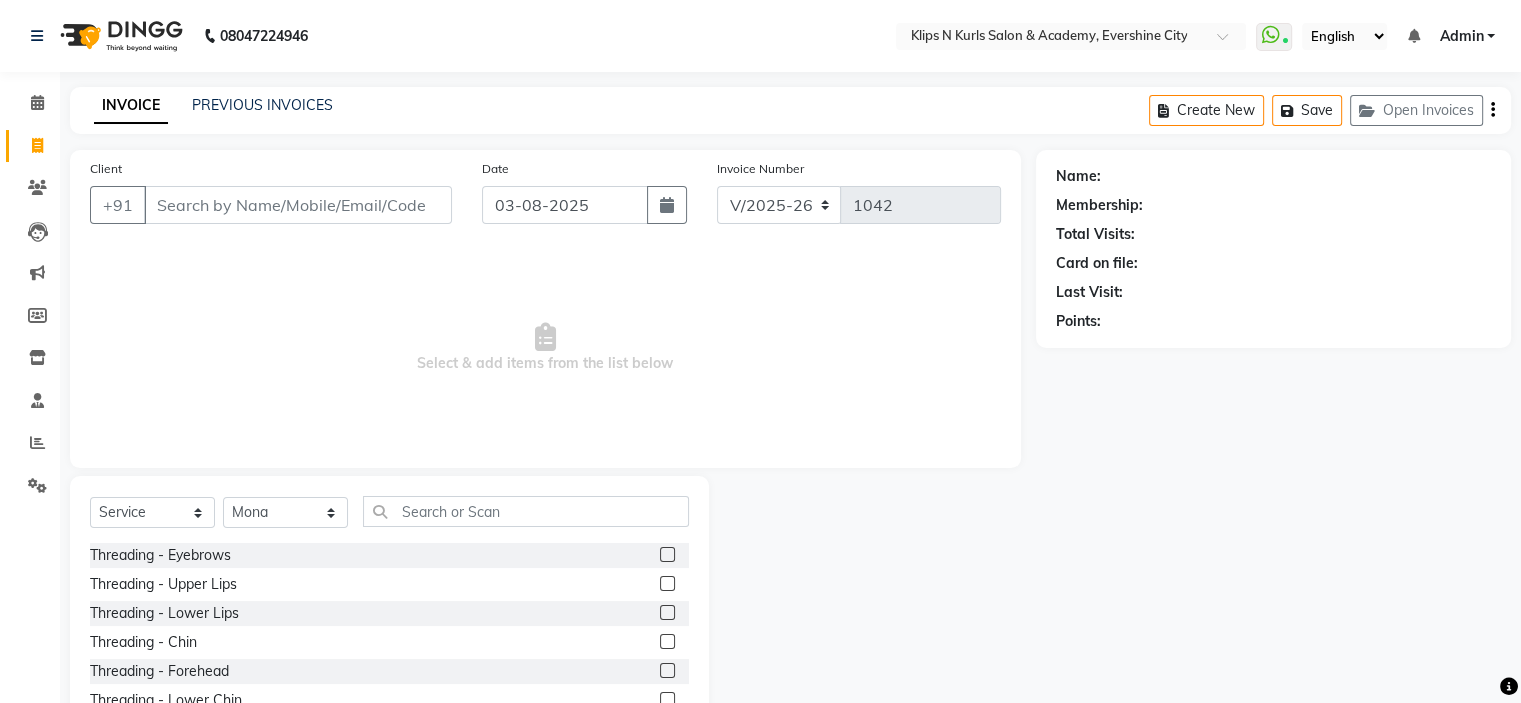 click on "Client" at bounding box center [298, 205] 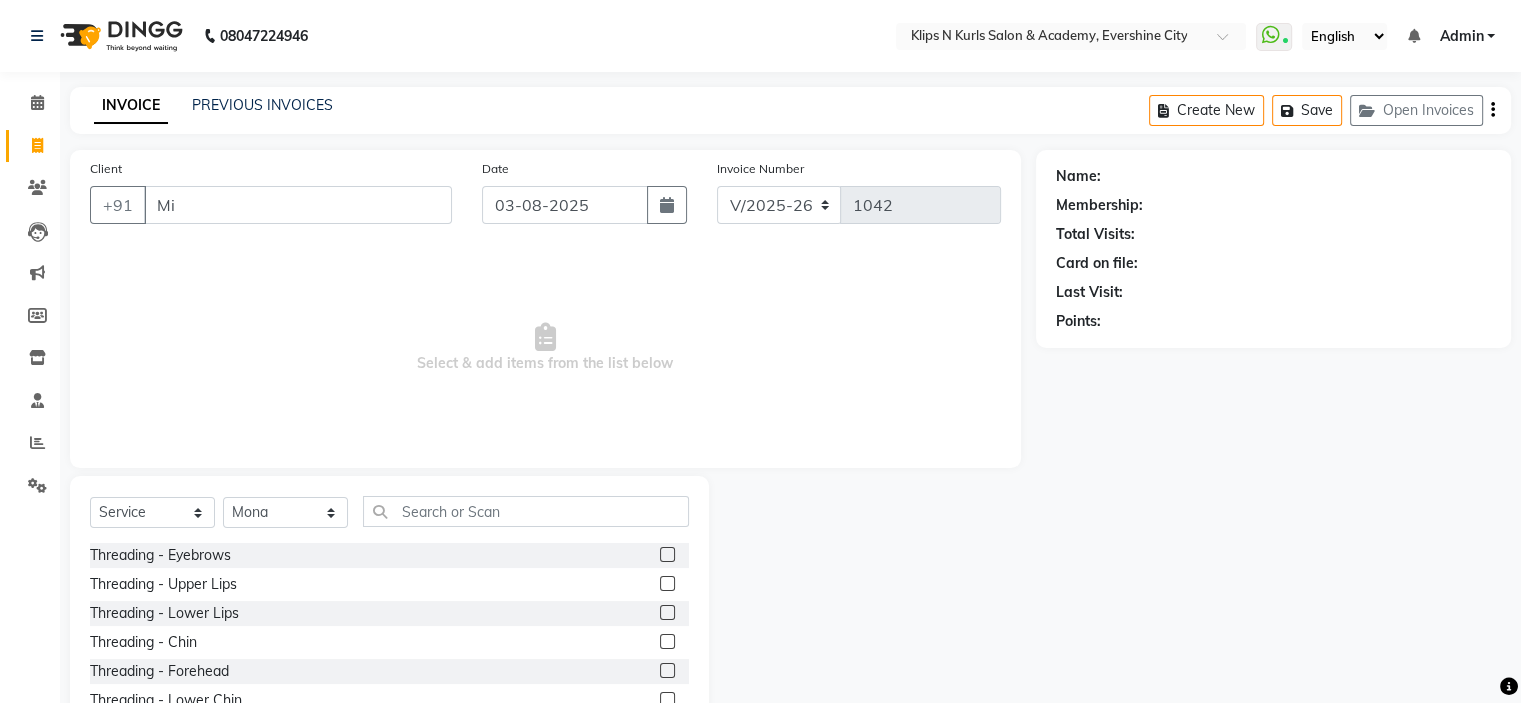 type on "M" 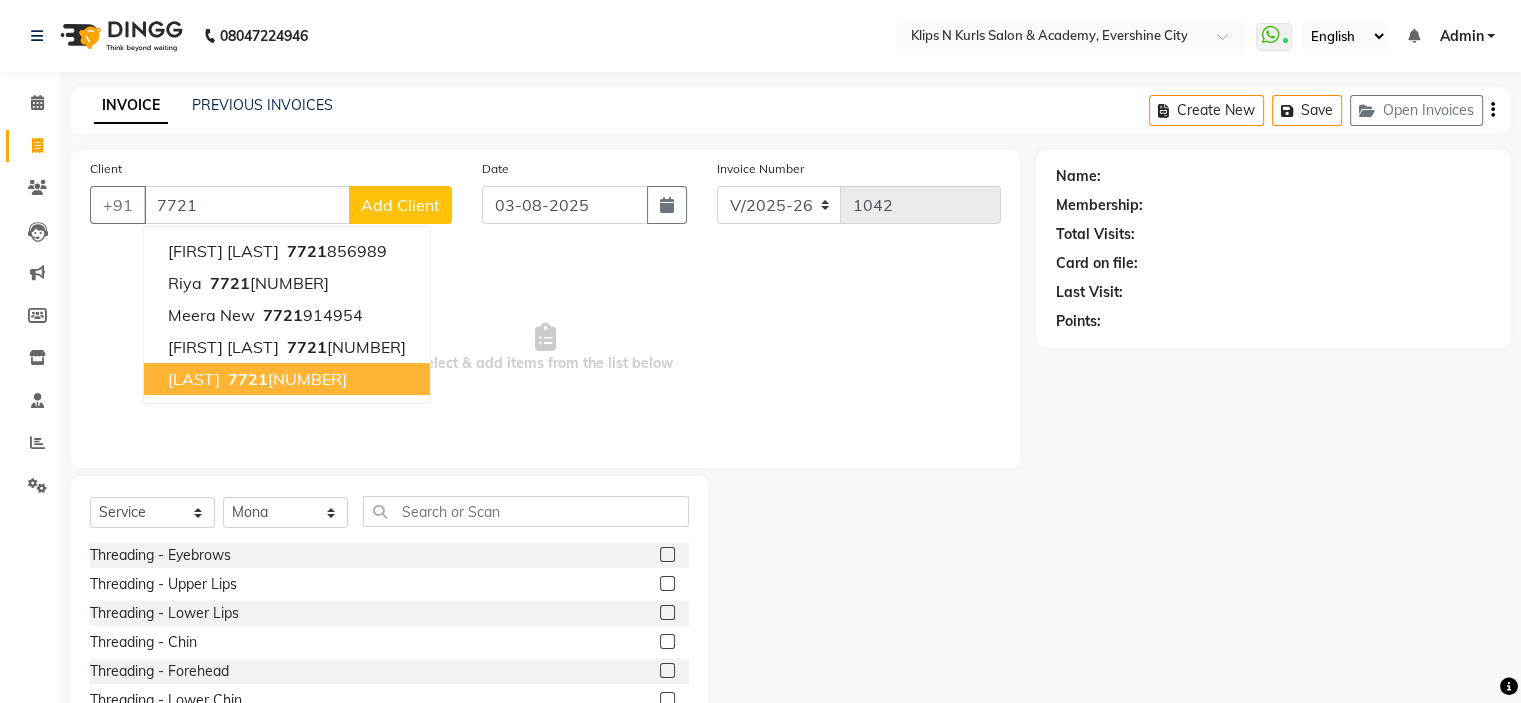 click on "[PHONE]" at bounding box center [285, 379] 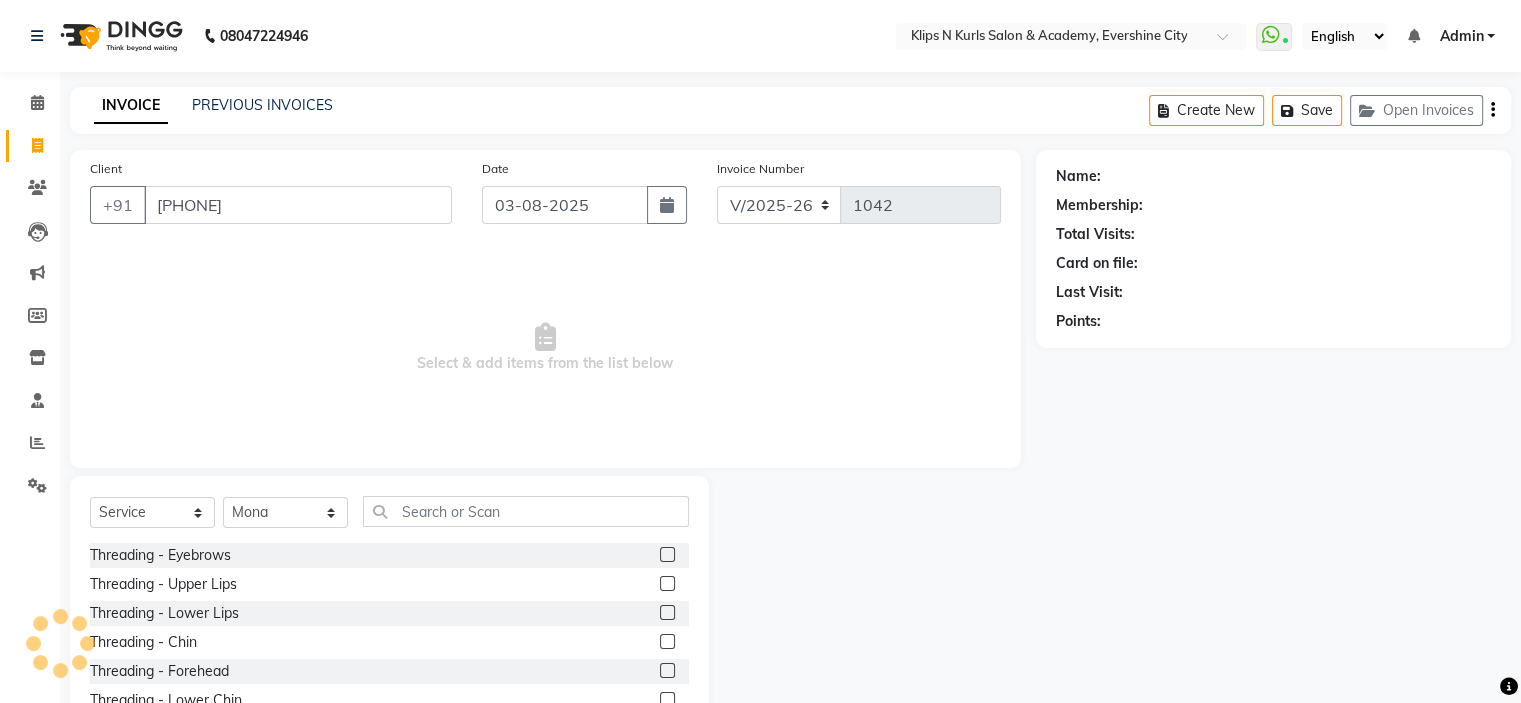 type on "[PHONE]" 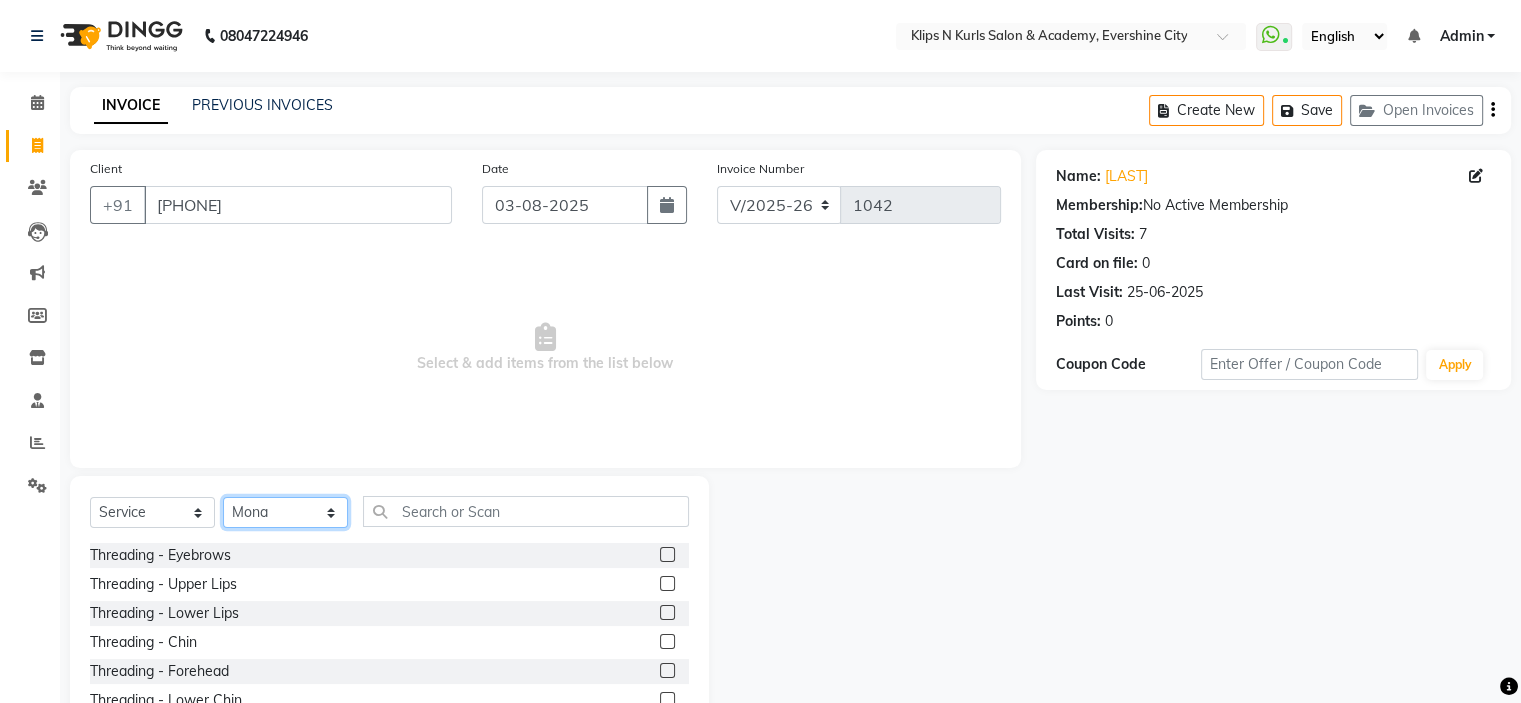 click on "Select Stylist [FIRST] Front Desk [FIRST]    [FIRST]   [FIRST]   [FIRST]   [FIRST]   [FIRST]" 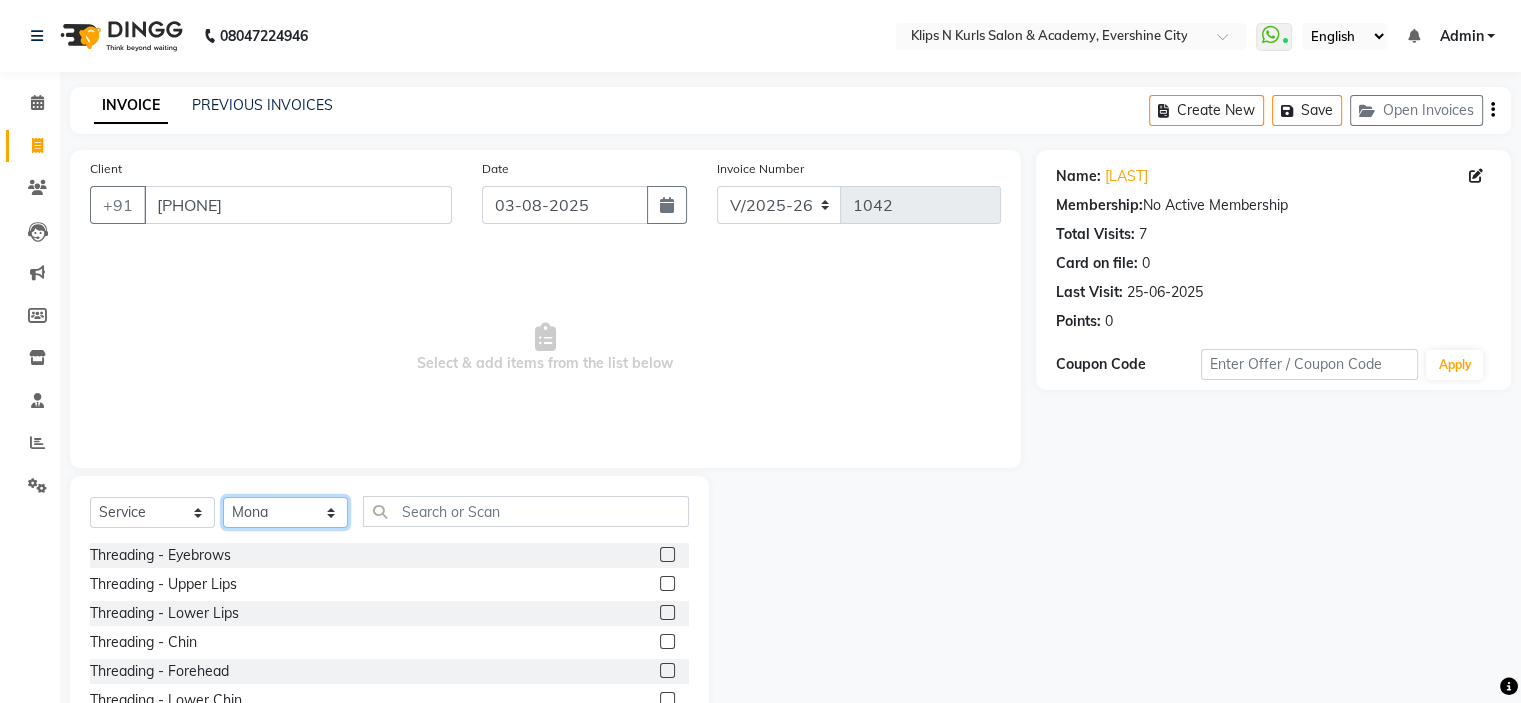 select on "86065" 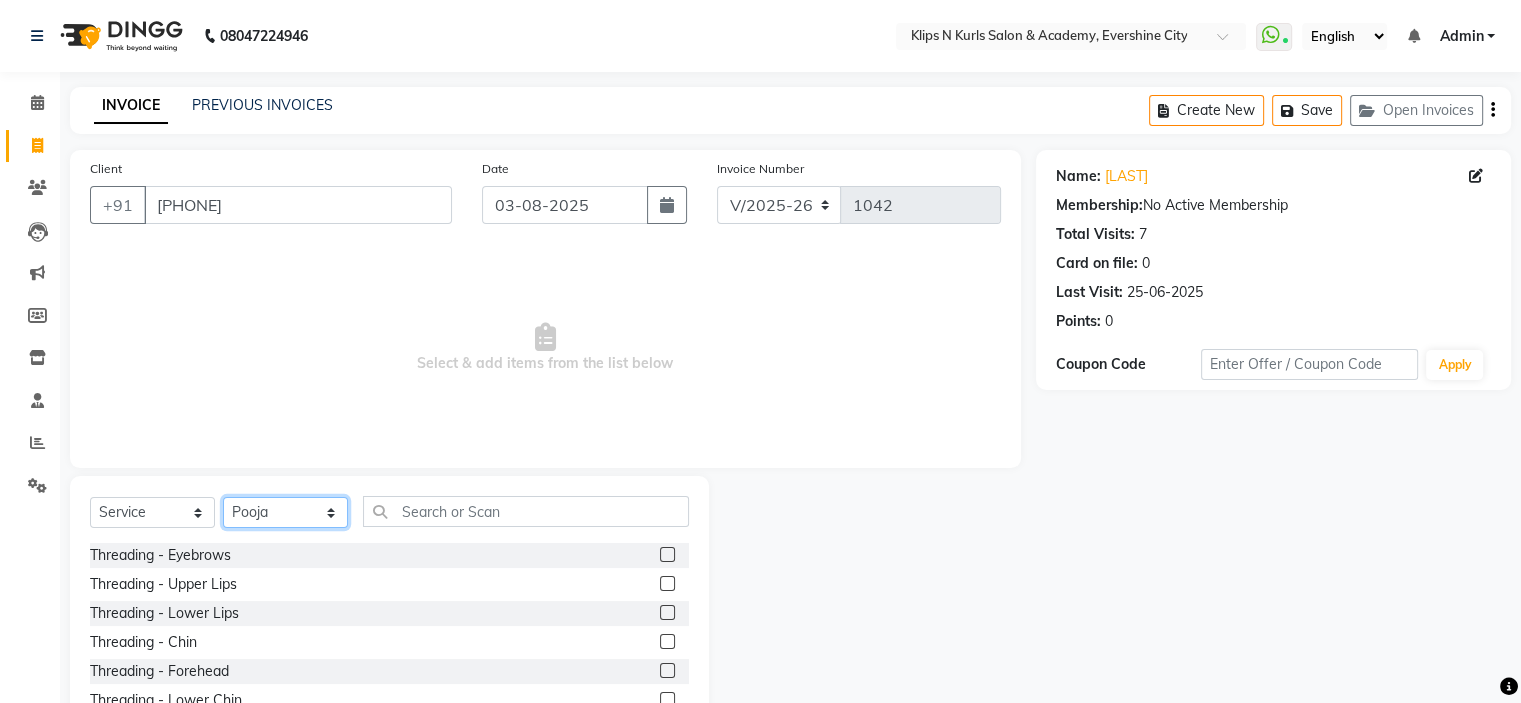 click on "Select Stylist [FIRST] Front Desk [FIRST]    [FIRST]   [FIRST]   [FIRST]   [FIRST]   [FIRST]" 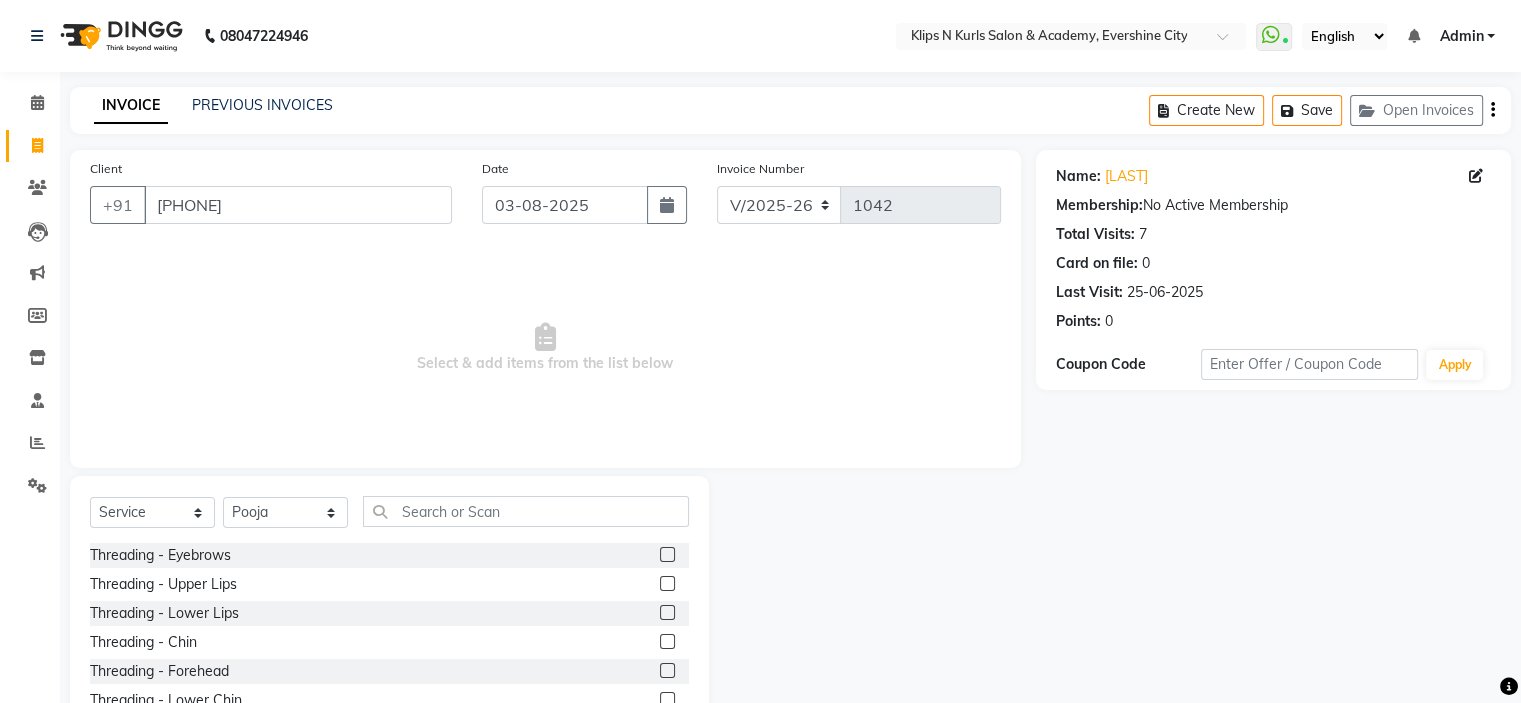 click 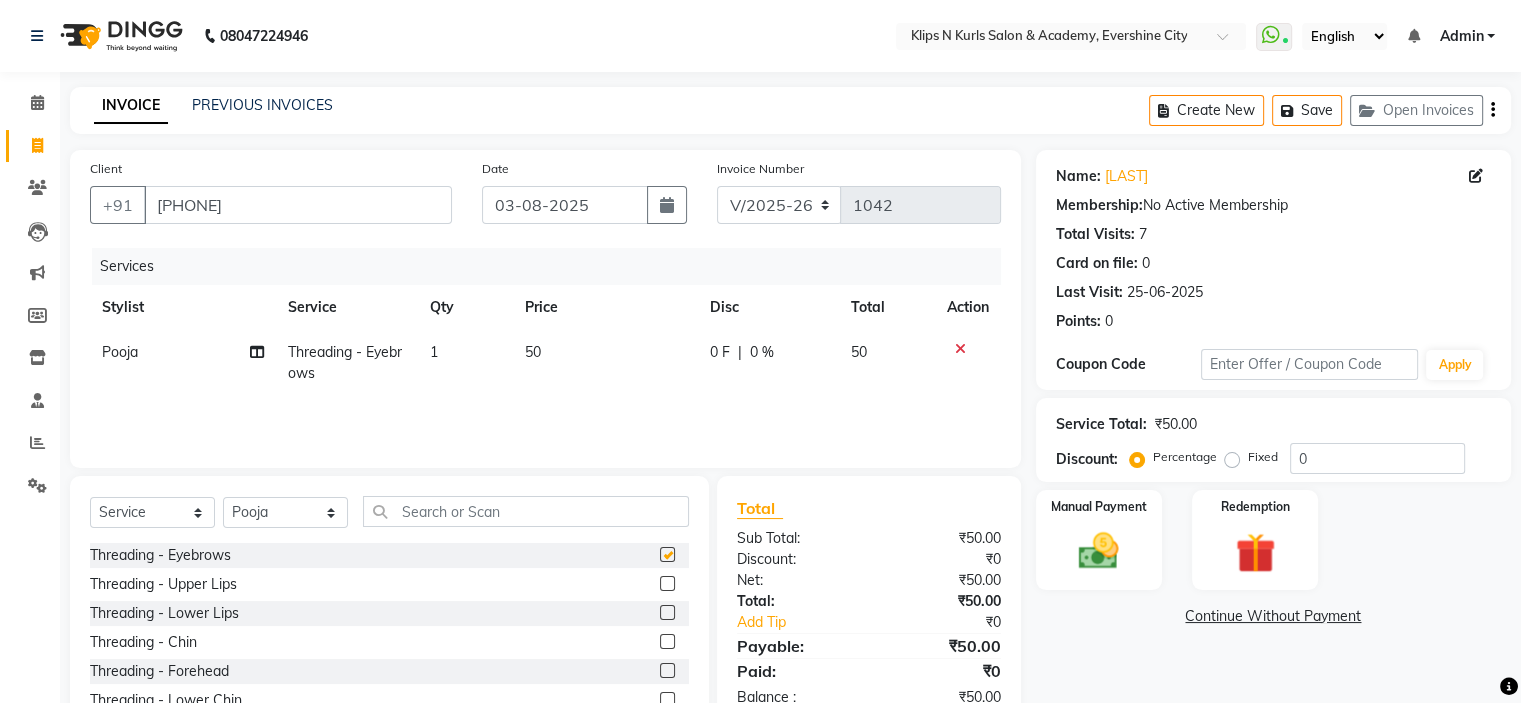 checkbox on "false" 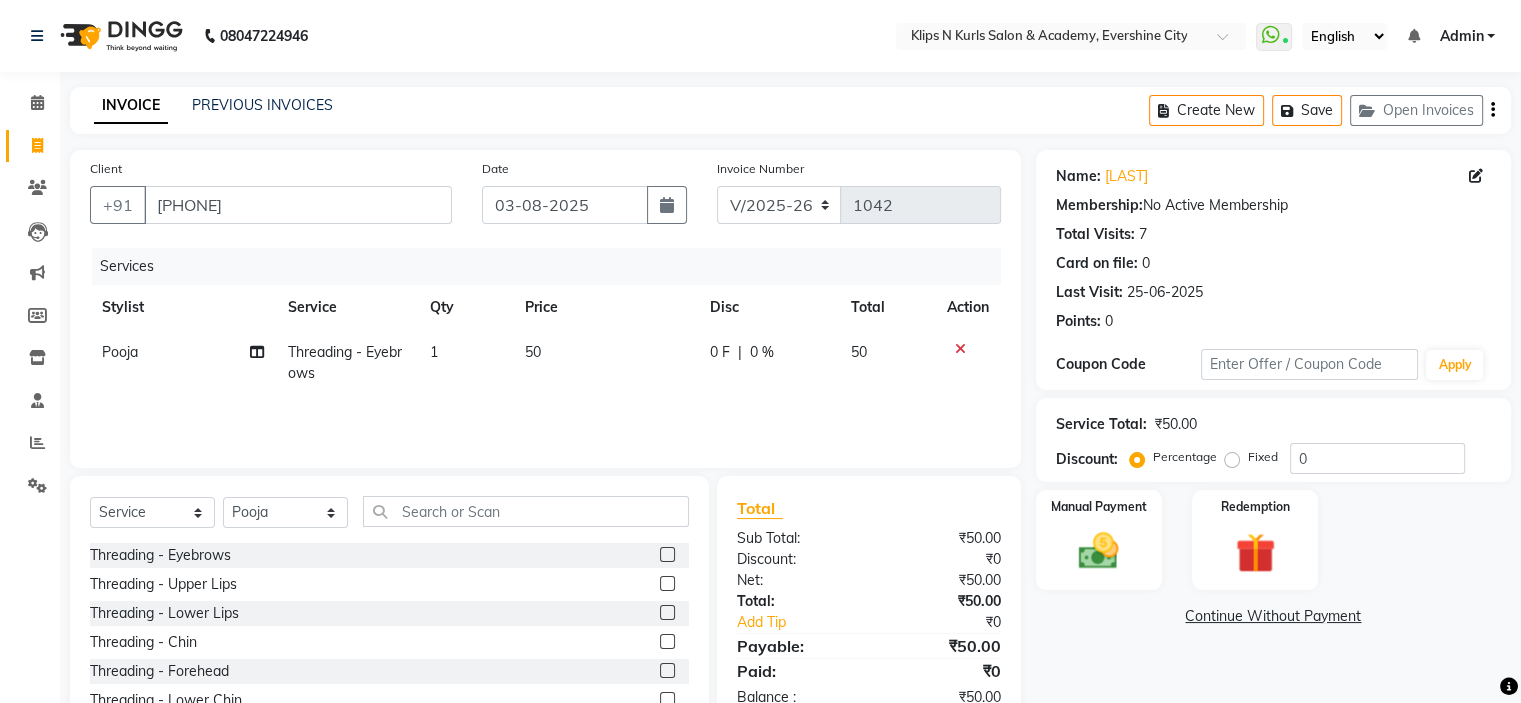 click 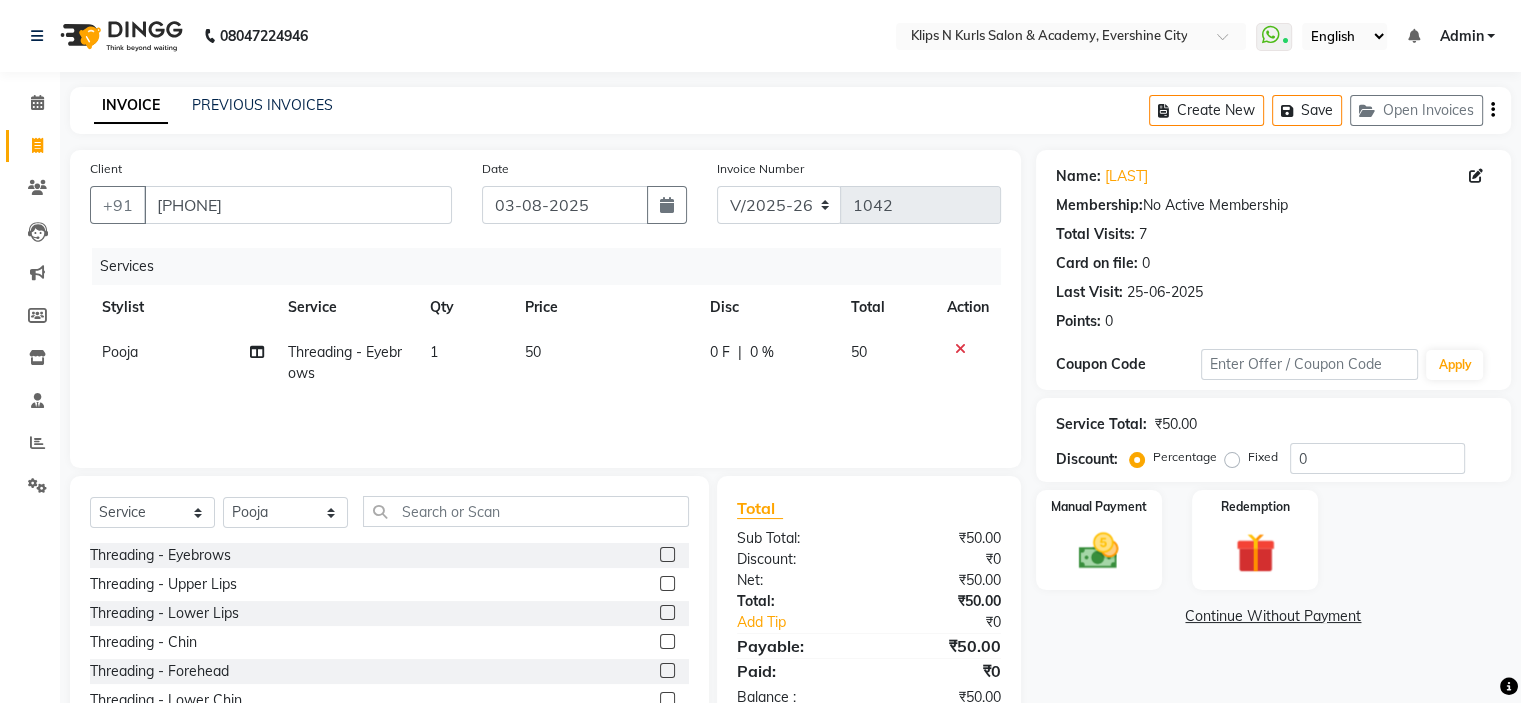 click at bounding box center [666, 671] 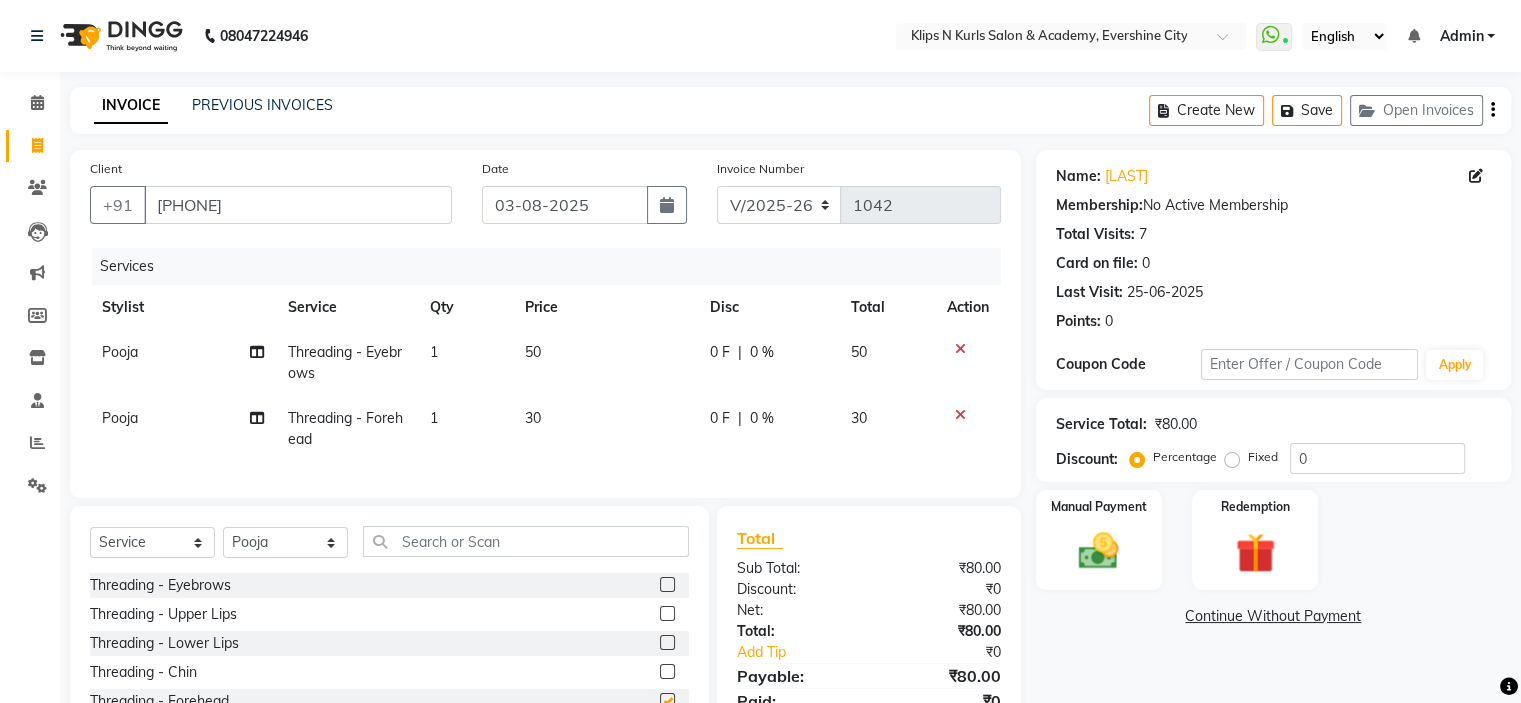 checkbox on "false" 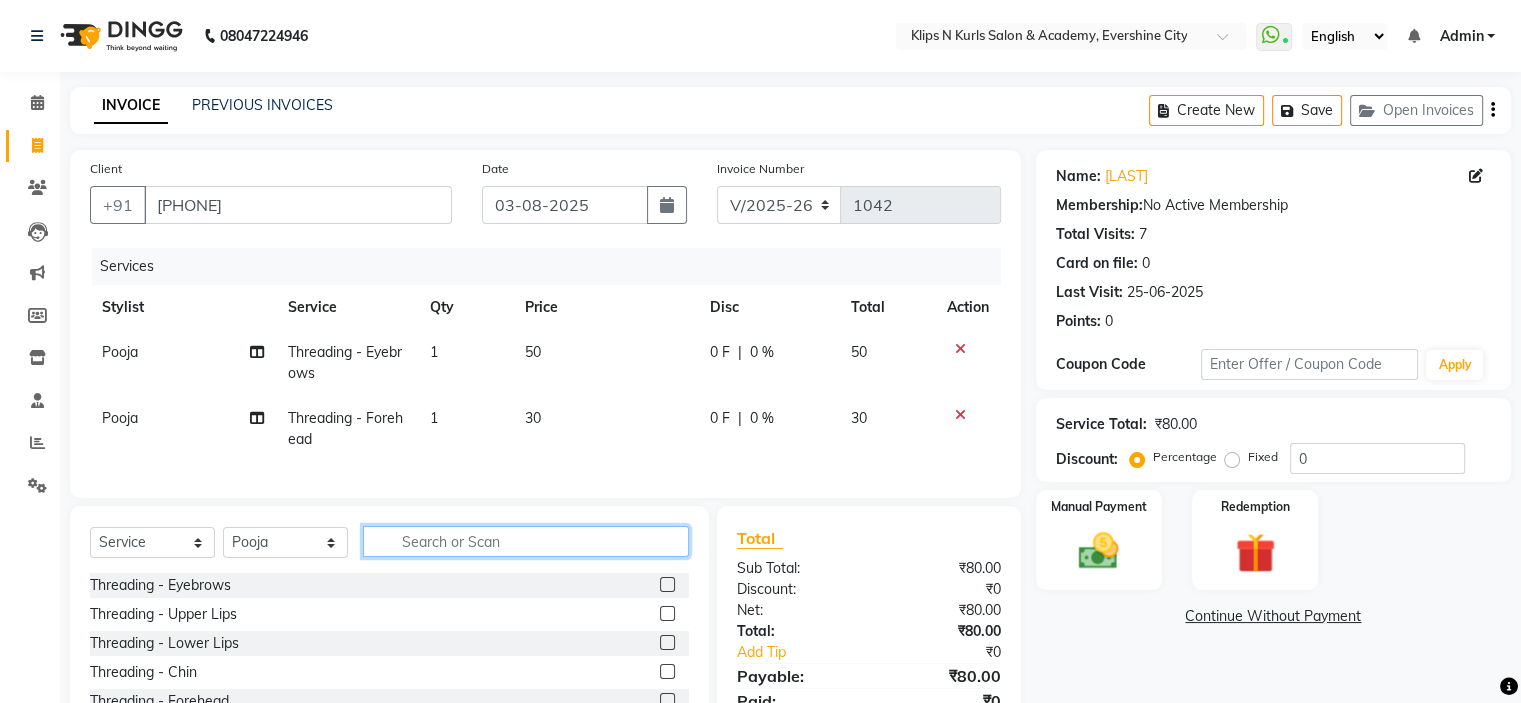 click 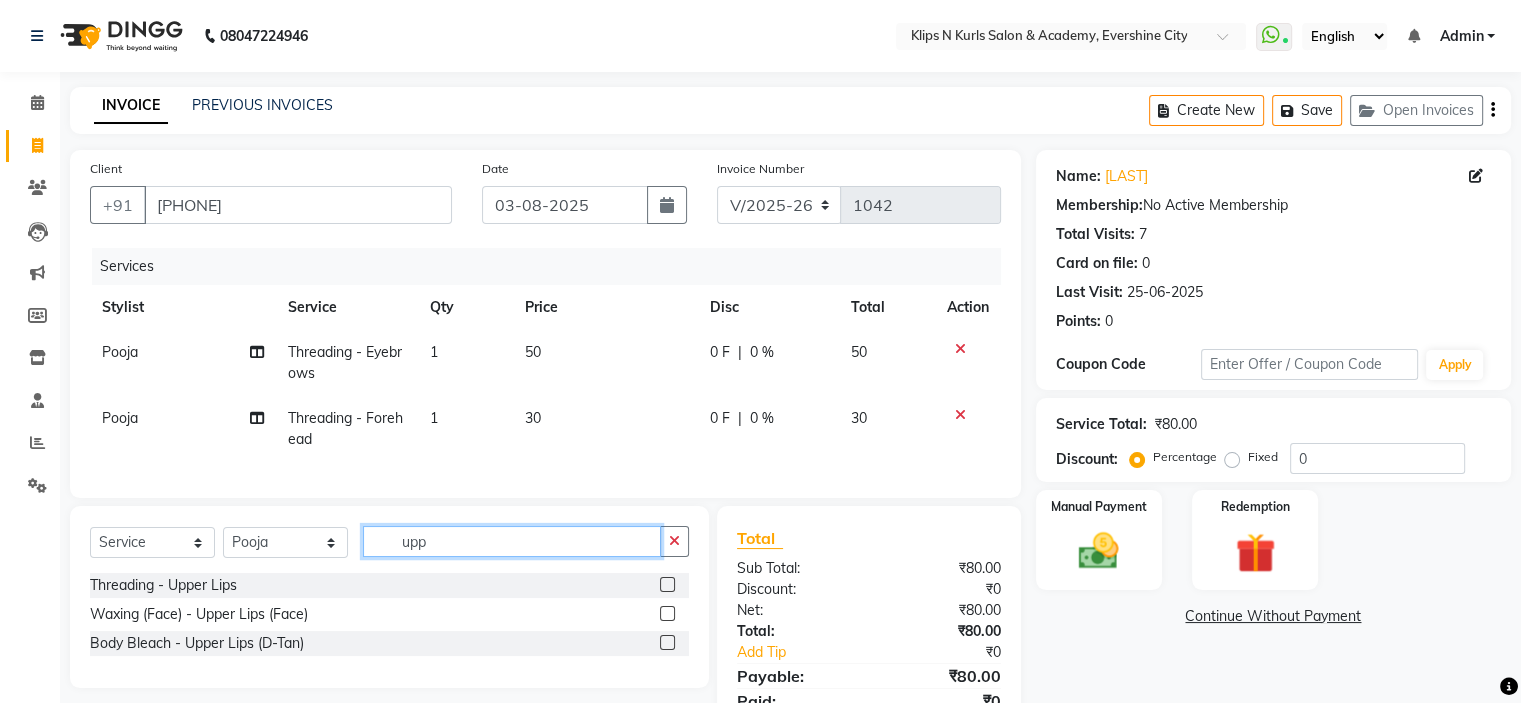 type on "upp" 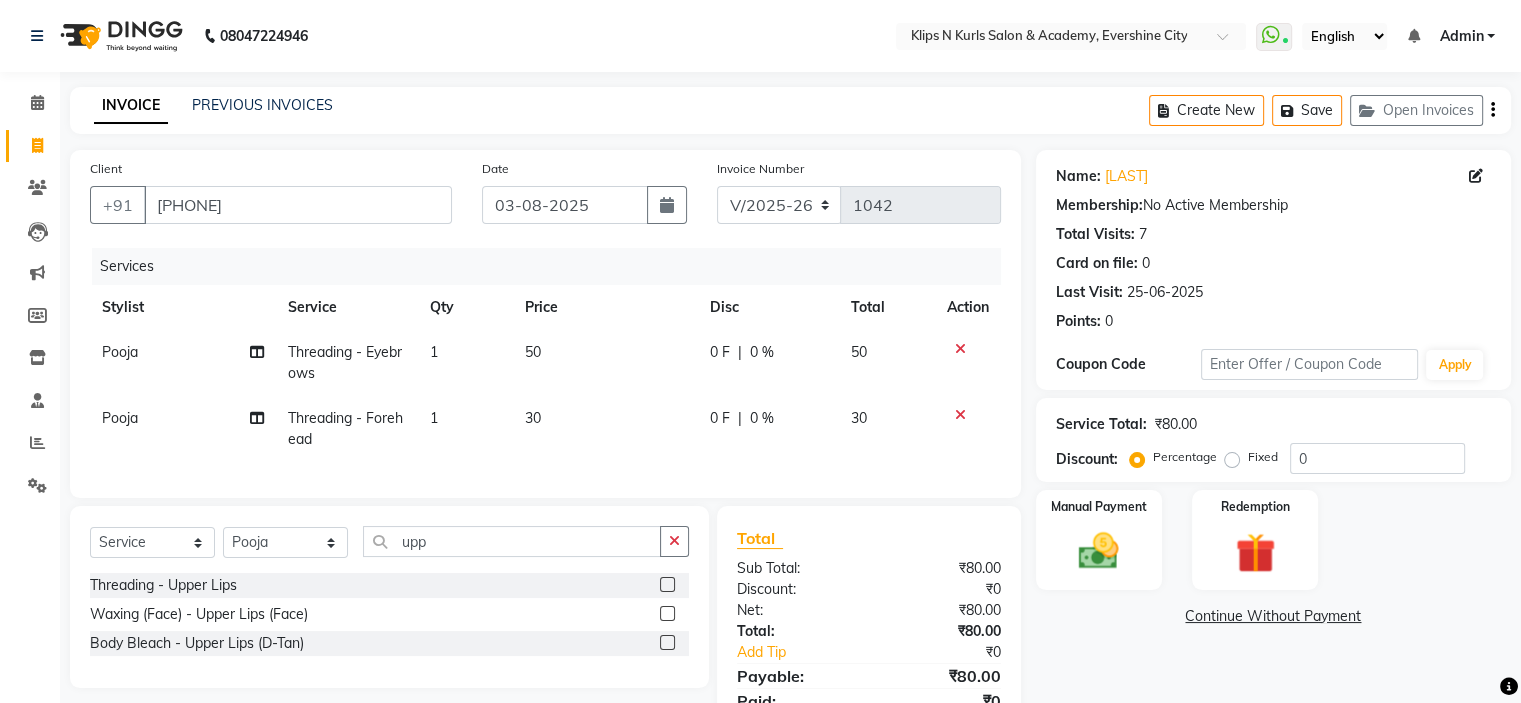 click 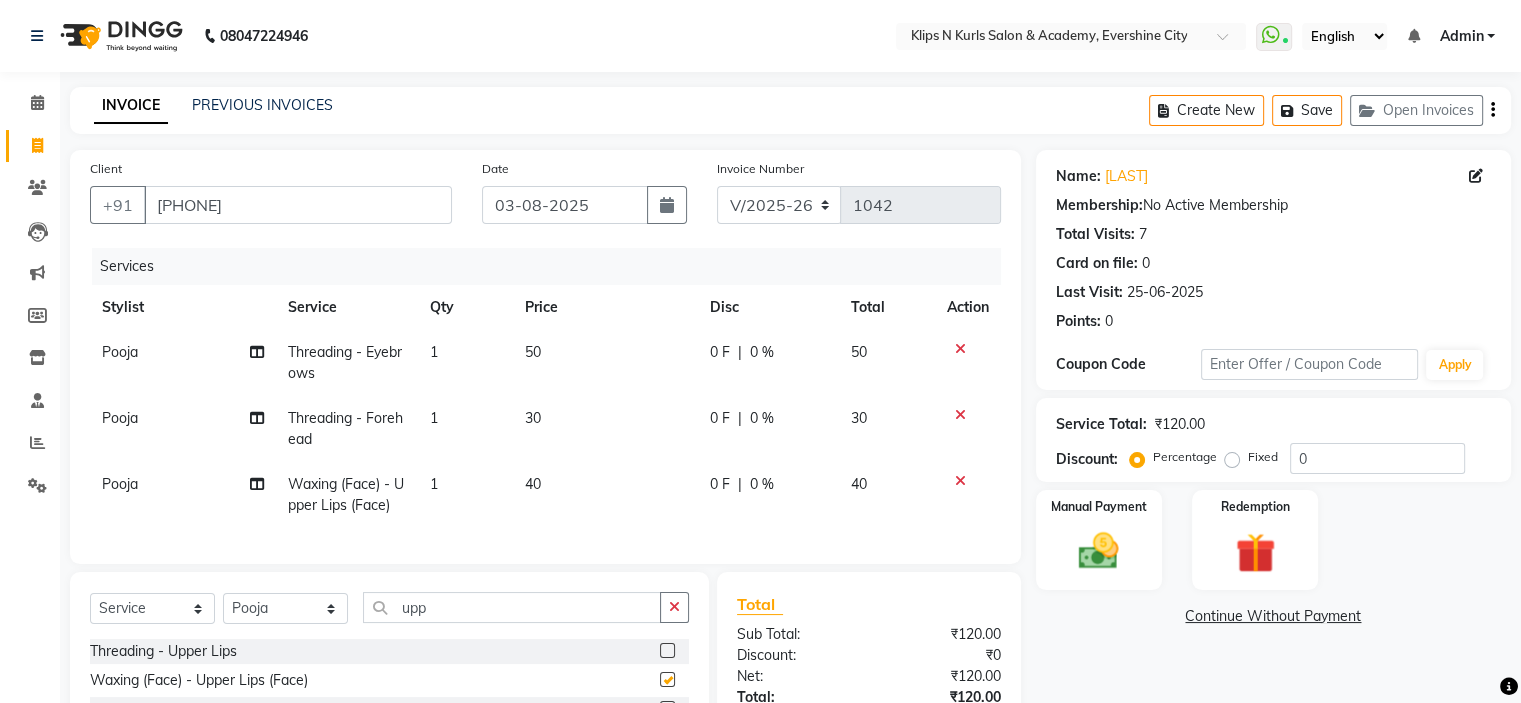 checkbox on "false" 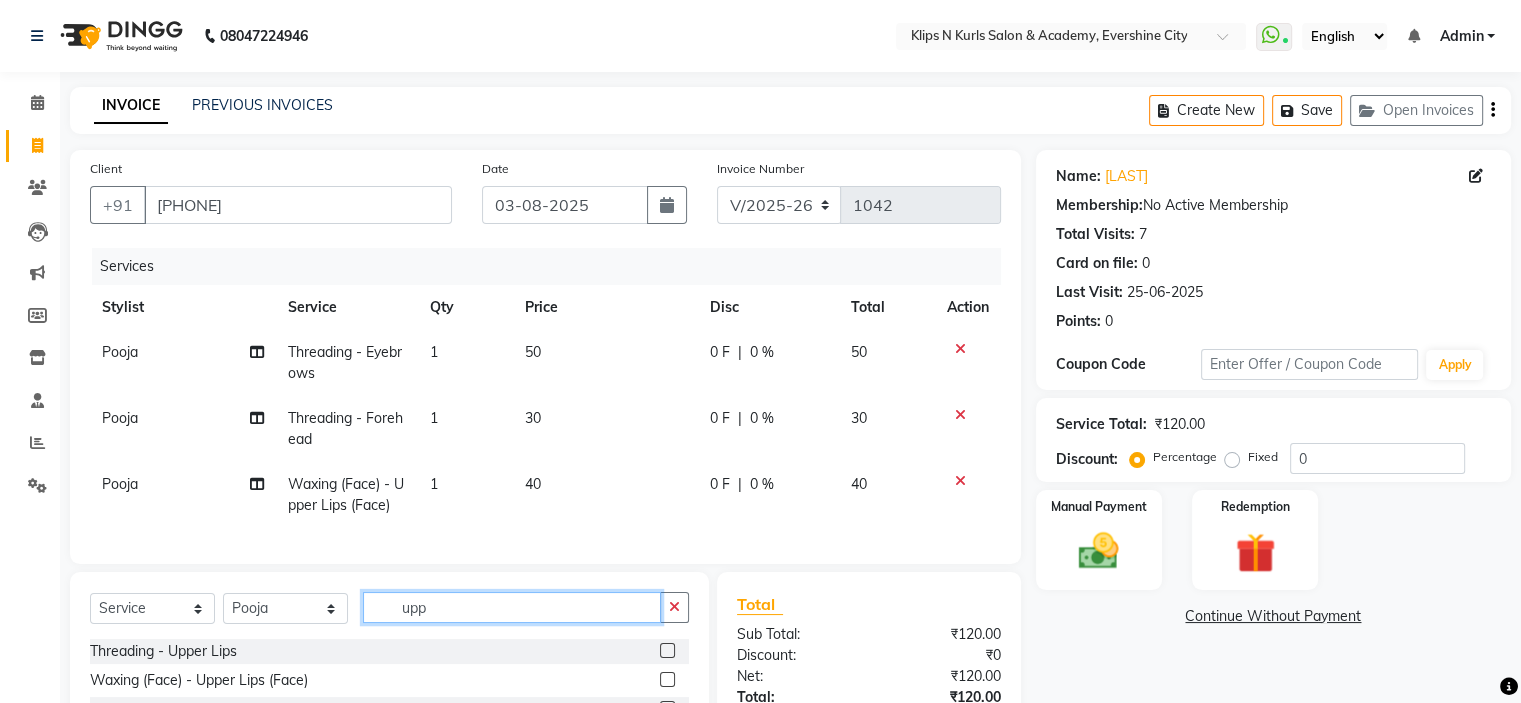 click on "upp" 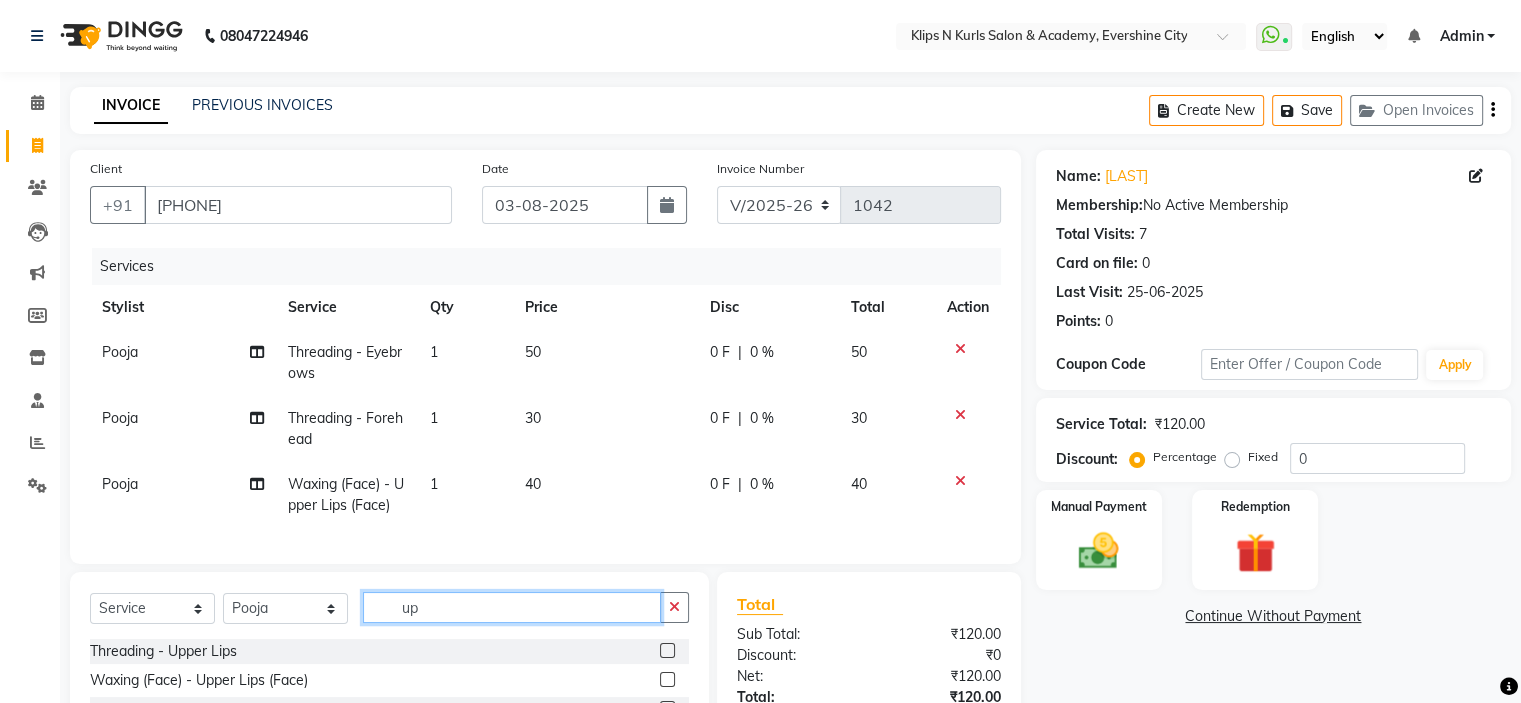 type on "u" 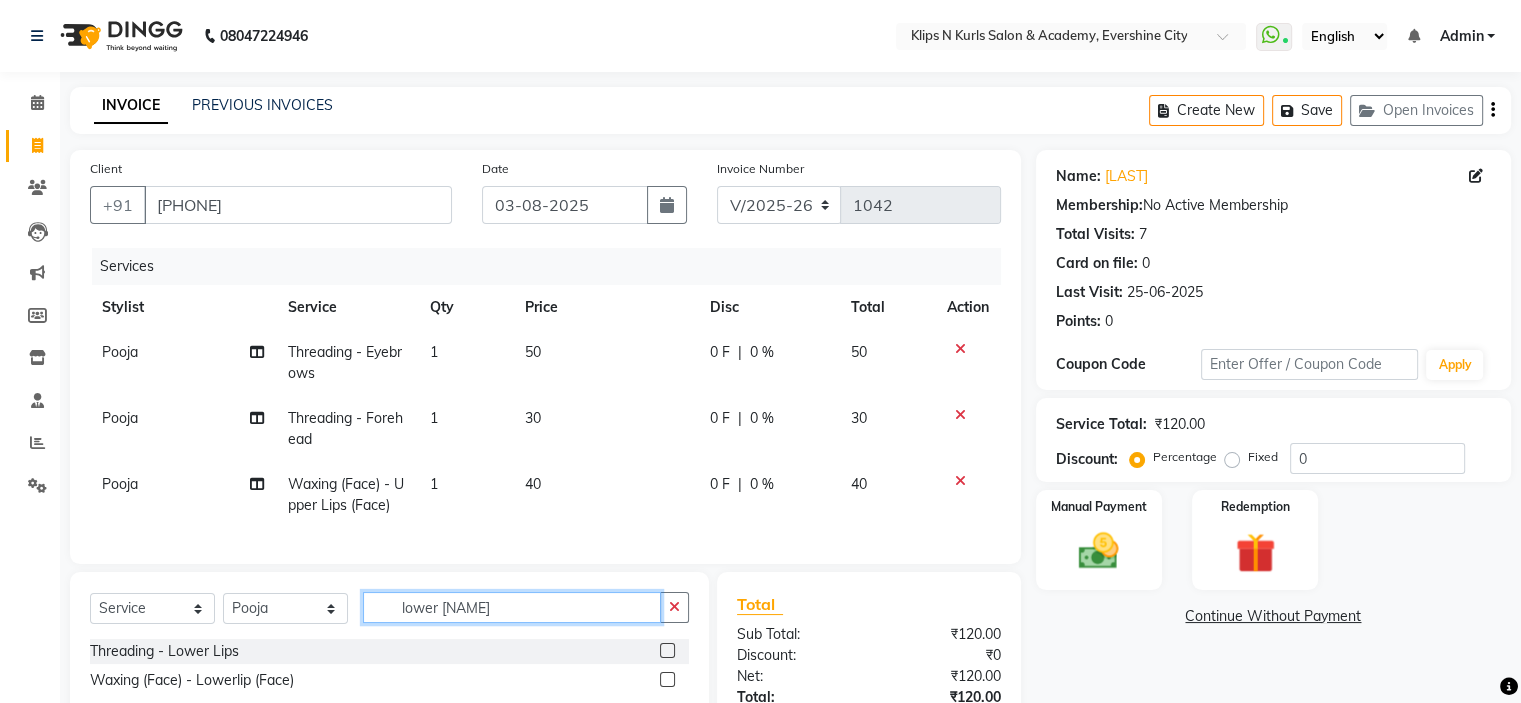 type on "lower li" 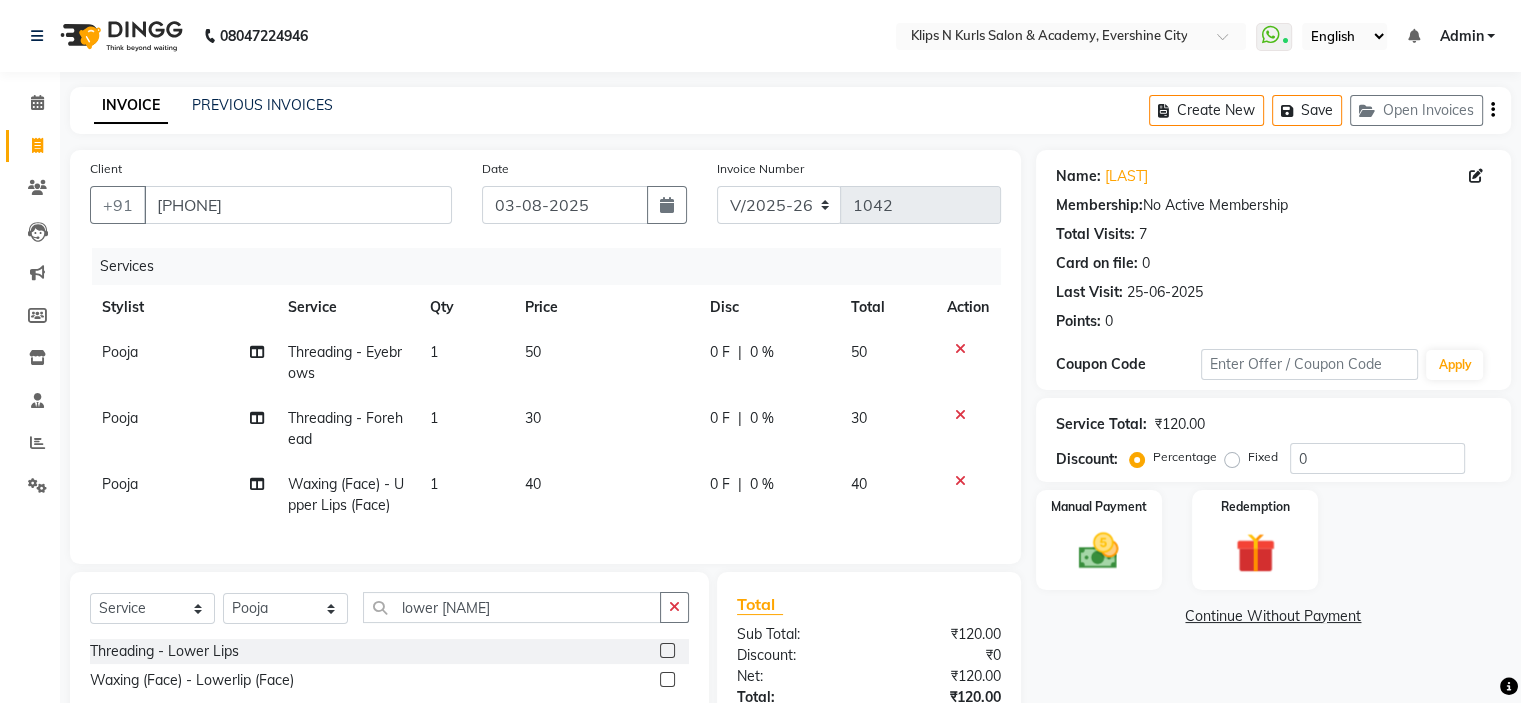 click 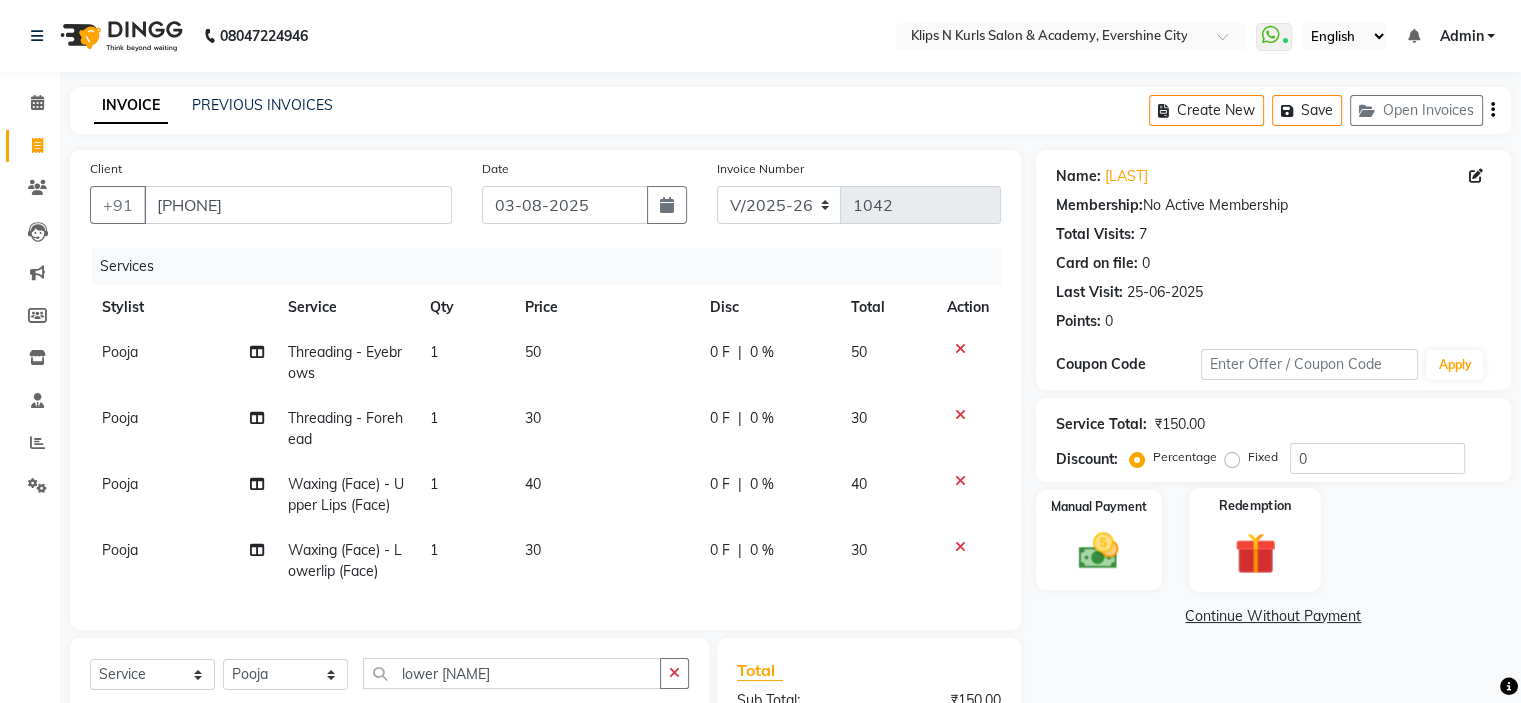 checkbox on "false" 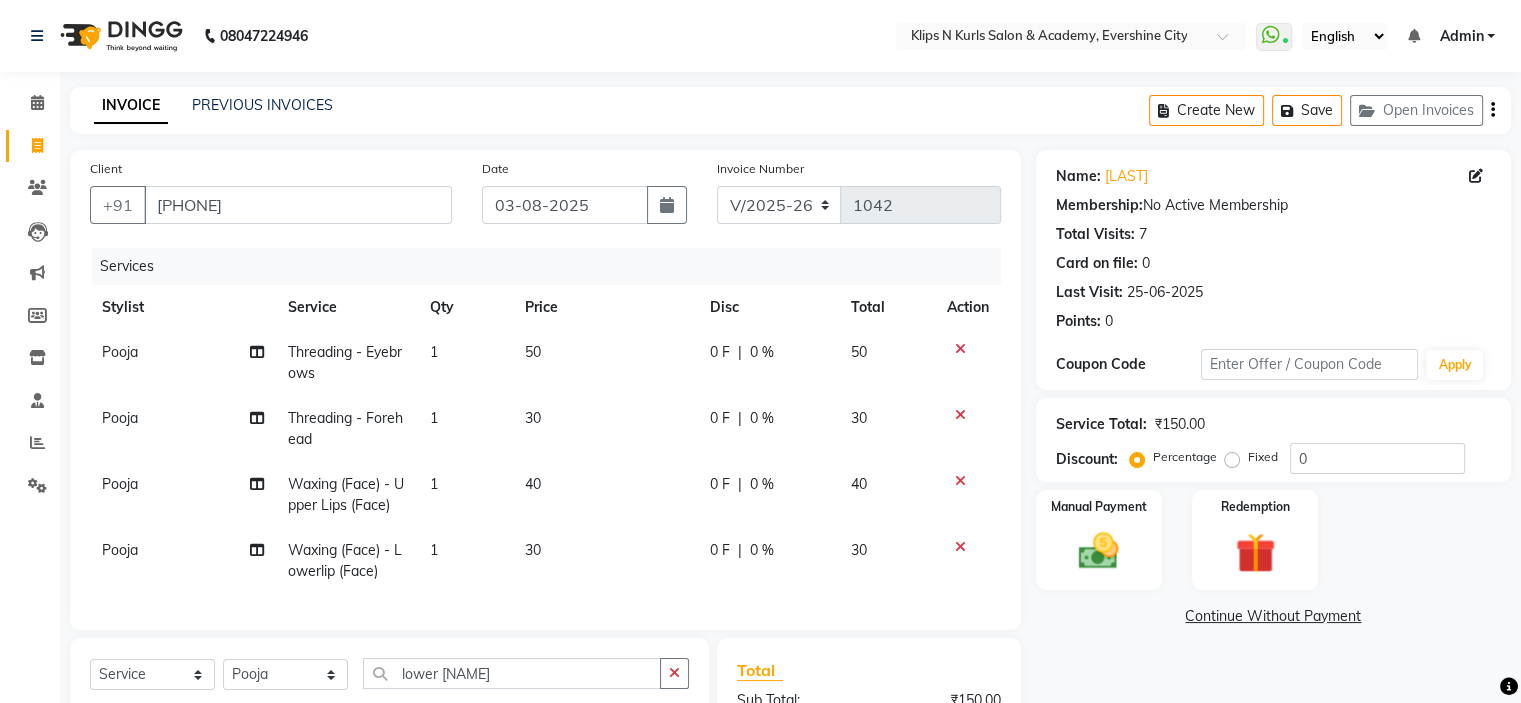 scroll, scrollTop: 232, scrollLeft: 0, axis: vertical 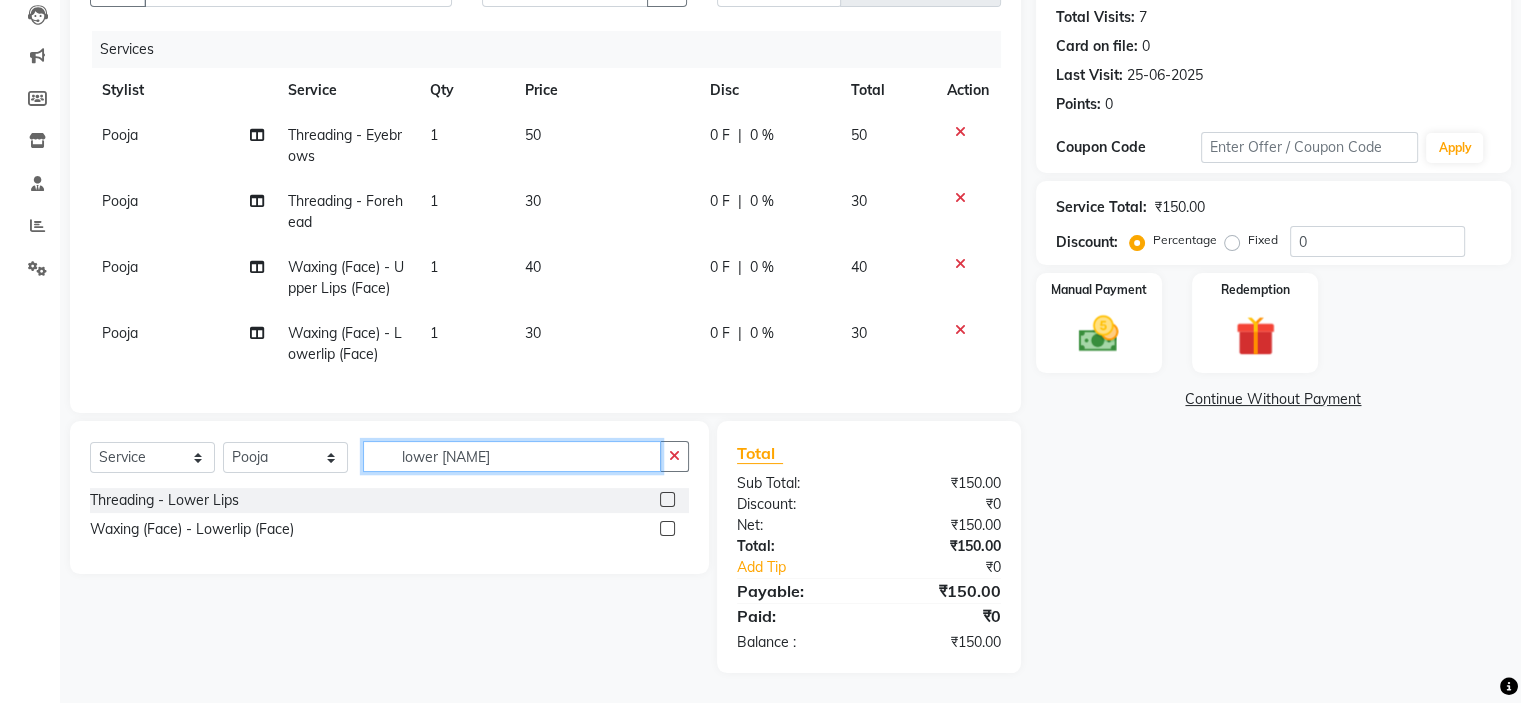 click on "lower li" 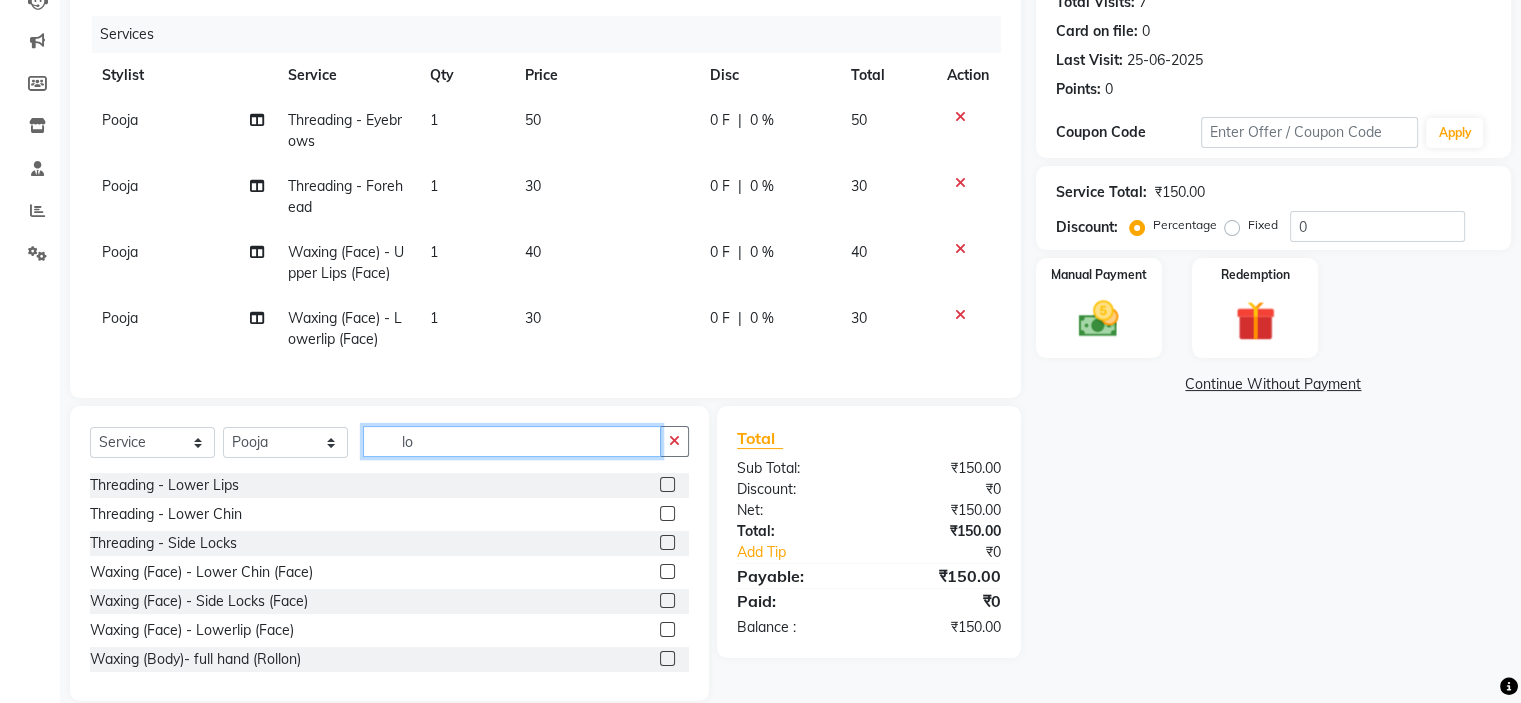 type on "l" 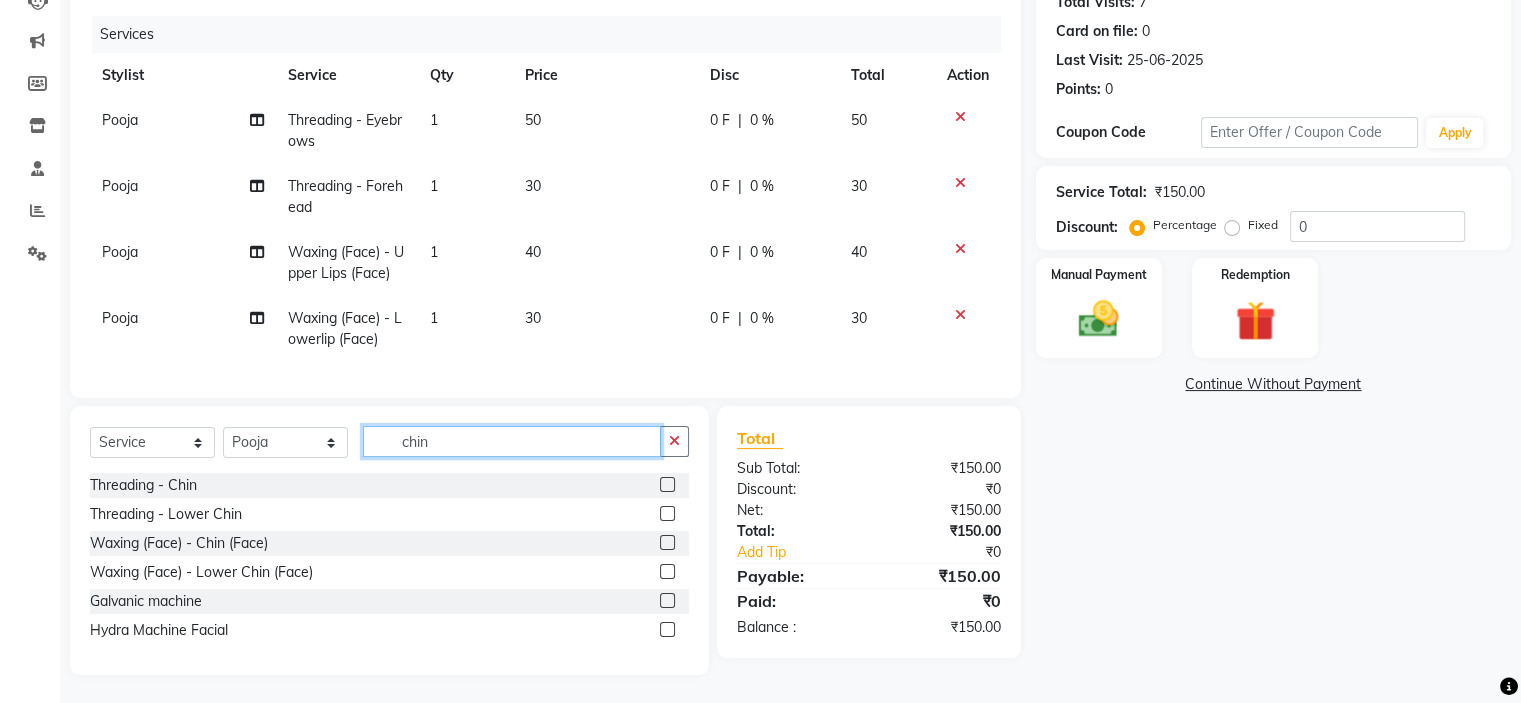 type on "chin" 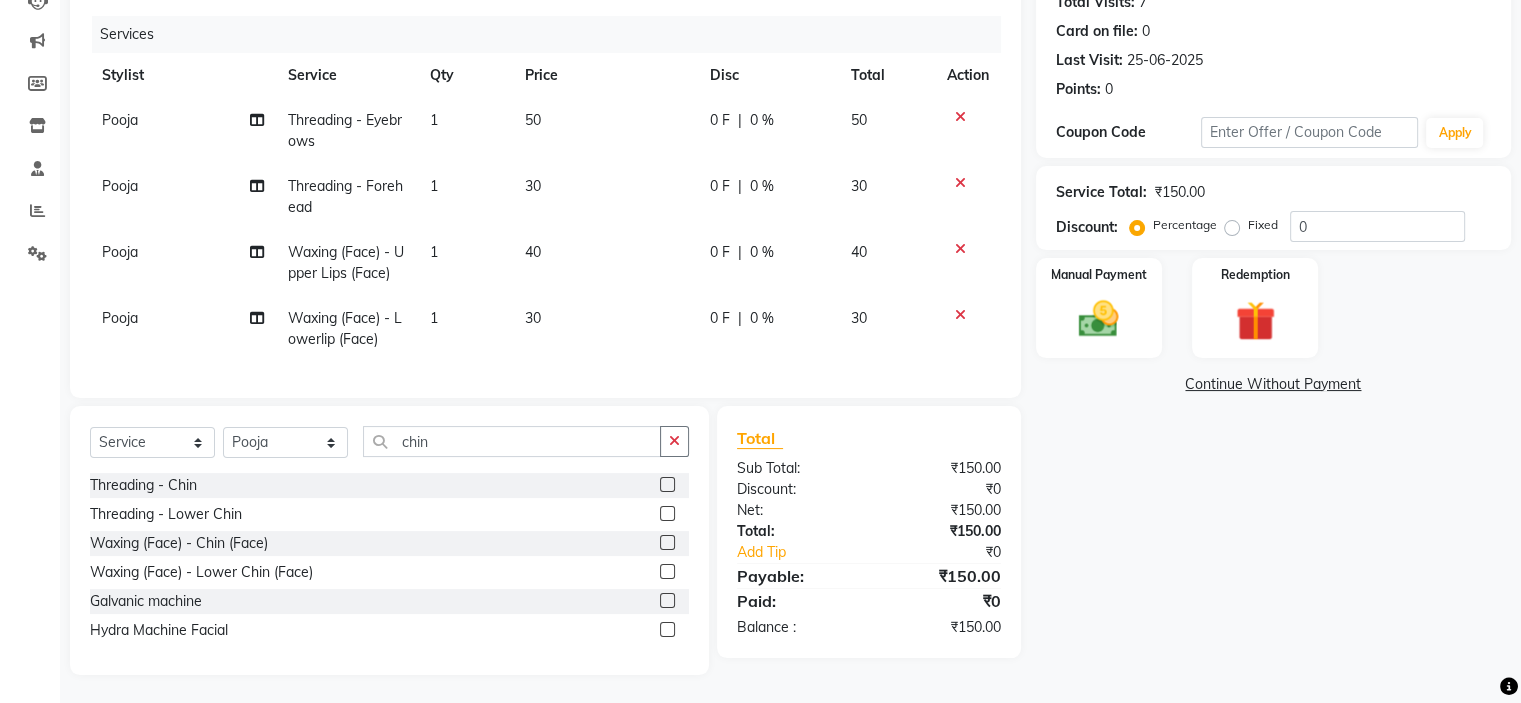 click 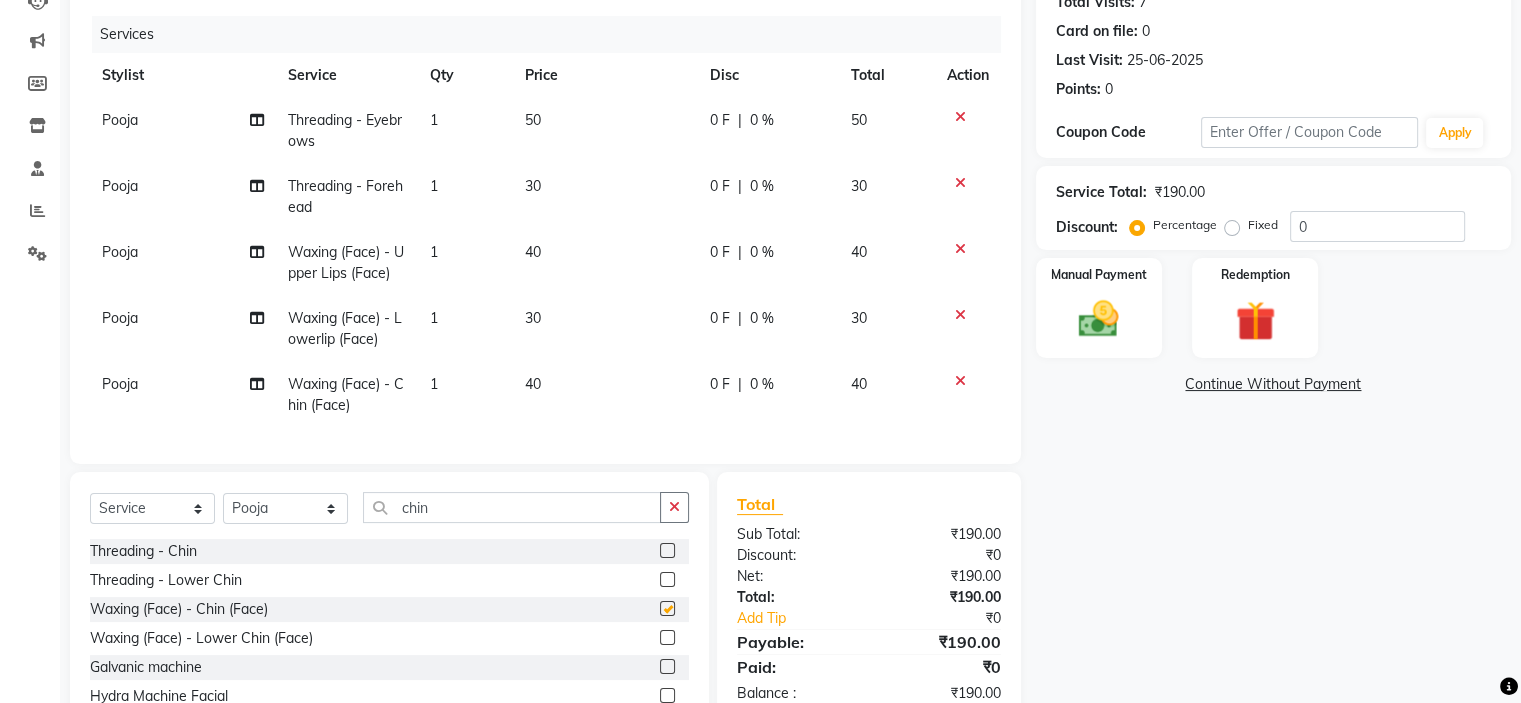checkbox on "false" 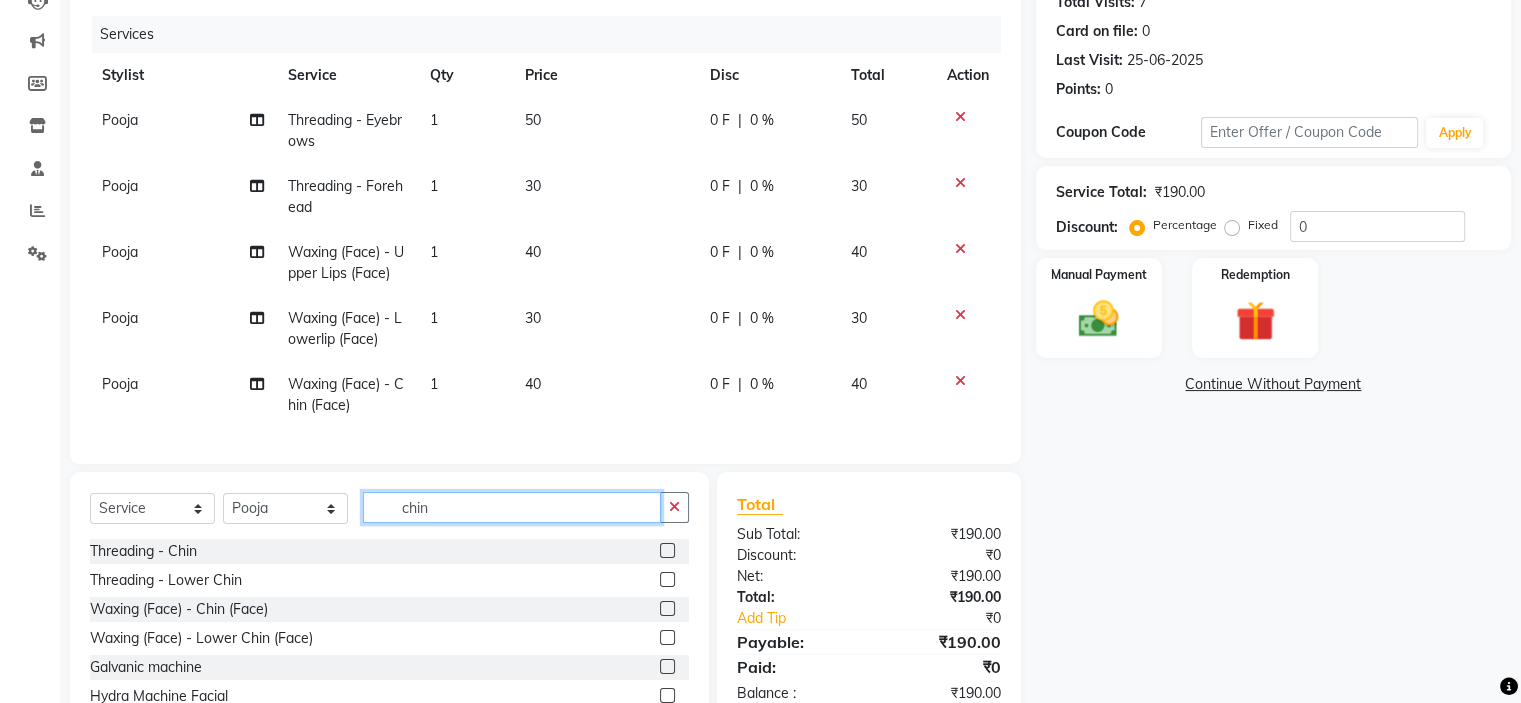 click on "chin" 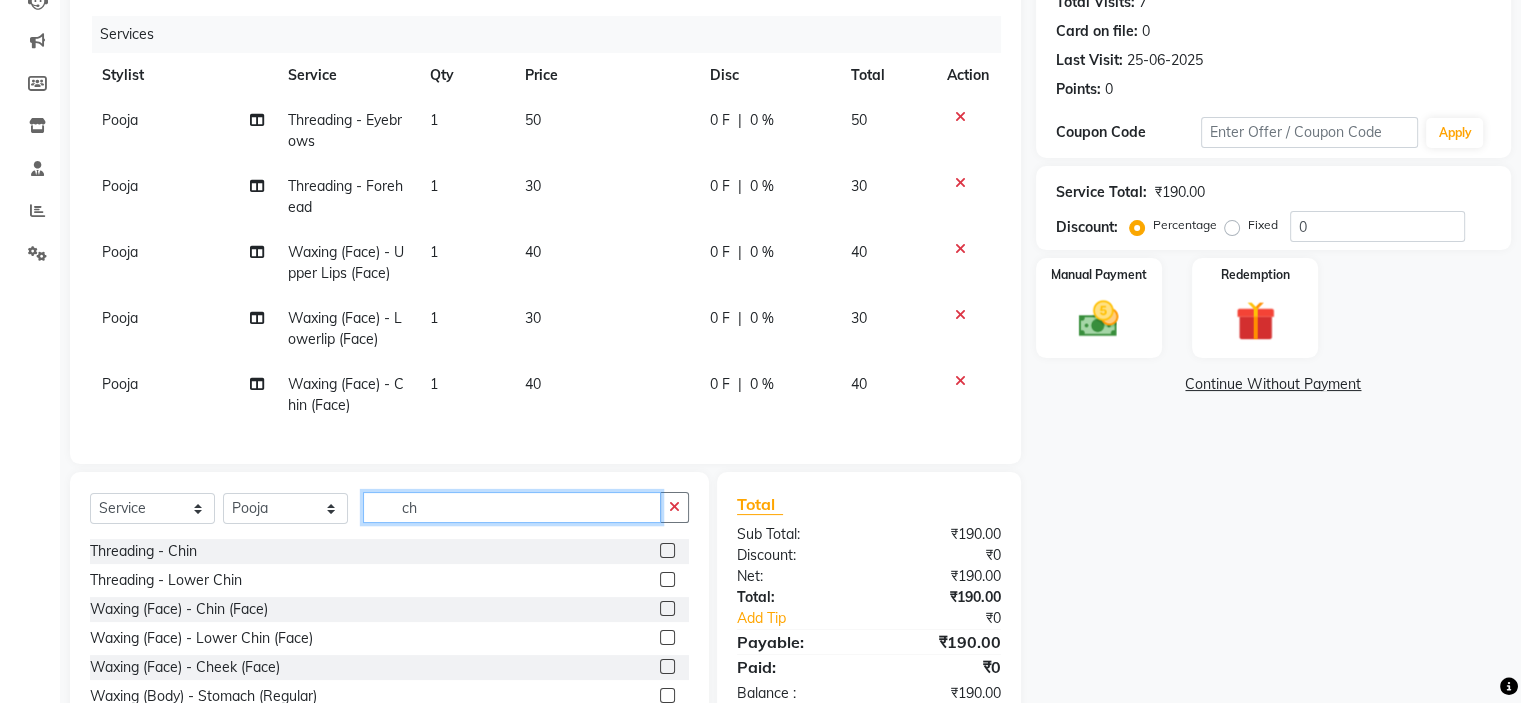 type on "c" 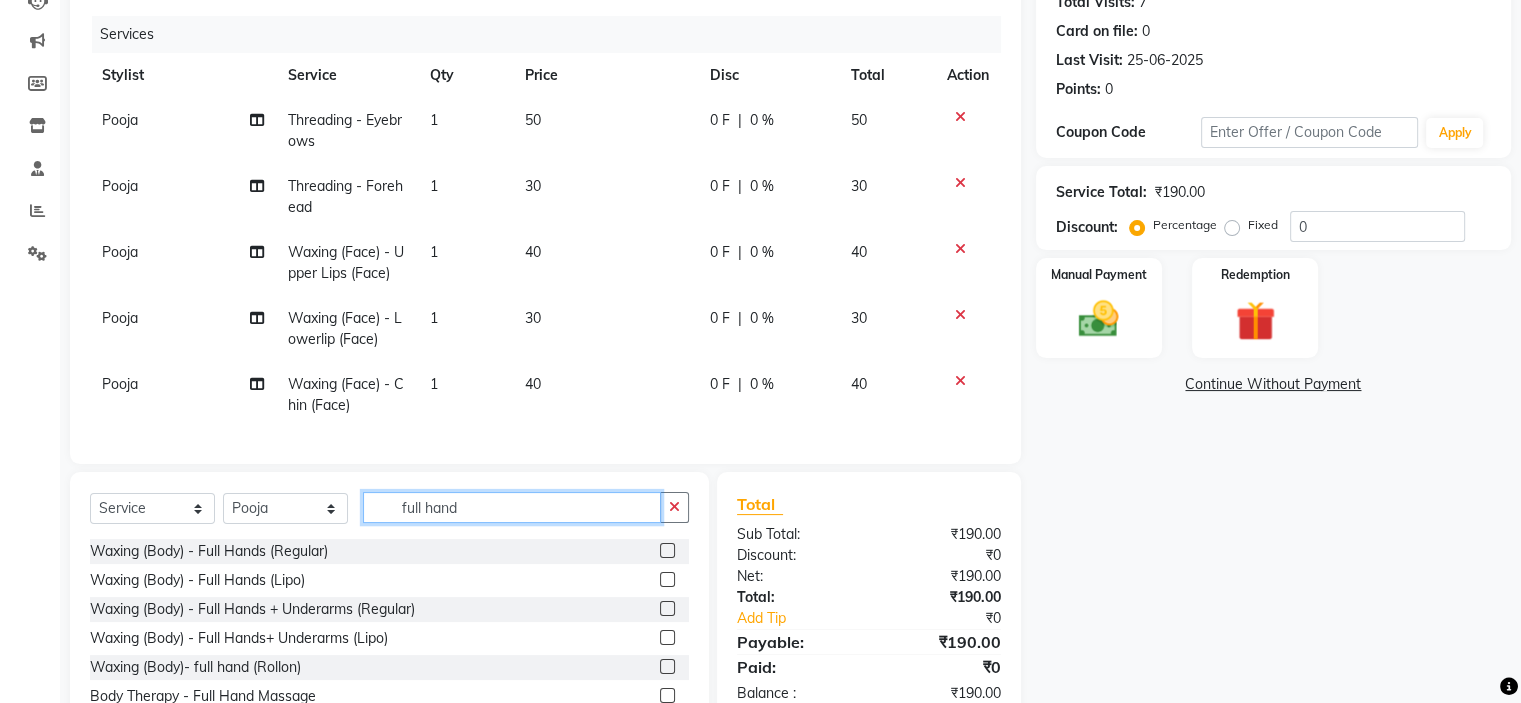 type on "full hand" 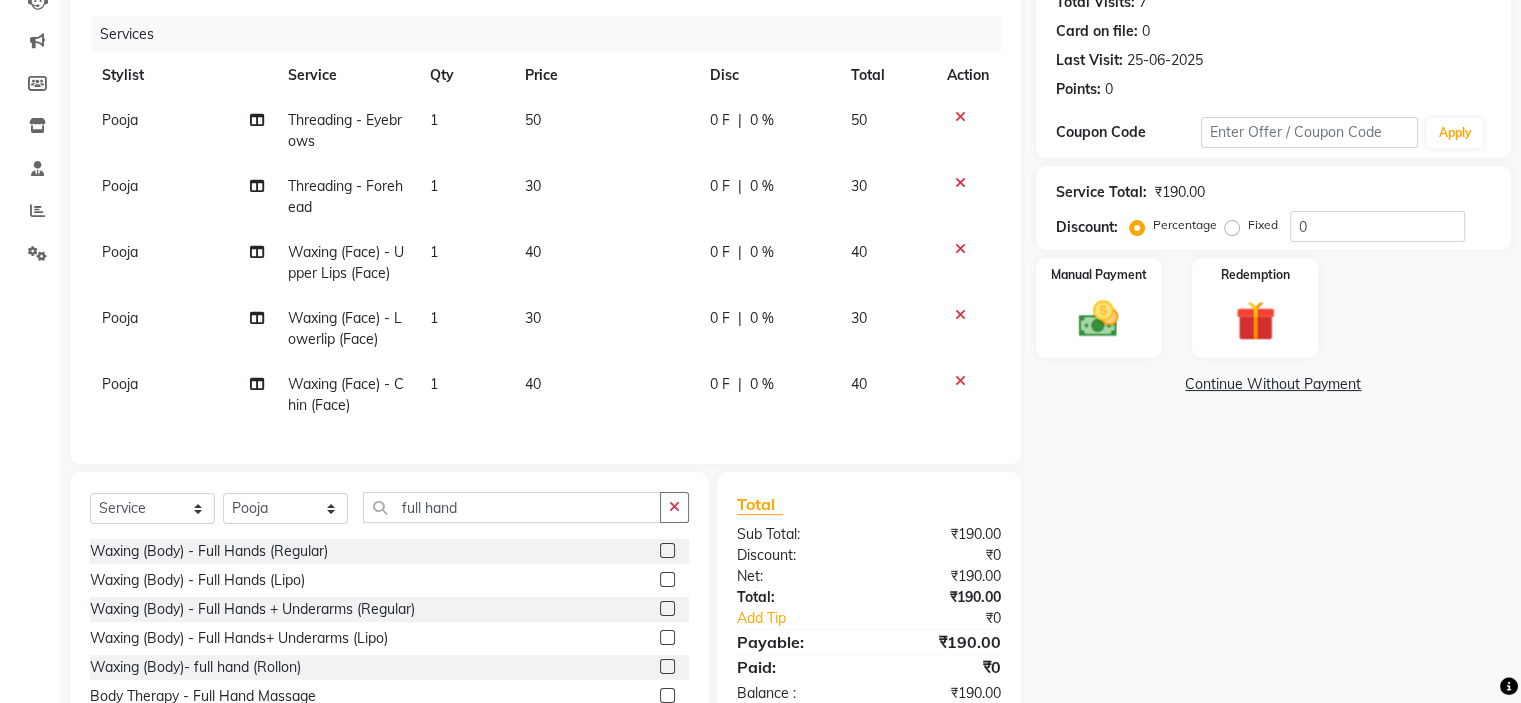 click 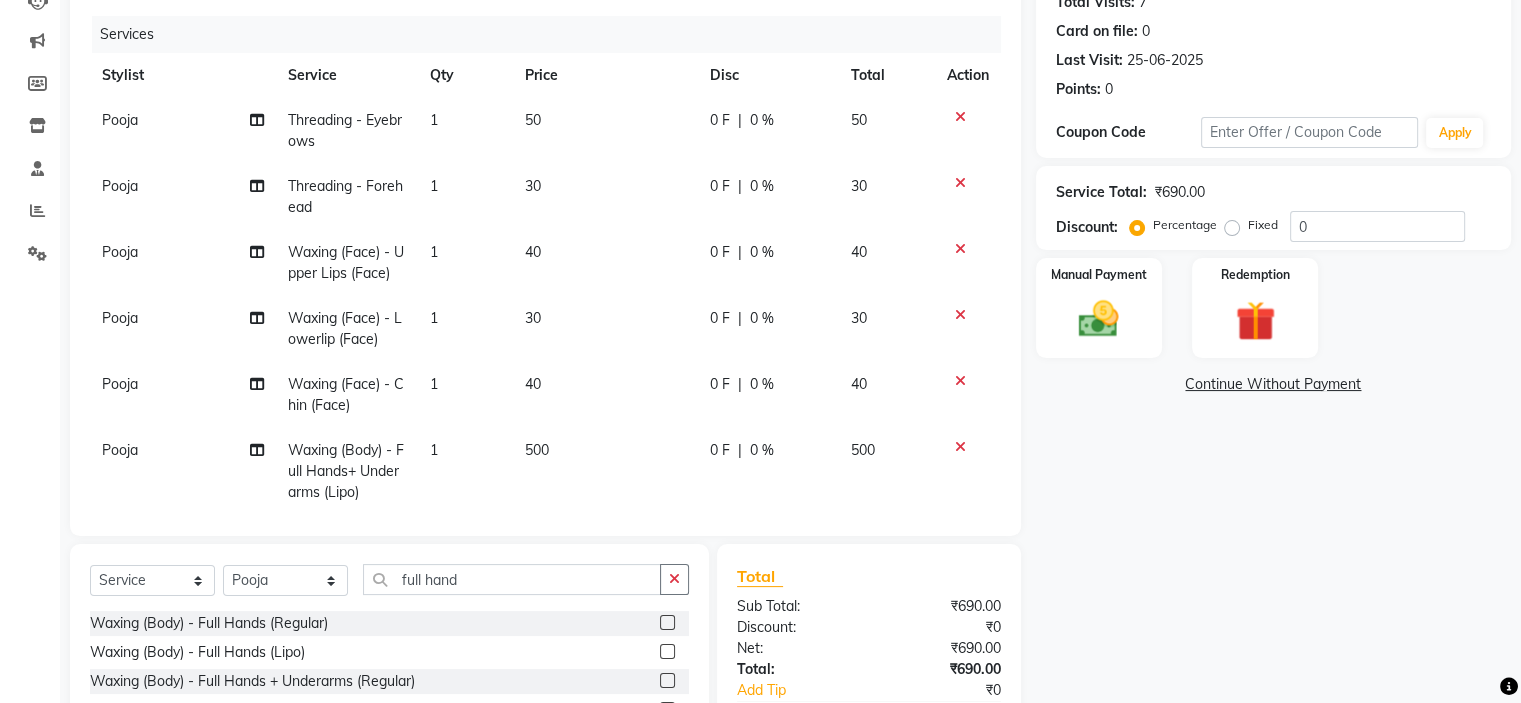 checkbox on "false" 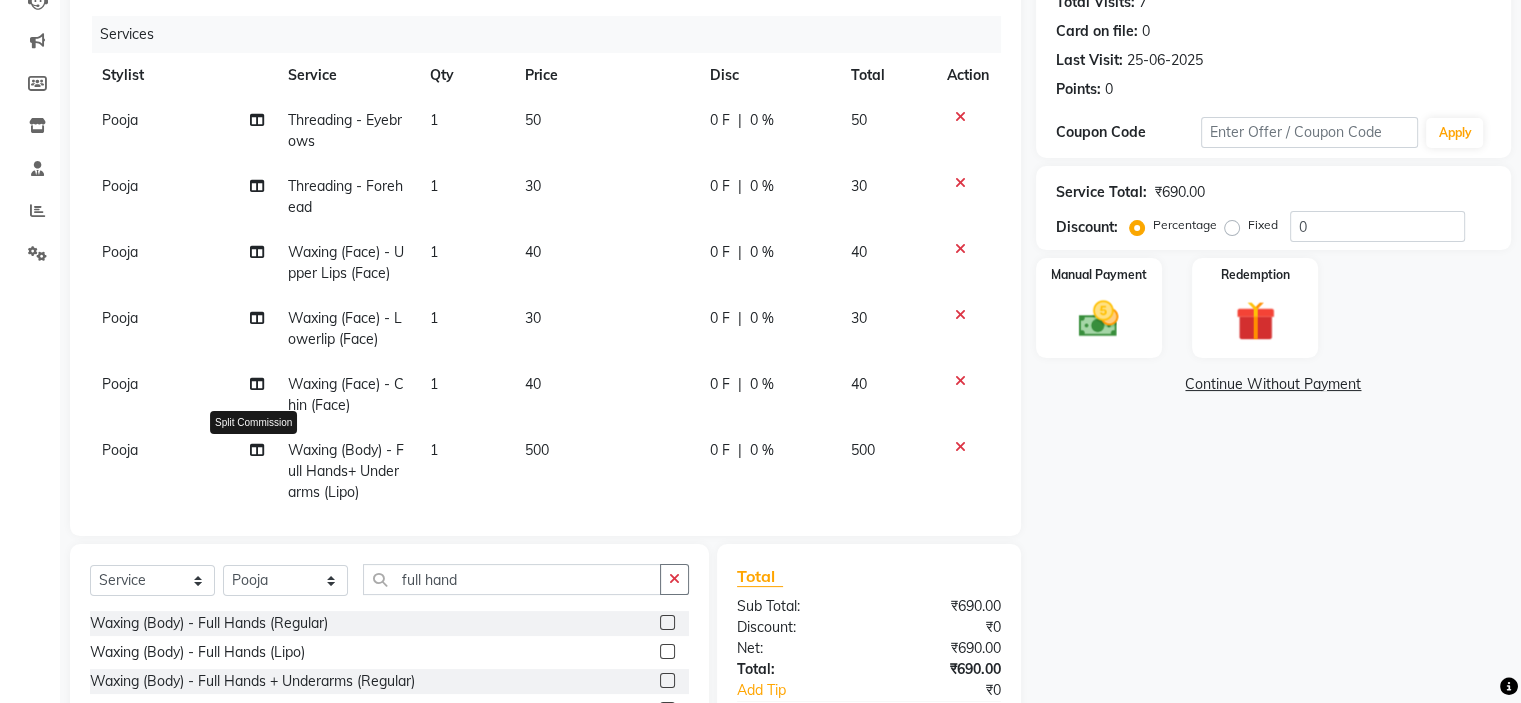 click 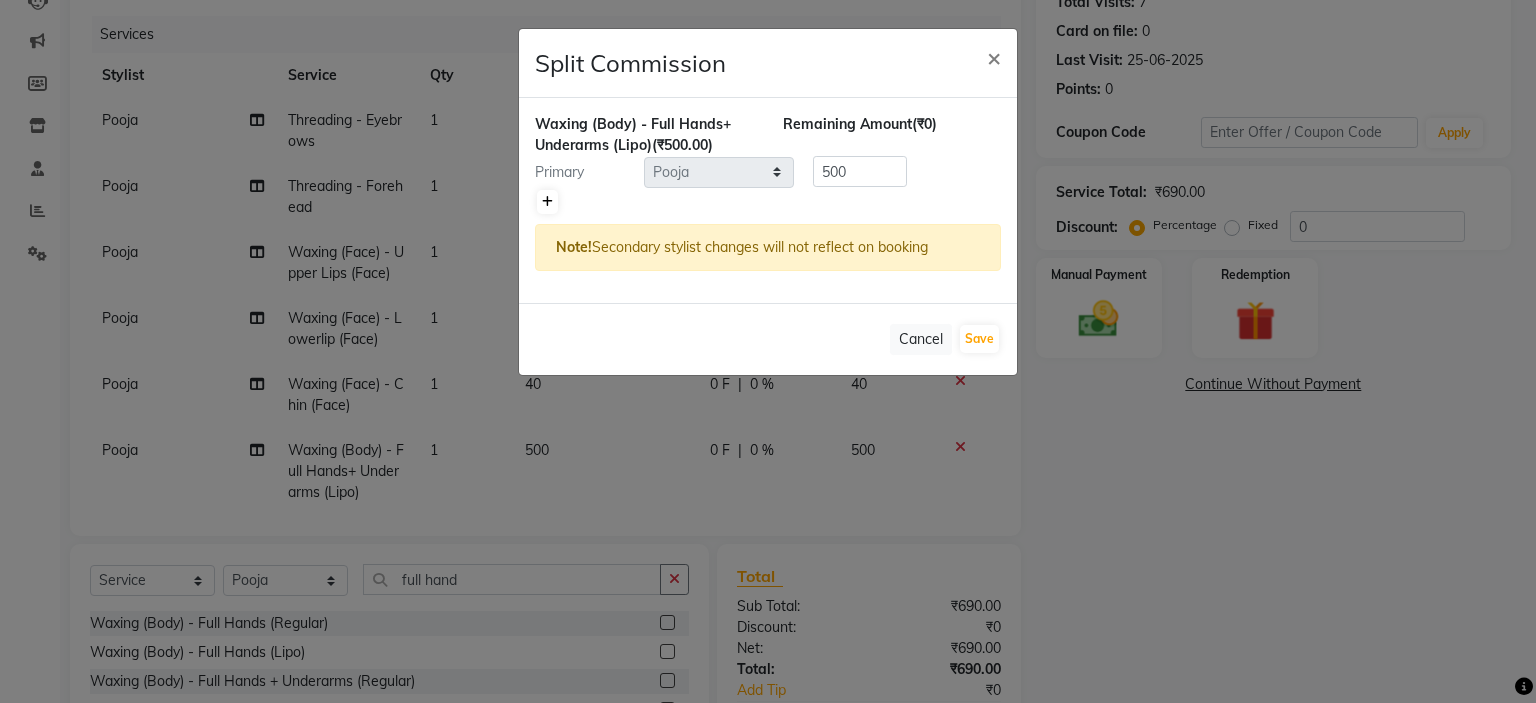 click 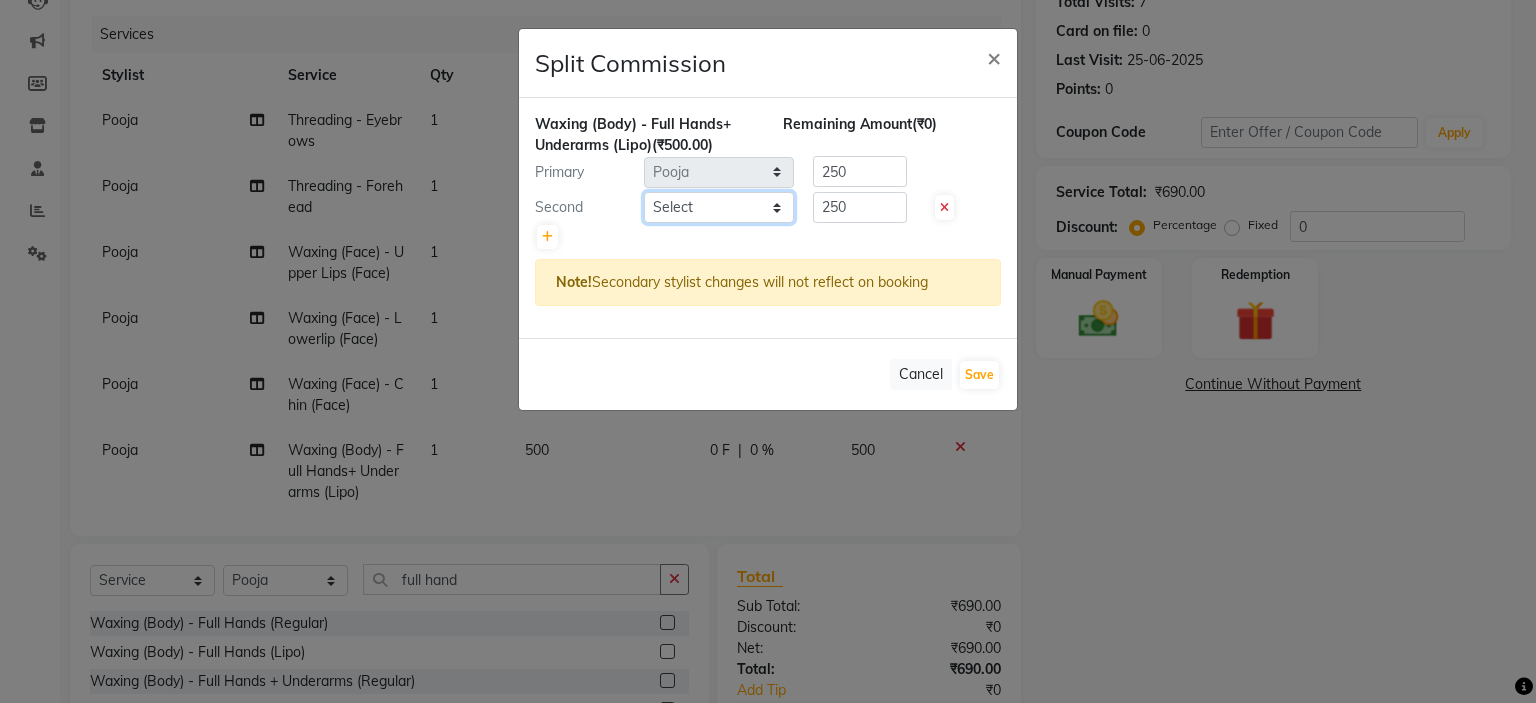 click on "Select  Chandani   Front Desk   Ishika    Mona   Neha   Pooja   Priya   Smitha" 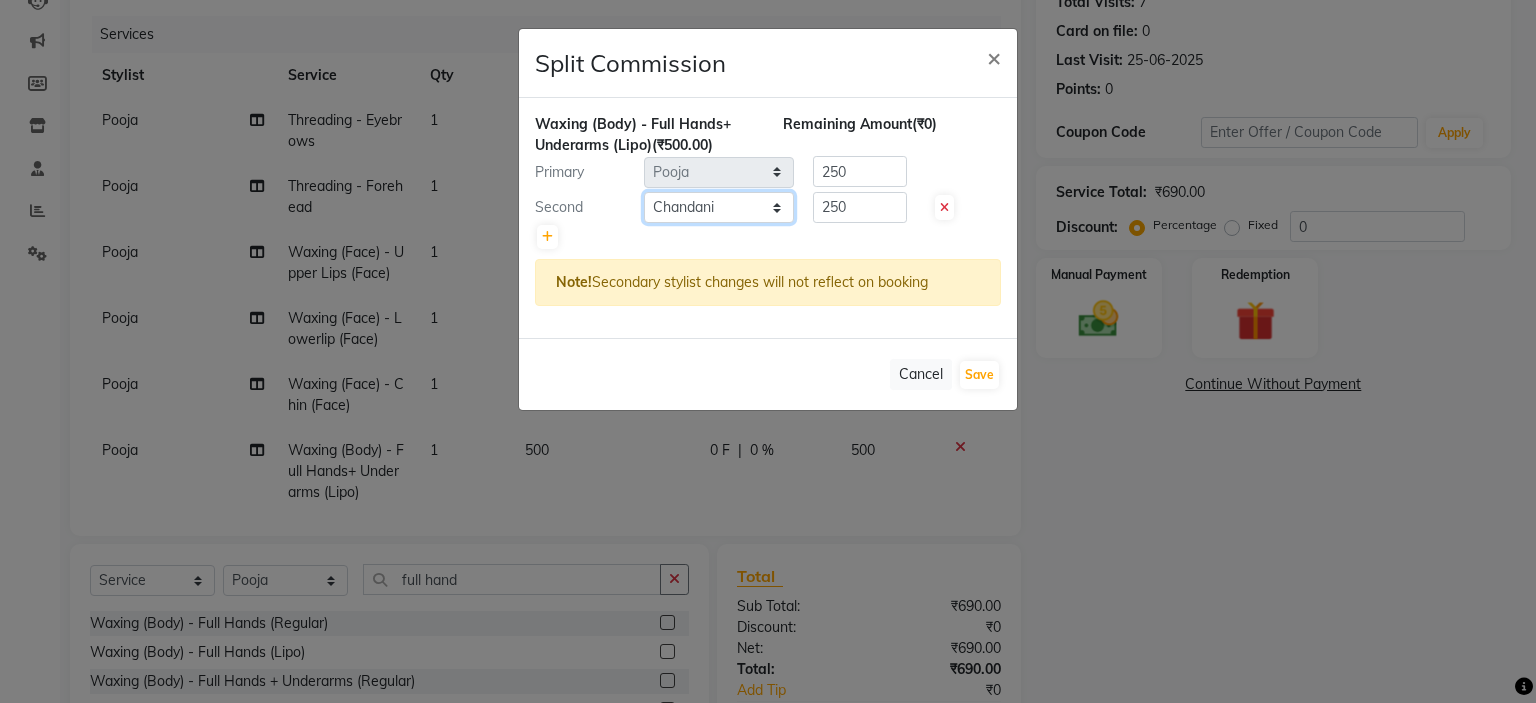 click on "Select  Chandani   Front Desk   Ishika    Mona   Neha   Pooja   Priya   Smitha" 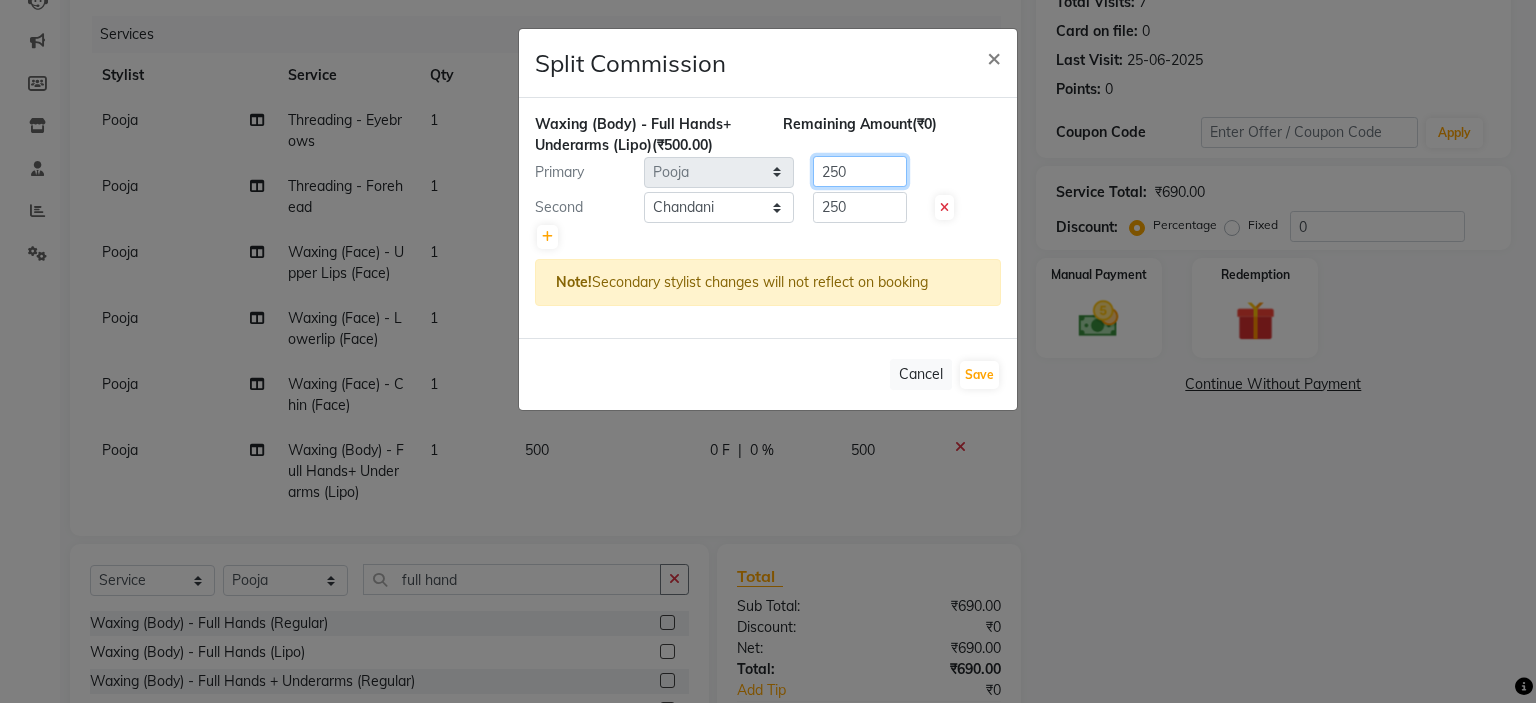 click on "250" 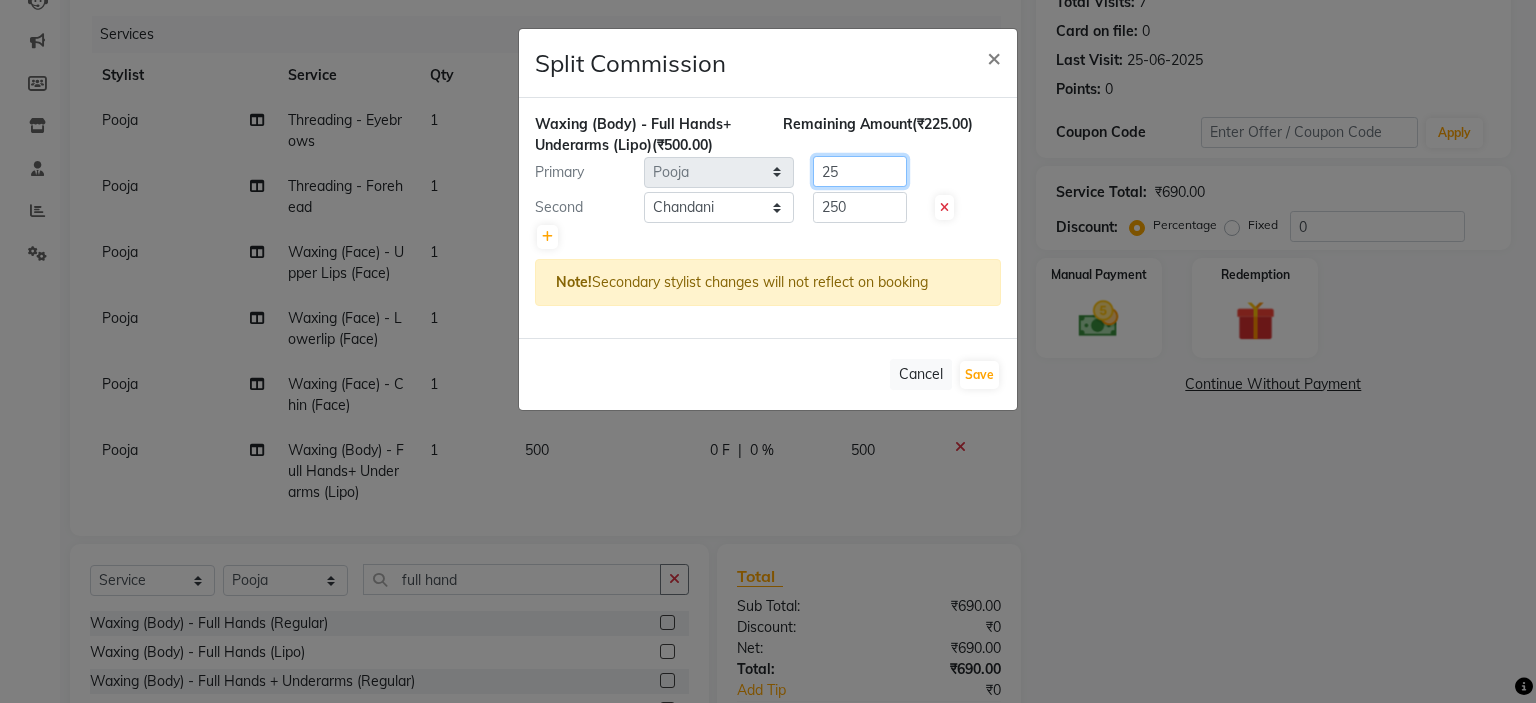 type on "2" 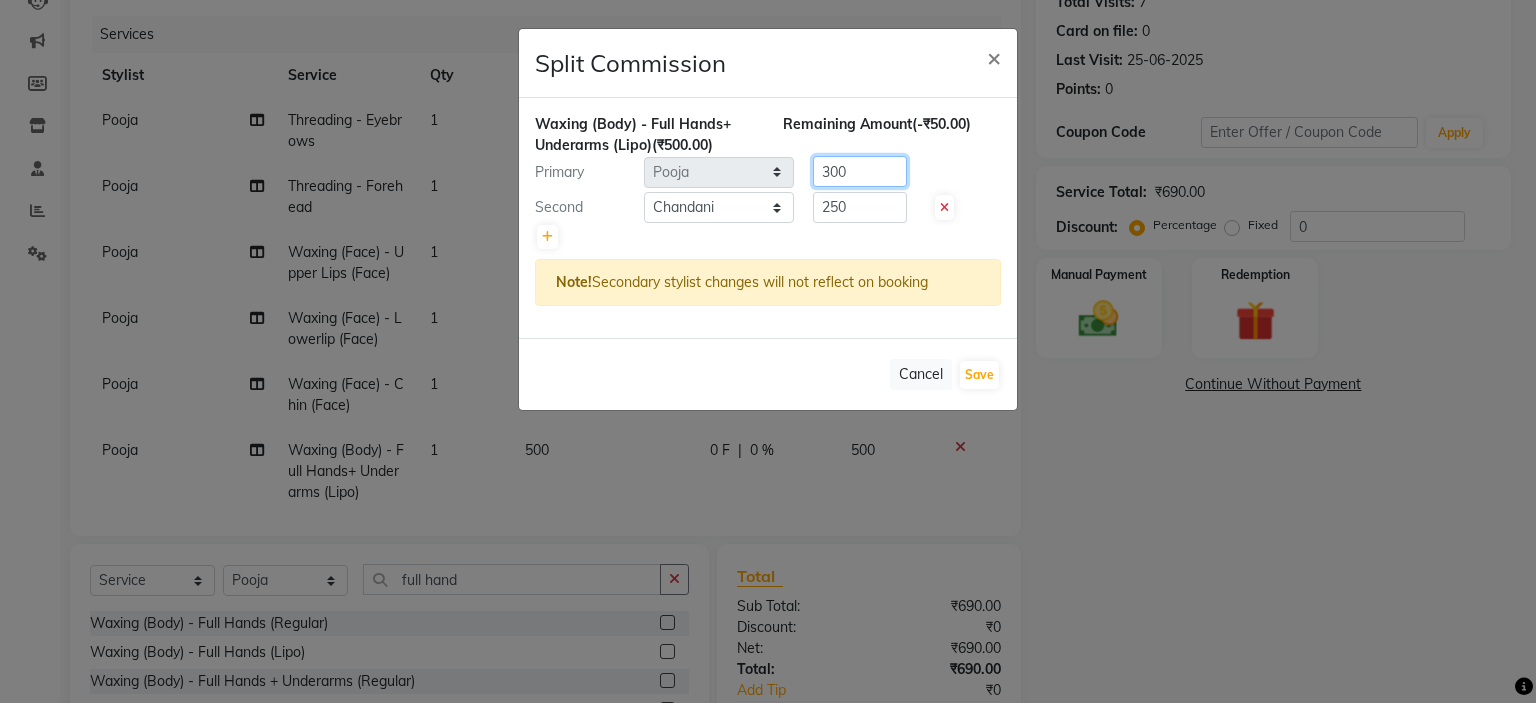 type on "300" 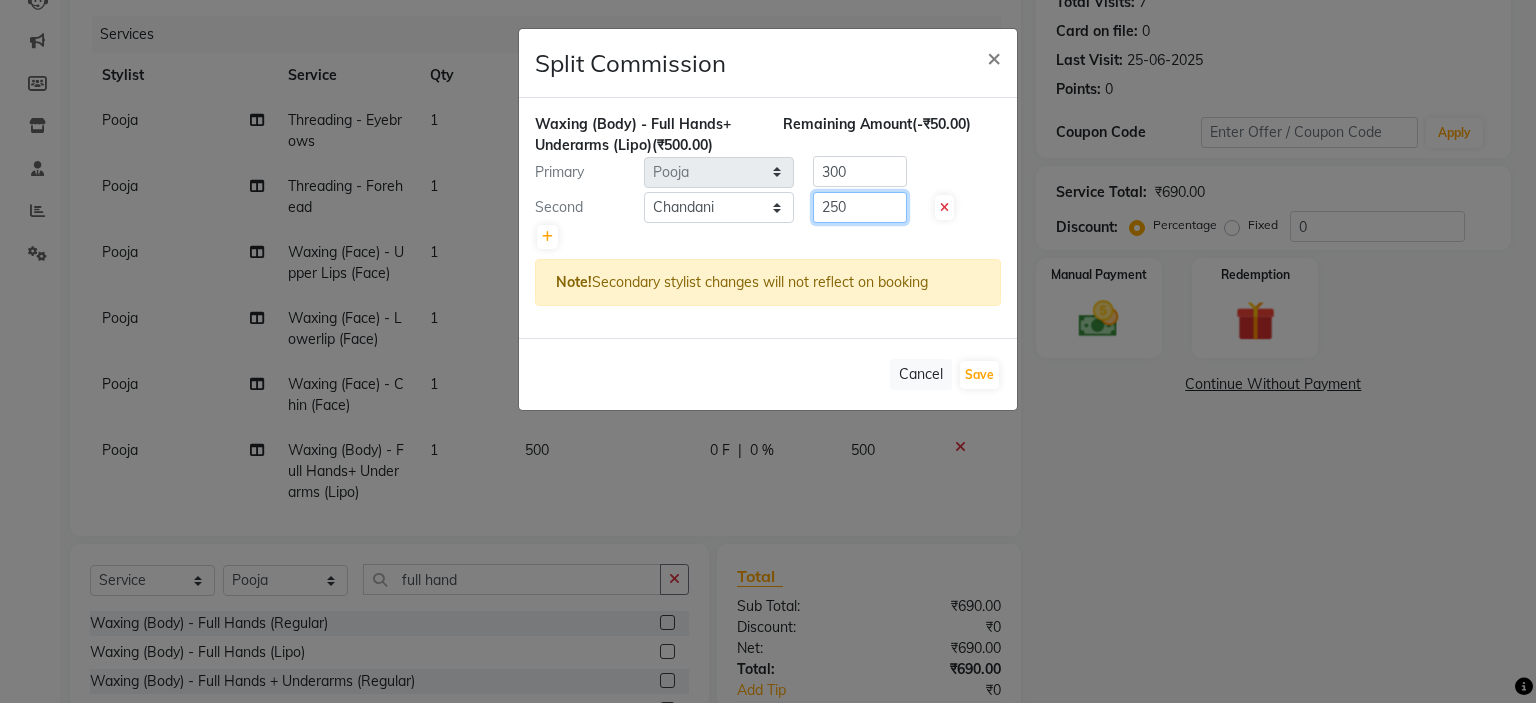 click on "250" 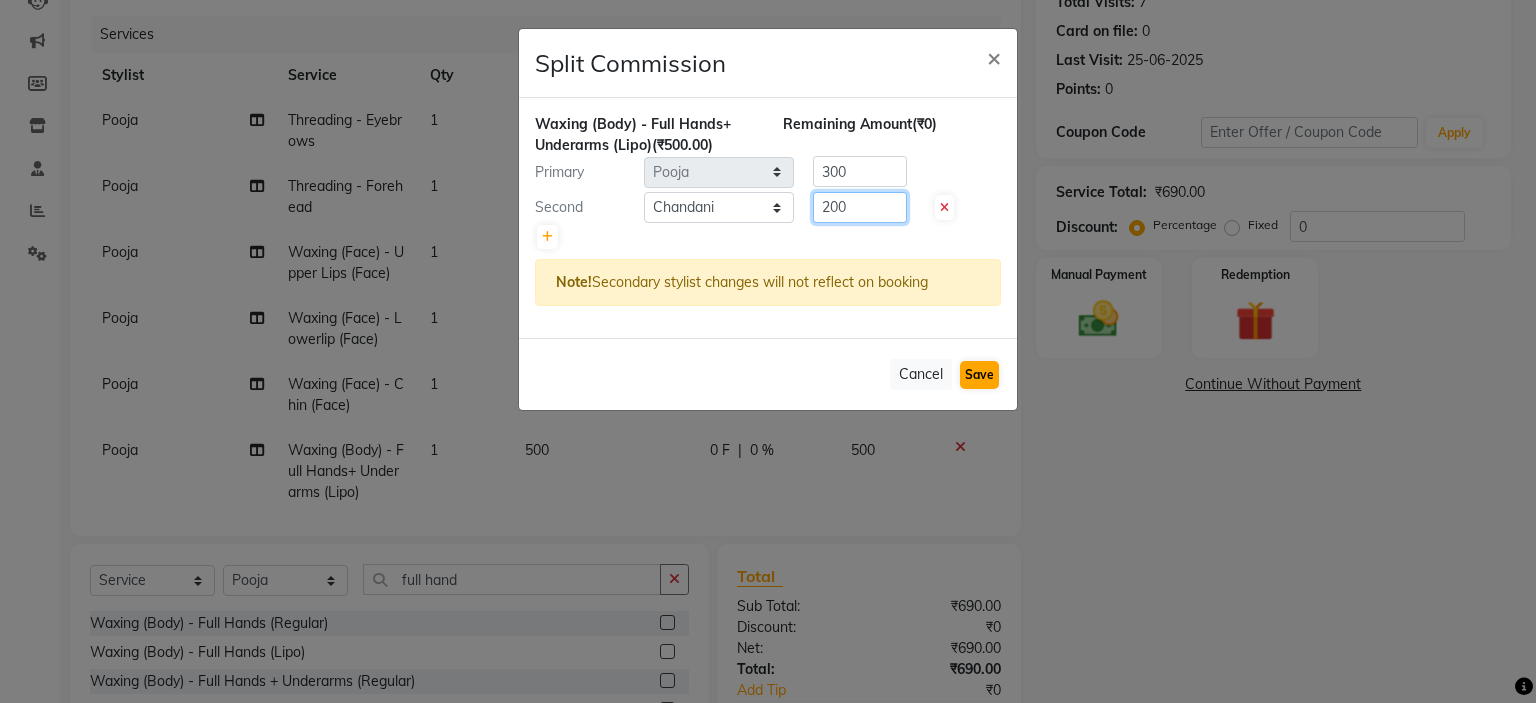 type on "200" 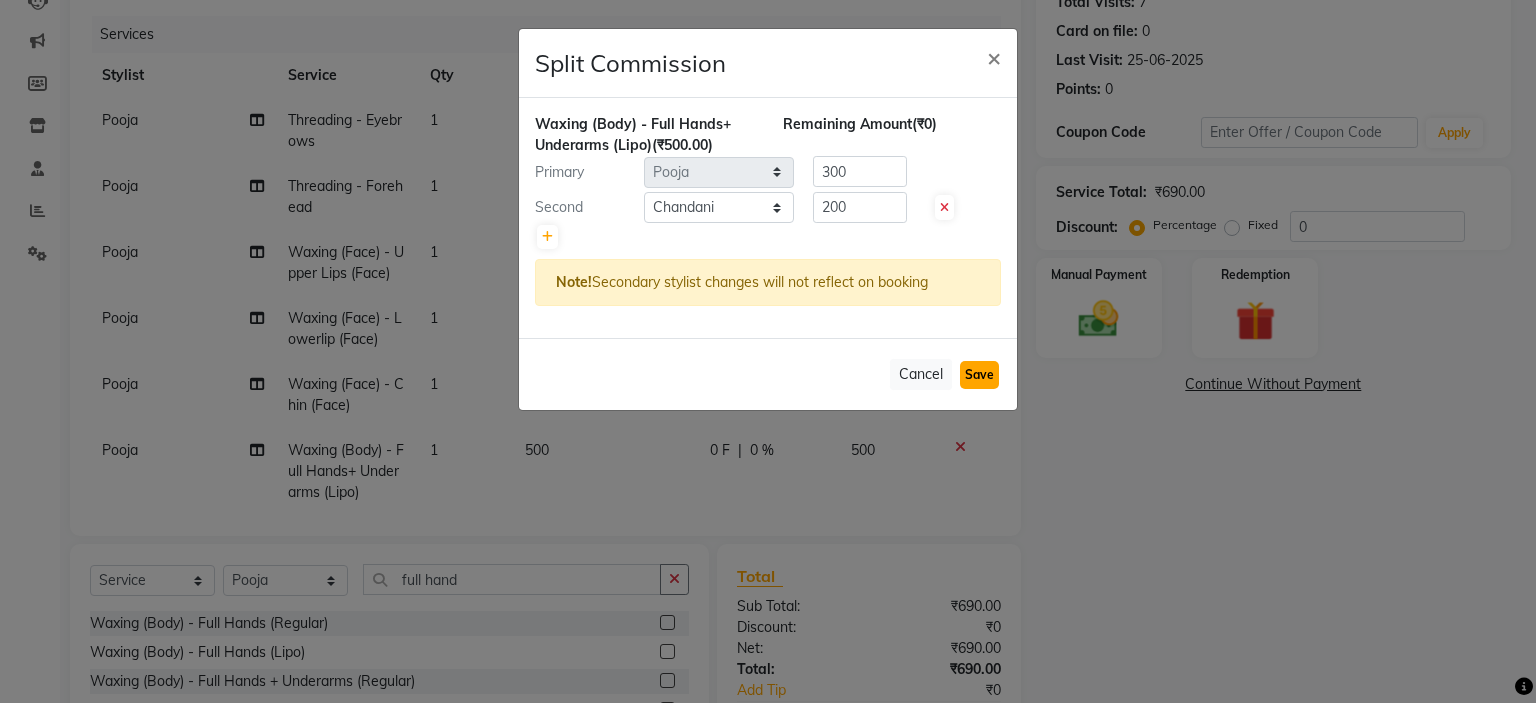 click on "Save" 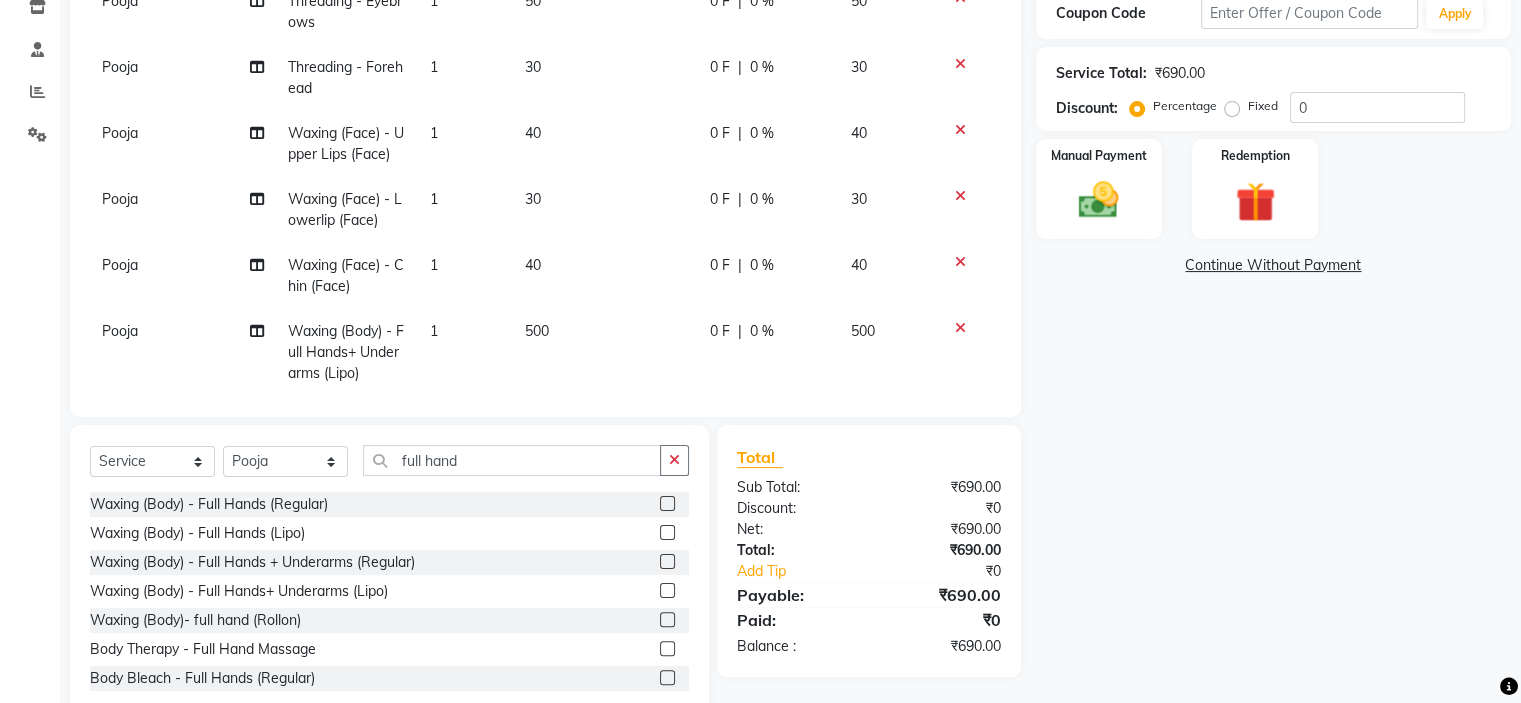 scroll, scrollTop: 398, scrollLeft: 0, axis: vertical 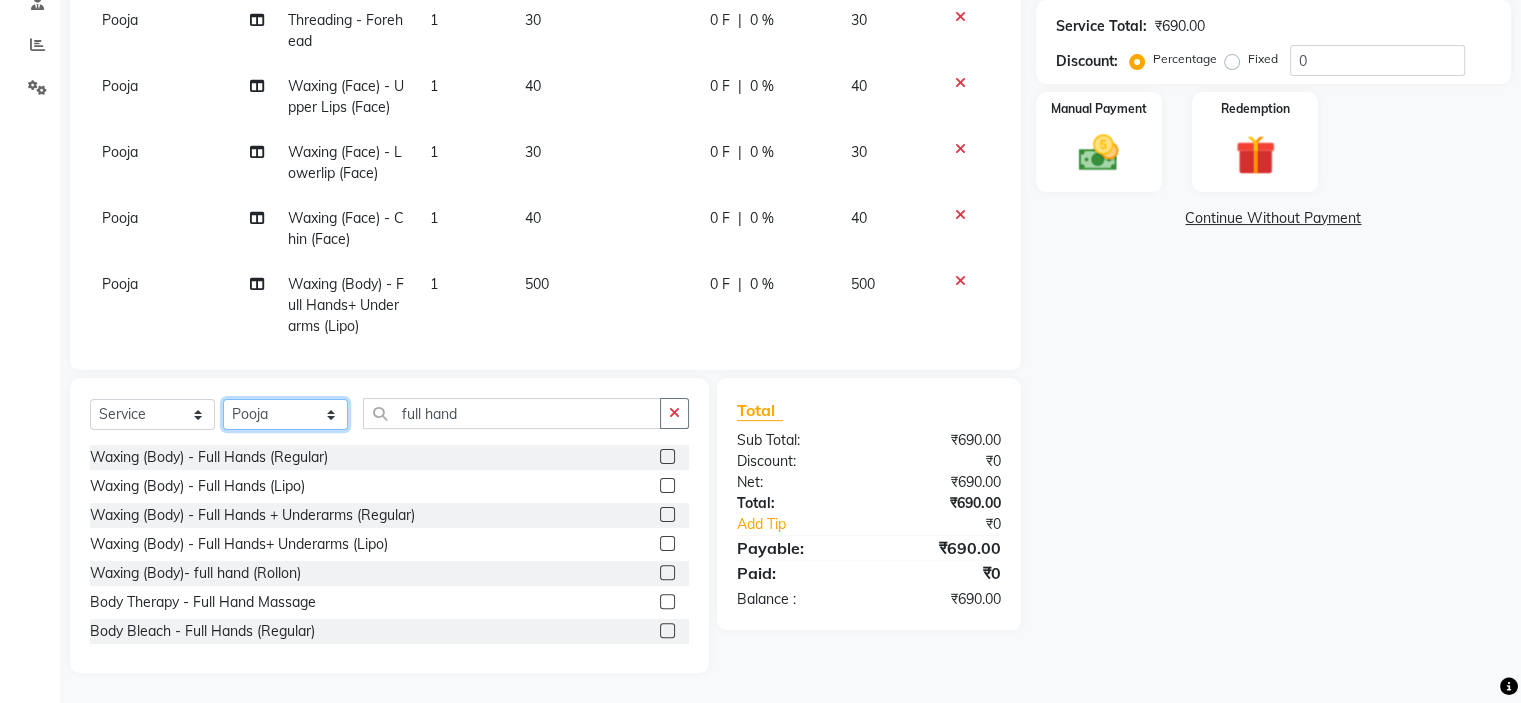 click on "Select Stylist Chandani Front Desk Ishika  Mona Neha Pooja Priya Smitha" 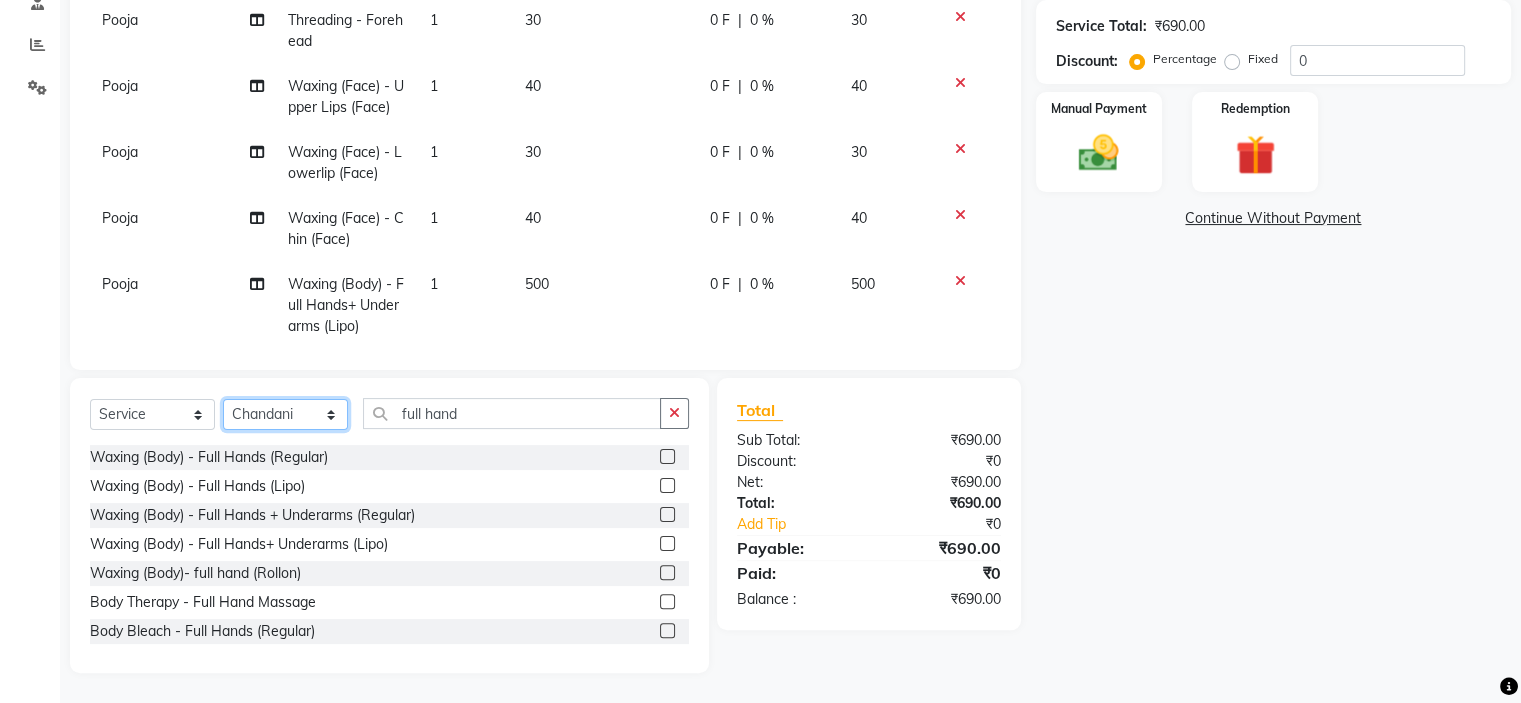 click on "Select Stylist Chandani Front Desk Ishika  Mona Neha Pooja Priya Smitha" 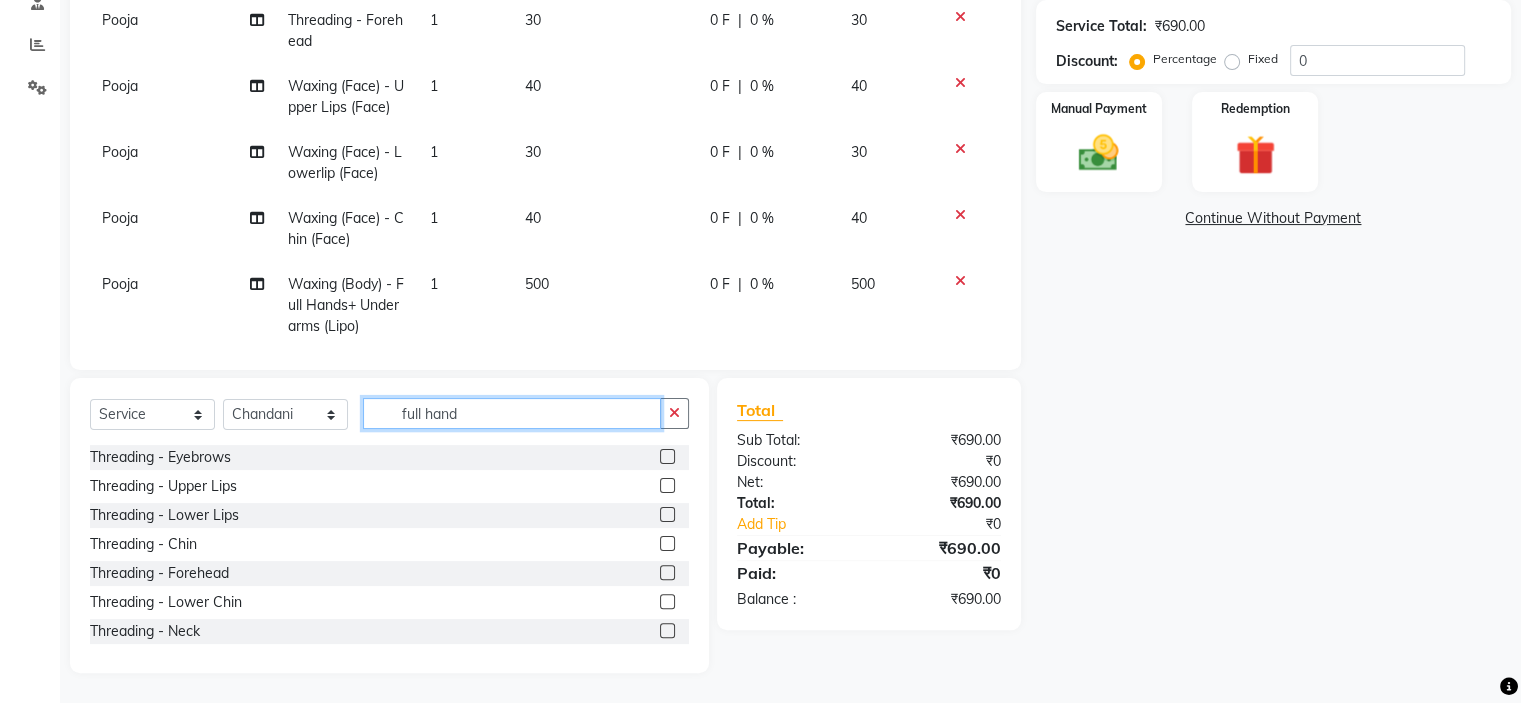 click on "full hand" 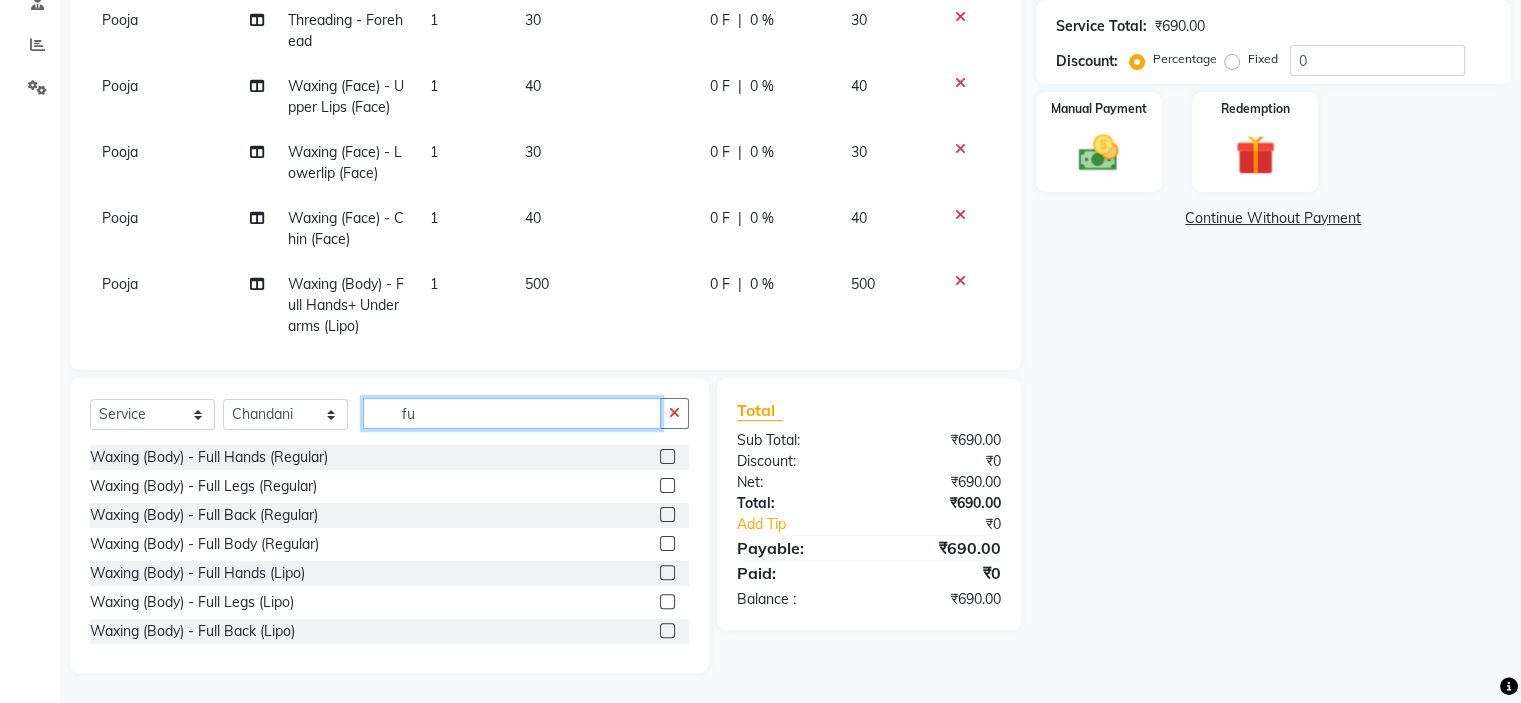 type on "f" 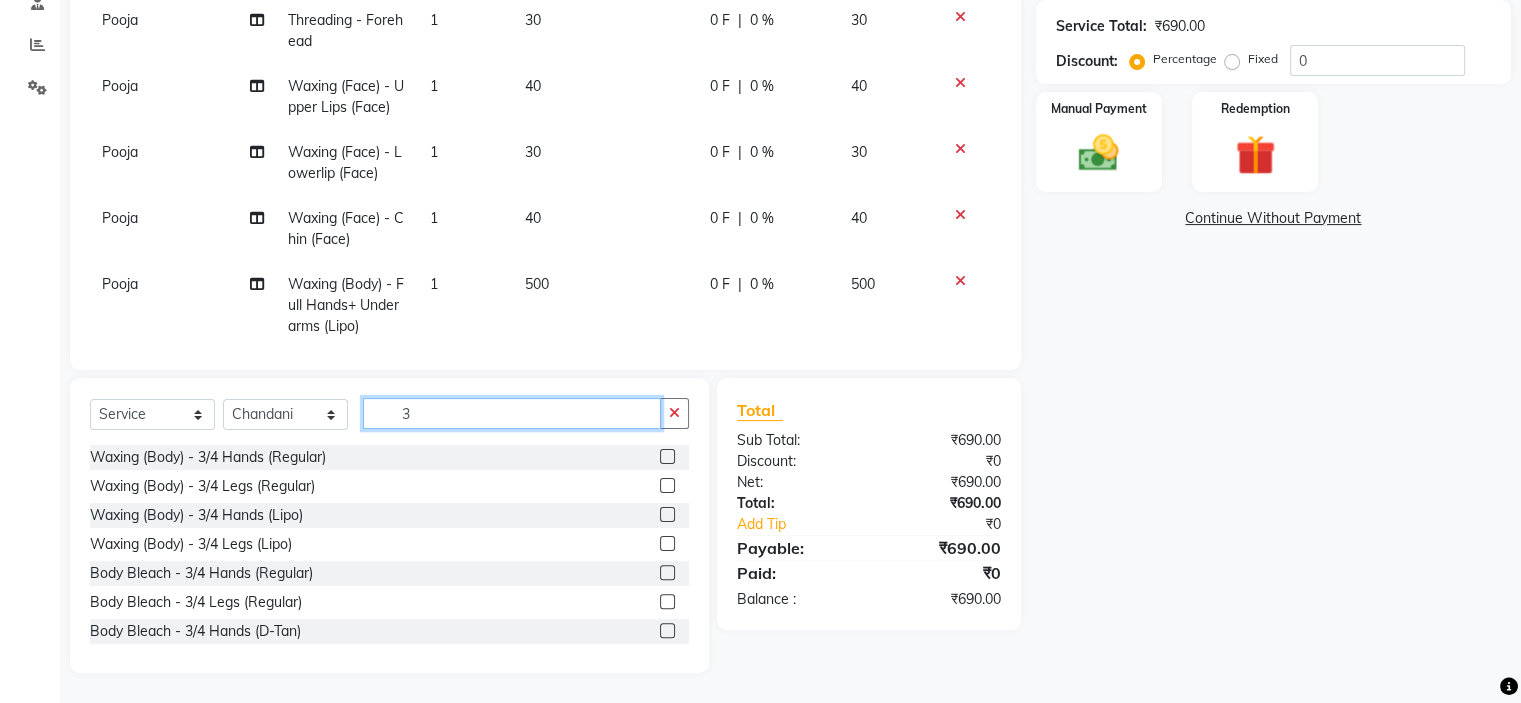 type on "3" 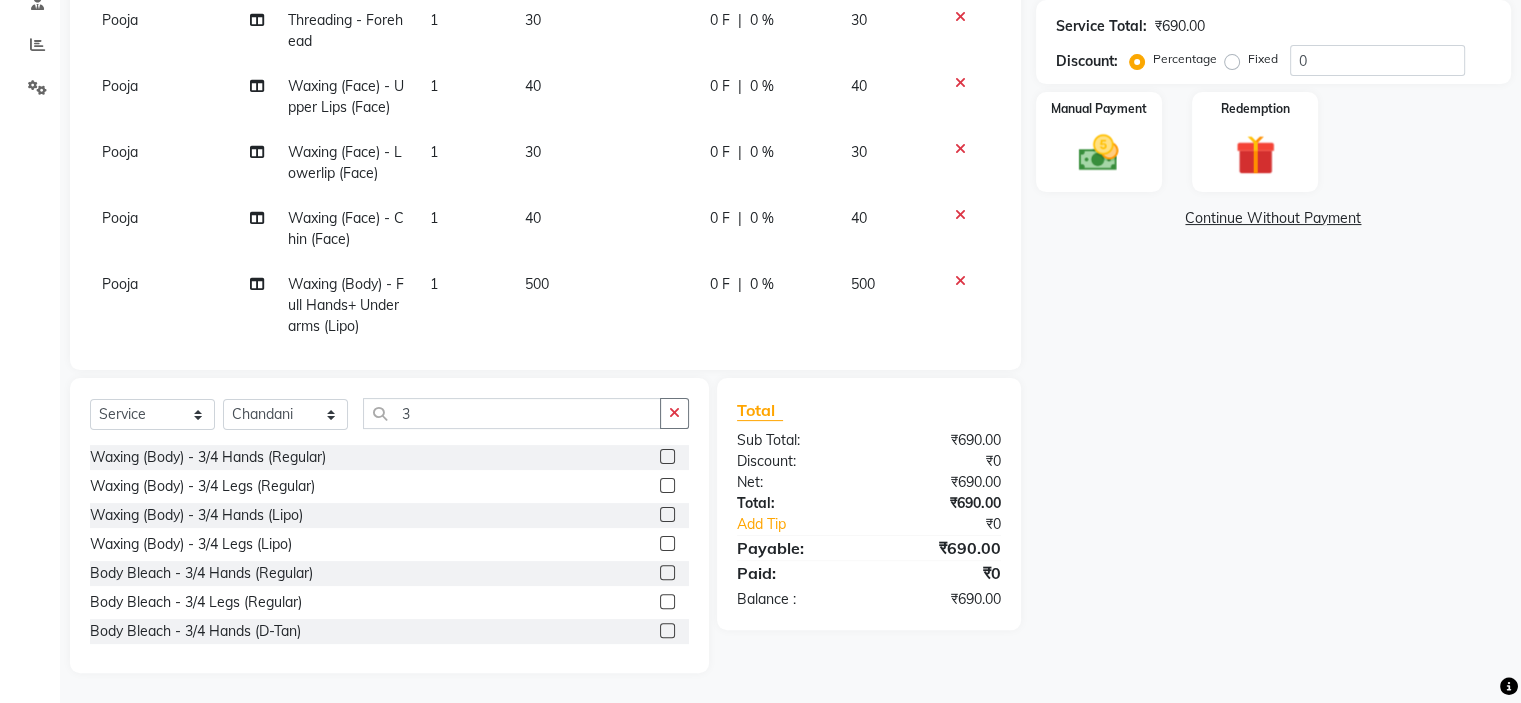 click 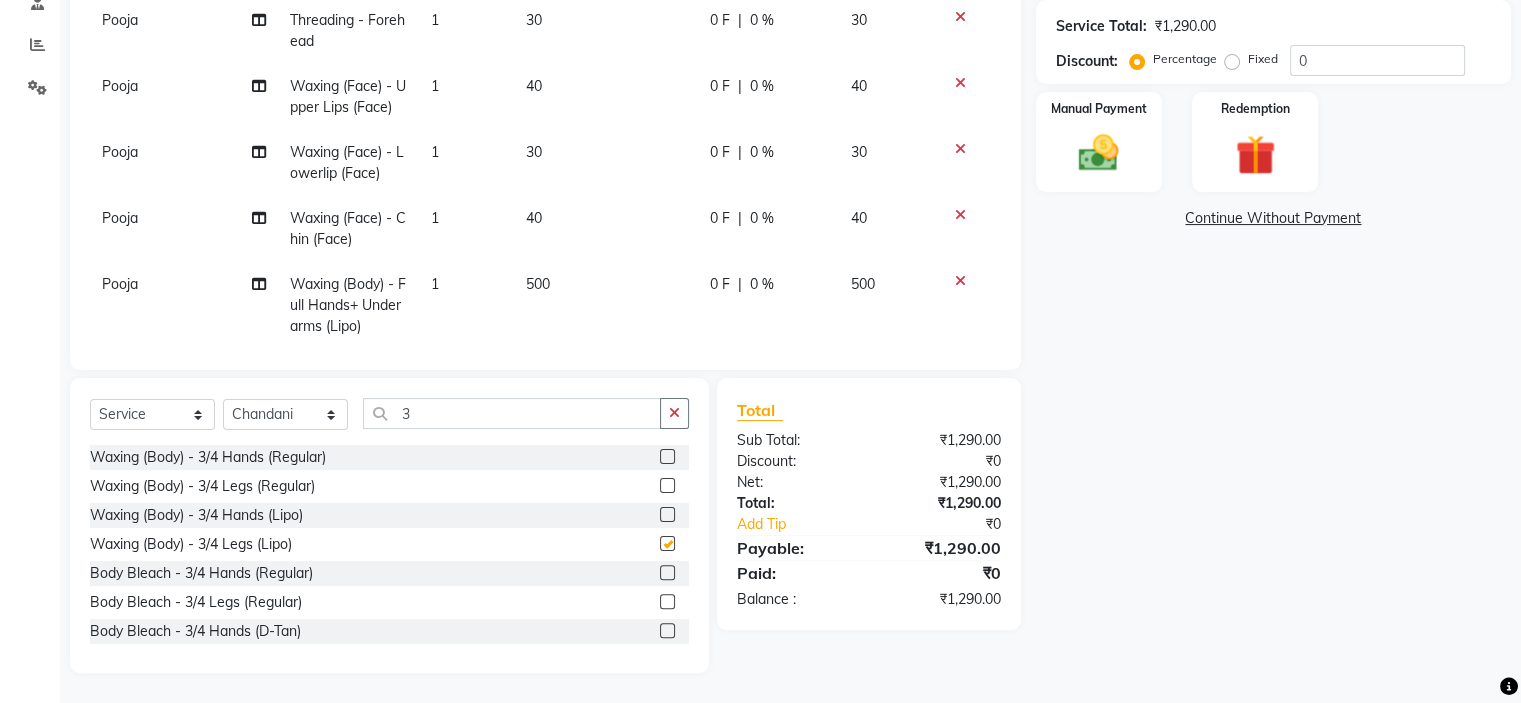 checkbox on "false" 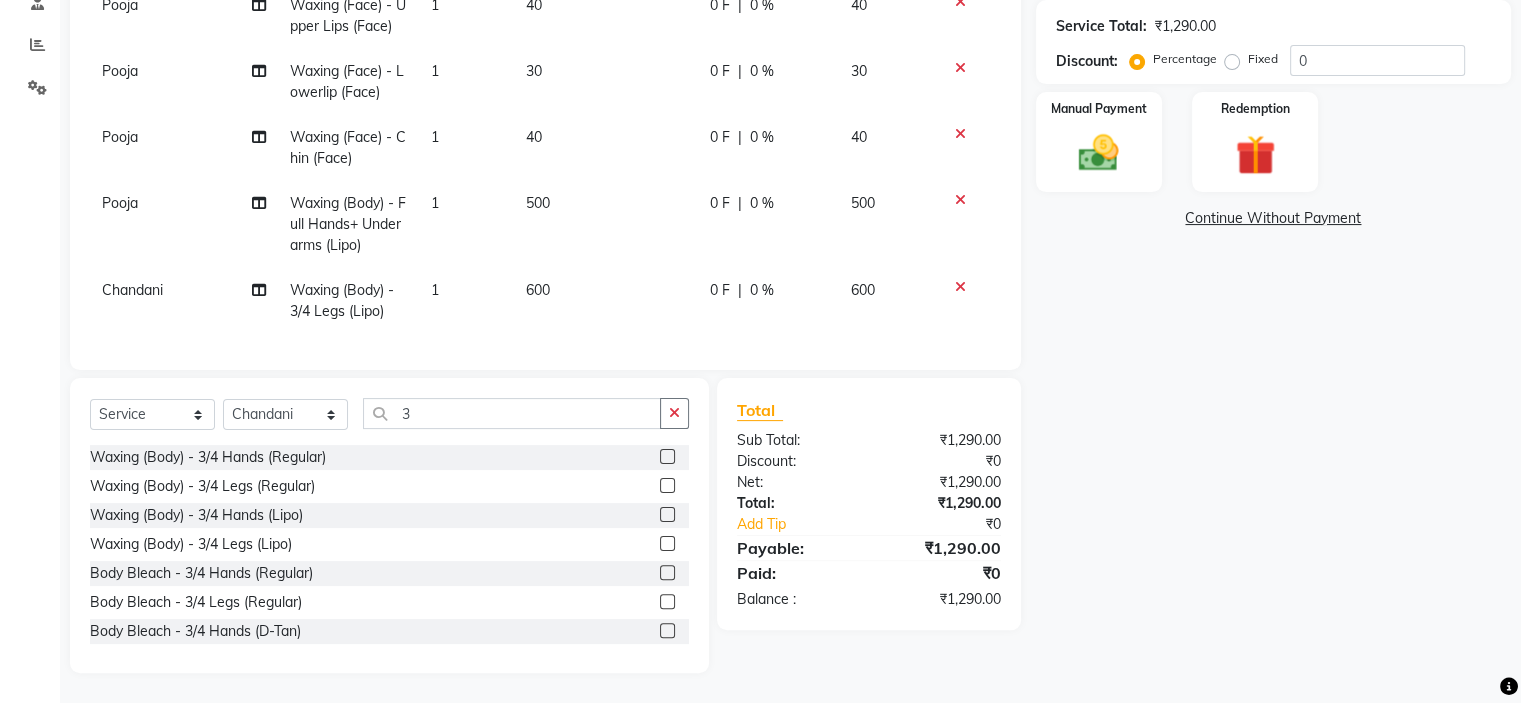 scroll, scrollTop: 96, scrollLeft: 0, axis: vertical 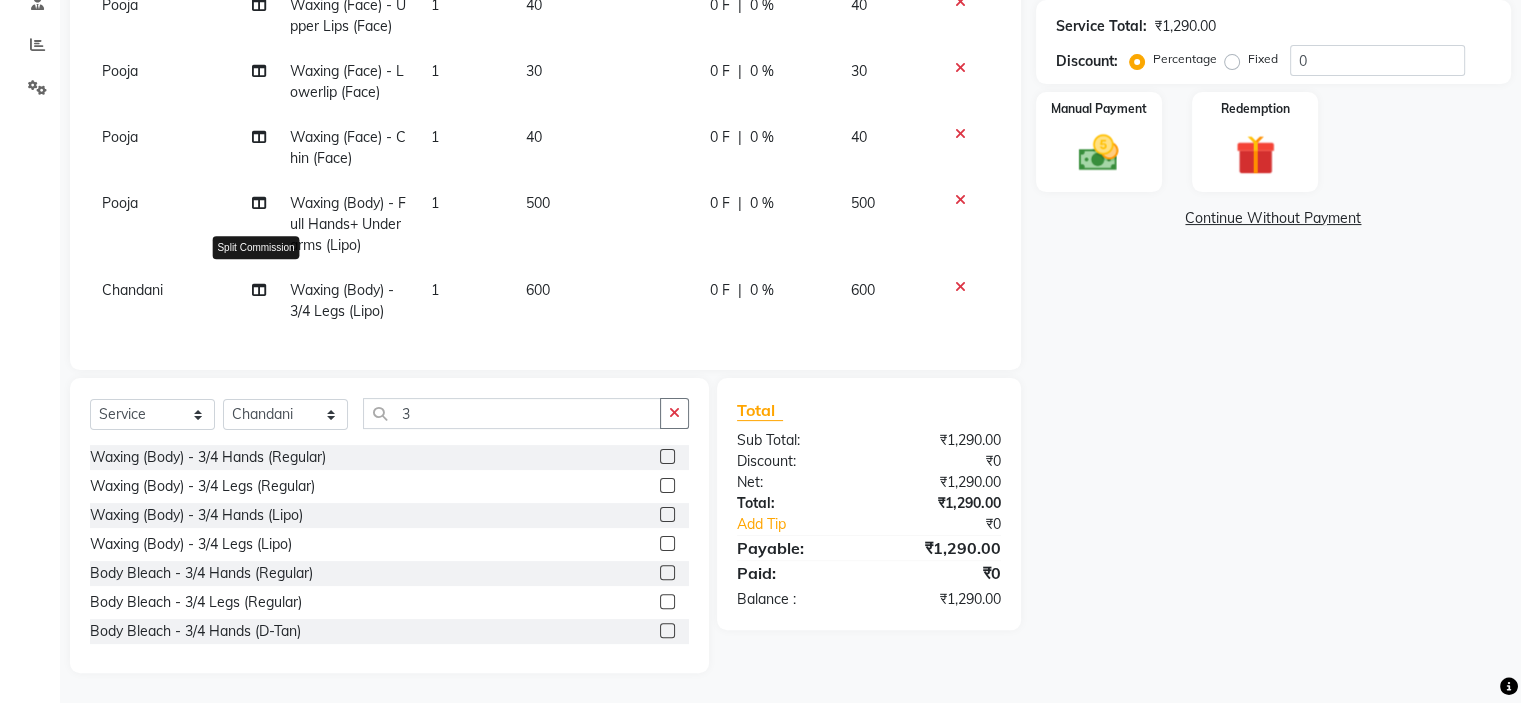click 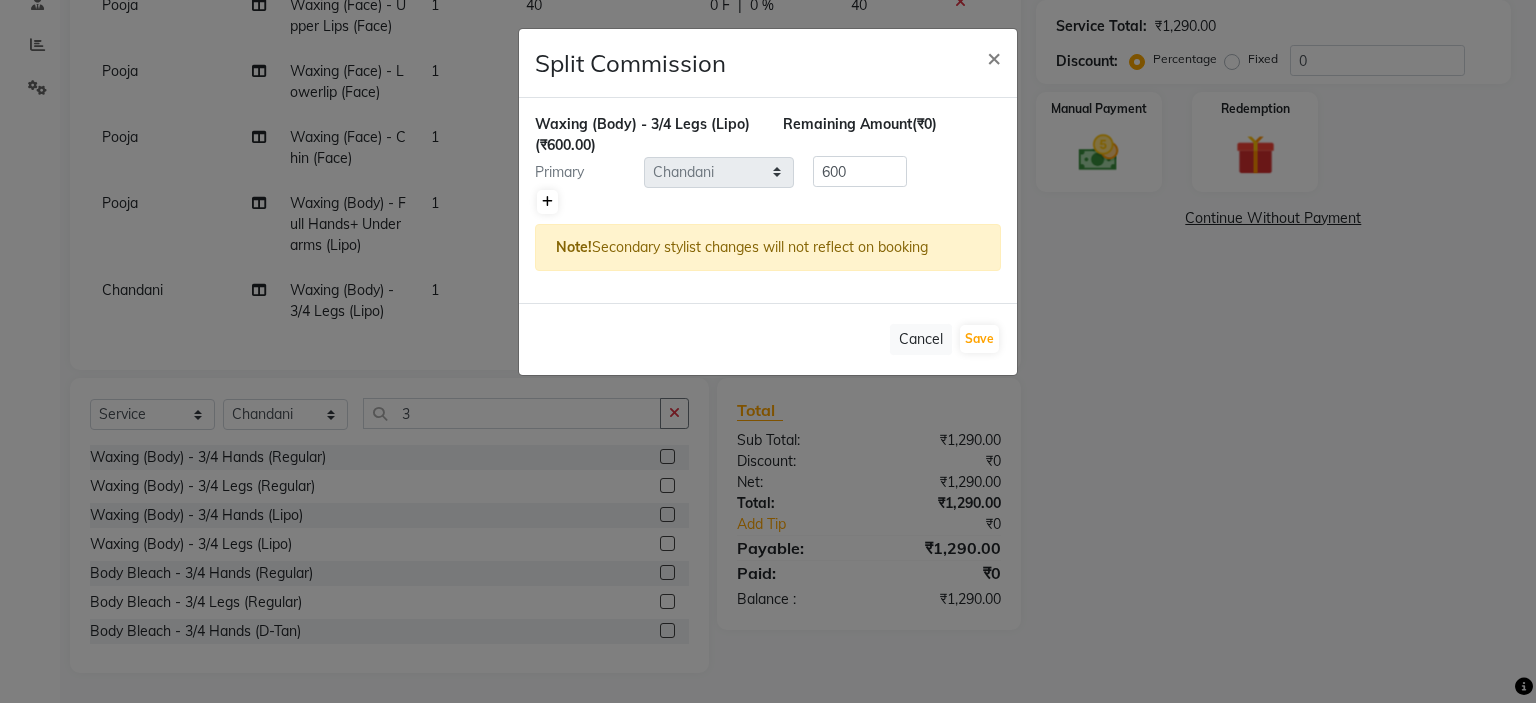 click 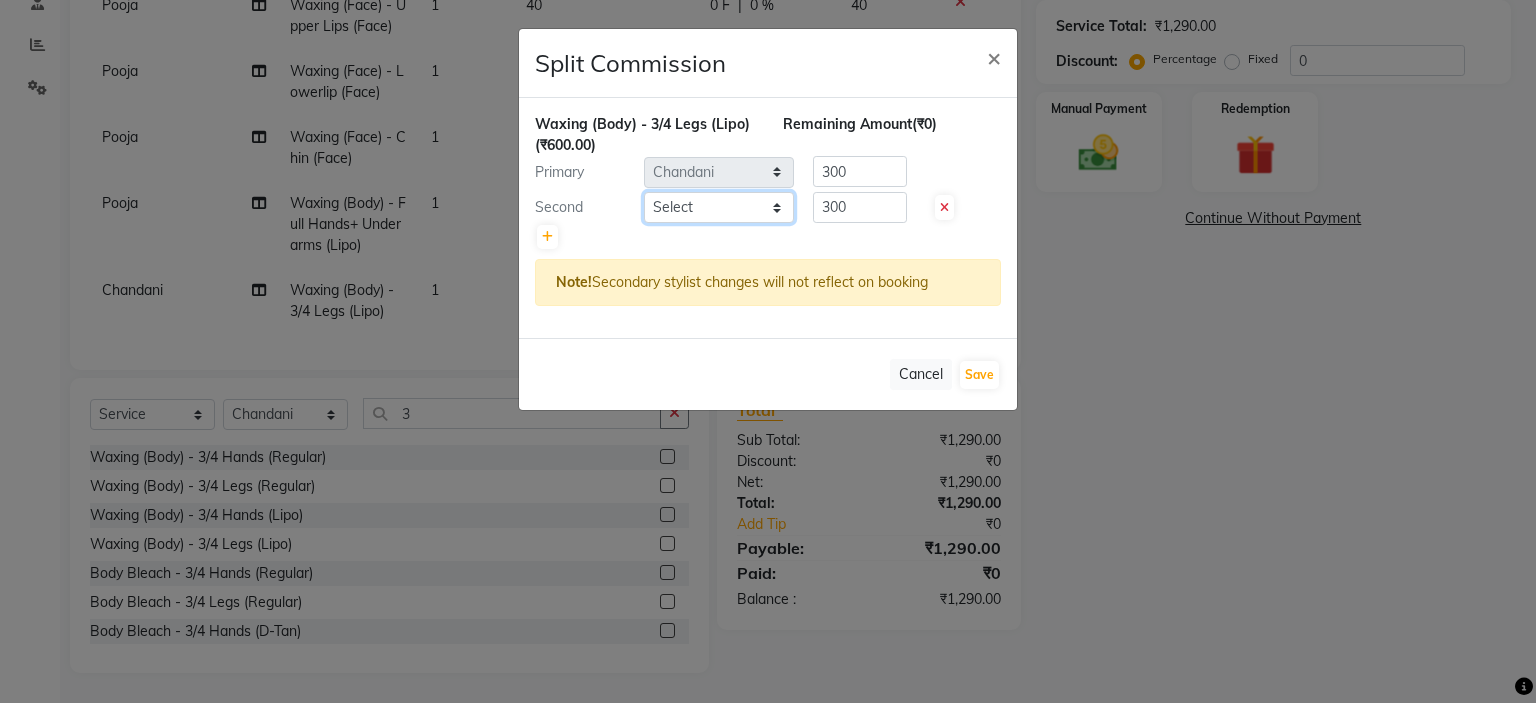click on "Select  Chandani   Front Desk   Ishika    Mona   Neha   Pooja   Priya   Smitha" 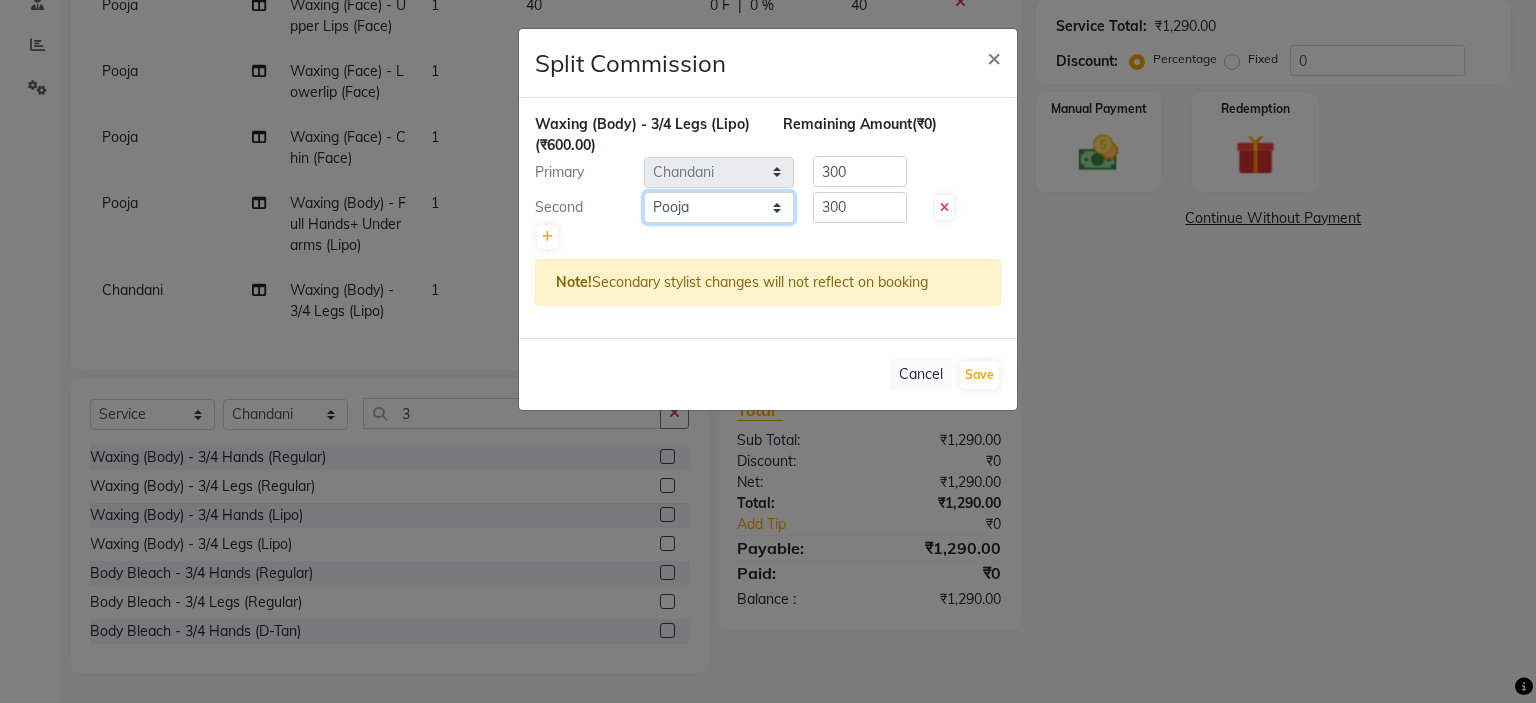 click on "Select  Chandani   Front Desk   Ishika    Mona   Neha   Pooja   Priya   Smitha" 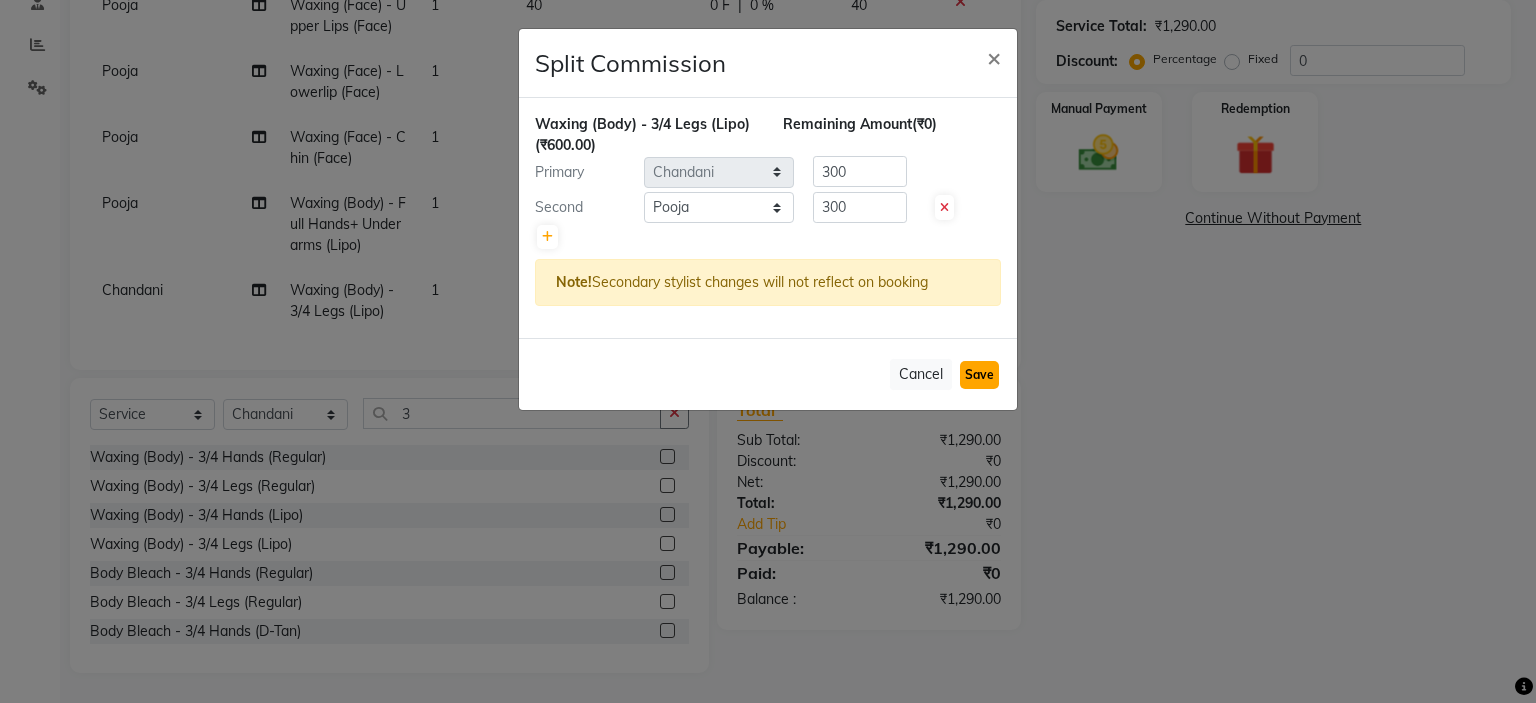 click on "Save" 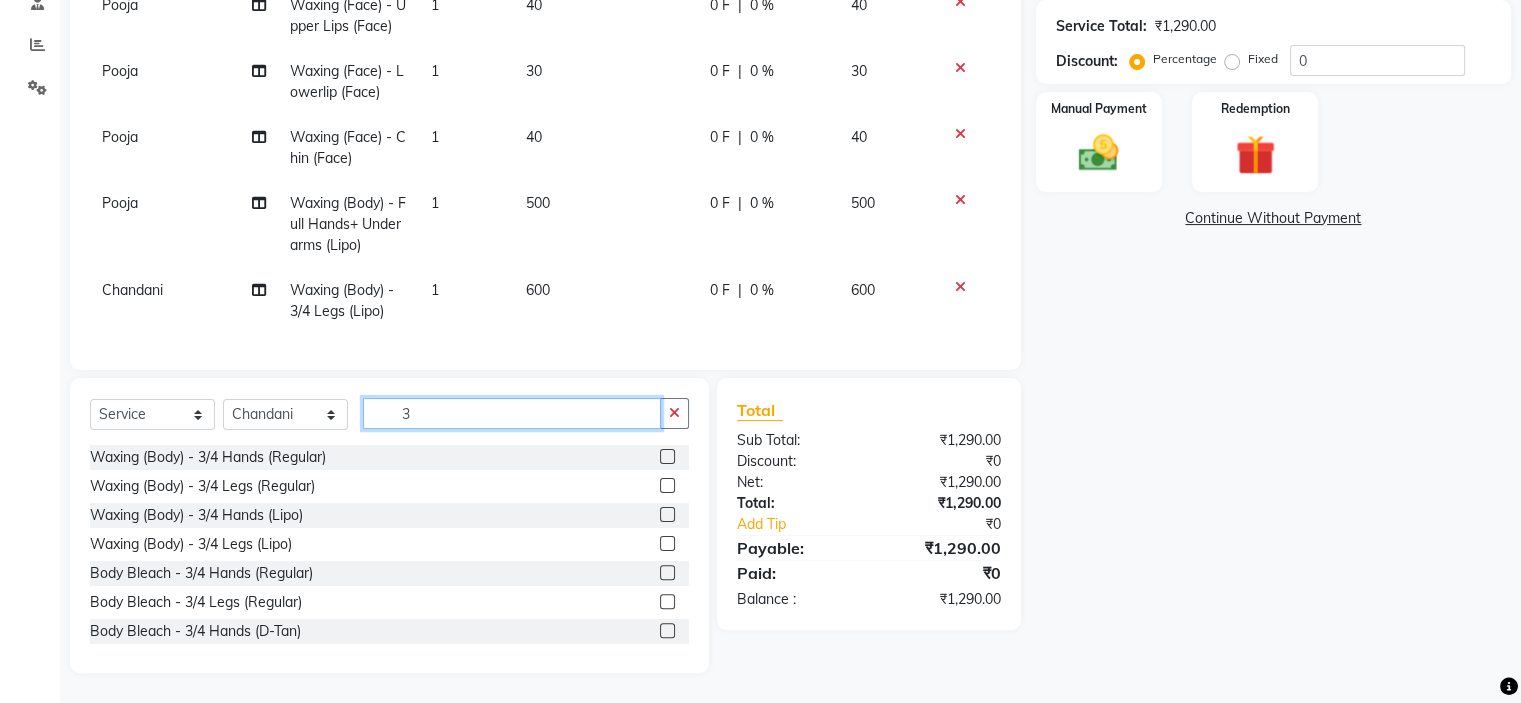 click on "3" 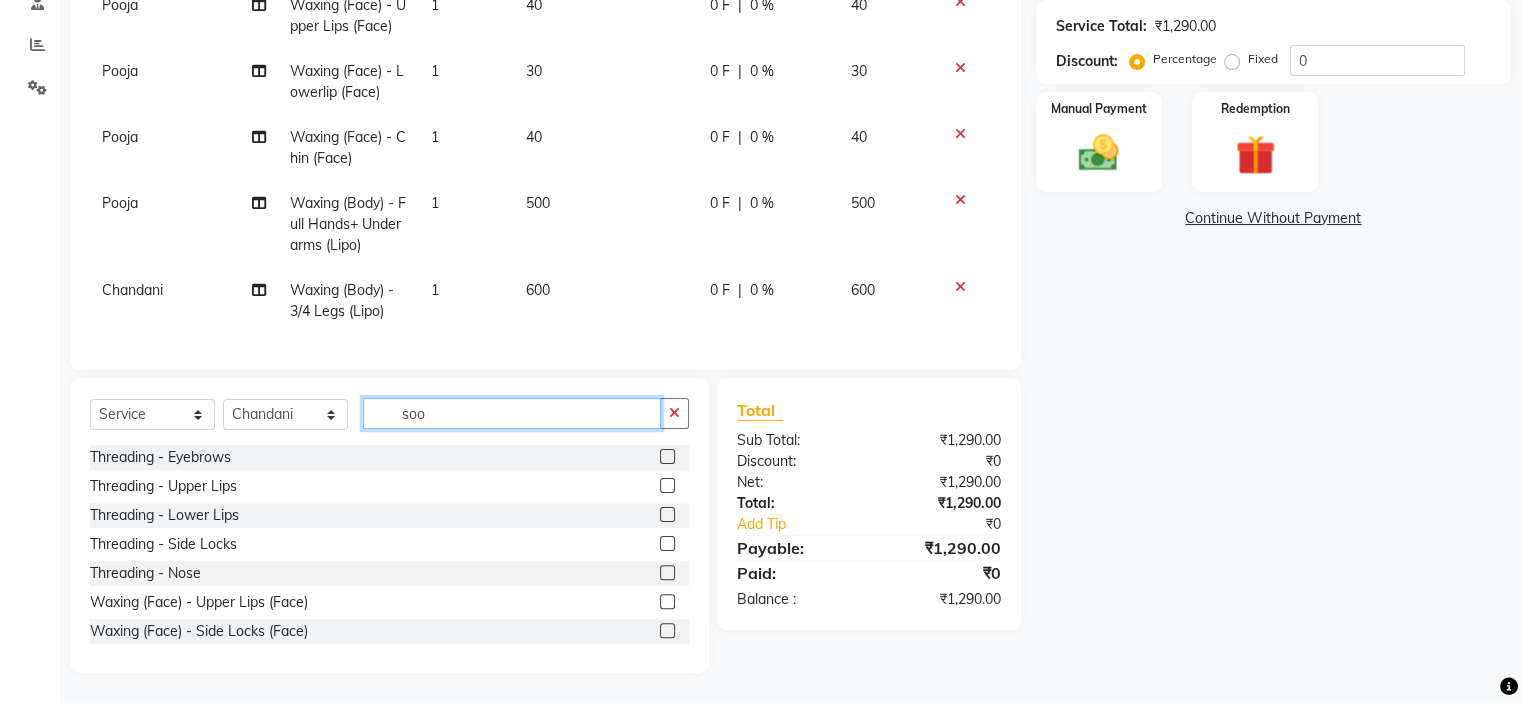 scroll, scrollTop: 355, scrollLeft: 0, axis: vertical 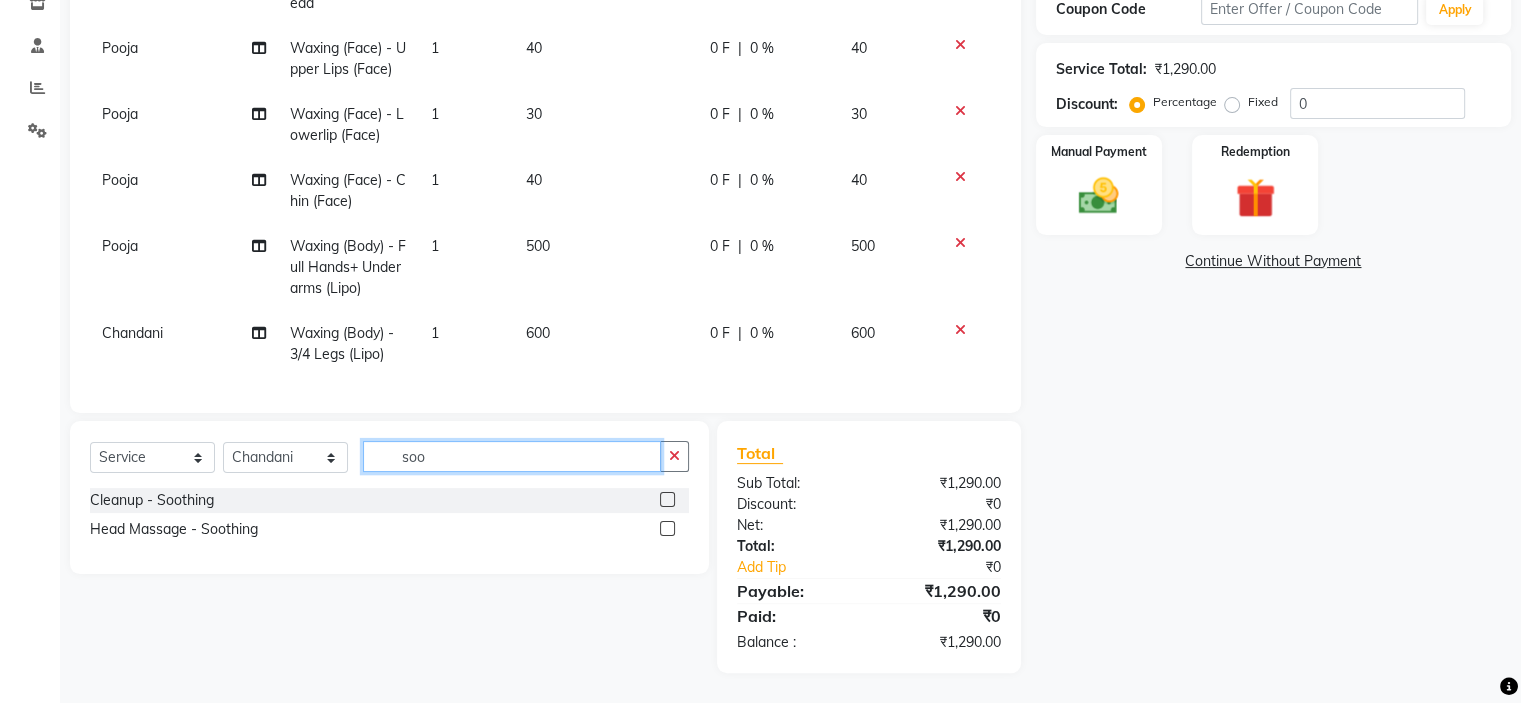 type on "soo" 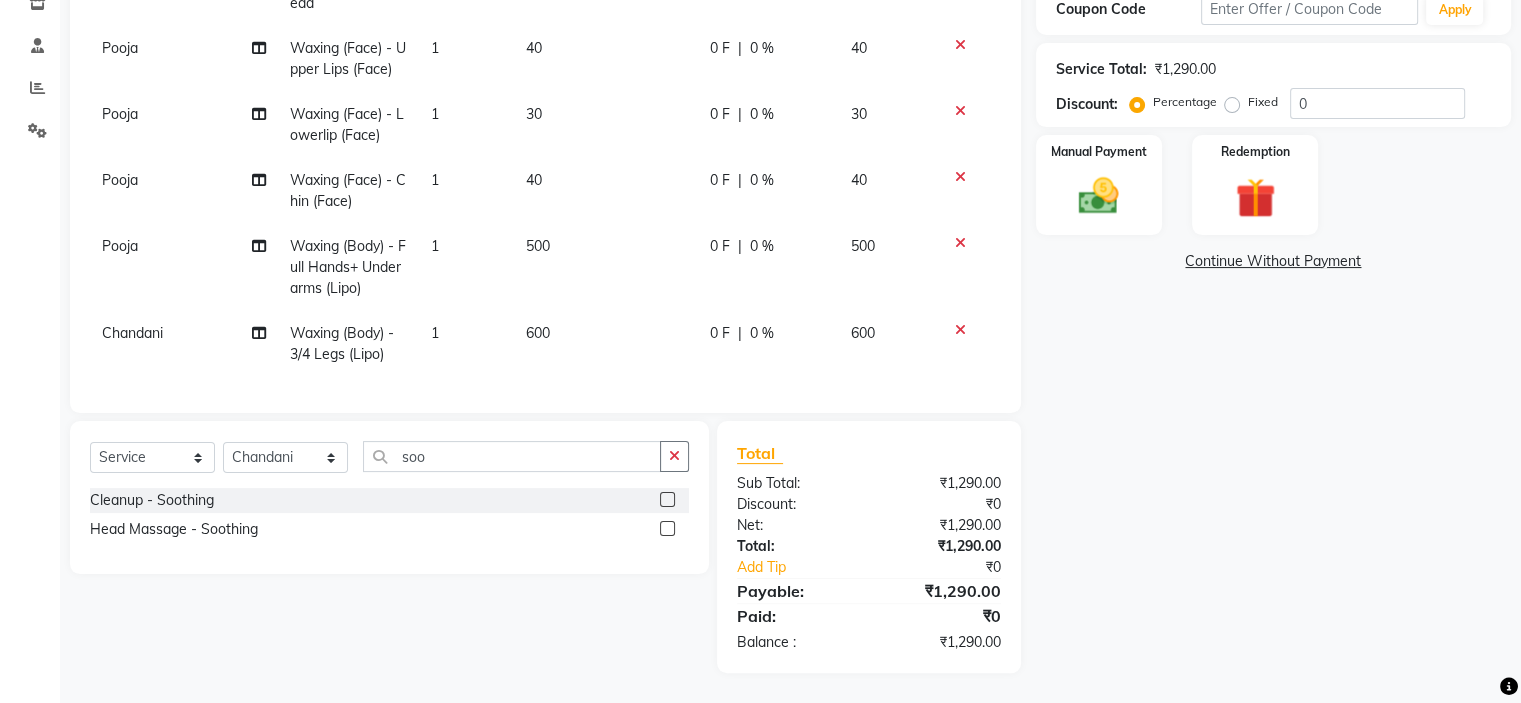 click 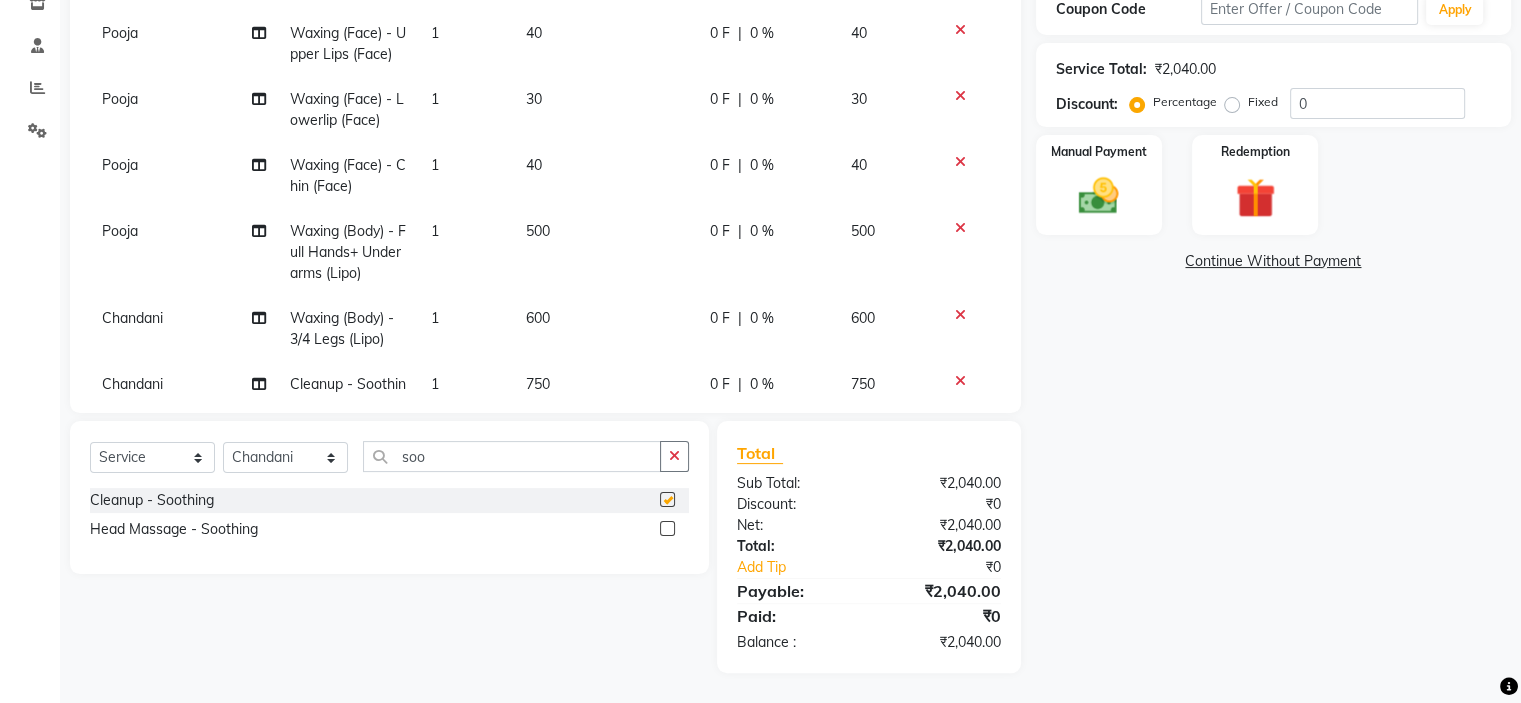 checkbox on "false" 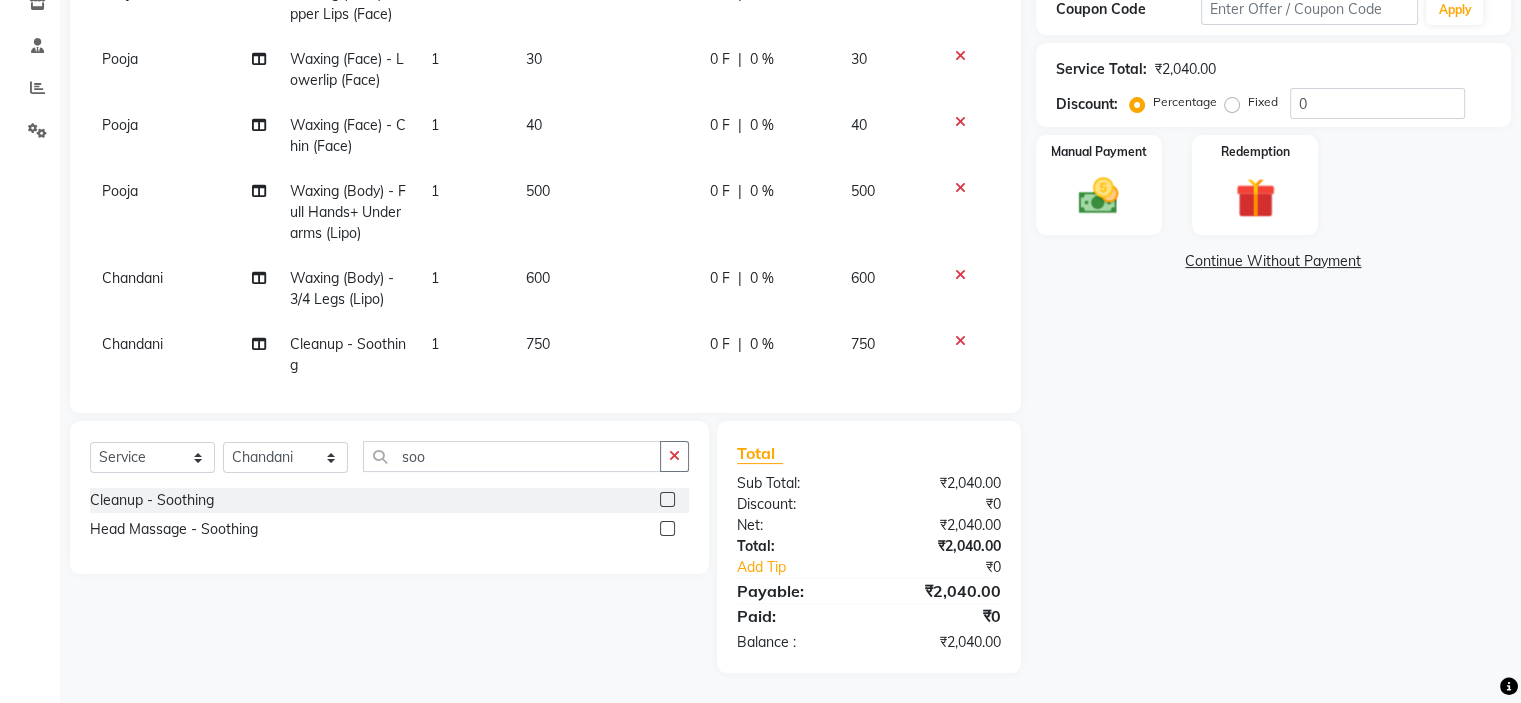 scroll, scrollTop: 162, scrollLeft: 0, axis: vertical 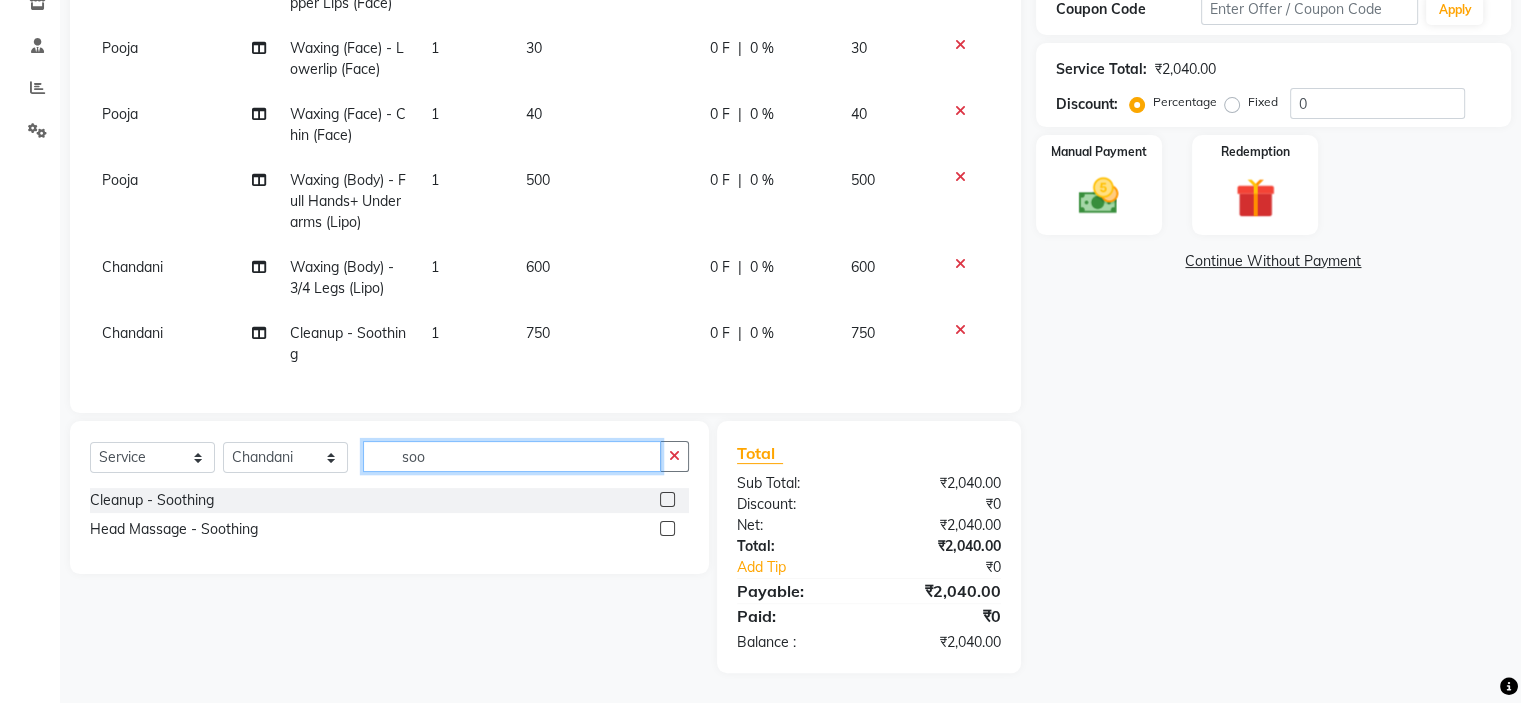 click on "soo" 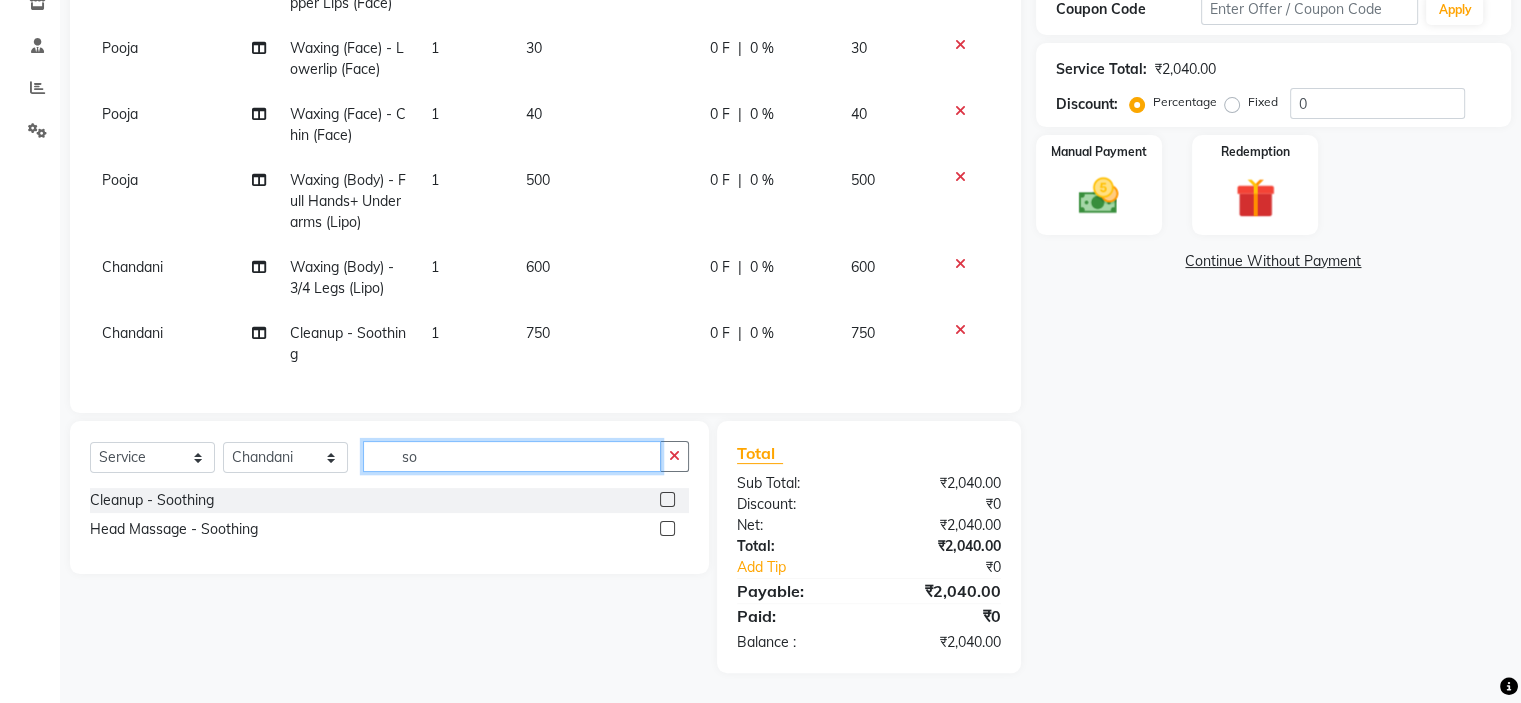 type on "s" 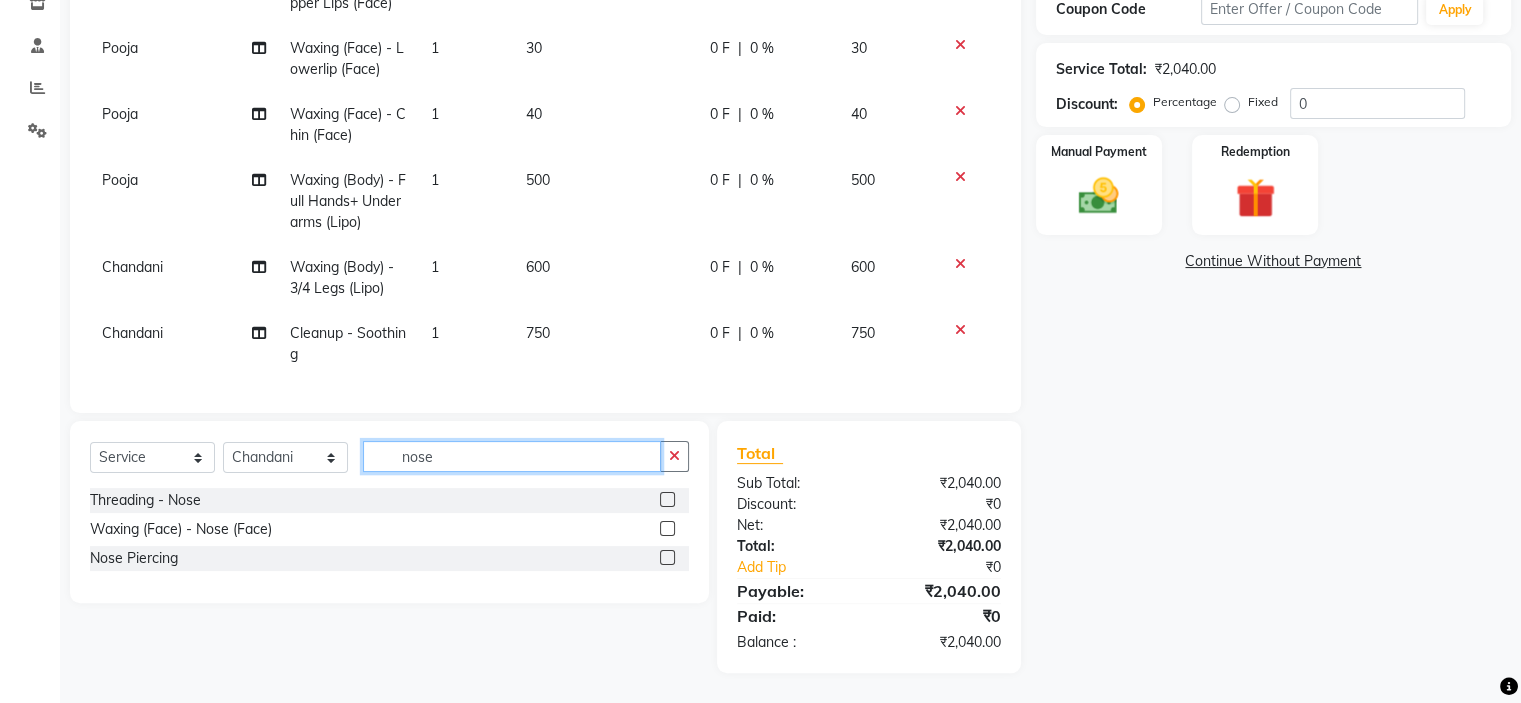 type on "nose" 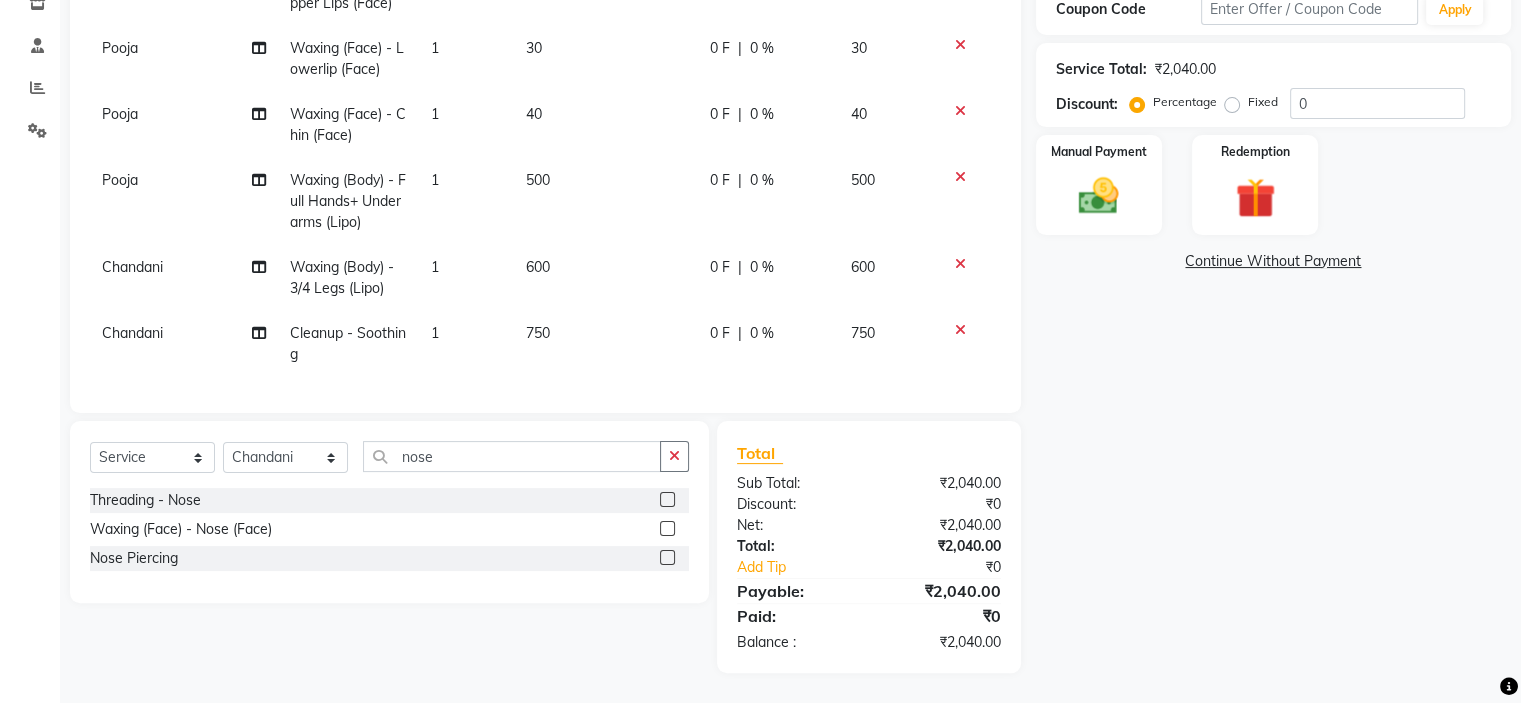 click 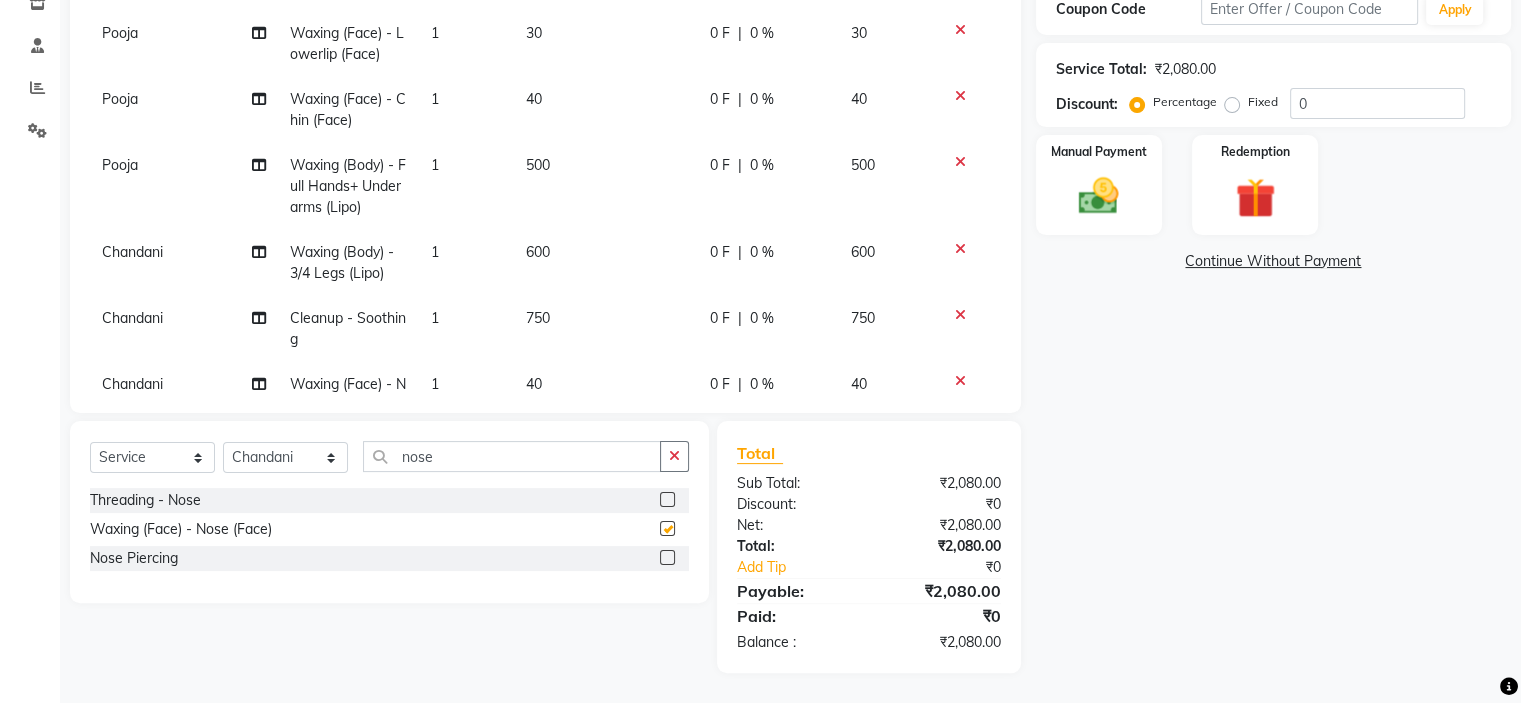 checkbox on "false" 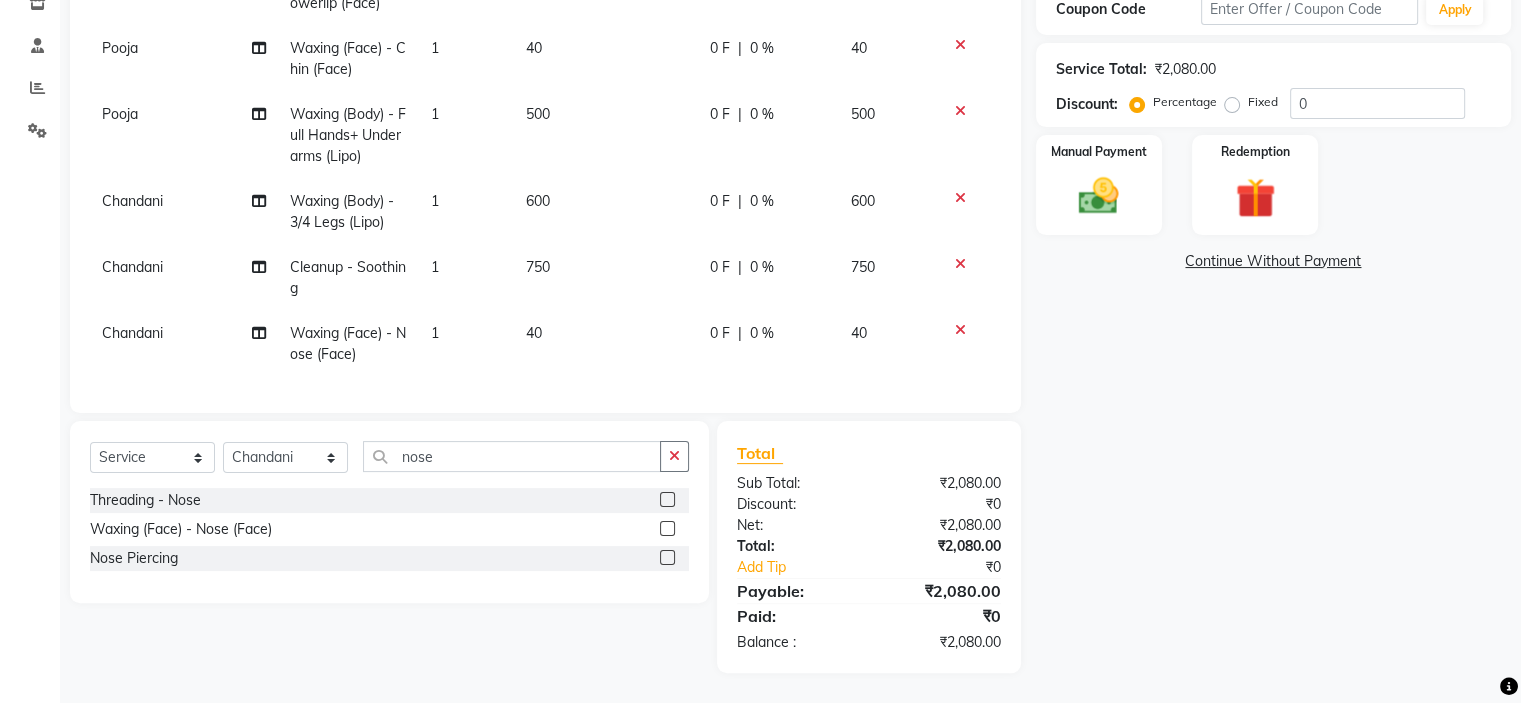 scroll, scrollTop: 228, scrollLeft: 0, axis: vertical 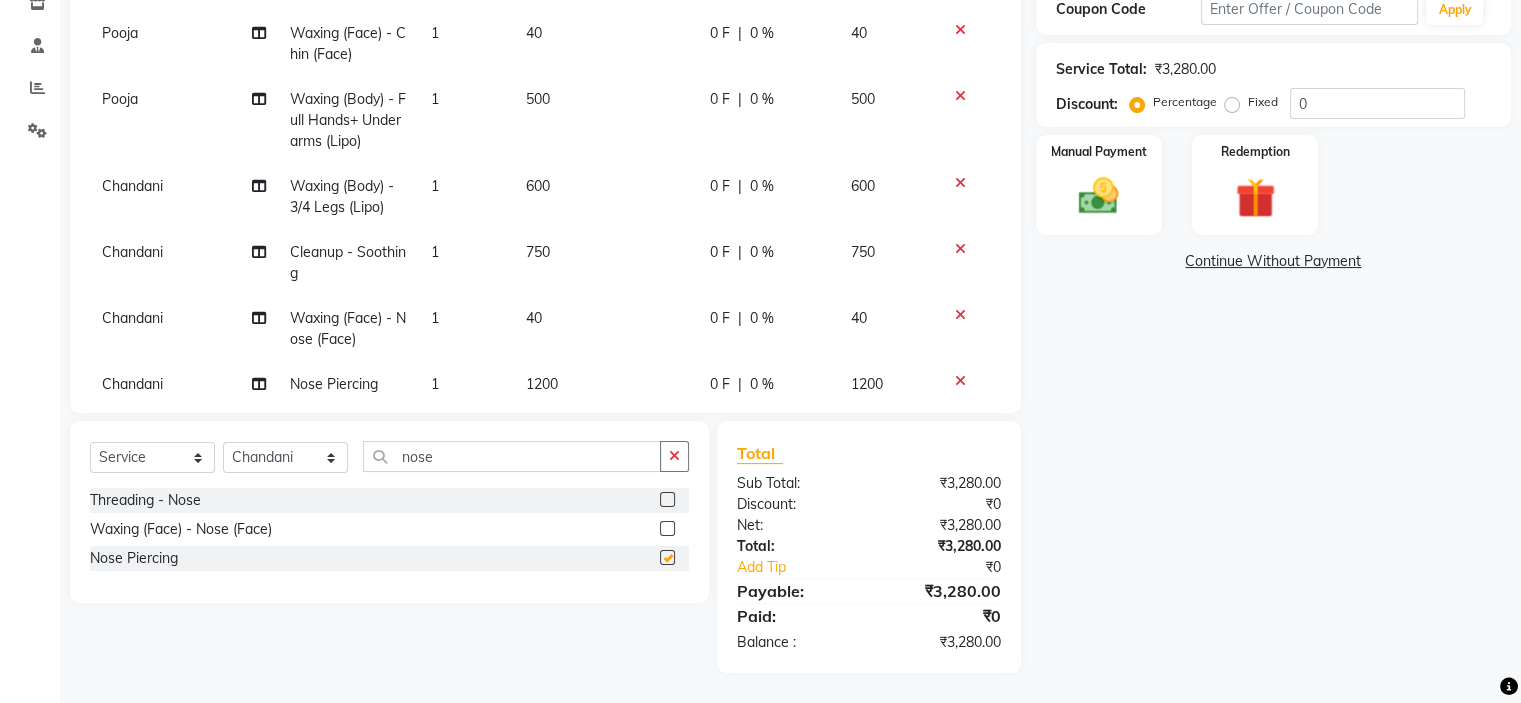checkbox on "false" 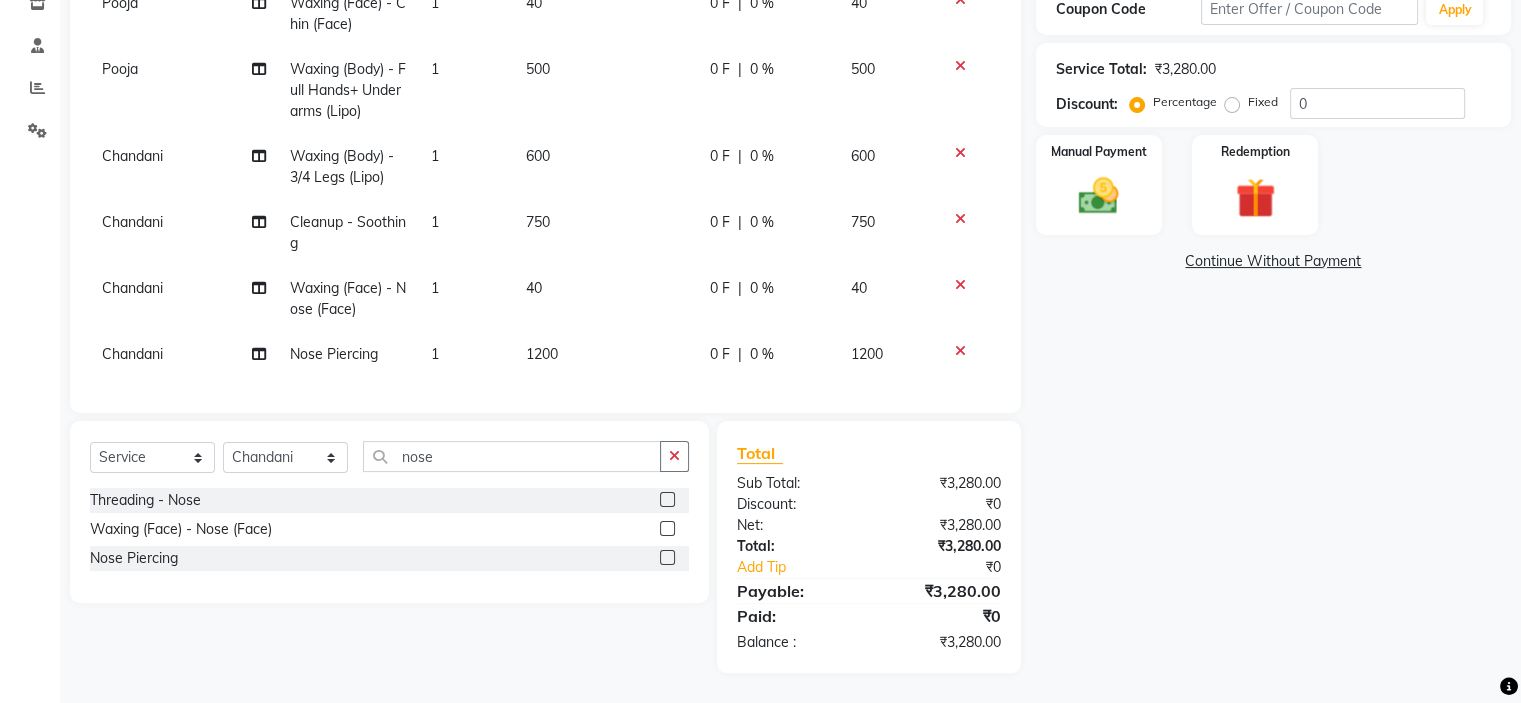 scroll, scrollTop: 273, scrollLeft: 0, axis: vertical 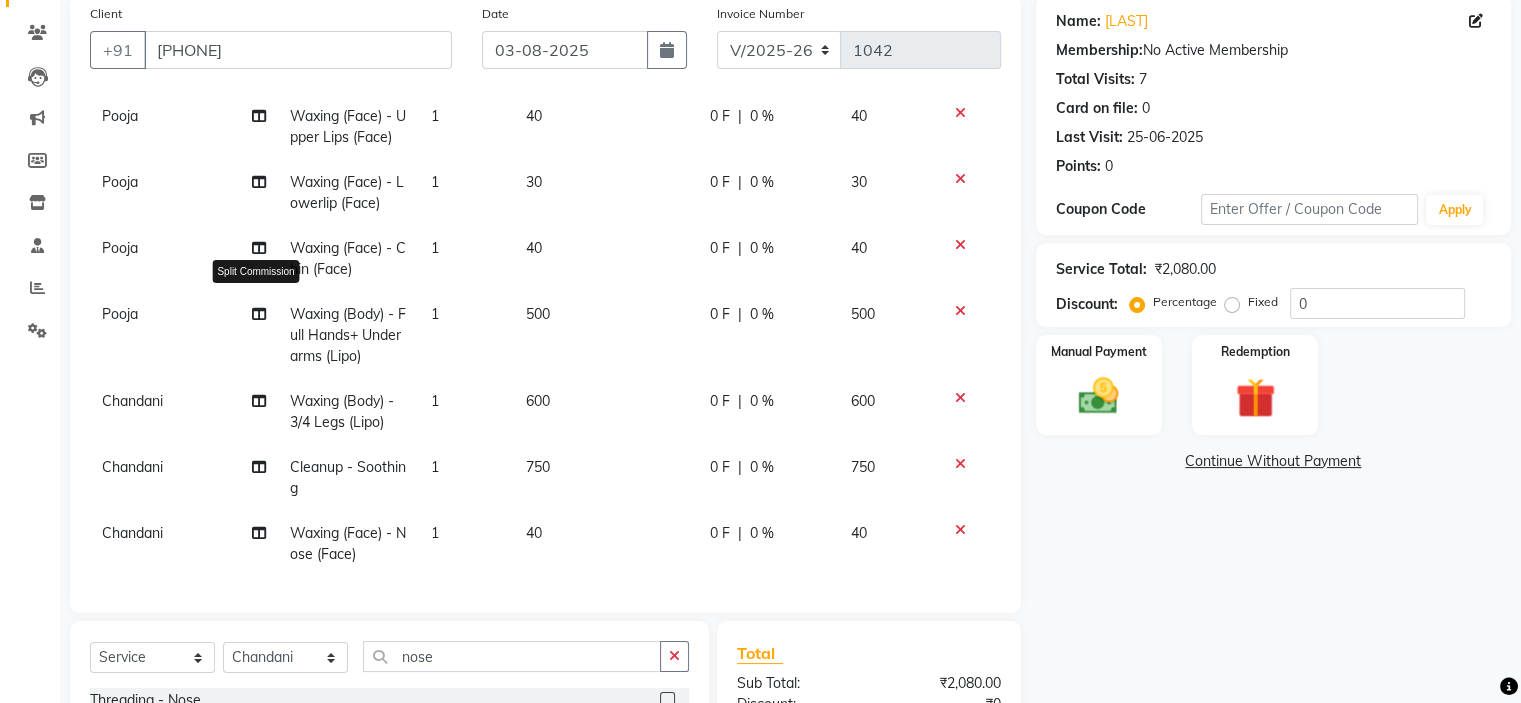 click 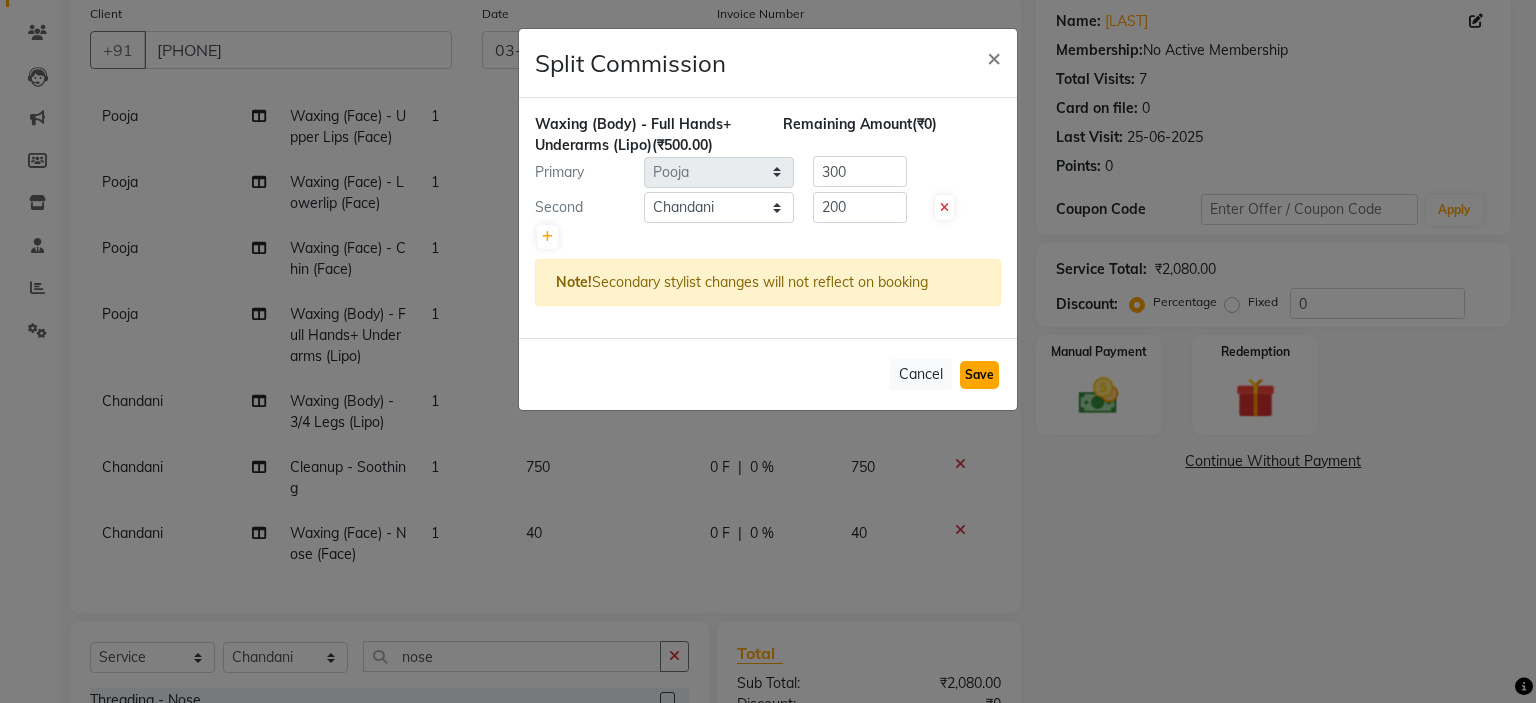click on "Save" 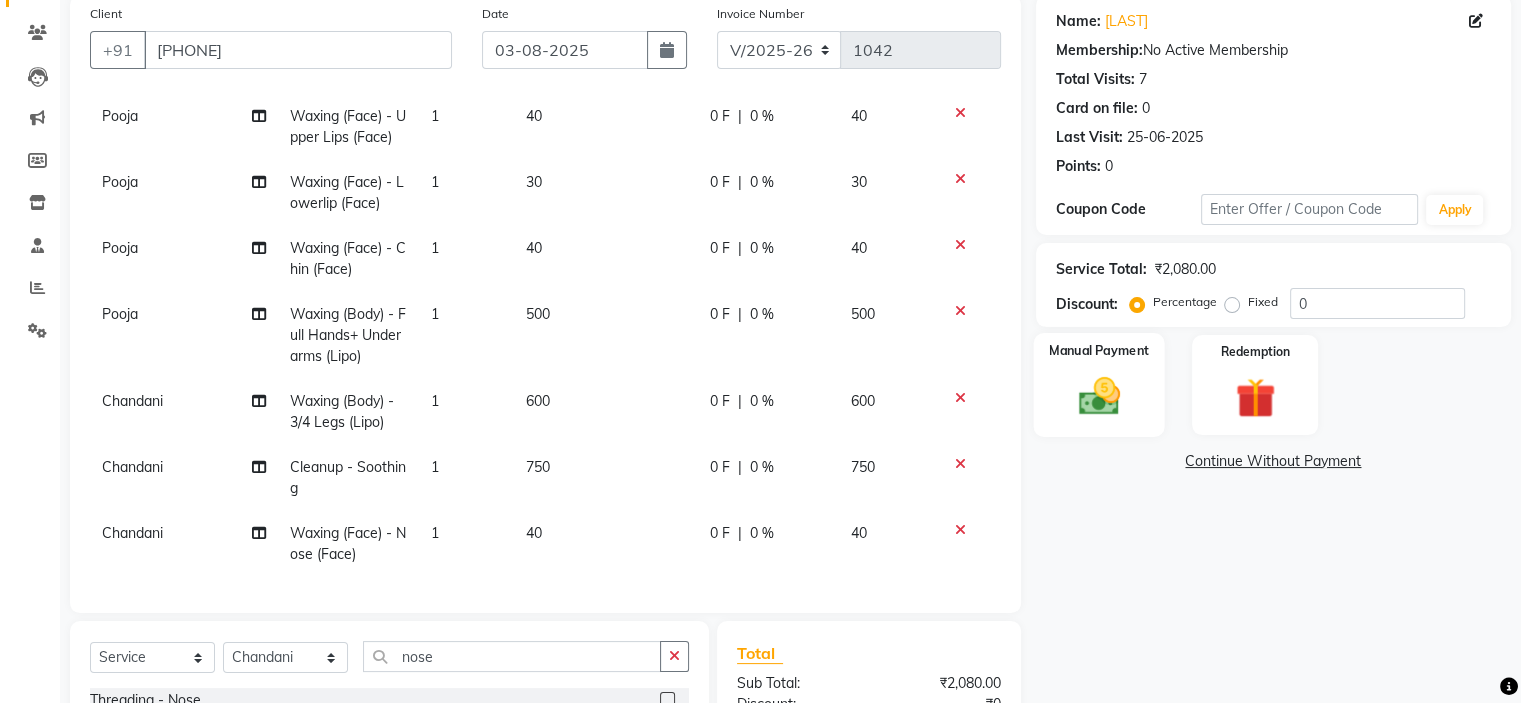 click 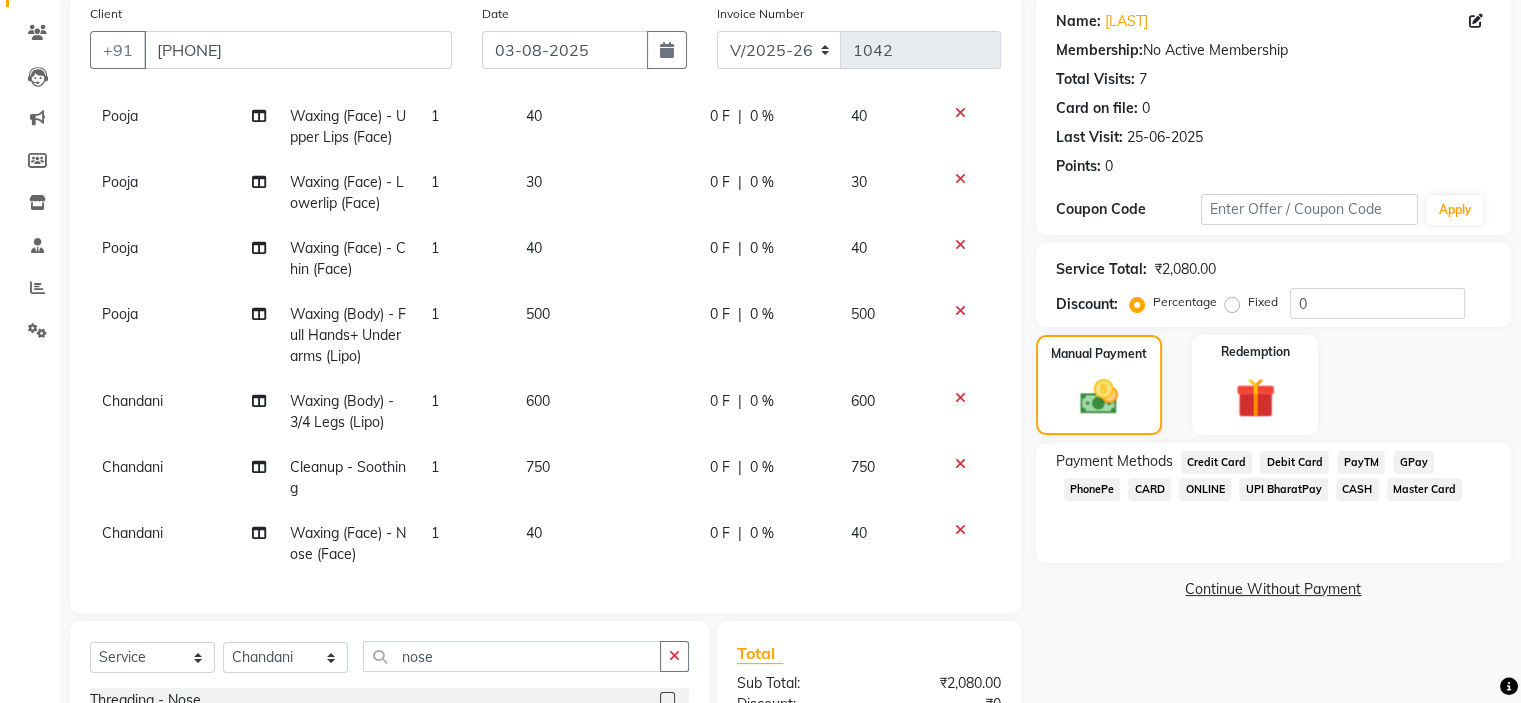 click on "CASH" 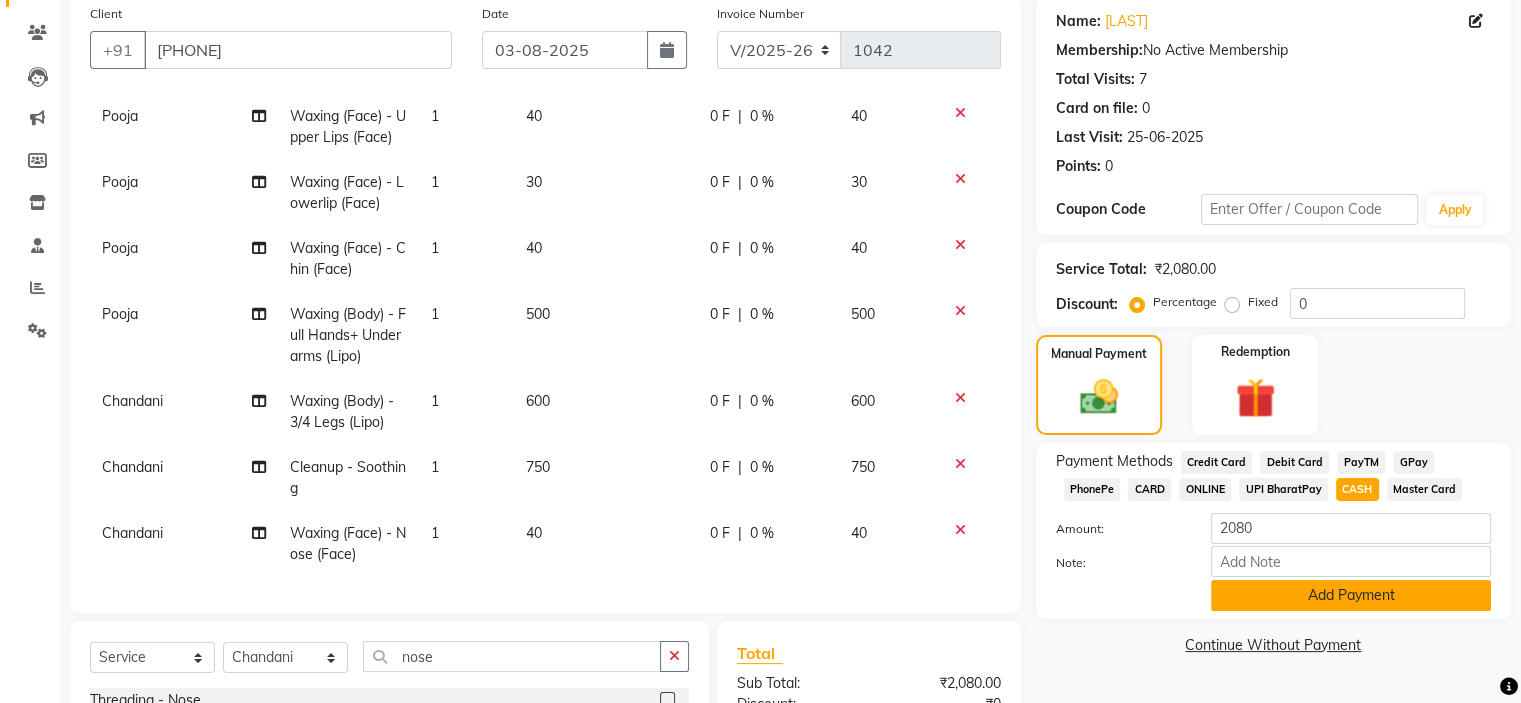 click on "Add Payment" 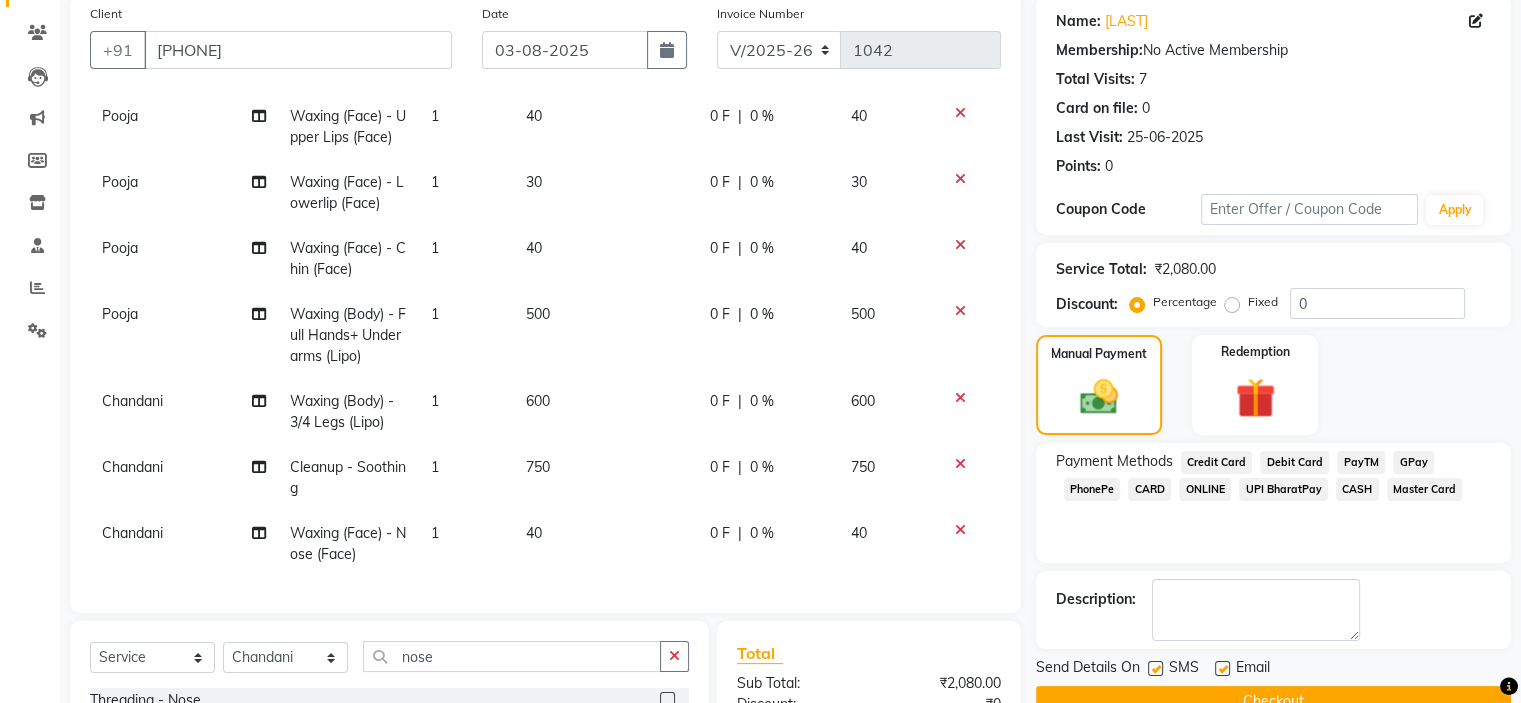scroll, scrollTop: 426, scrollLeft: 0, axis: vertical 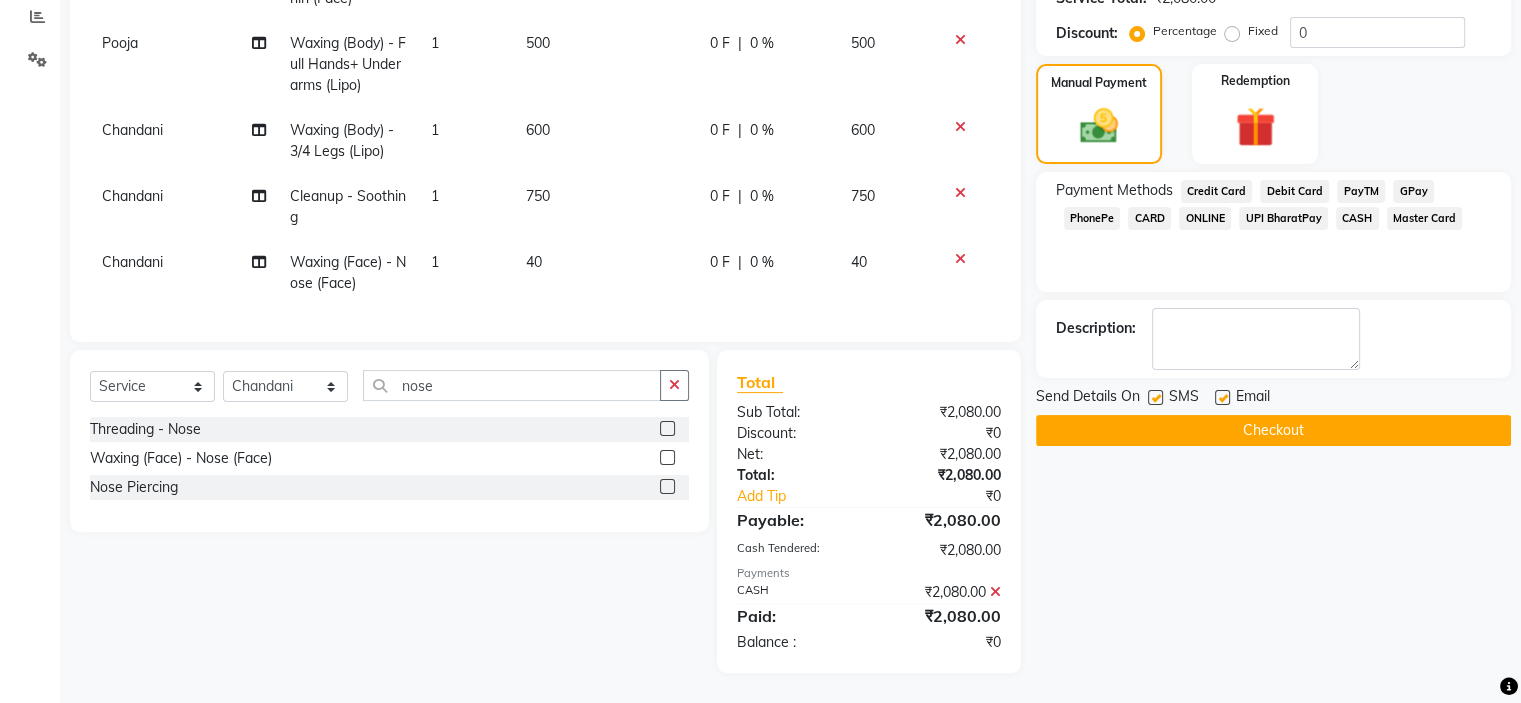 click on "Checkout" 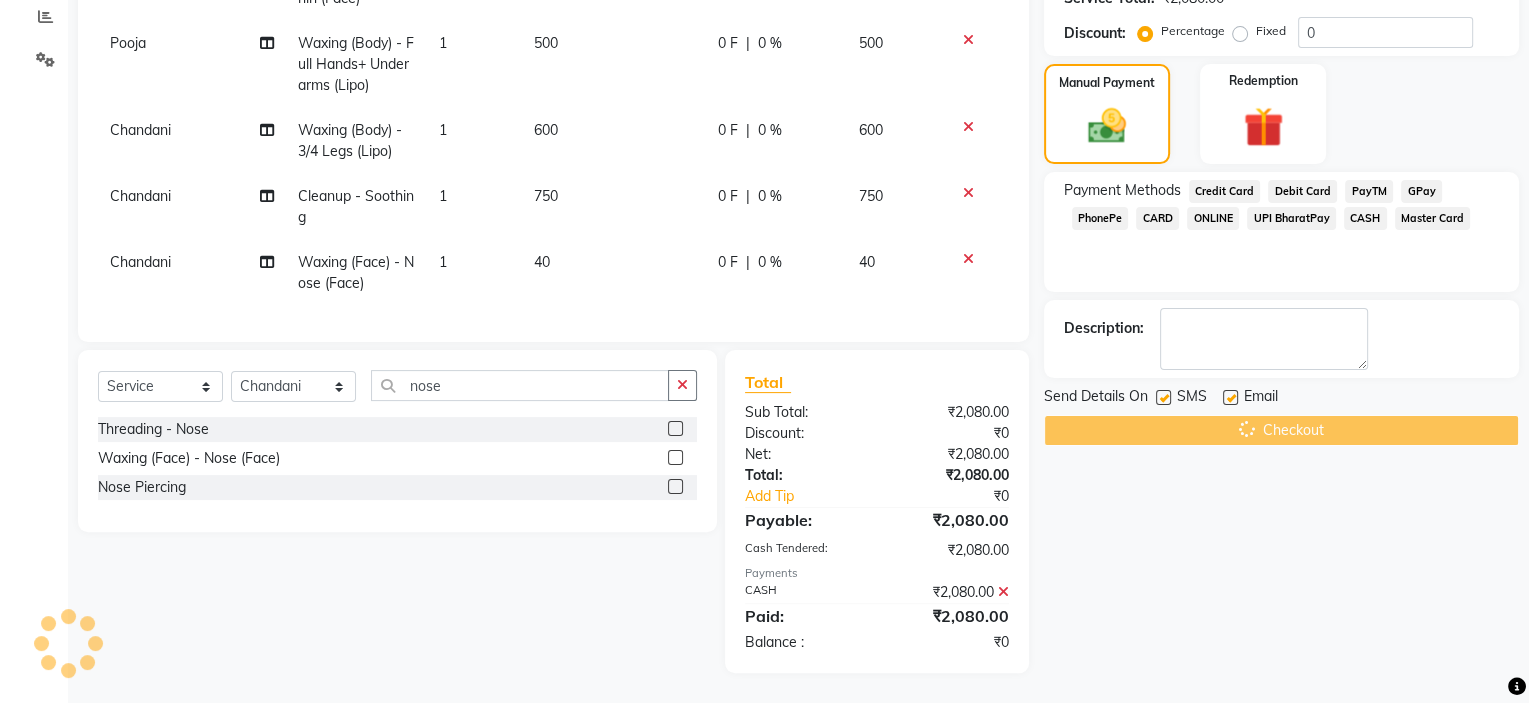 scroll, scrollTop: 0, scrollLeft: 0, axis: both 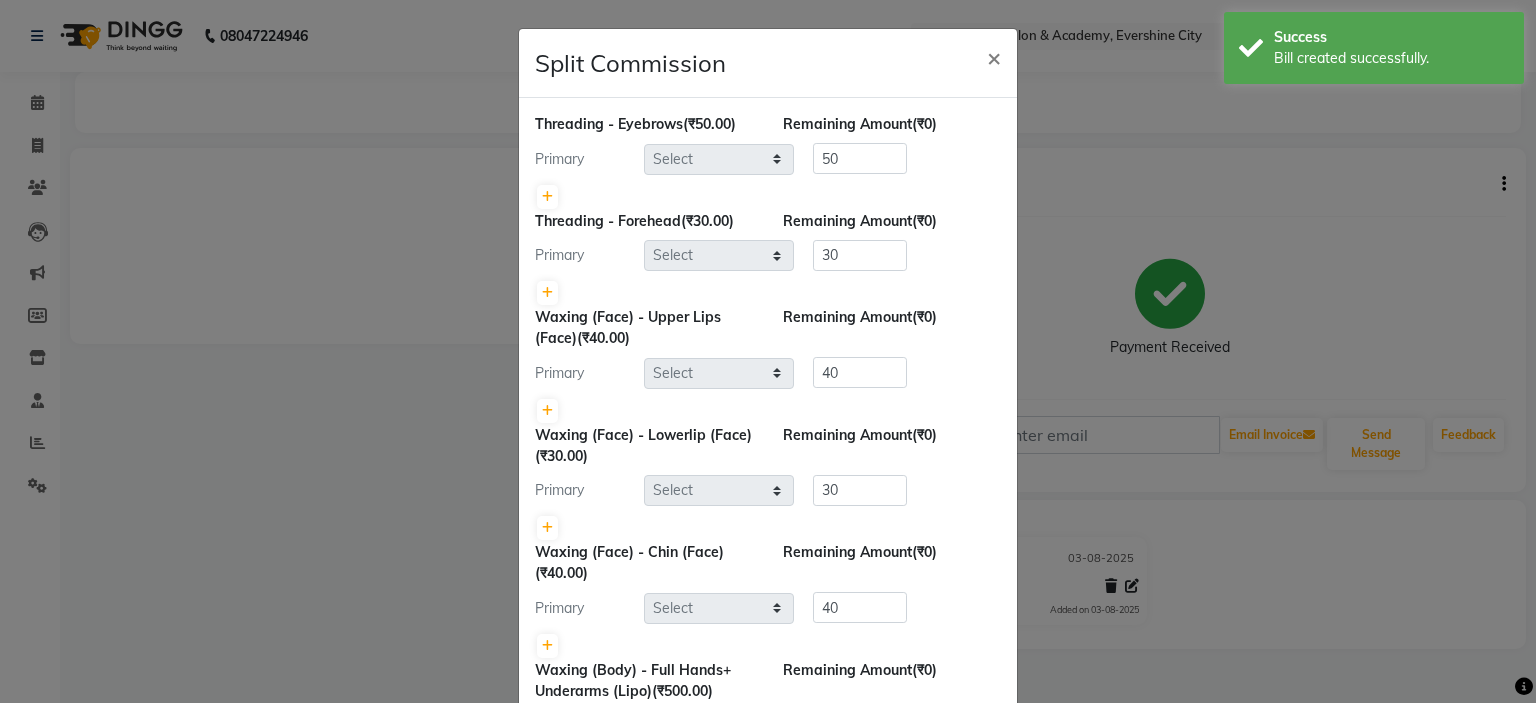 select on "86065" 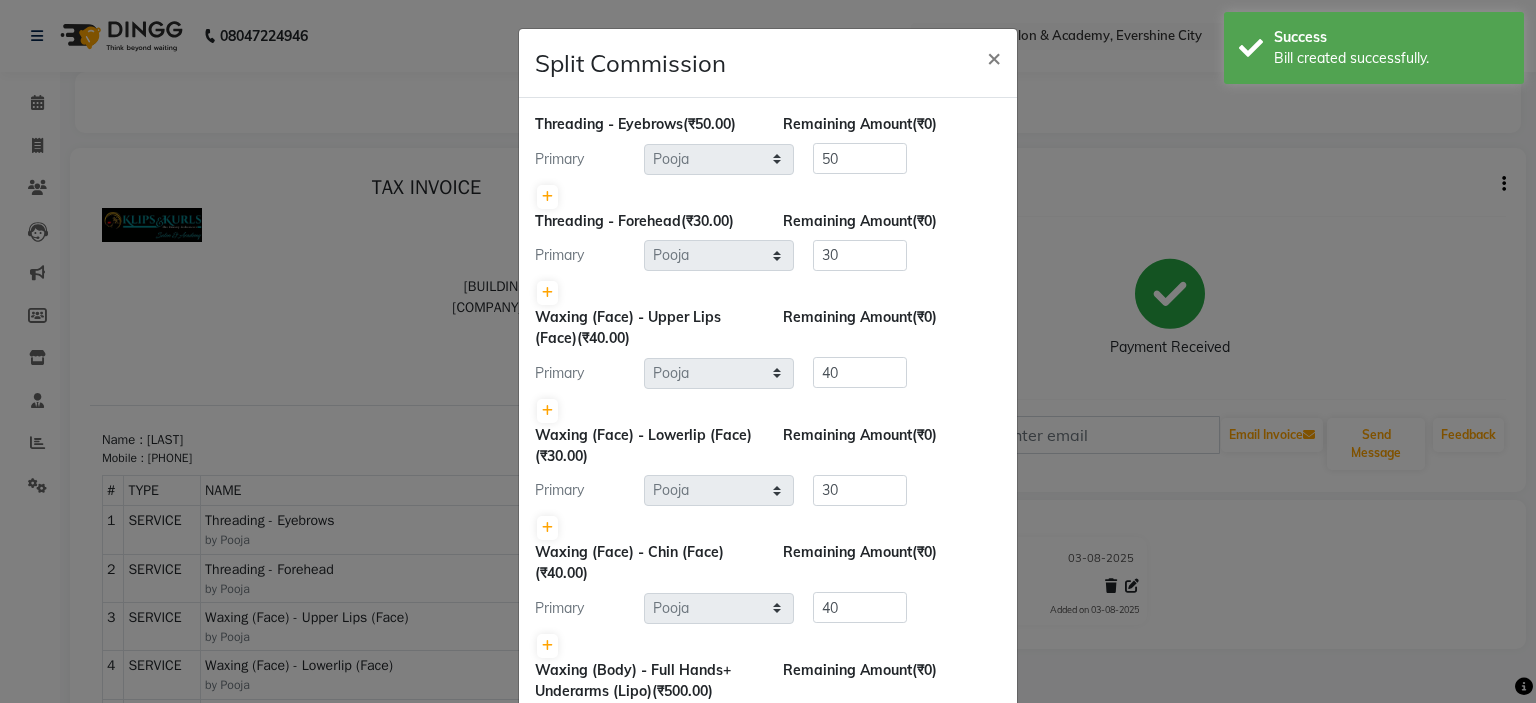 scroll, scrollTop: 0, scrollLeft: 0, axis: both 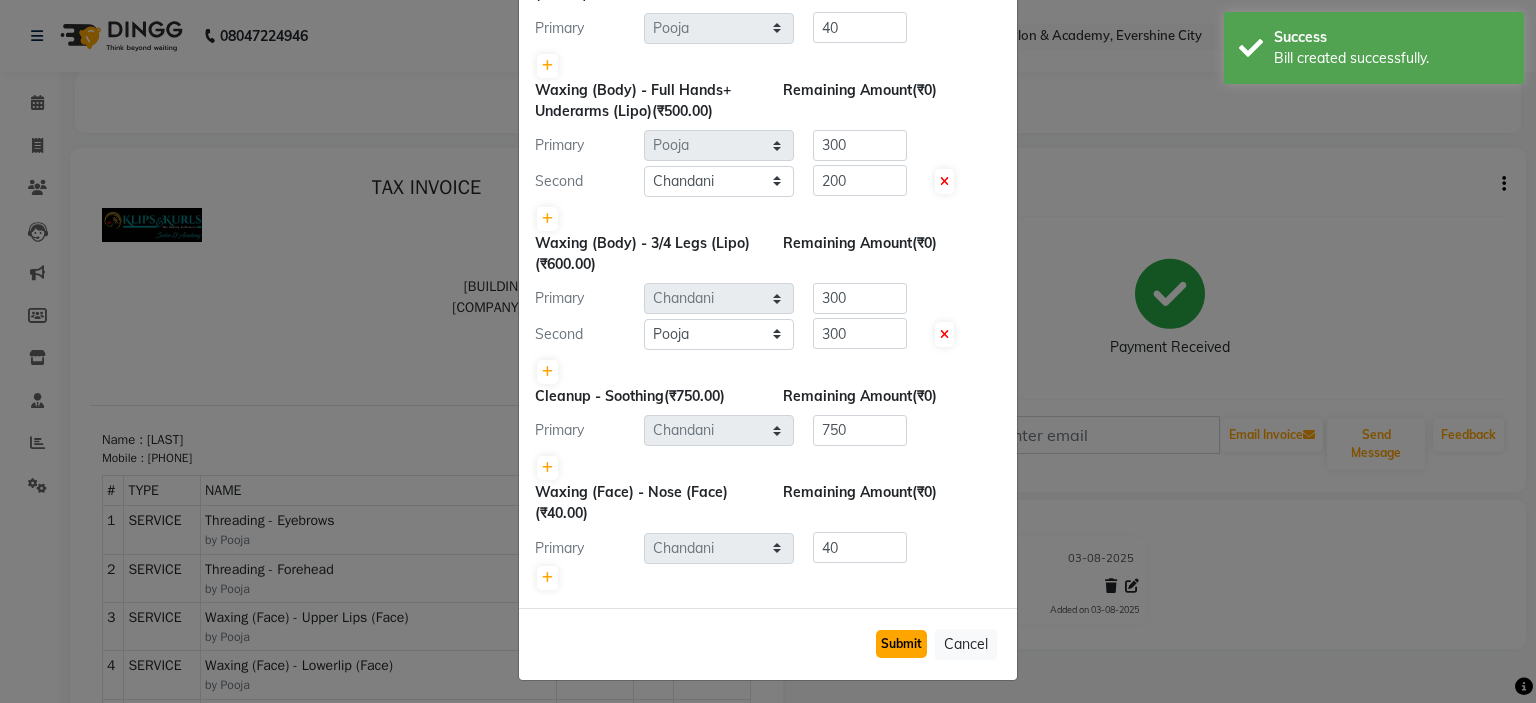 click on "Submit" 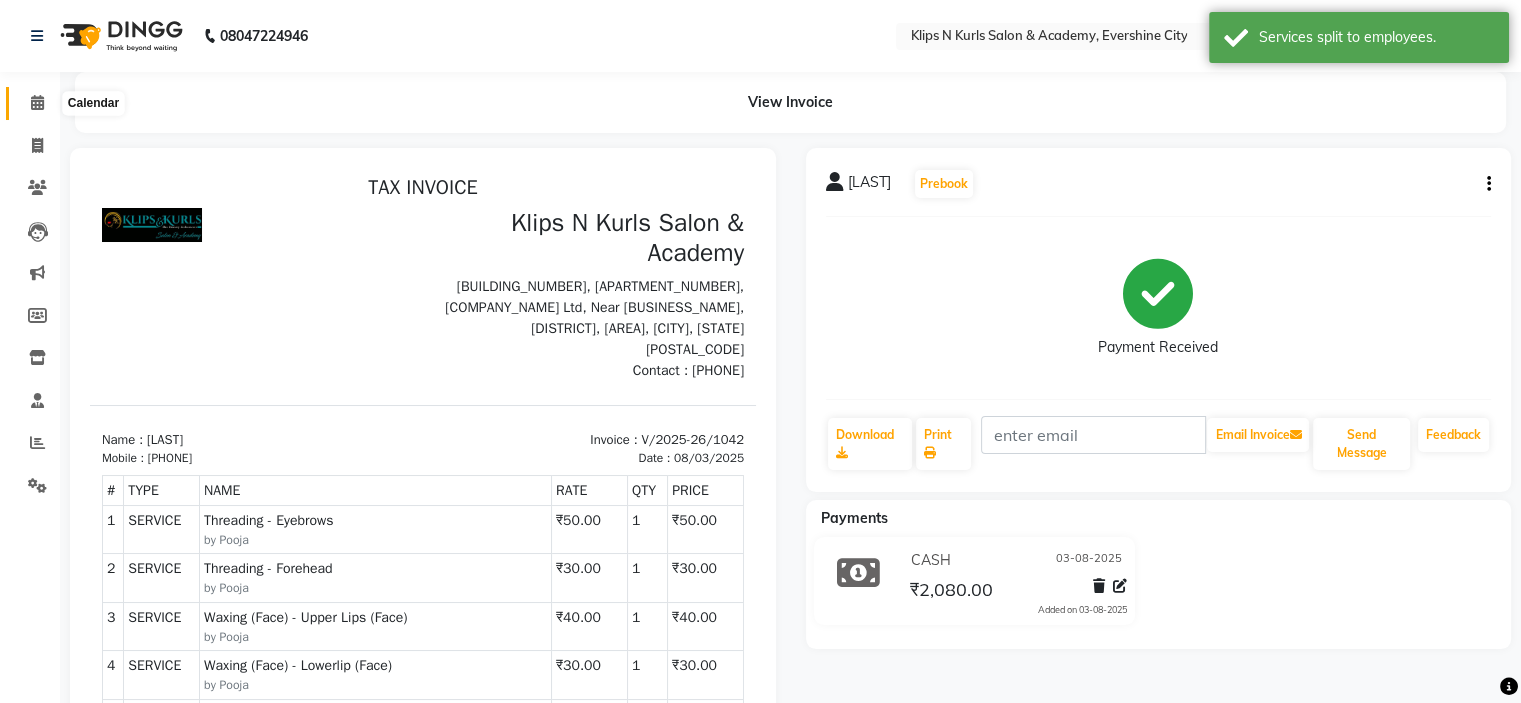 click 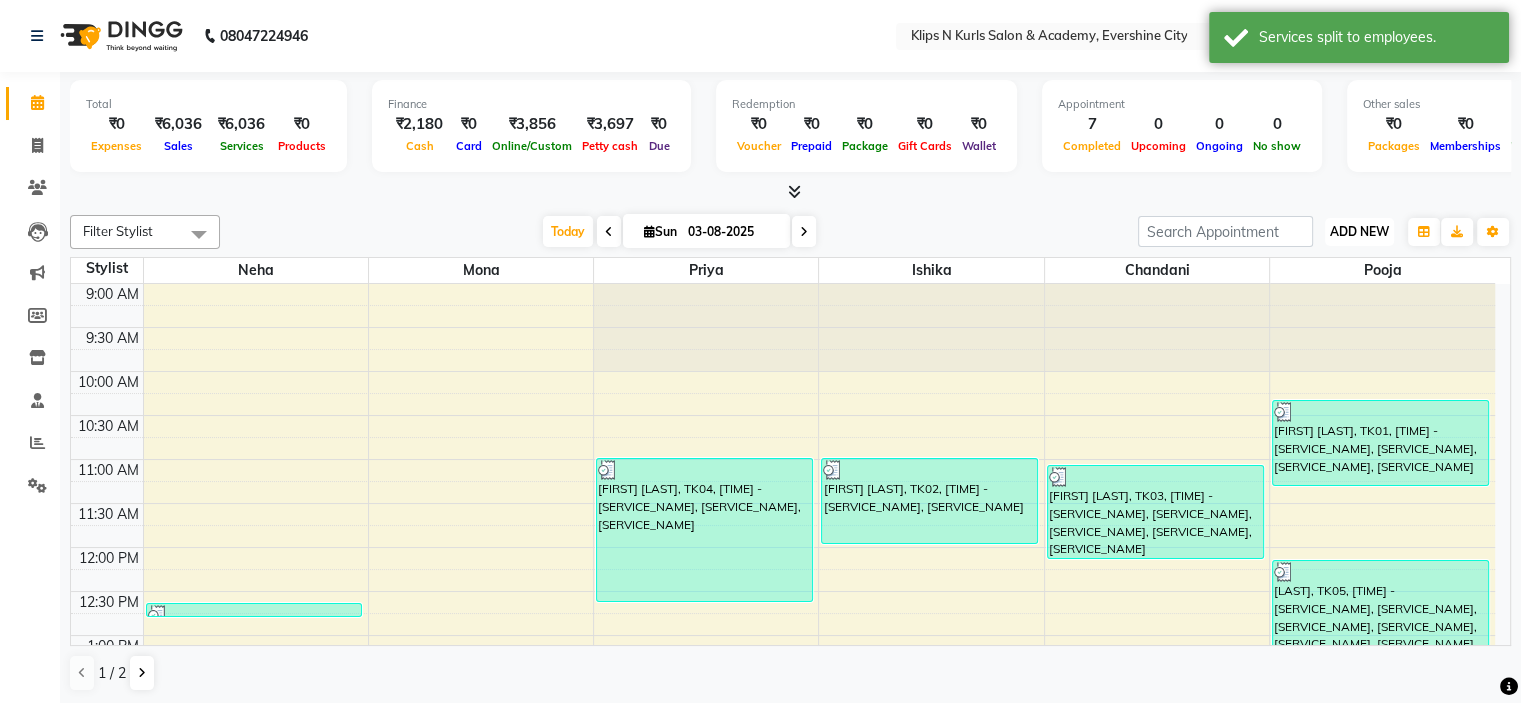 click on "ADD NEW" at bounding box center [1359, 231] 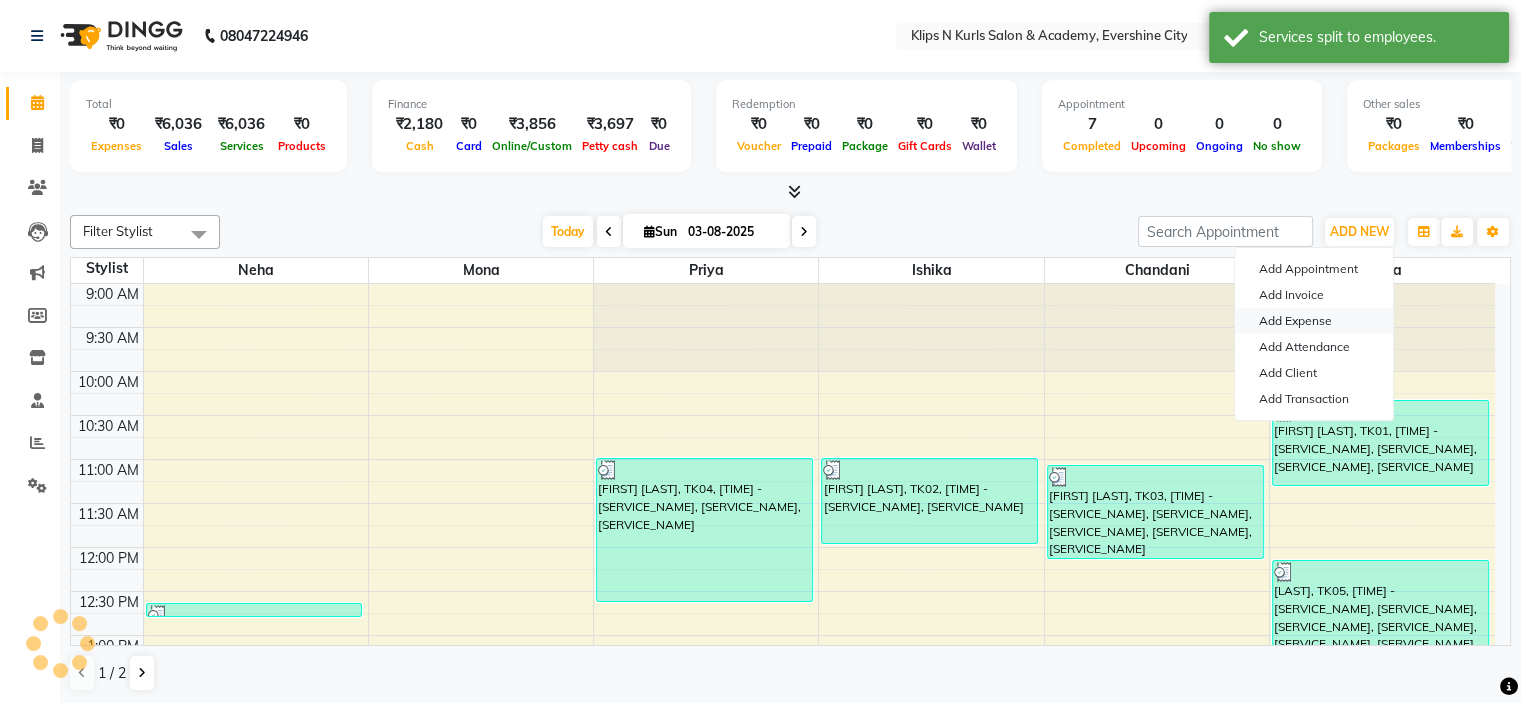 click on "Add Expense" at bounding box center [1314, 321] 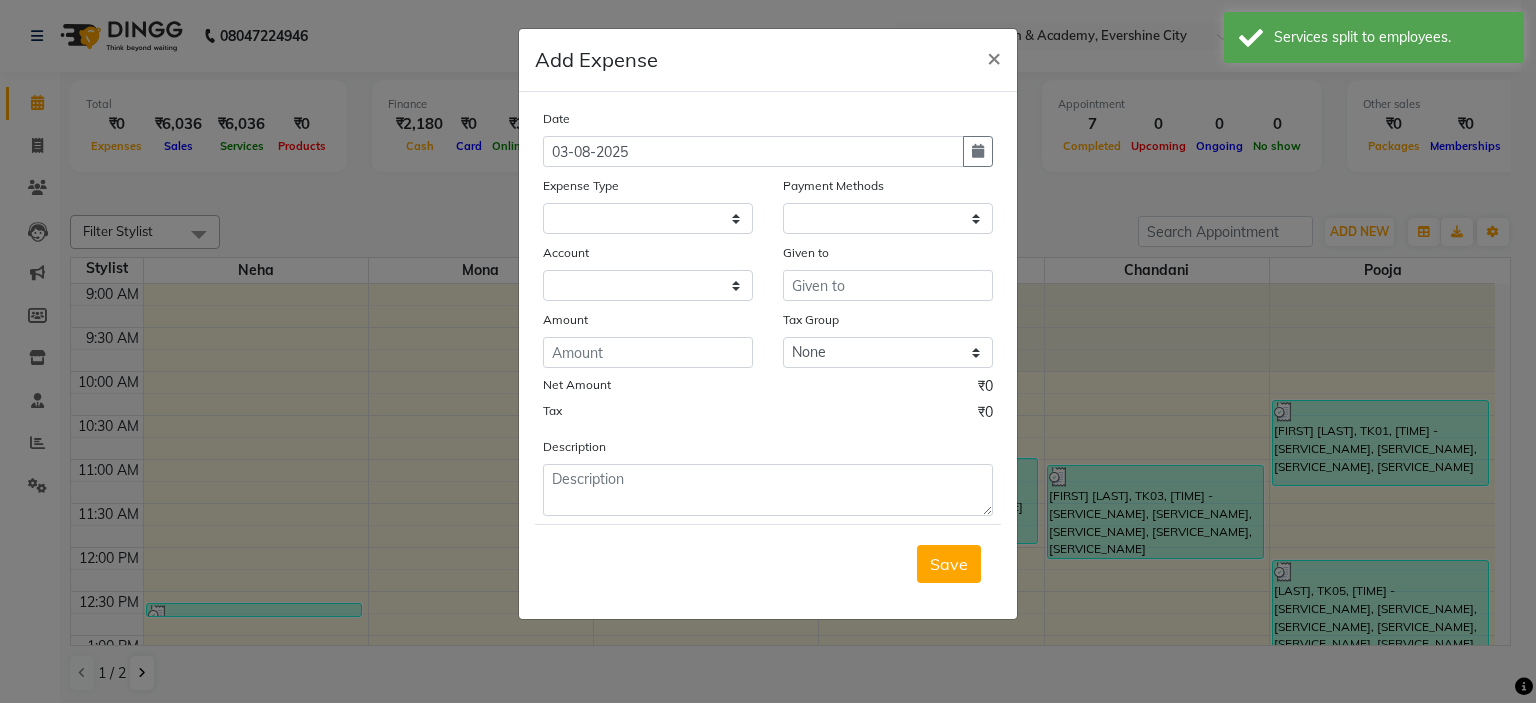 select on "1" 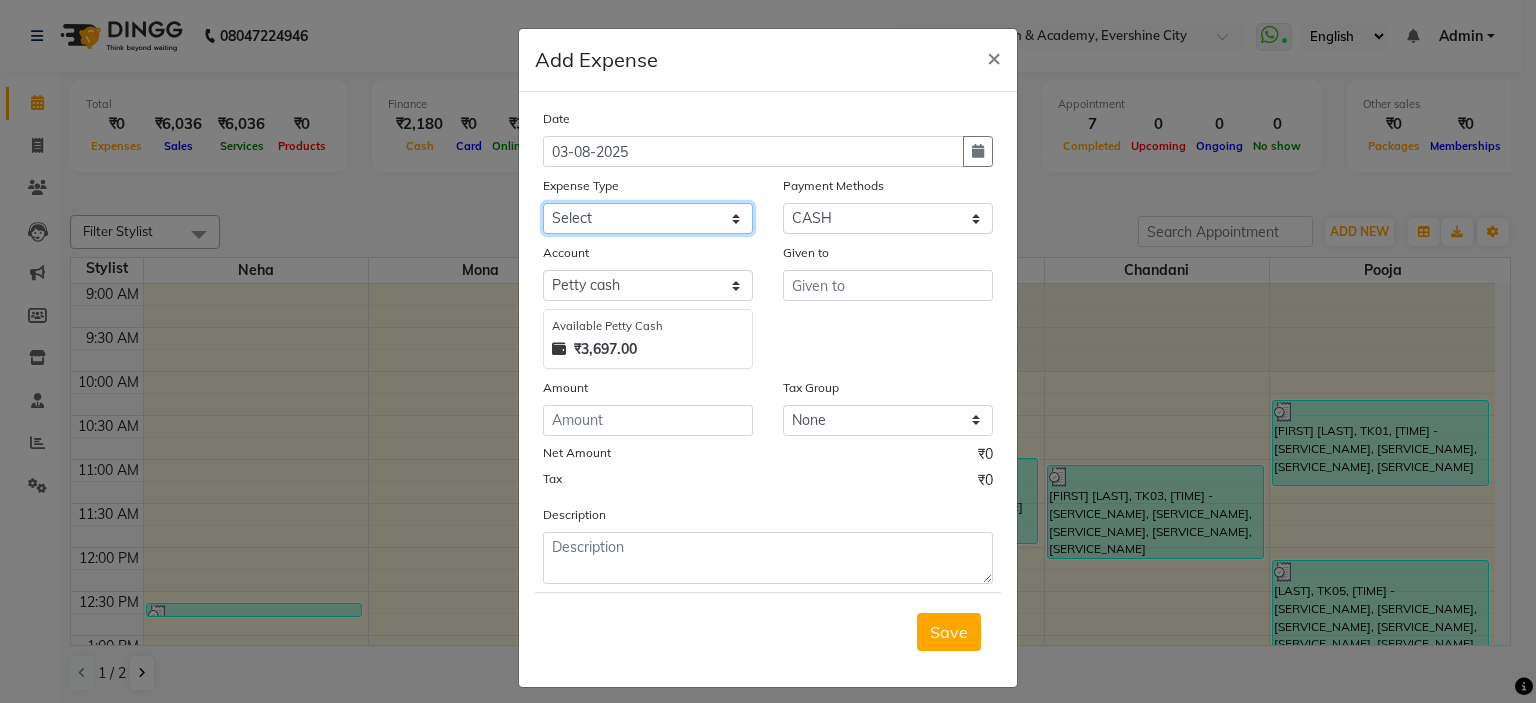 click on "Select Advance Salary Bank charges Brownie food Car maintenance  Cash transfer to bank Cash transfer to hub Client Snacks Clinical charges Equipment Fuel Govt fee Incentive Insurance International purchase Loan Repayment Maintenance Marketing Miscellaneous MRA Other Pantry Product Rent Salary Staff Snacks Tax Tea & Refreshment Utilities" 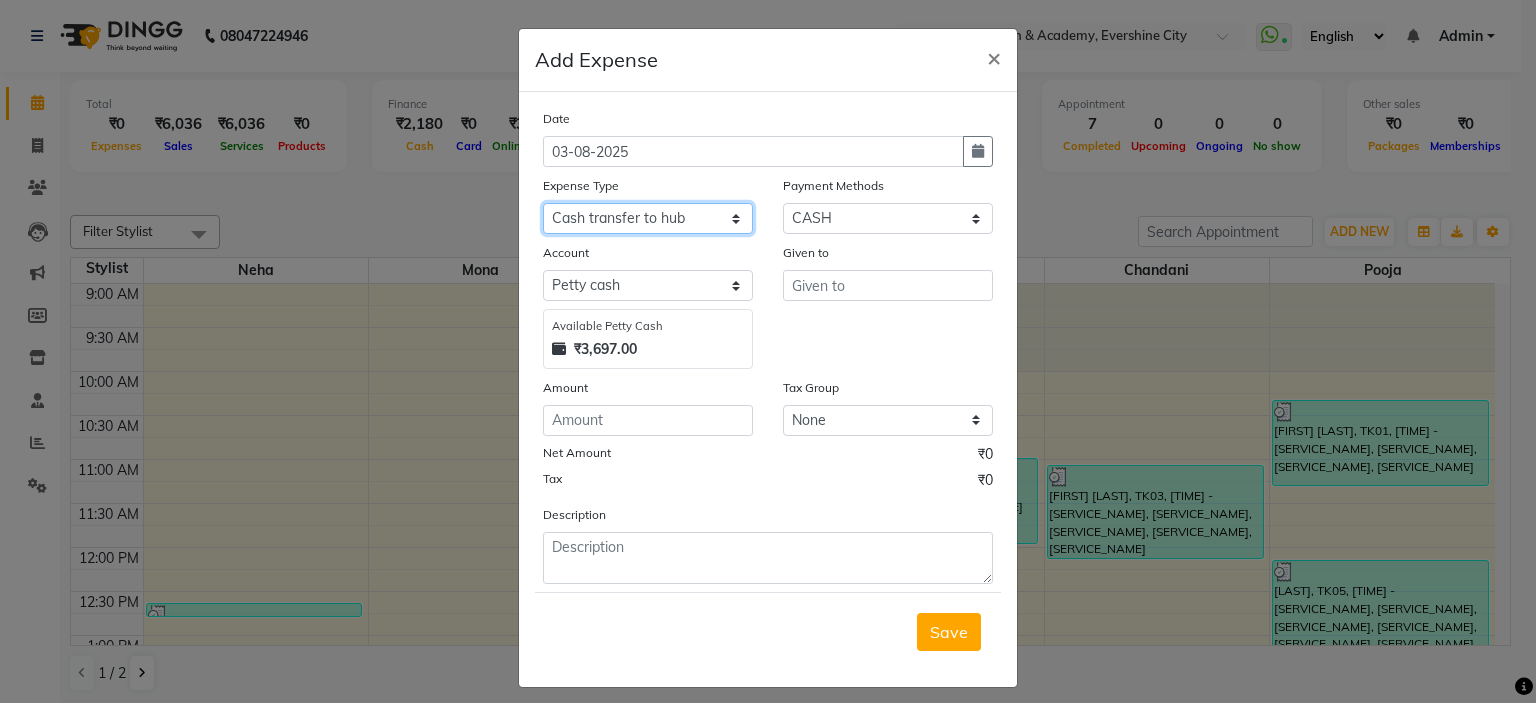 click on "Select Advance Salary Bank charges Brownie food Car maintenance  Cash transfer to bank Cash transfer to hub Client Snacks Clinical charges Equipment Fuel Govt fee Incentive Insurance International purchase Loan Repayment Maintenance Marketing Miscellaneous MRA Other Pantry Product Rent Salary Staff Snacks Tax Tea & Refreshment Utilities" 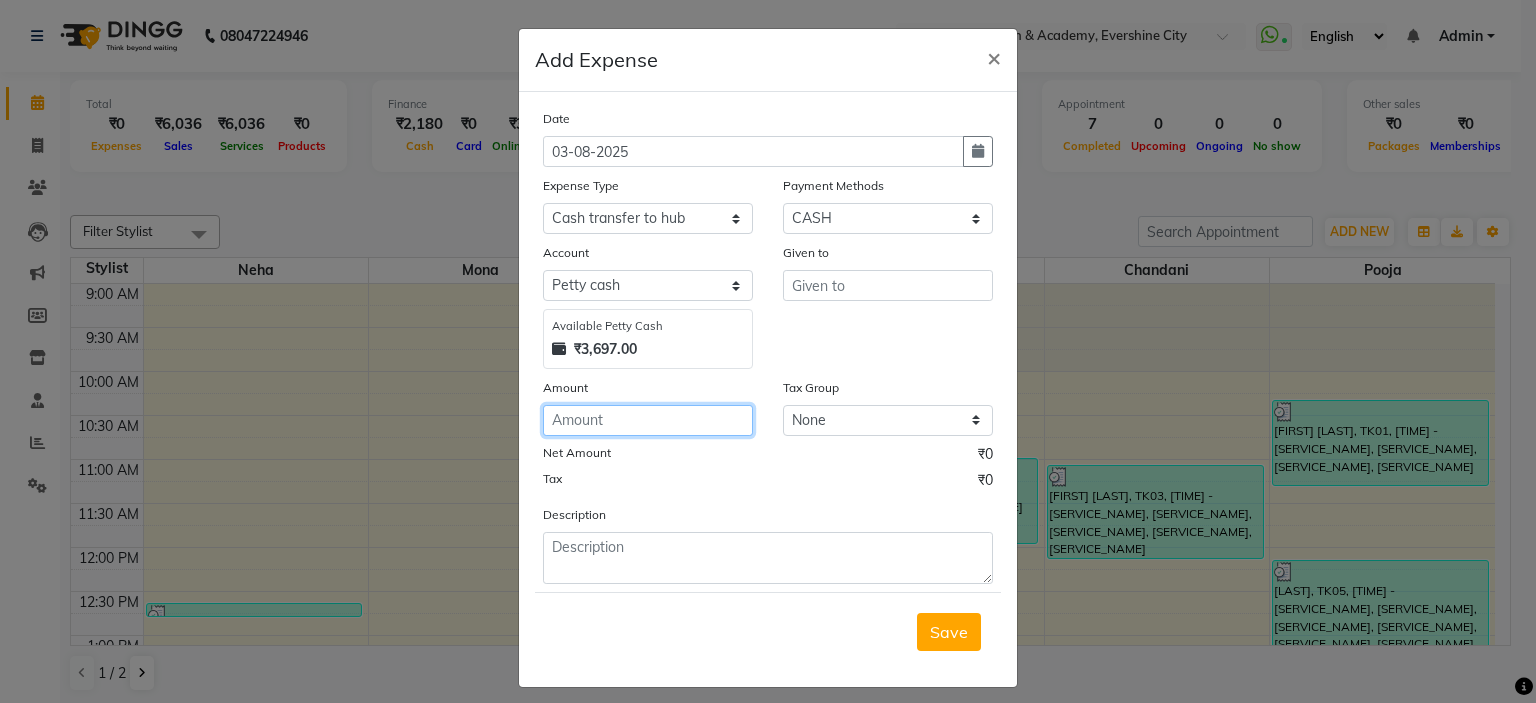 click 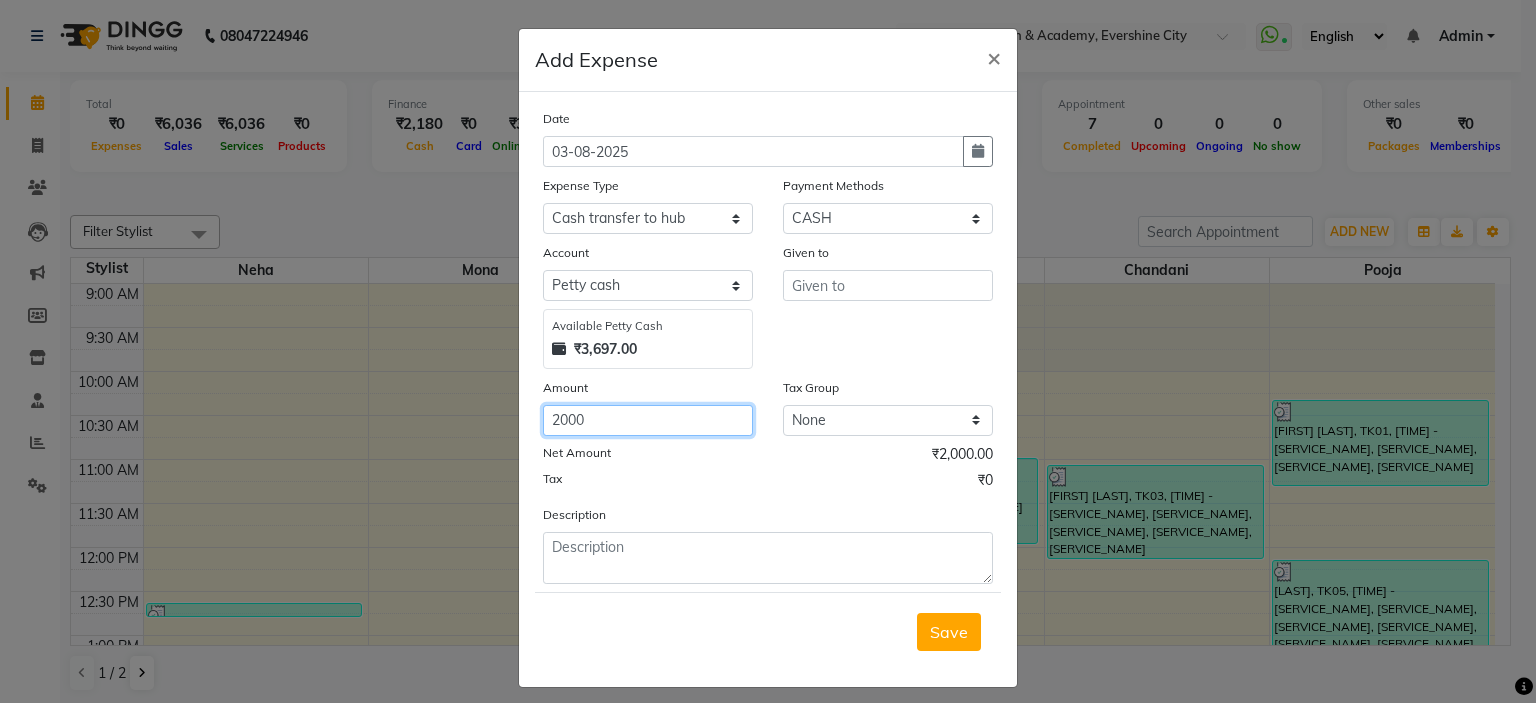 type on "2000" 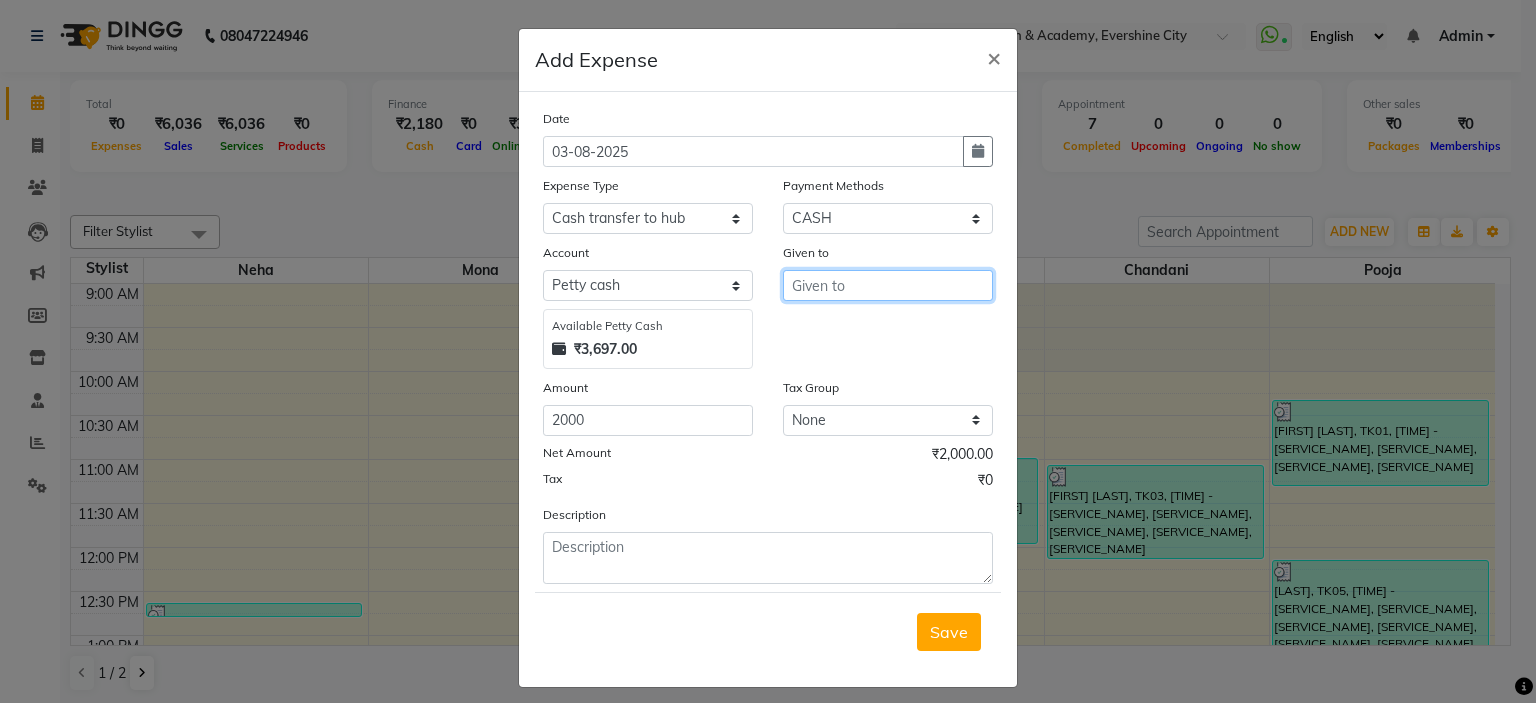 click at bounding box center (888, 285) 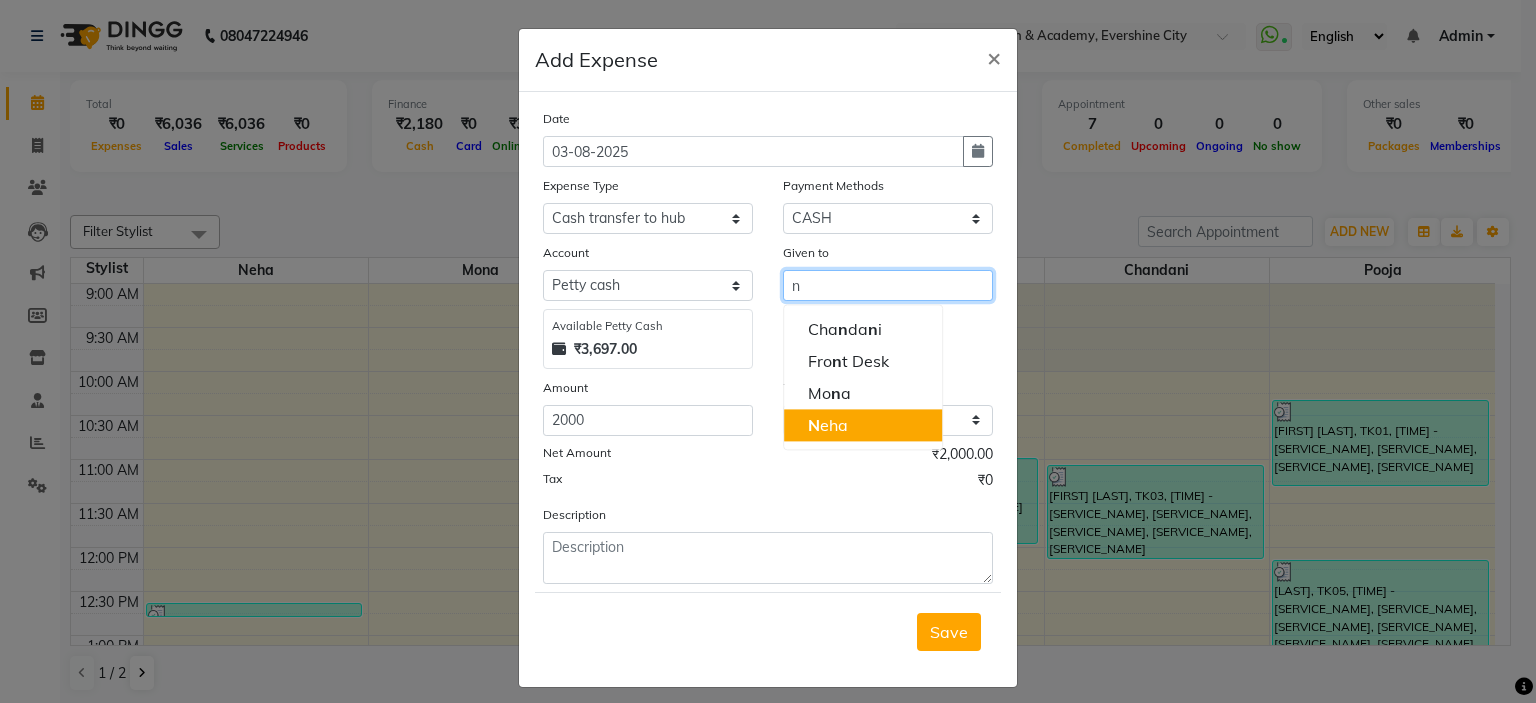 click on "N eha" at bounding box center [828, 425] 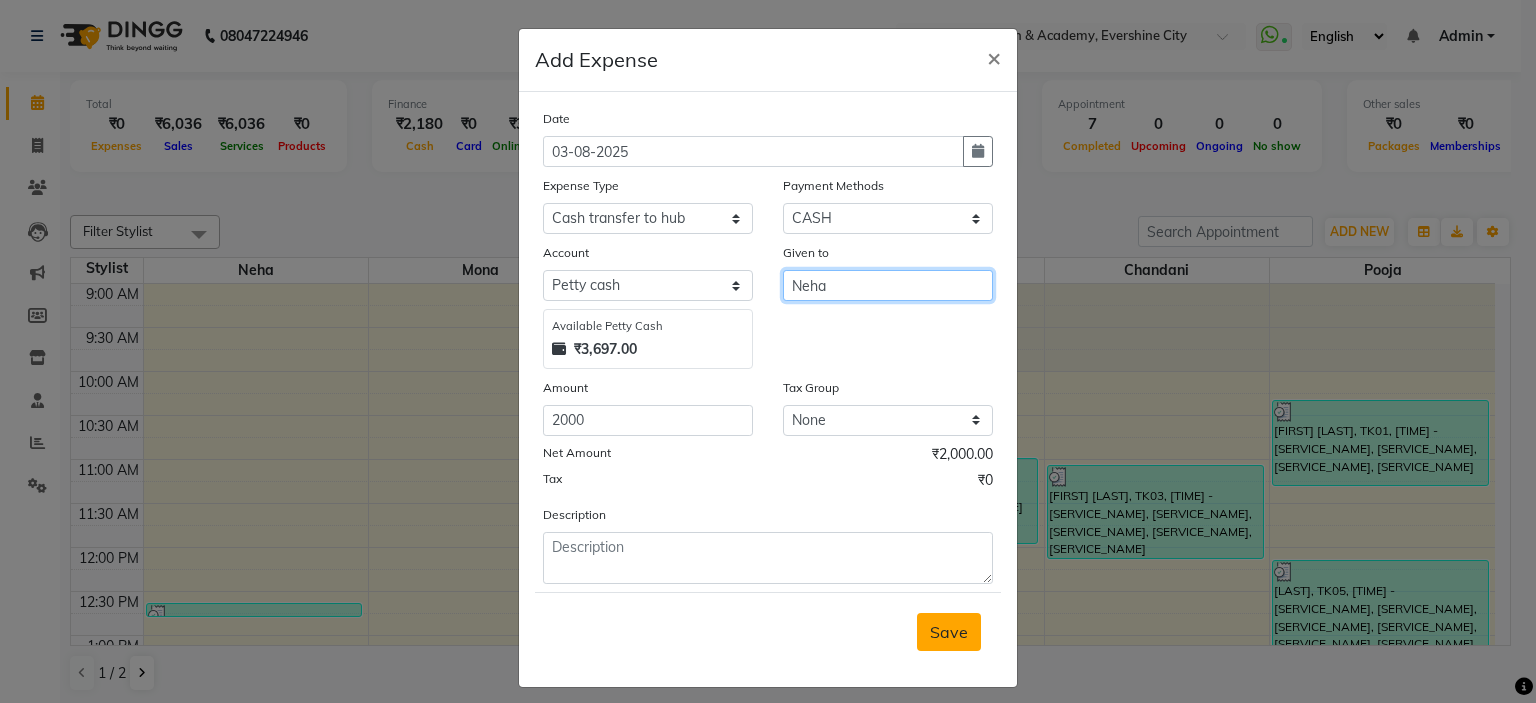 type on "Neha" 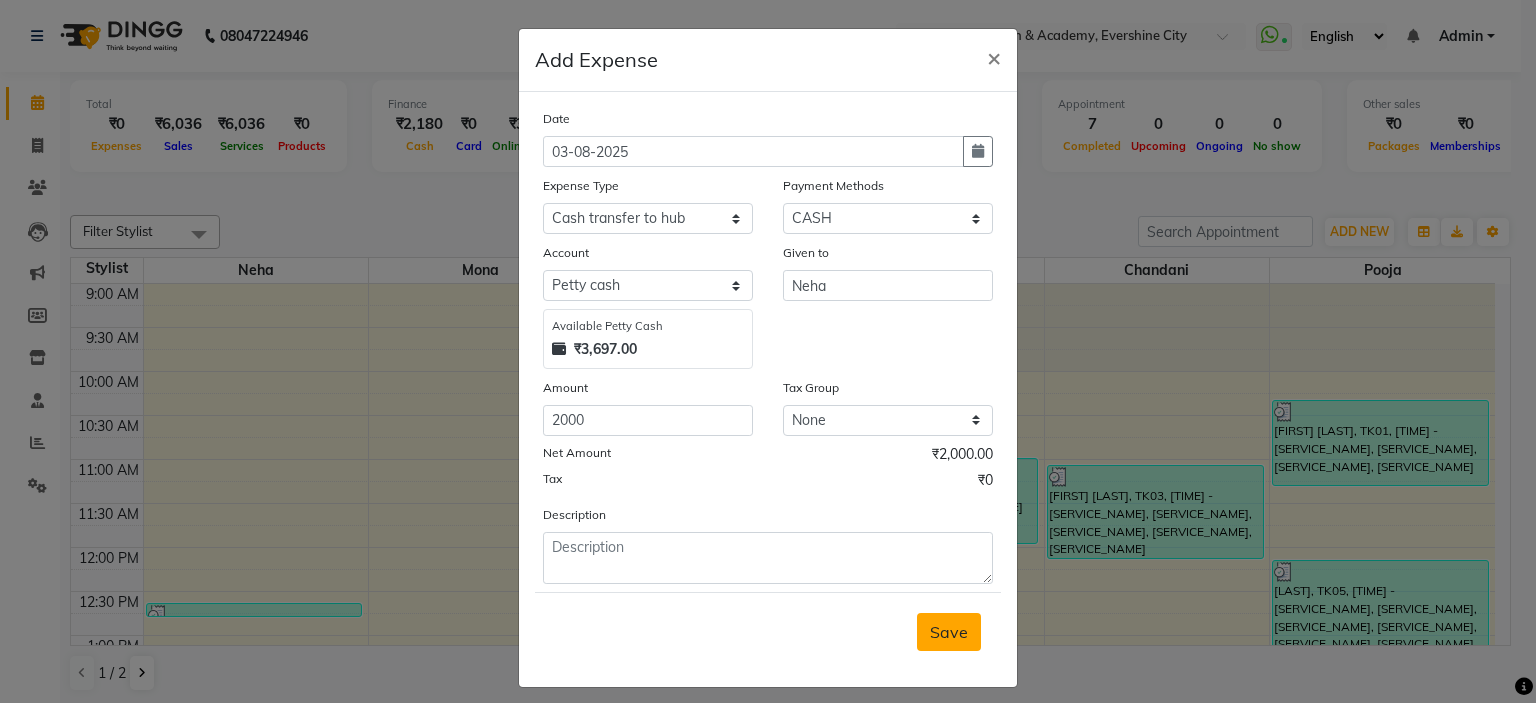click on "Save" at bounding box center [949, 632] 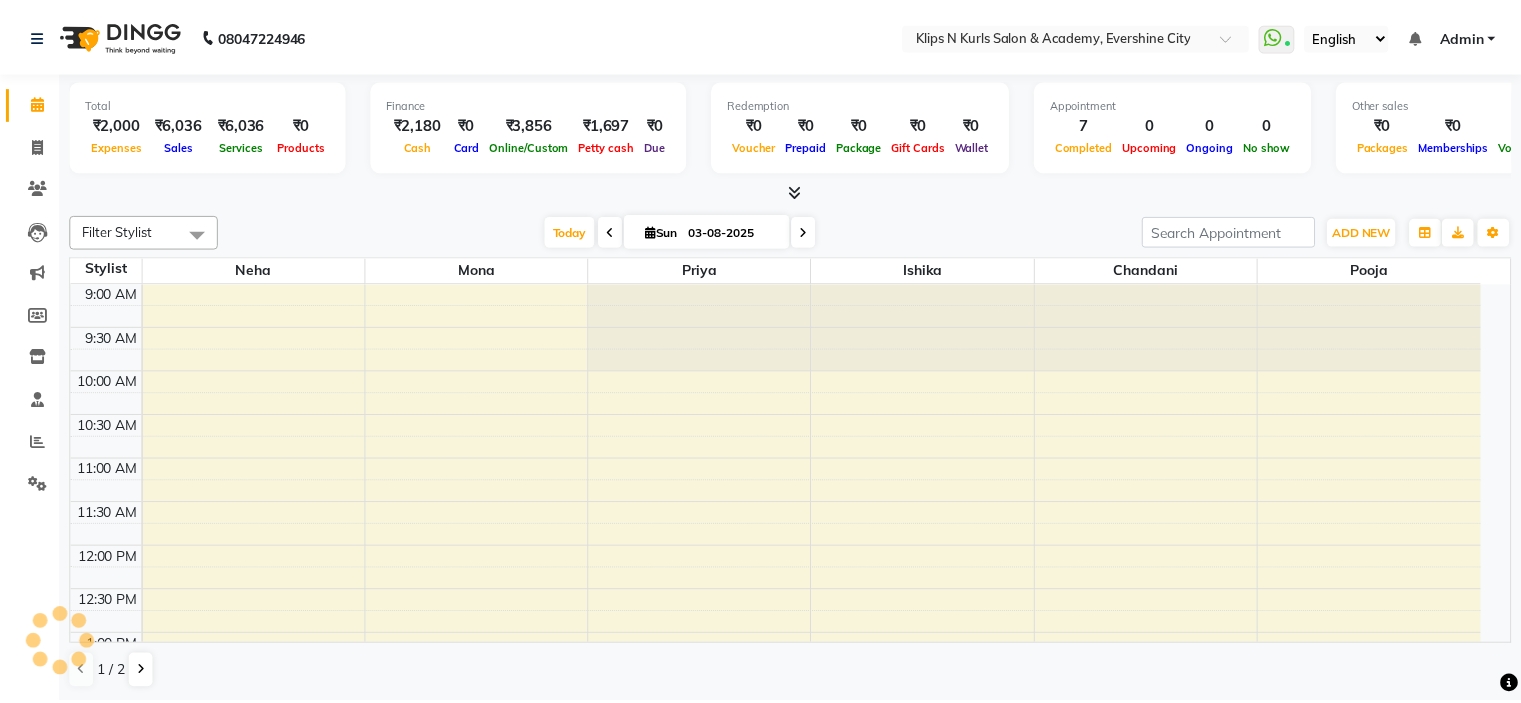 scroll, scrollTop: 0, scrollLeft: 0, axis: both 